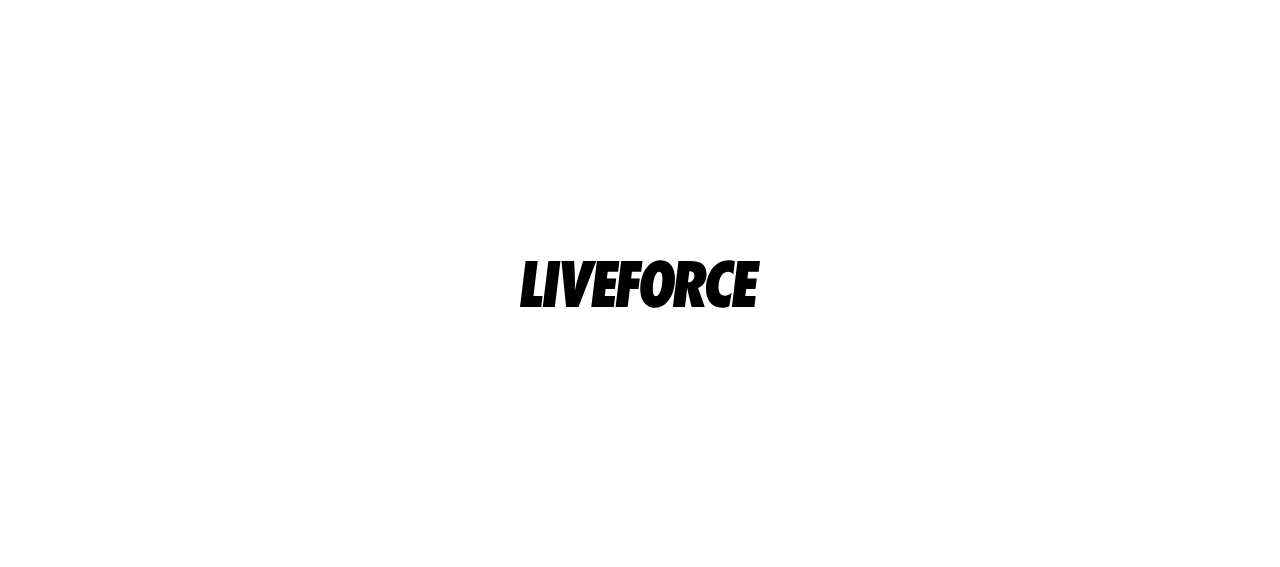 scroll, scrollTop: 0, scrollLeft: 0, axis: both 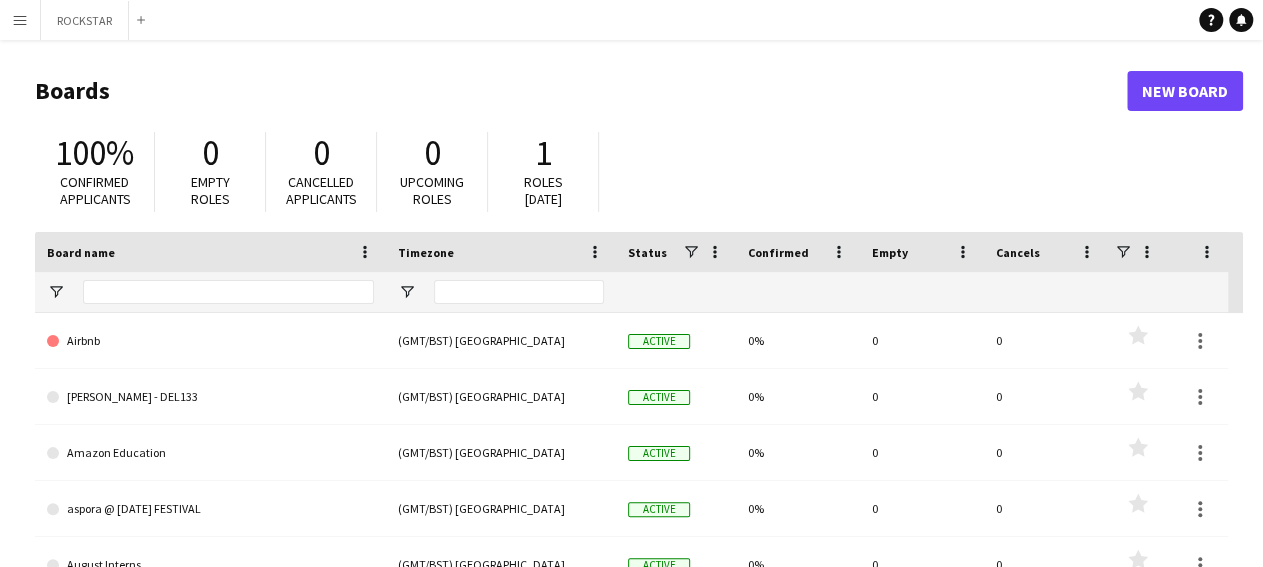 type on "******" 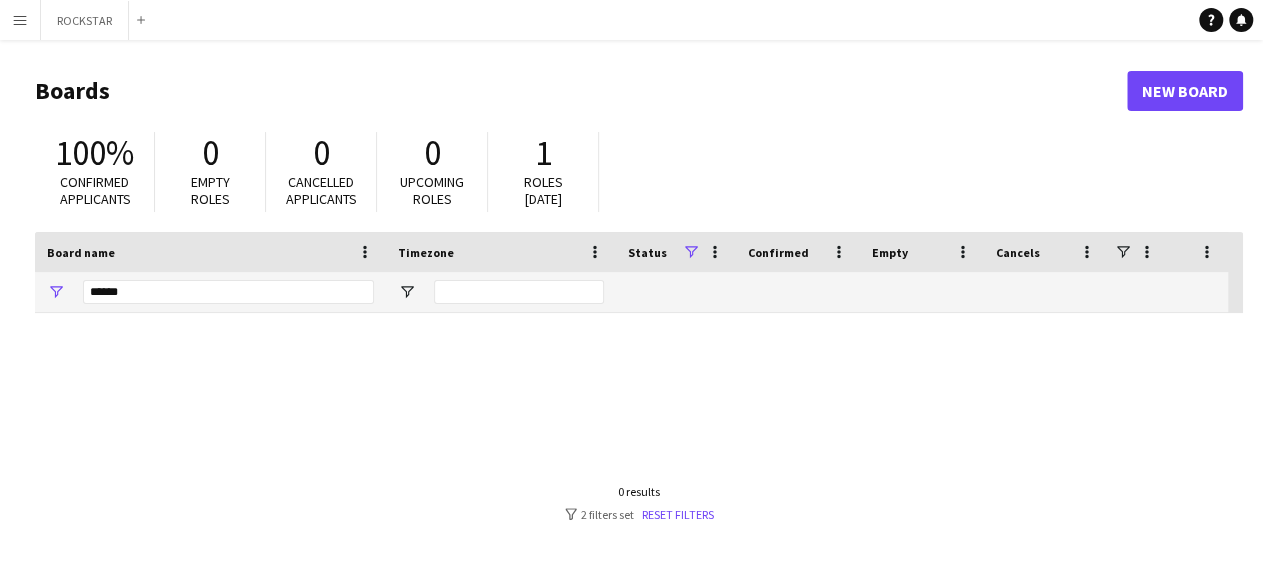 click on "Menu" at bounding box center [20, 20] 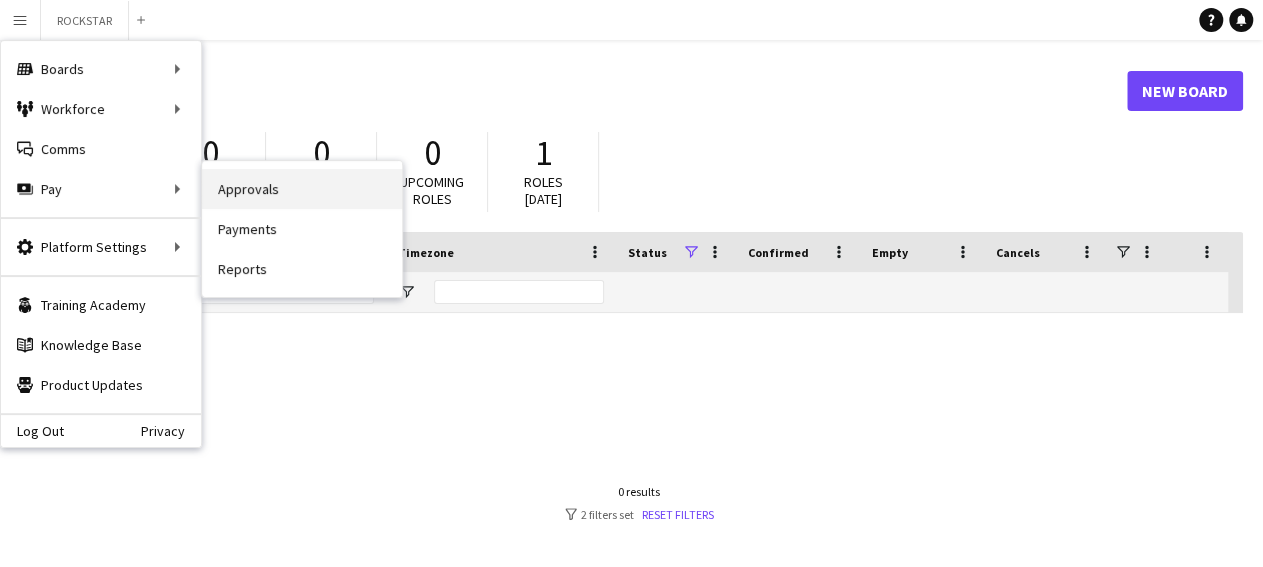 click on "Approvals" at bounding box center (302, 189) 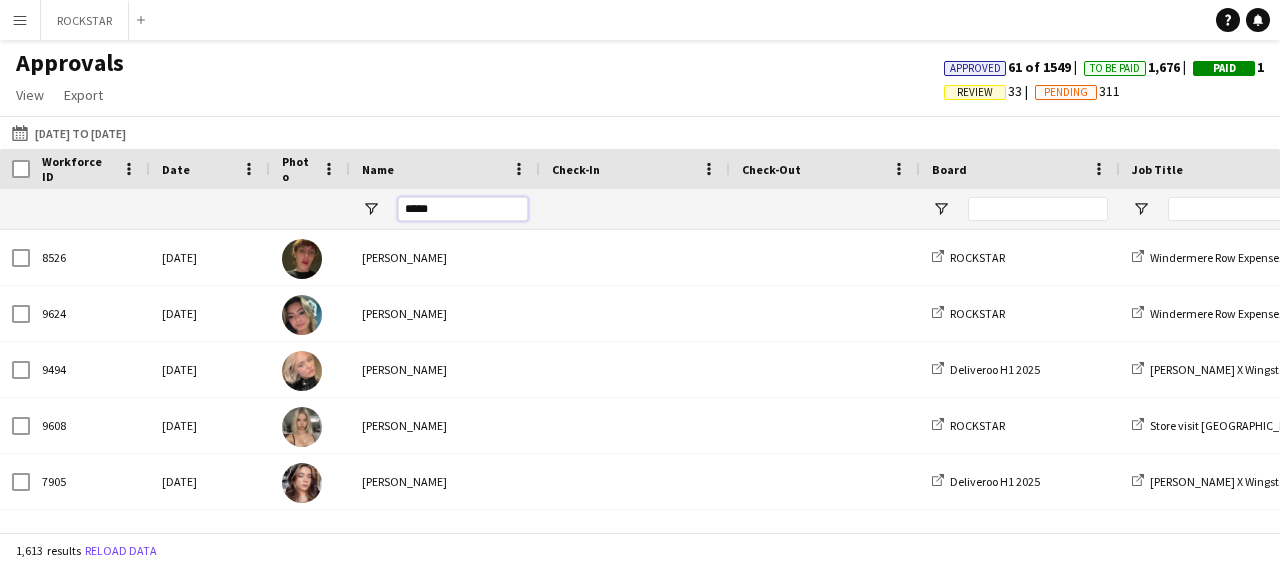 click on "*****" at bounding box center [463, 209] 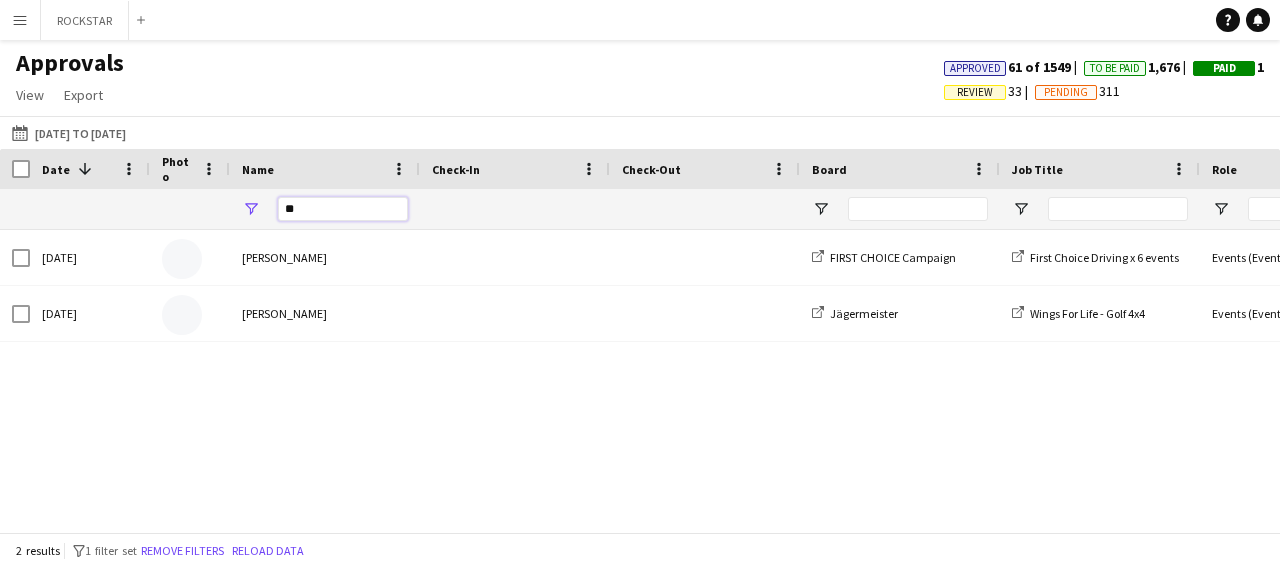 type on "*" 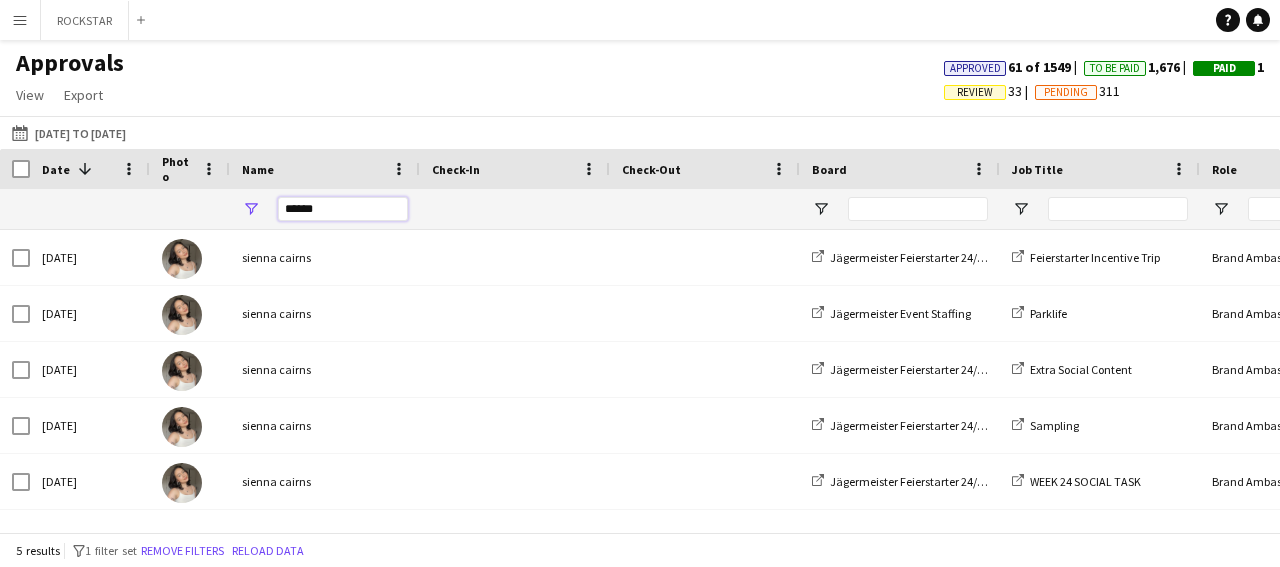 type on "******" 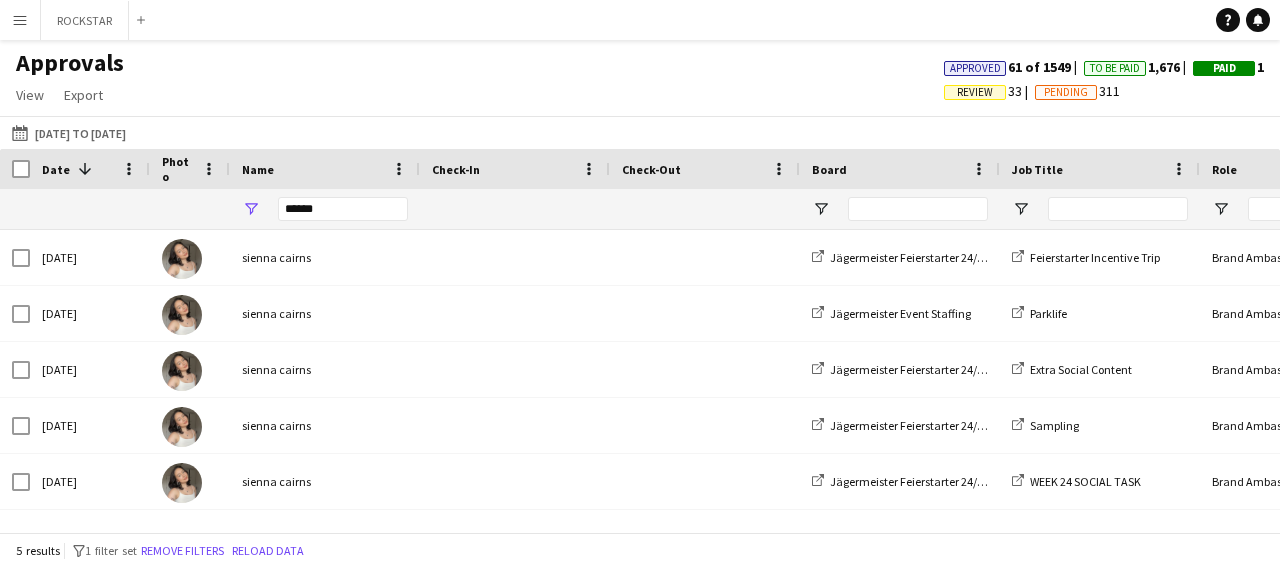 drag, startPoint x: 315, startPoint y: 533, endPoint x: 347, endPoint y: 537, distance: 32.24903 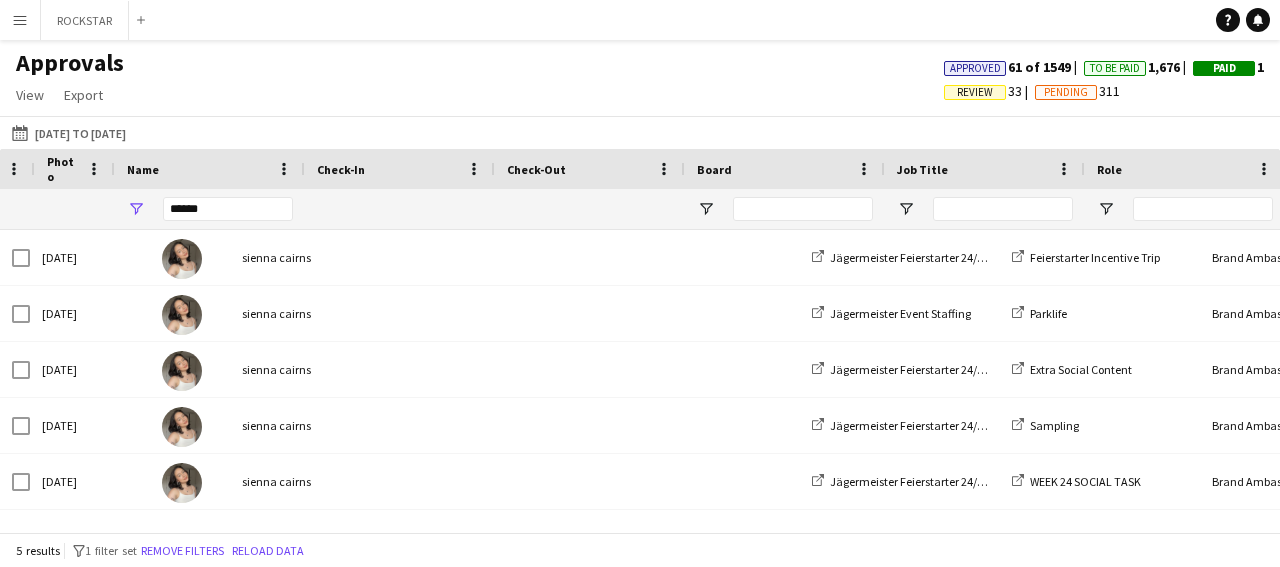 scroll, scrollTop: 0, scrollLeft: 303, axis: horizontal 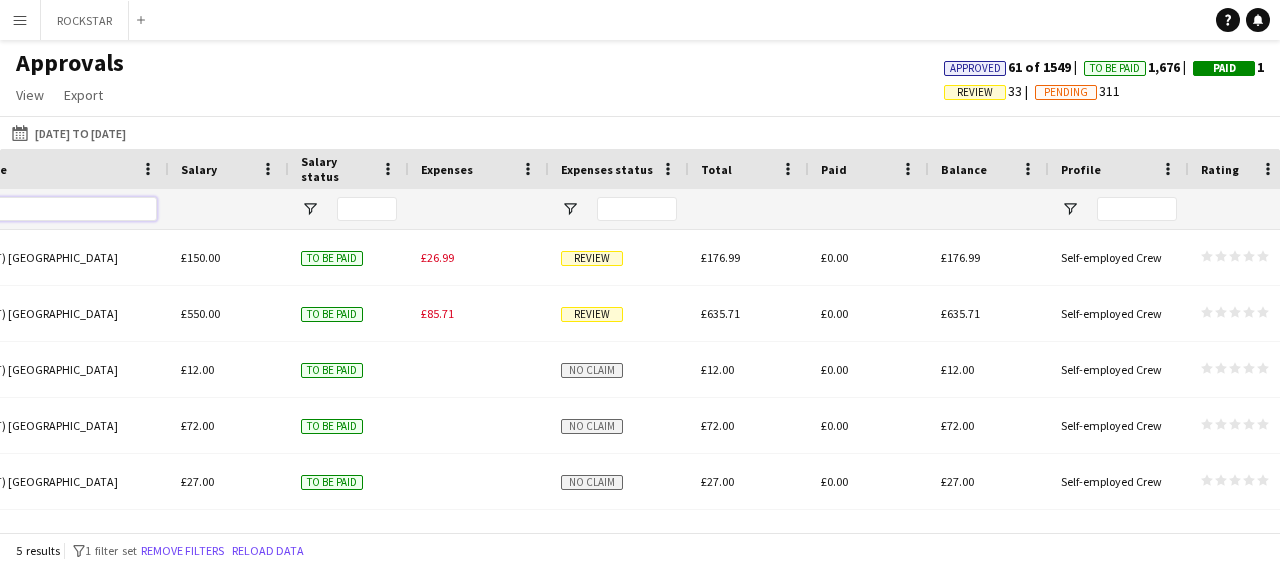 click at bounding box center [72, 209] 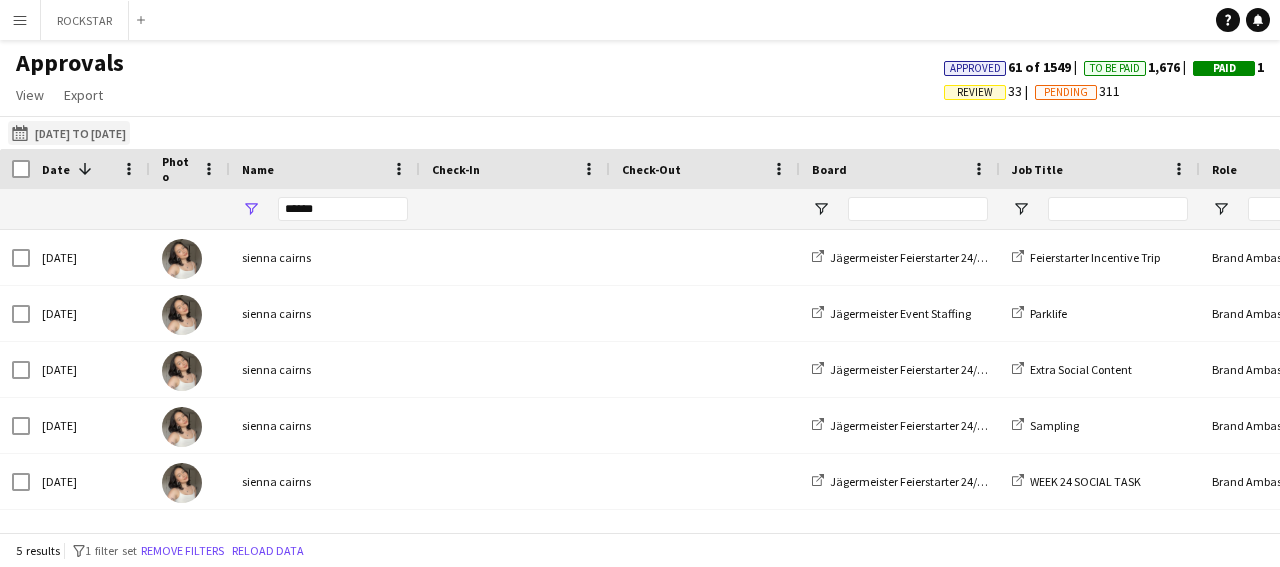 click on "01-05-2025 to 04-07-2025
01-05-2025 to 04-07-2025" 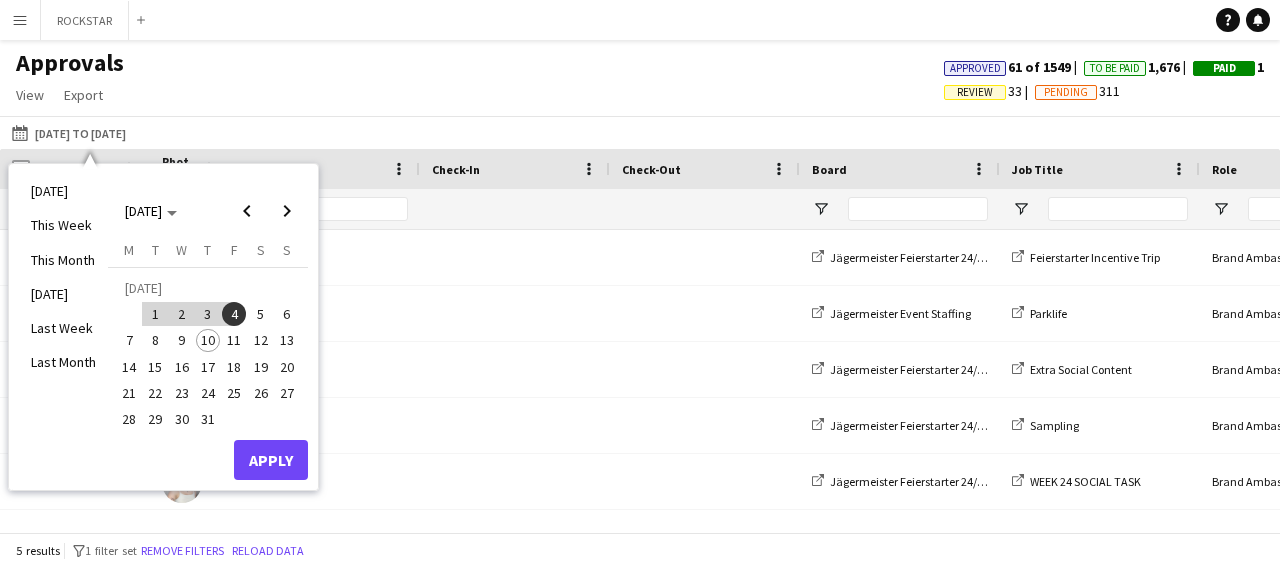 click on "9" at bounding box center (182, 341) 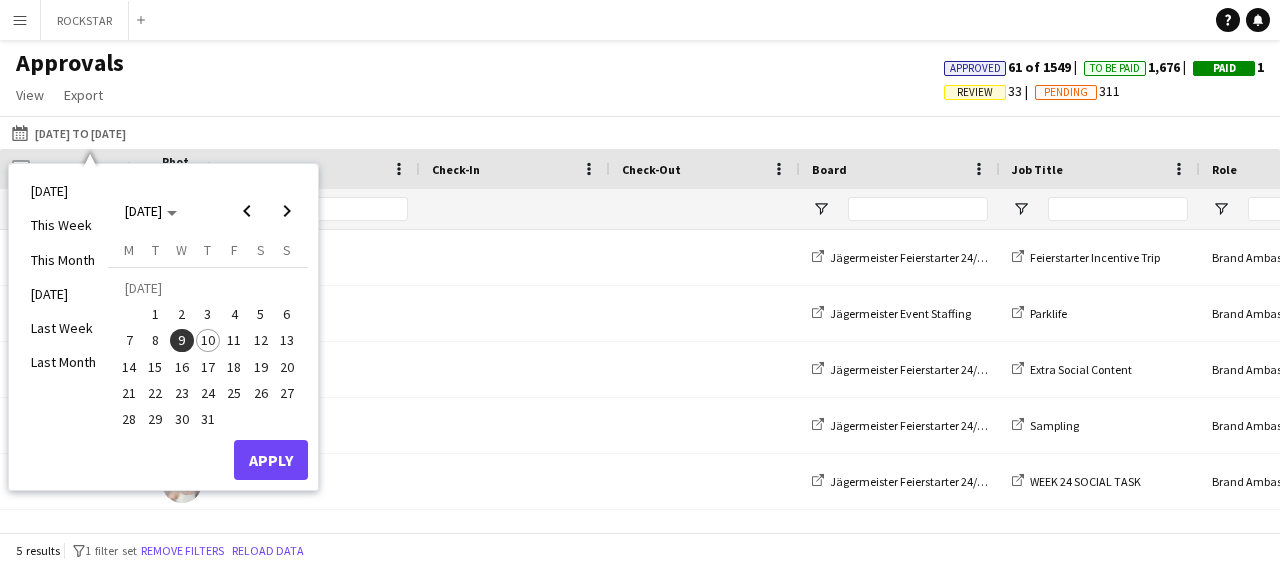 click on "1" at bounding box center (156, 314) 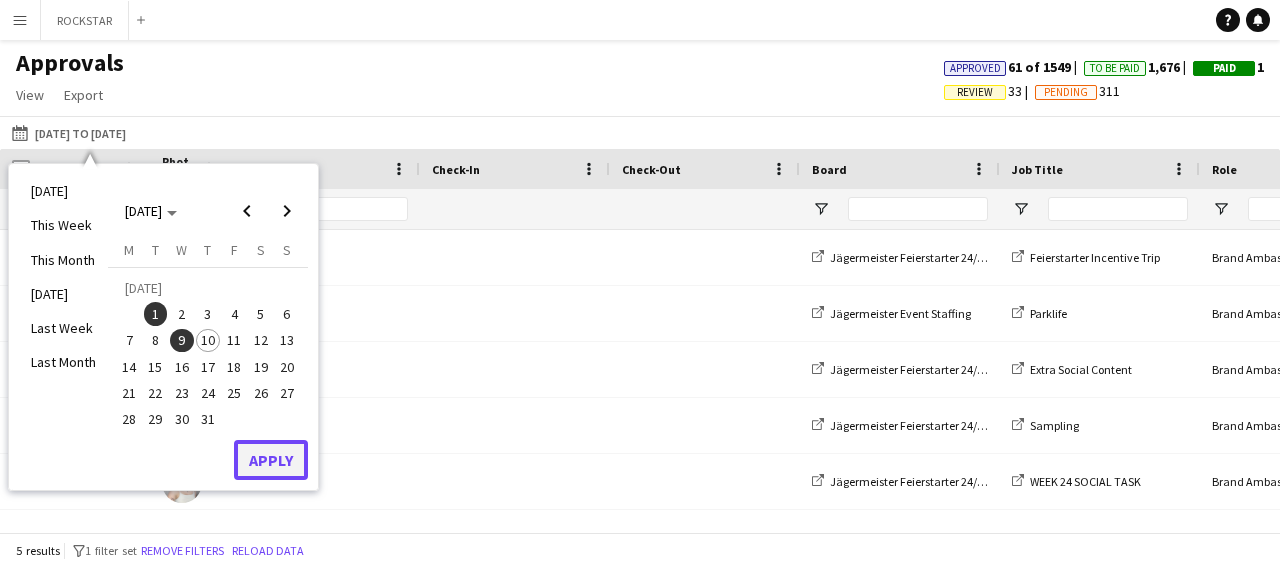 click on "Apply" at bounding box center (271, 460) 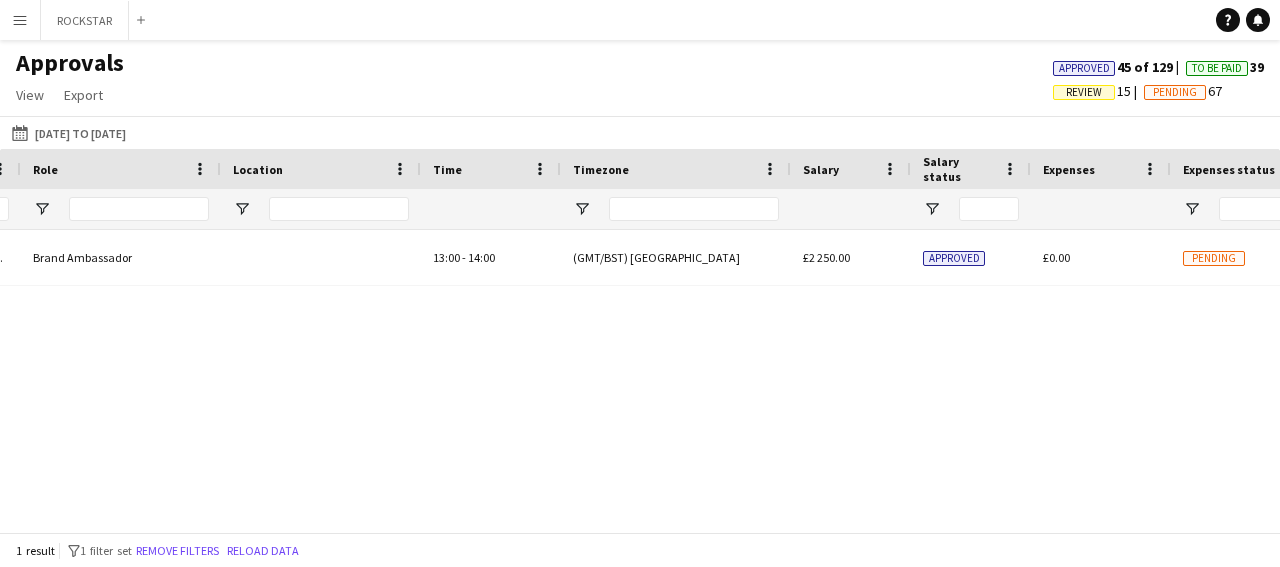 click on "1 result
filter-1
1 filter set   Remove filters   Reload data" 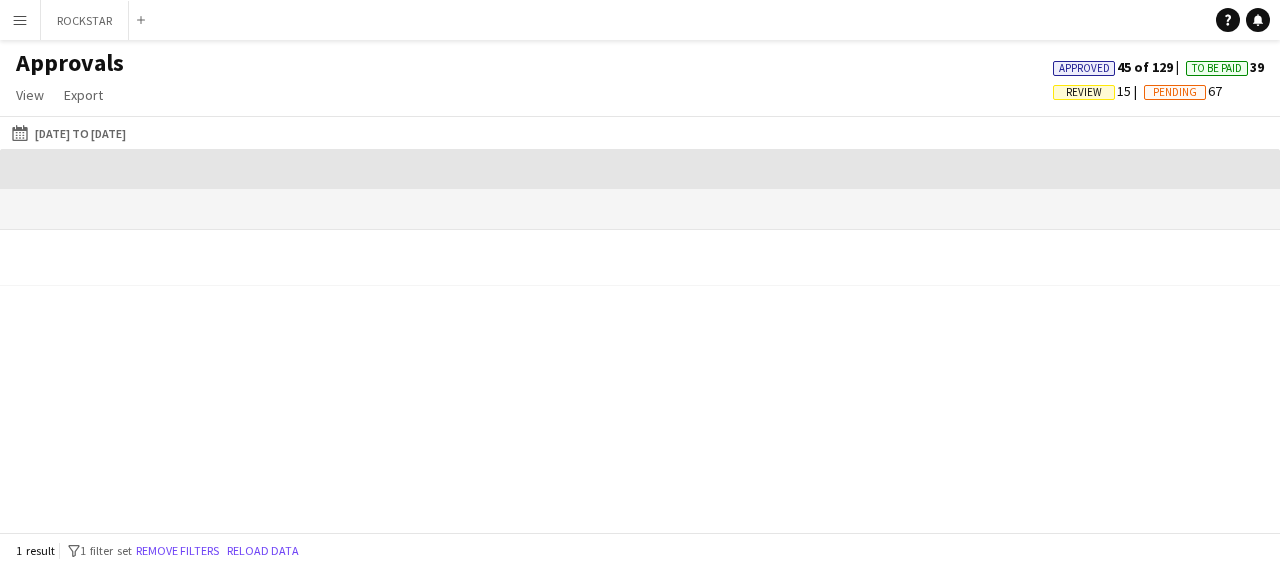 scroll, scrollTop: 0, scrollLeft: 2350, axis: horizontal 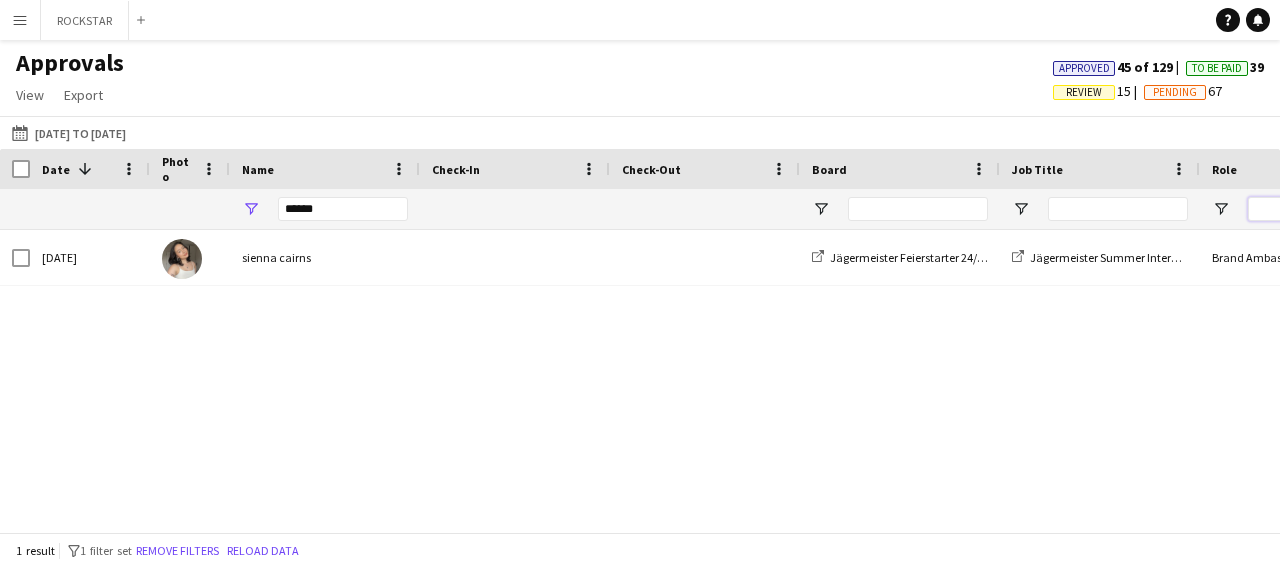 drag, startPoint x: 1279, startPoint y: 207, endPoint x: 1237, endPoint y: 295, distance: 97.50897 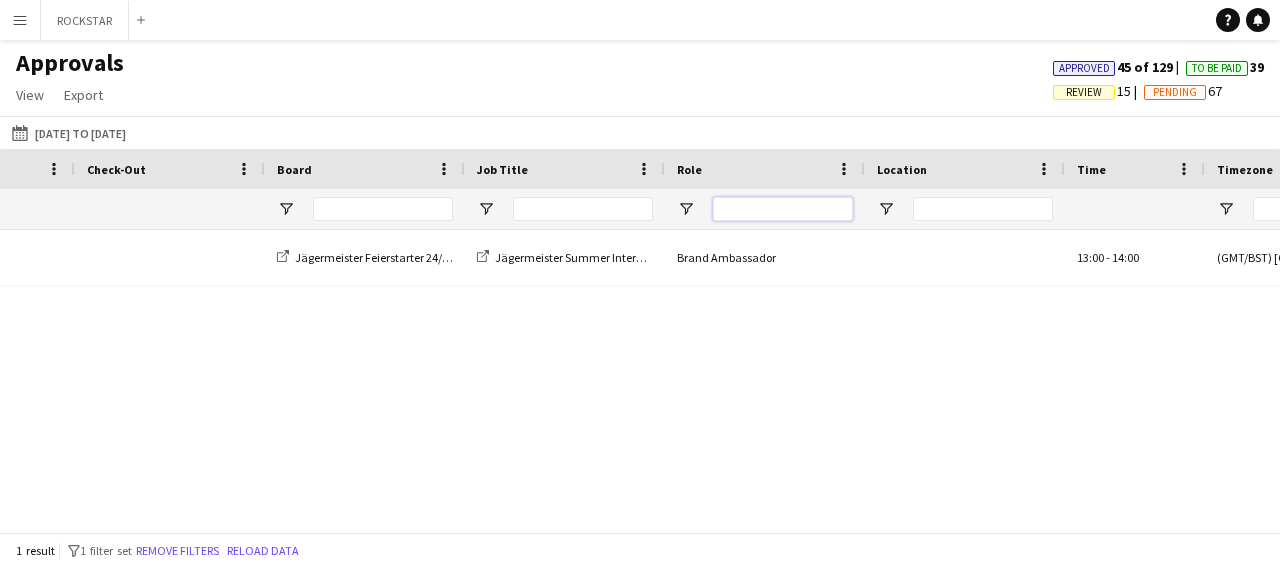 scroll, scrollTop: 0, scrollLeft: 979, axis: horizontal 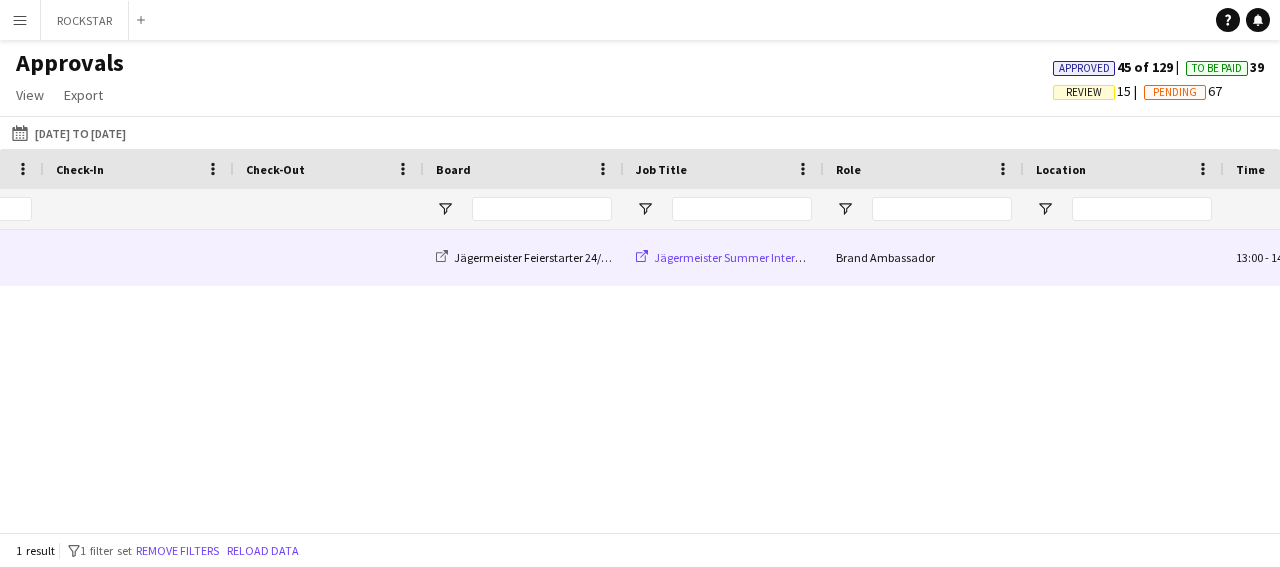 click on "Jägermeister Summer Internship Wages - Month 1" at bounding box center [780, 257] 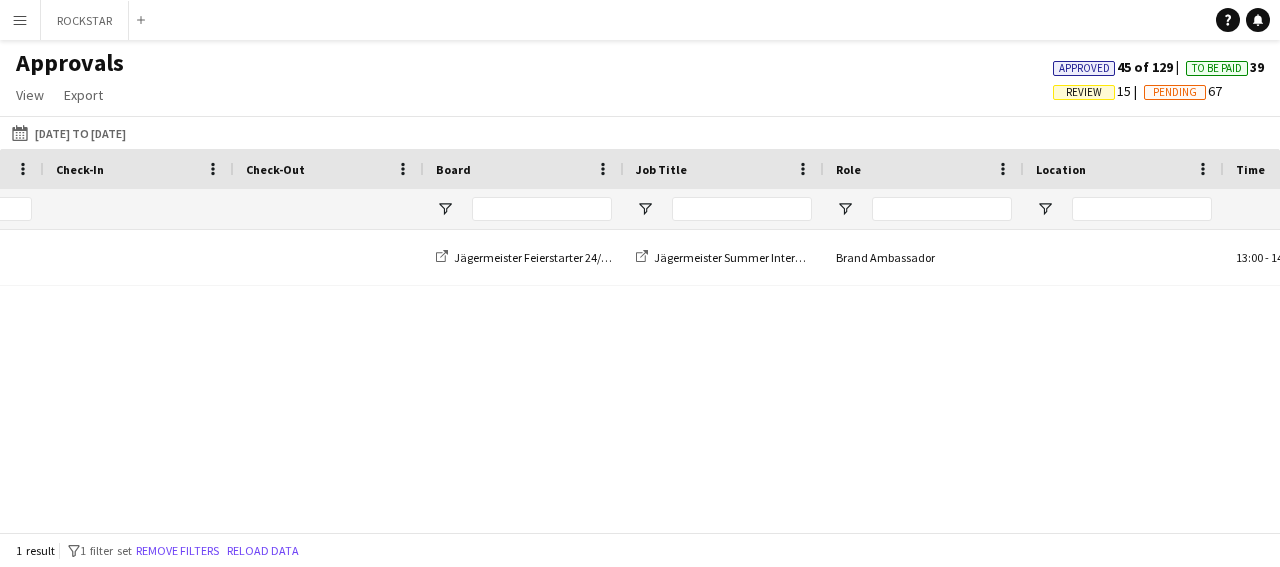 scroll, scrollTop: 0, scrollLeft: 372, axis: horizontal 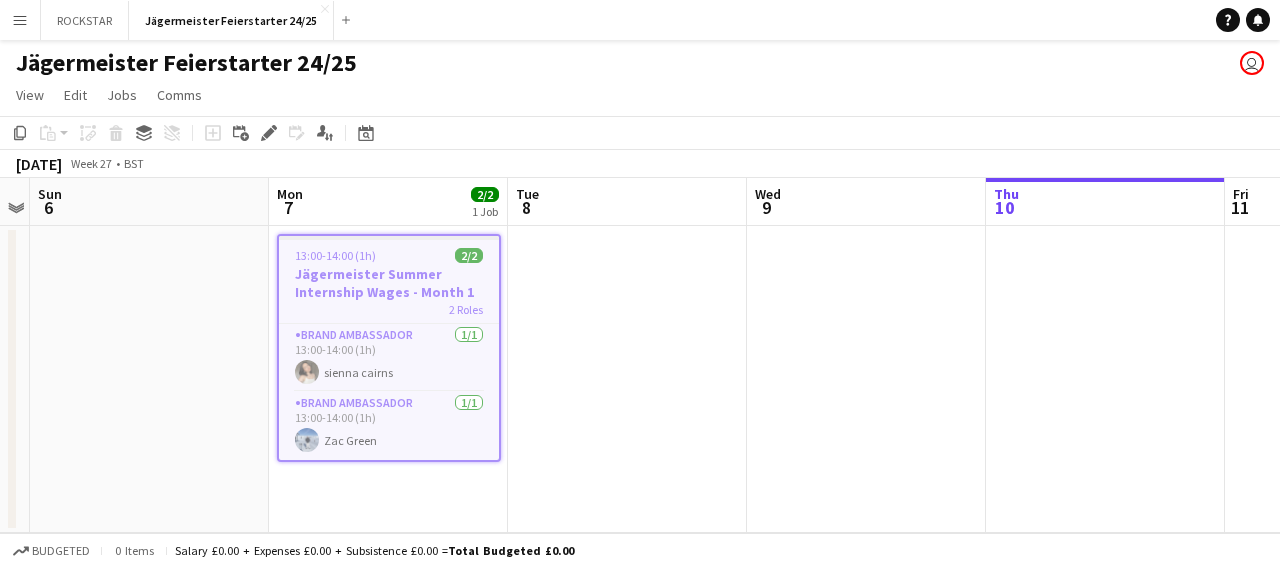 click on "Menu" at bounding box center [20, 20] 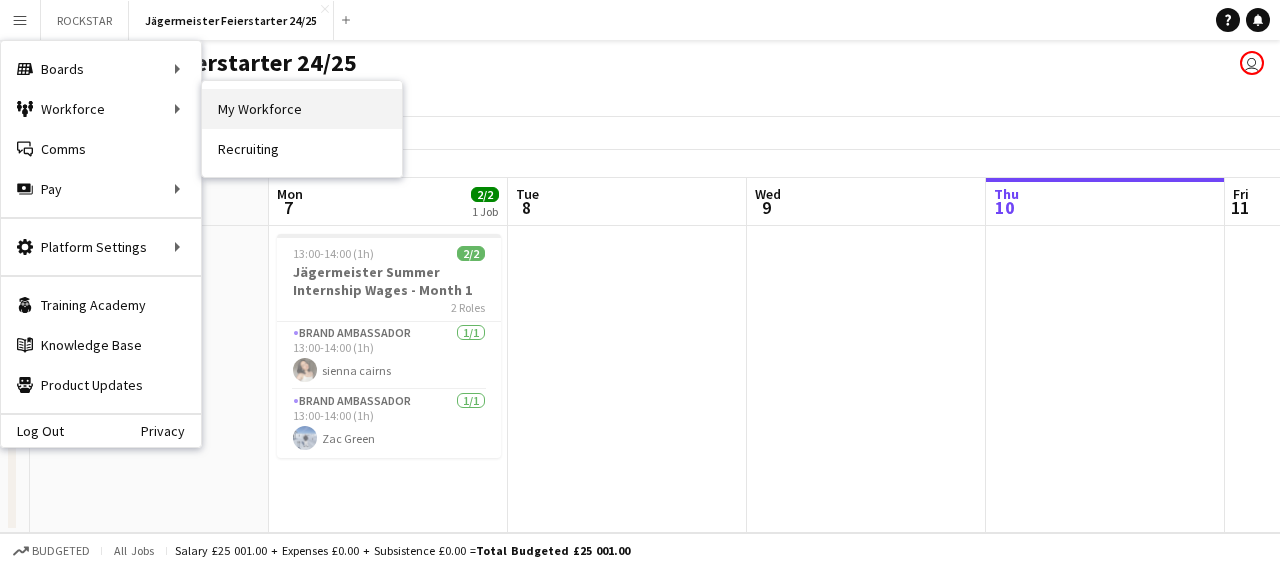 click on "My Workforce" at bounding box center (302, 109) 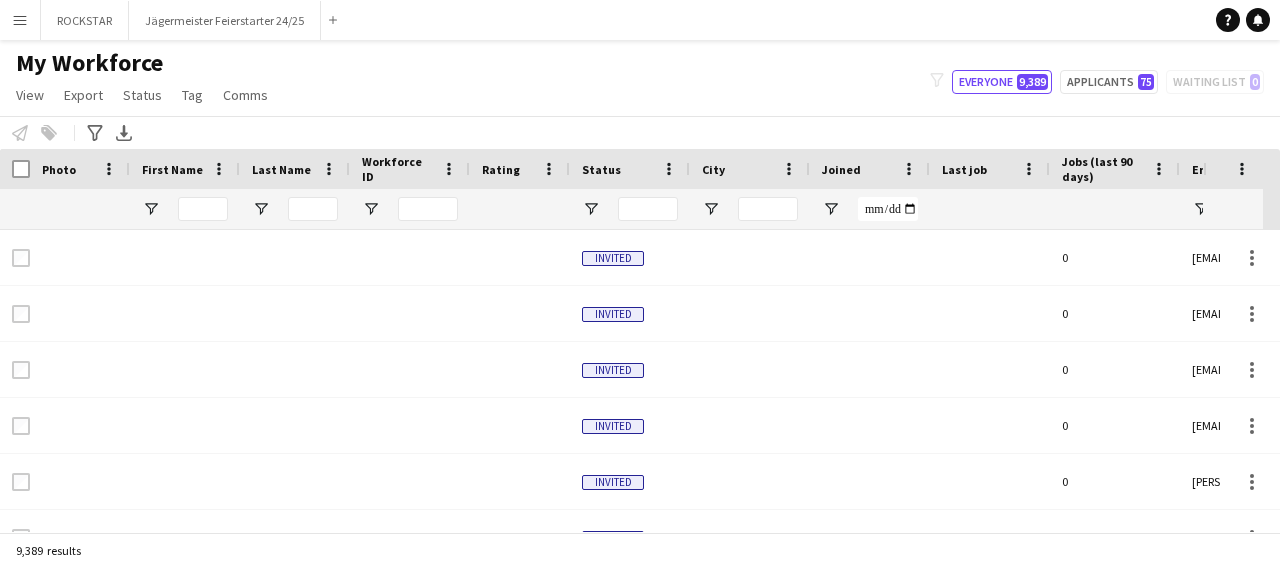 type on "**********" 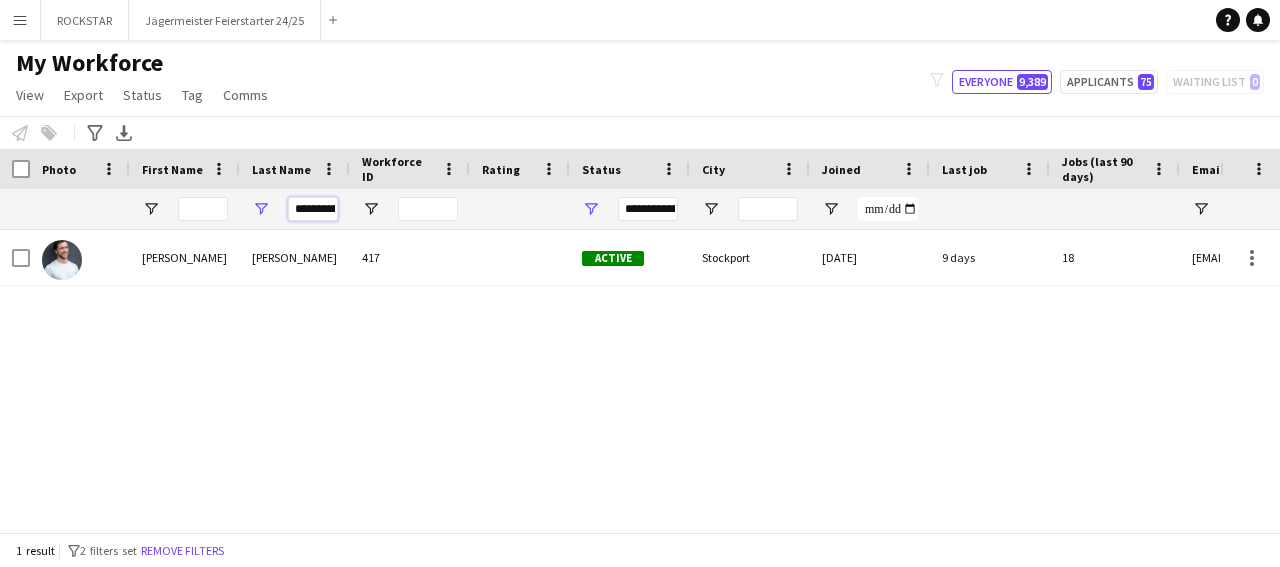 click on "**********" at bounding box center (313, 209) 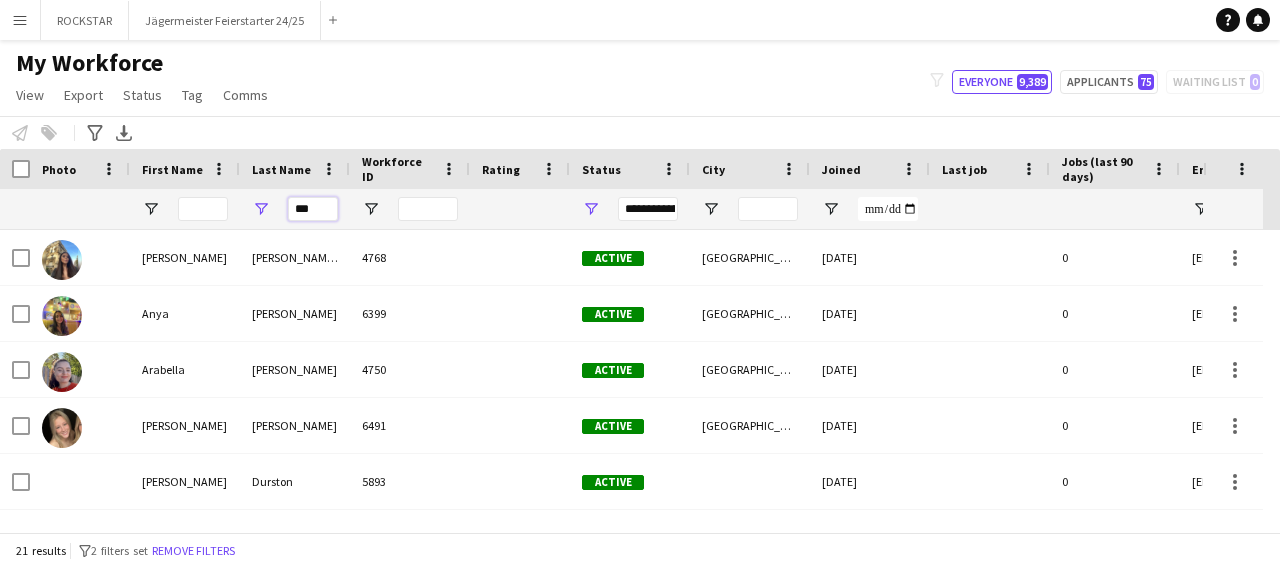 type on "***" 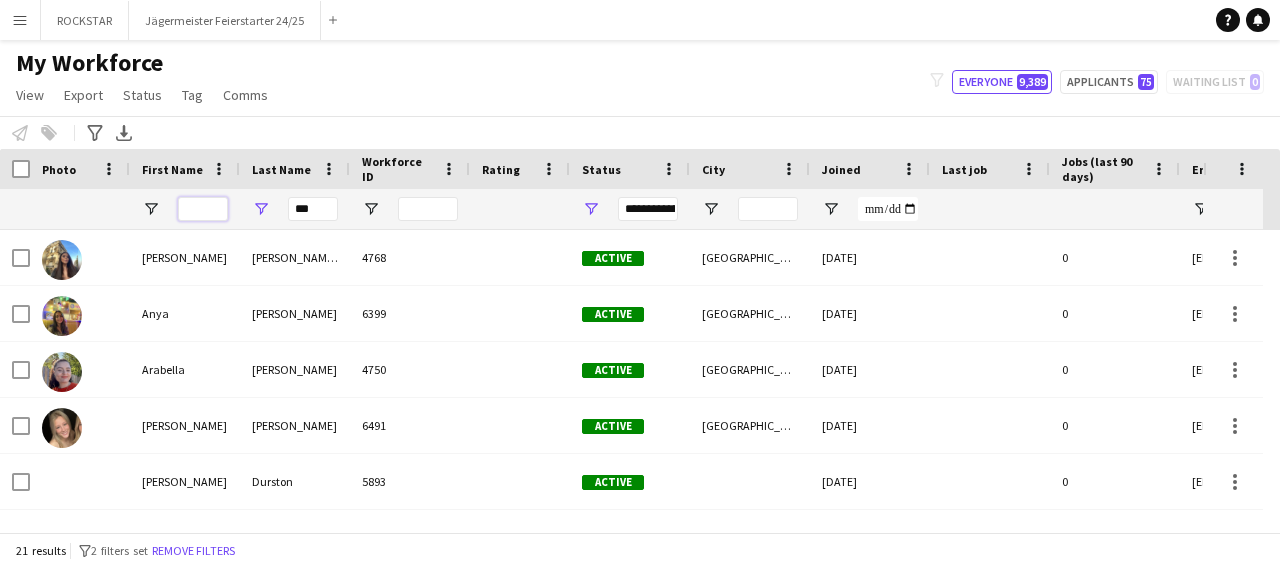 click at bounding box center (203, 209) 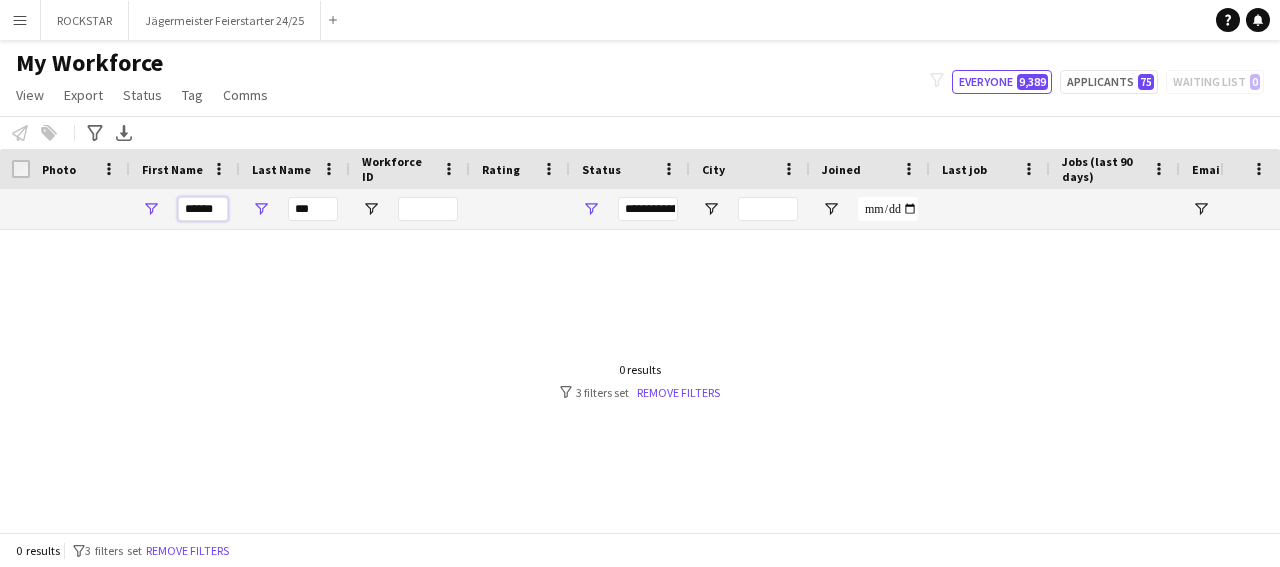 type on "******" 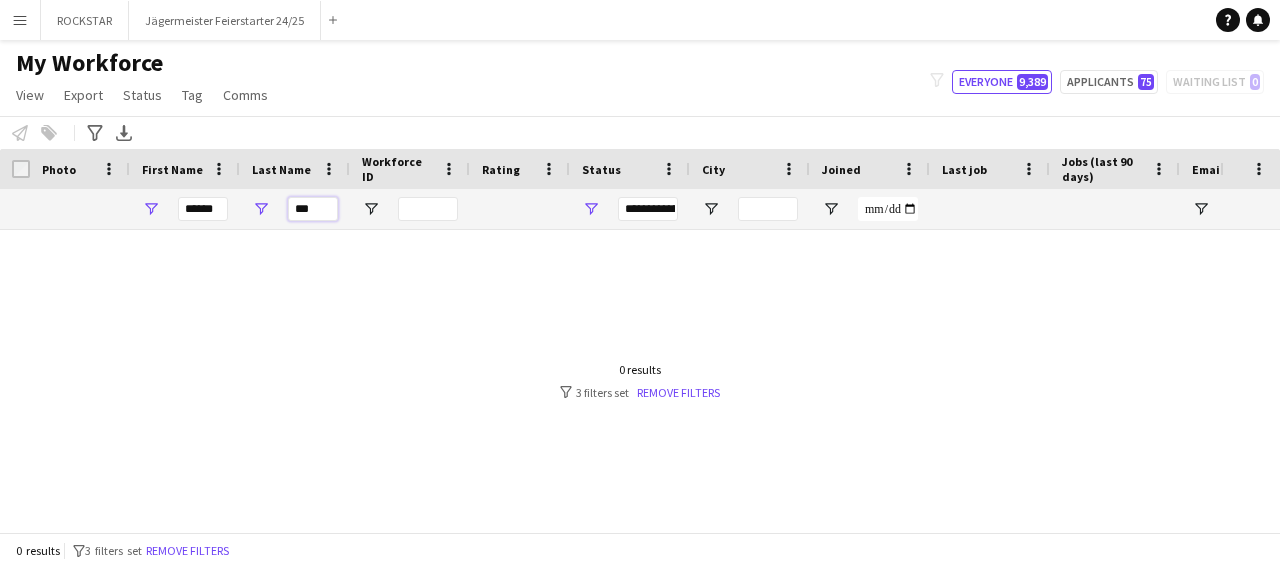 click on "***" at bounding box center [313, 209] 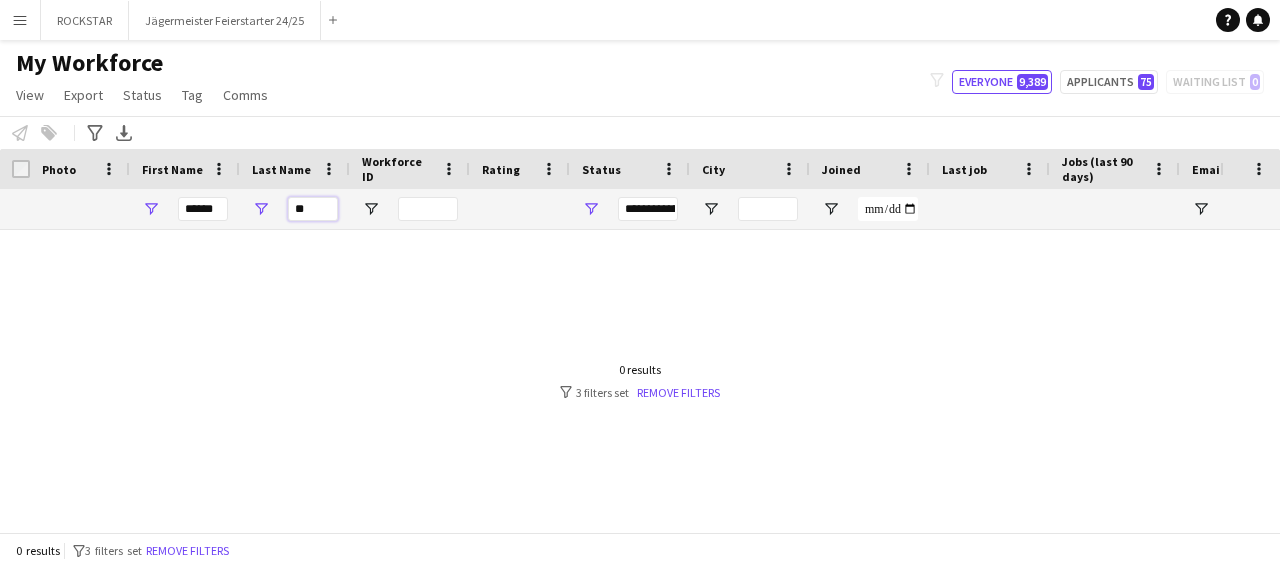 type on "*" 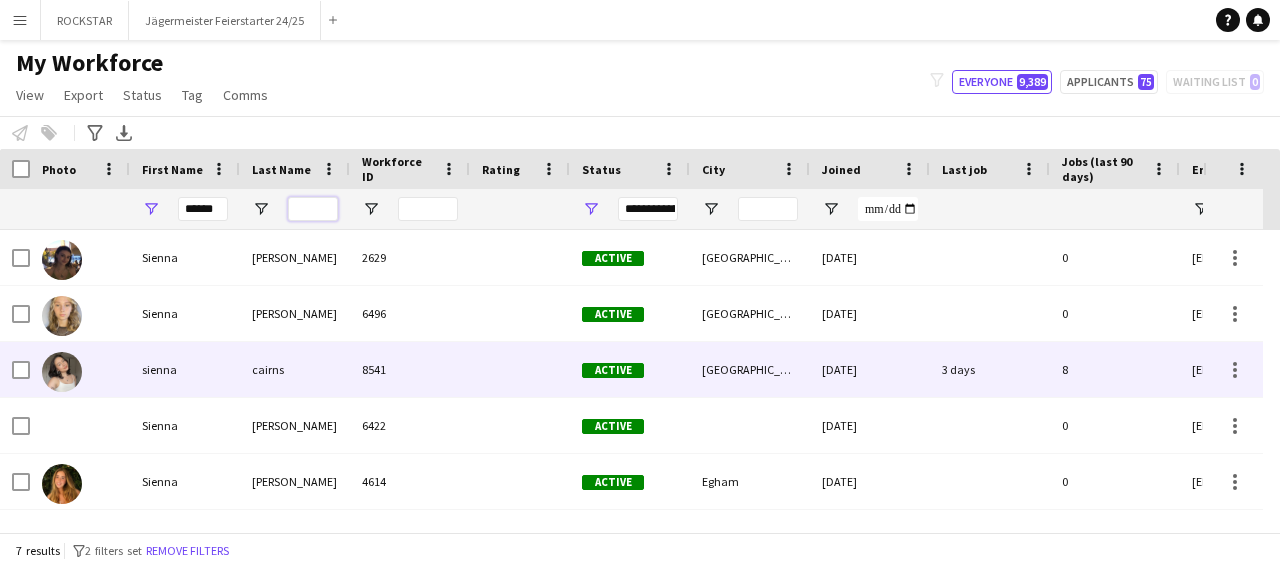 type 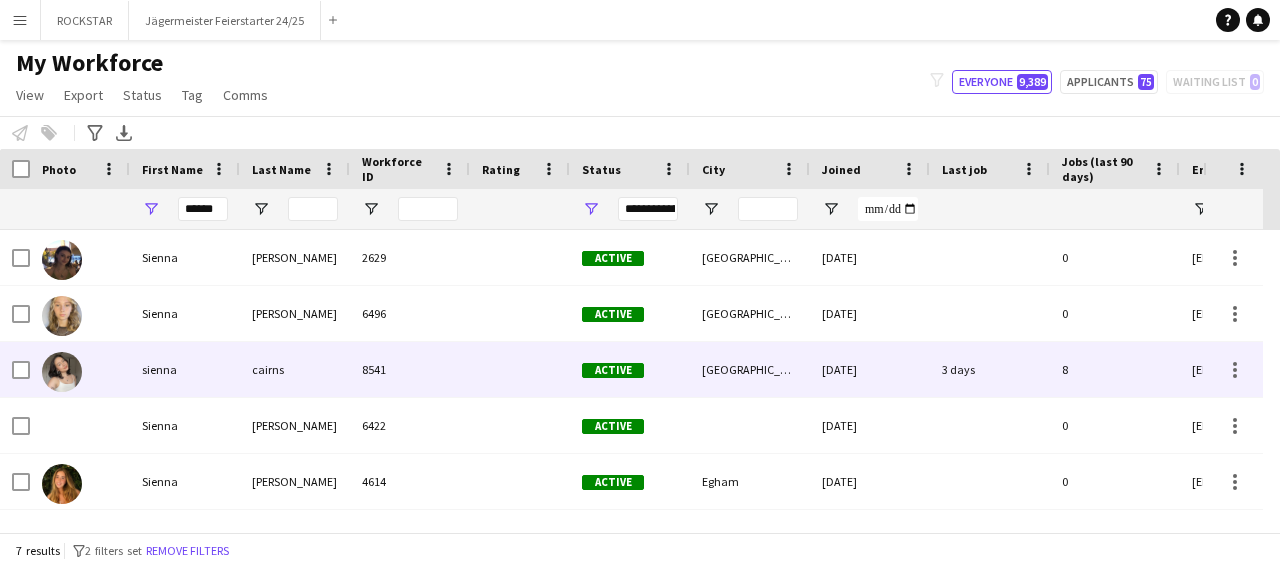 click at bounding box center (520, 369) 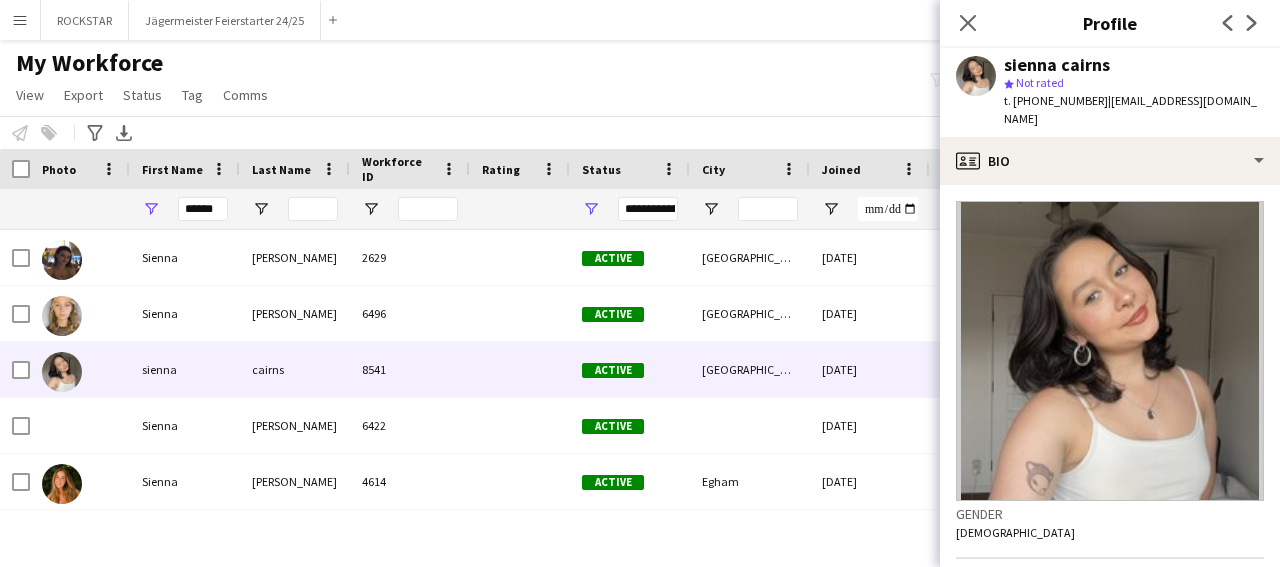 scroll, scrollTop: 0, scrollLeft: 37, axis: horizontal 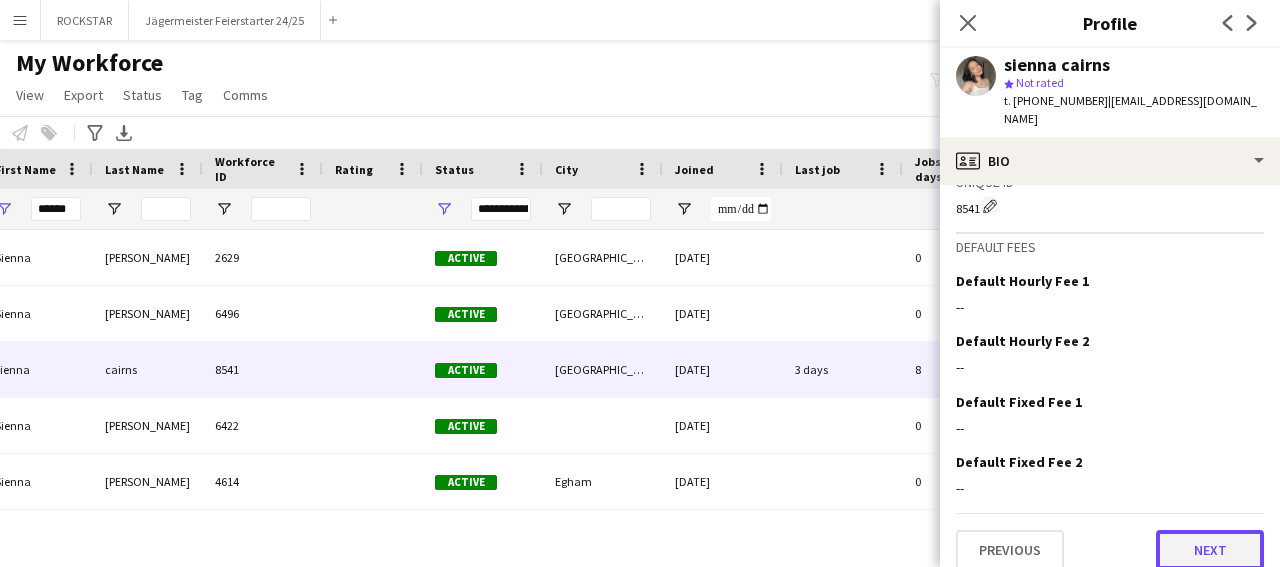 click on "Next" 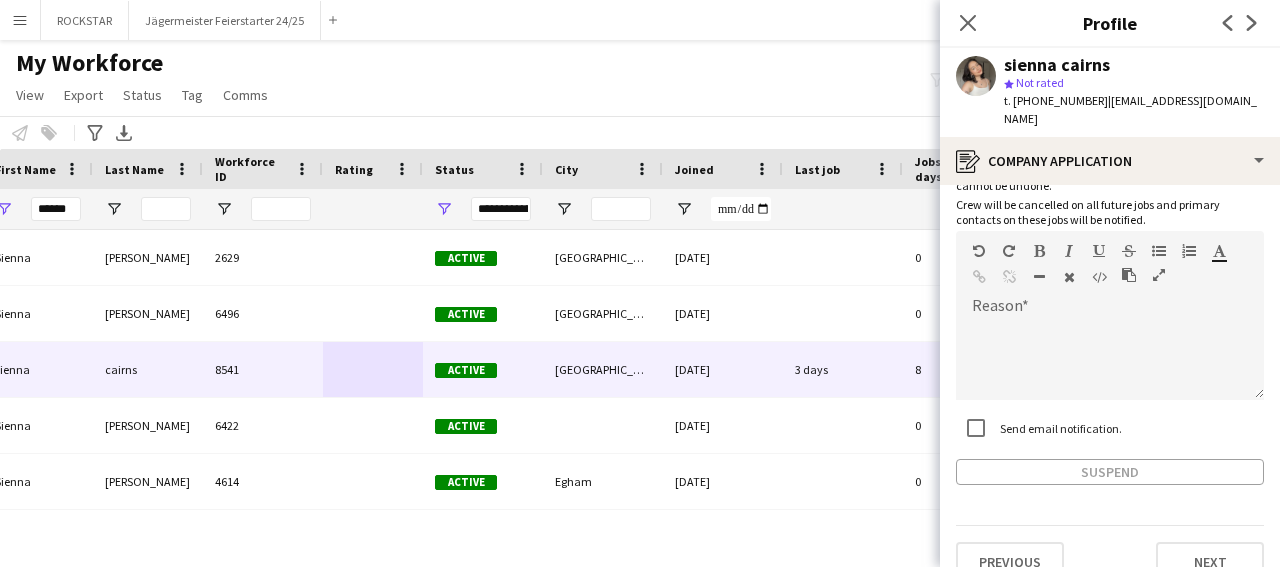 scroll, scrollTop: 126, scrollLeft: 0, axis: vertical 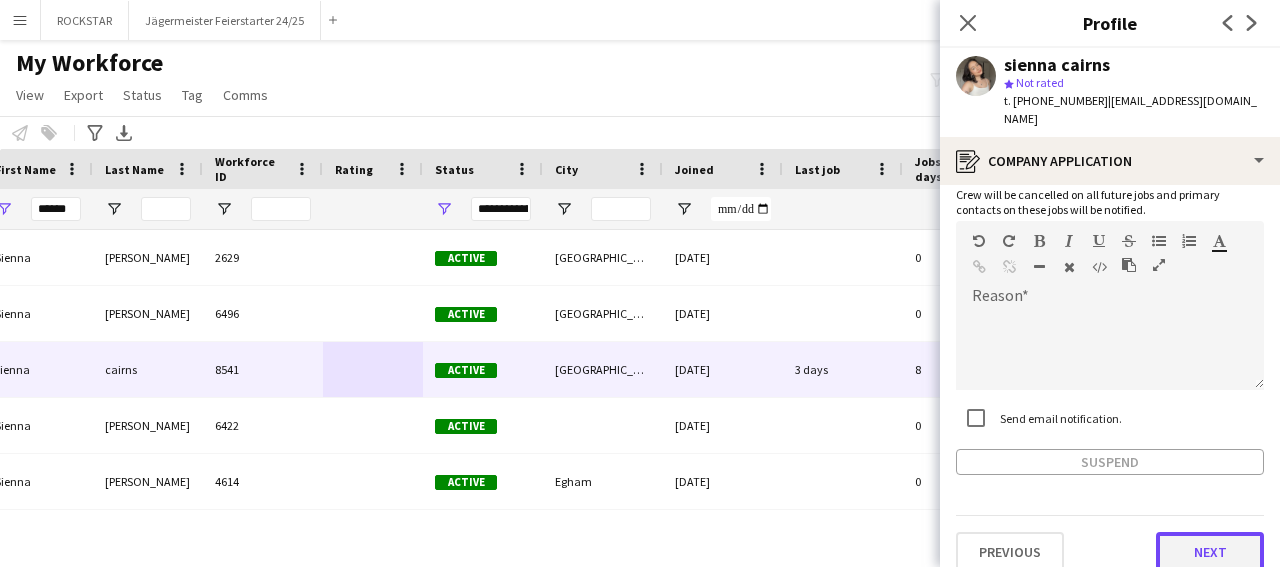 click on "Next" 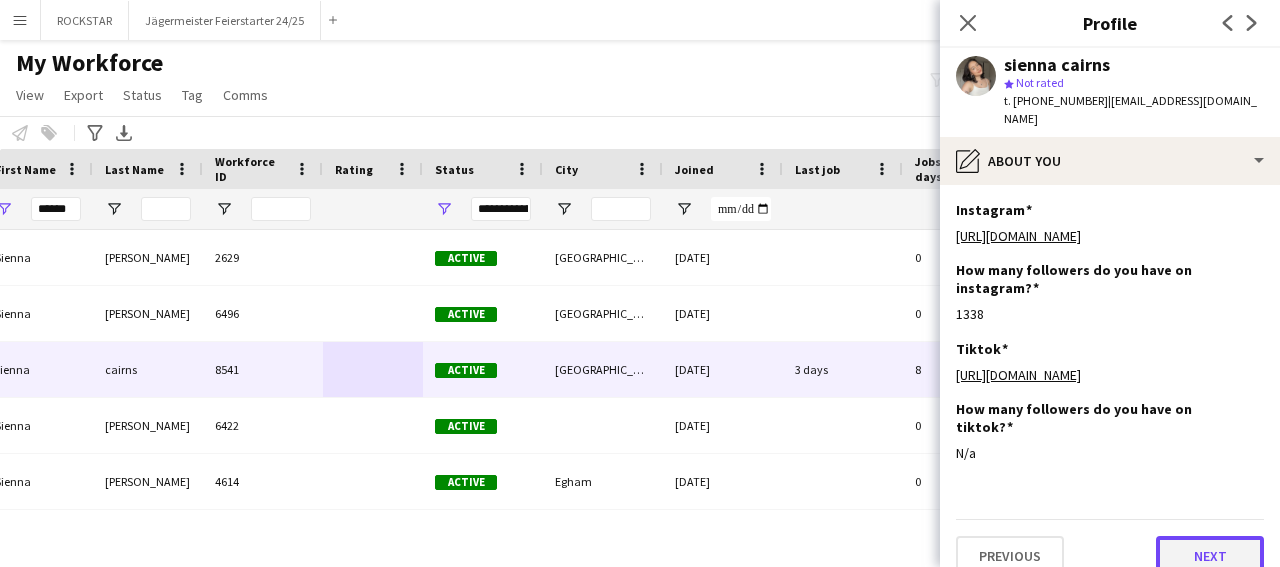 click on "Next" 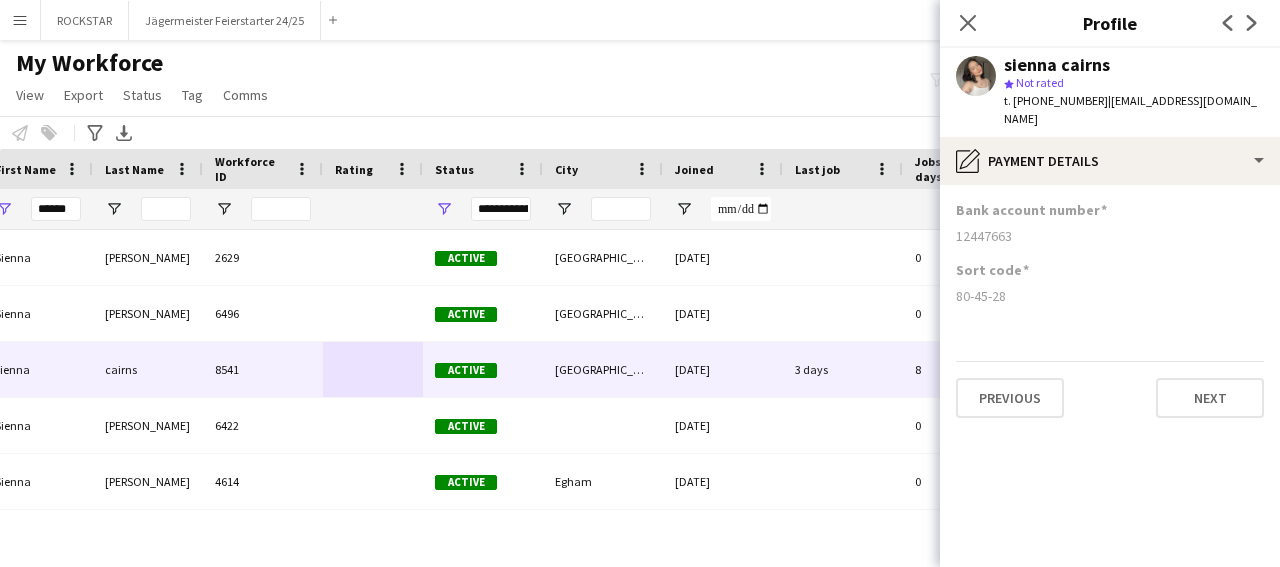scroll, scrollTop: 0, scrollLeft: 0, axis: both 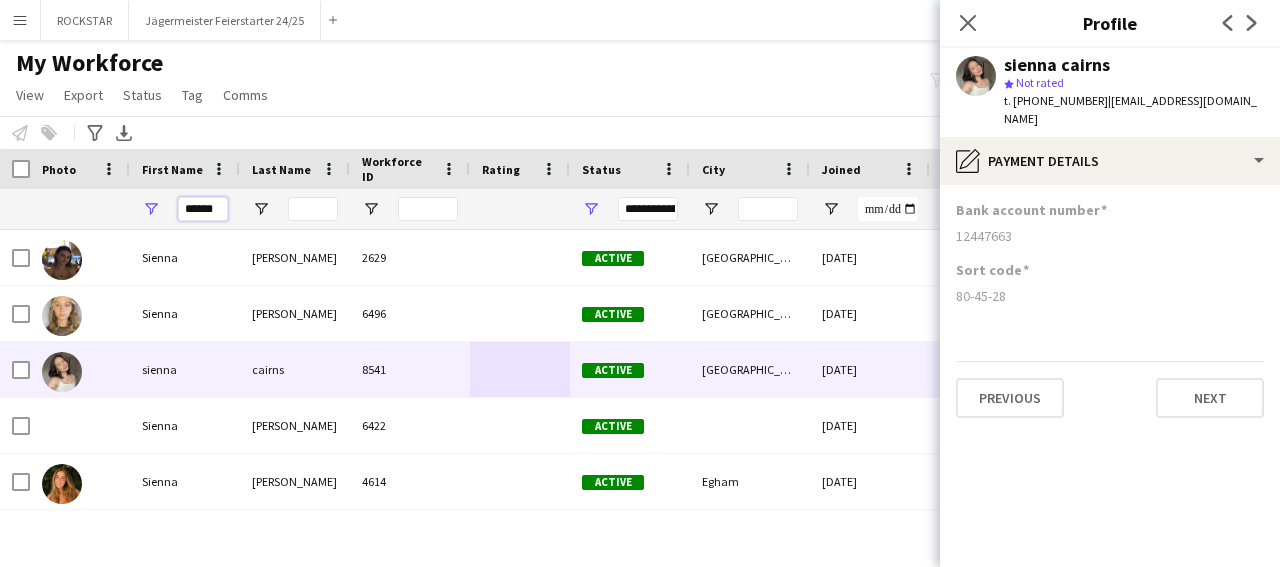 drag, startPoint x: 225, startPoint y: 210, endPoint x: 169, endPoint y: 204, distance: 56.32051 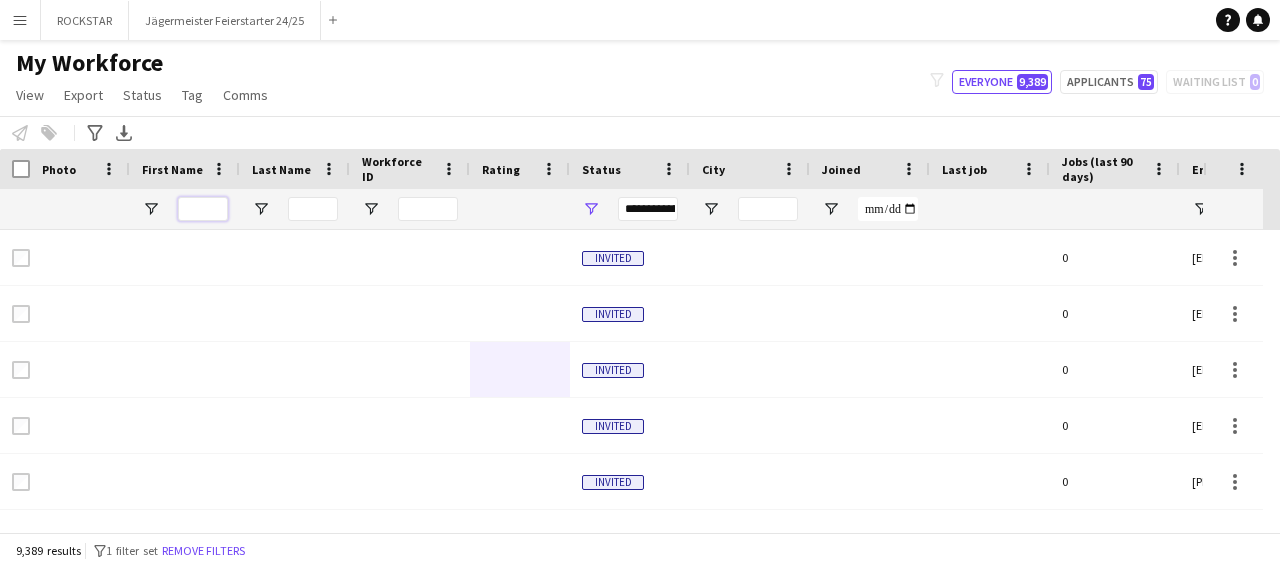 type 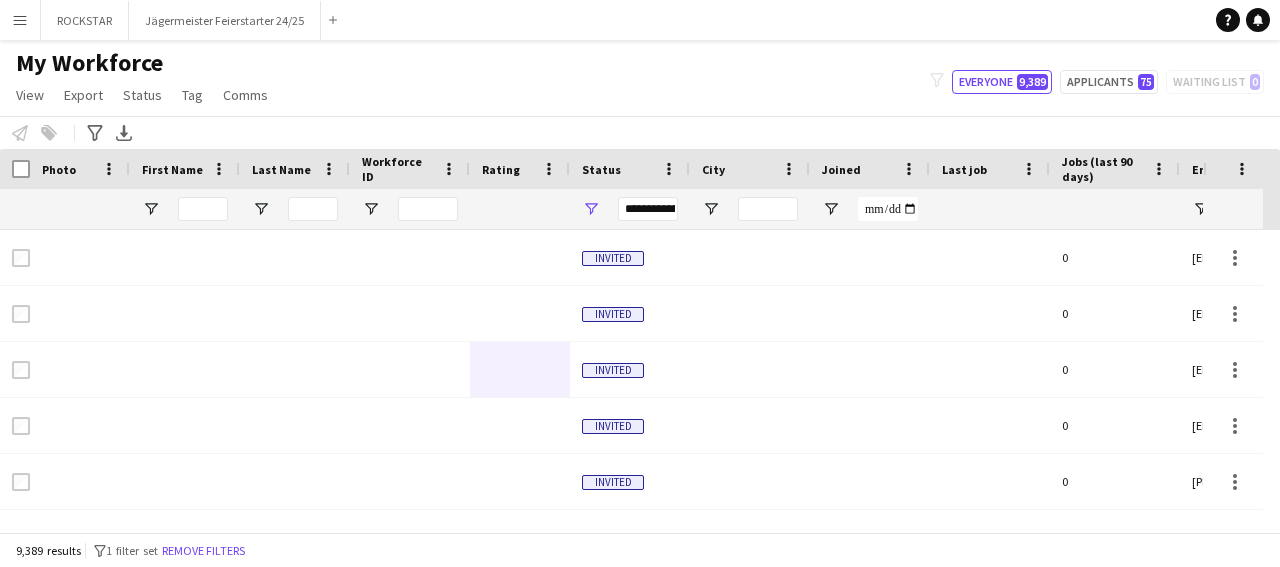 click on "Menu" at bounding box center [20, 20] 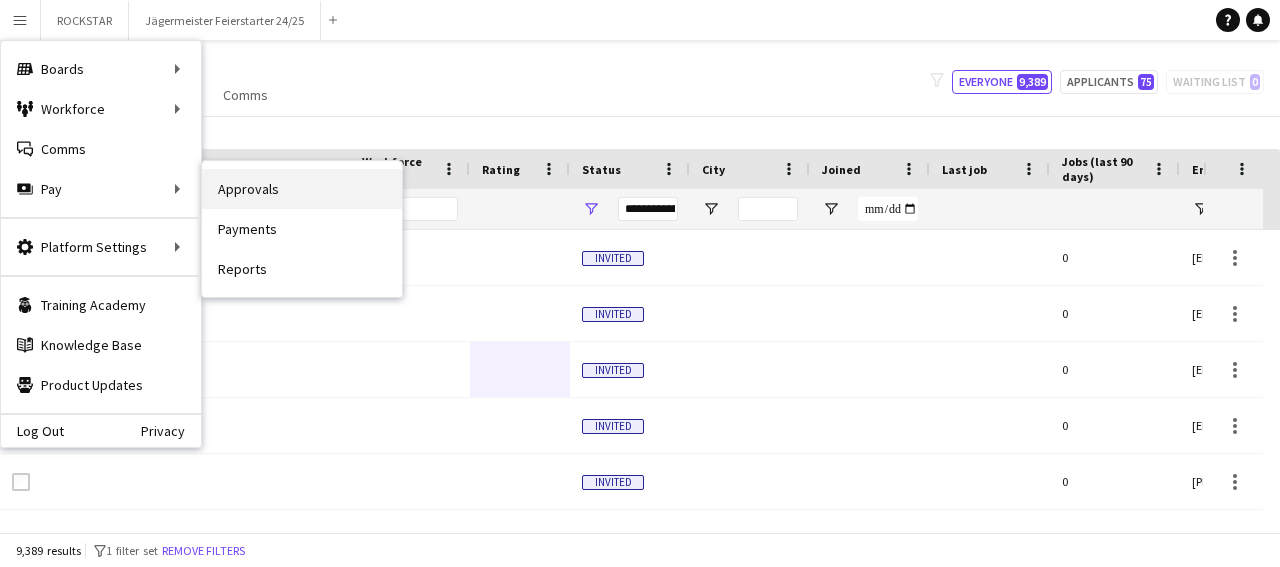 click on "Approvals" at bounding box center (302, 189) 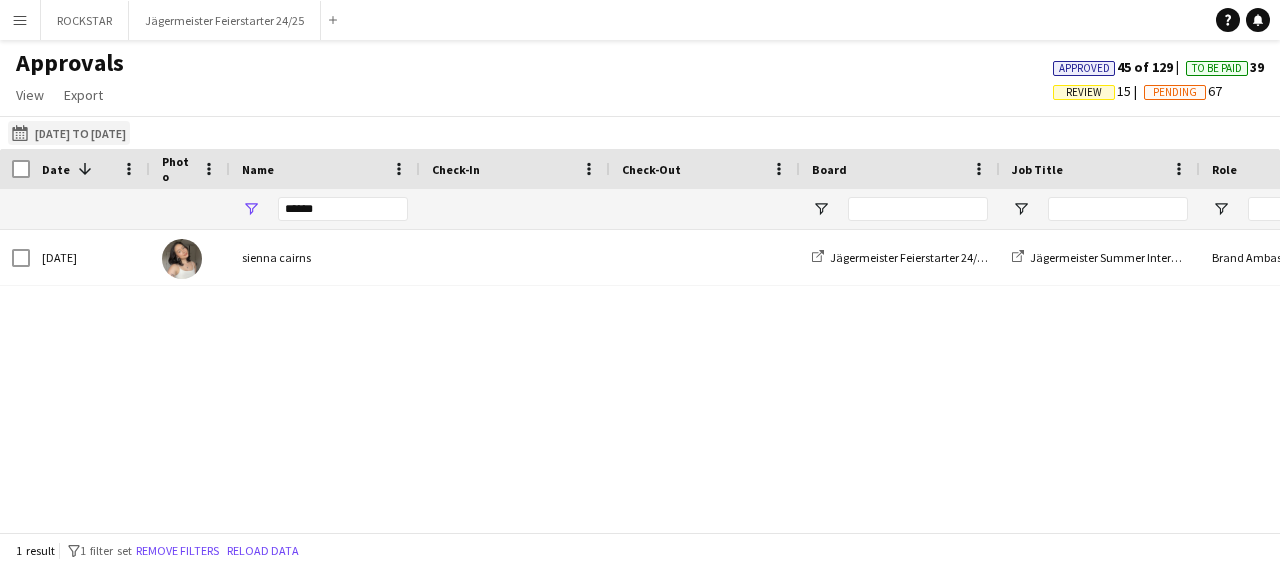 click on "[DATE] to [DATE]
[DATE] to [DATE]" 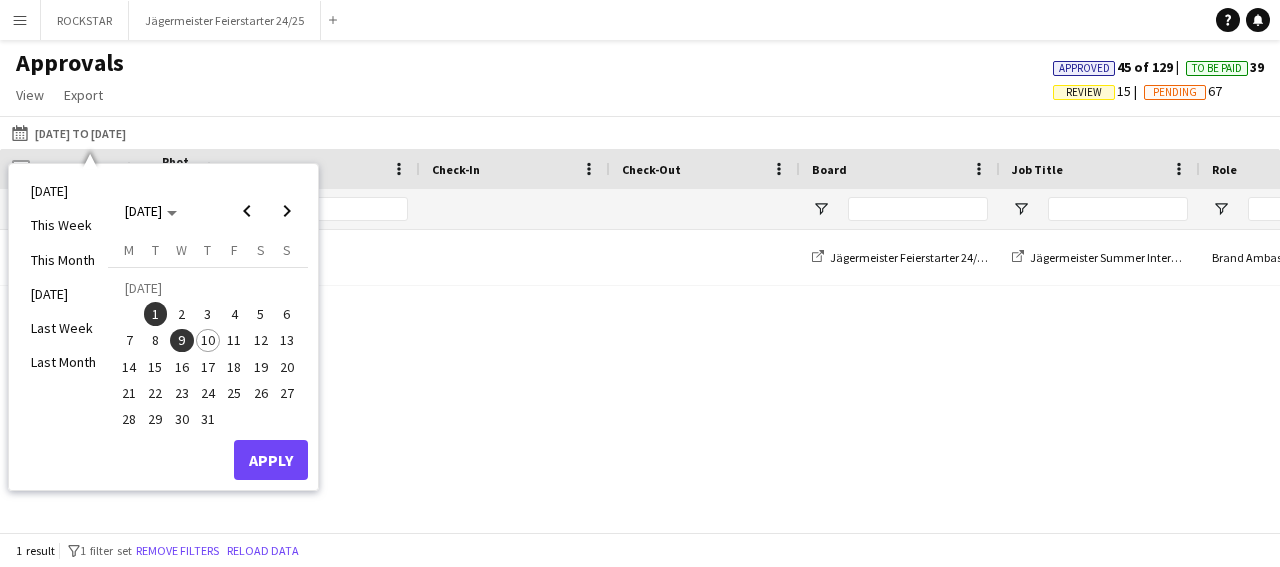 click on "1" at bounding box center [156, 314] 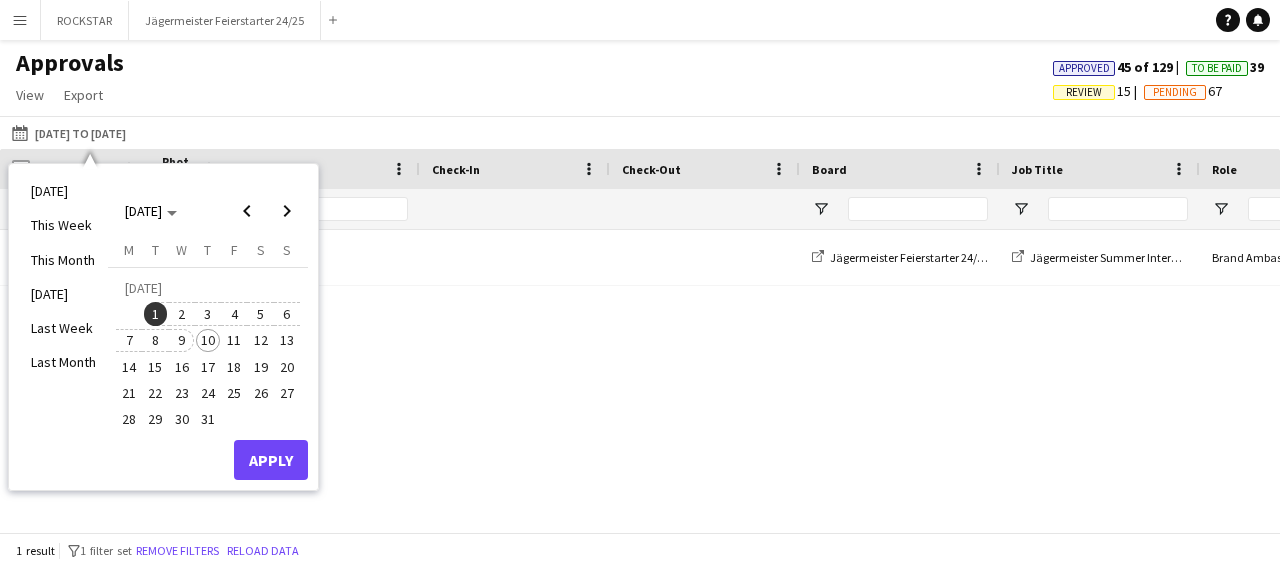 click on "9" at bounding box center (182, 341) 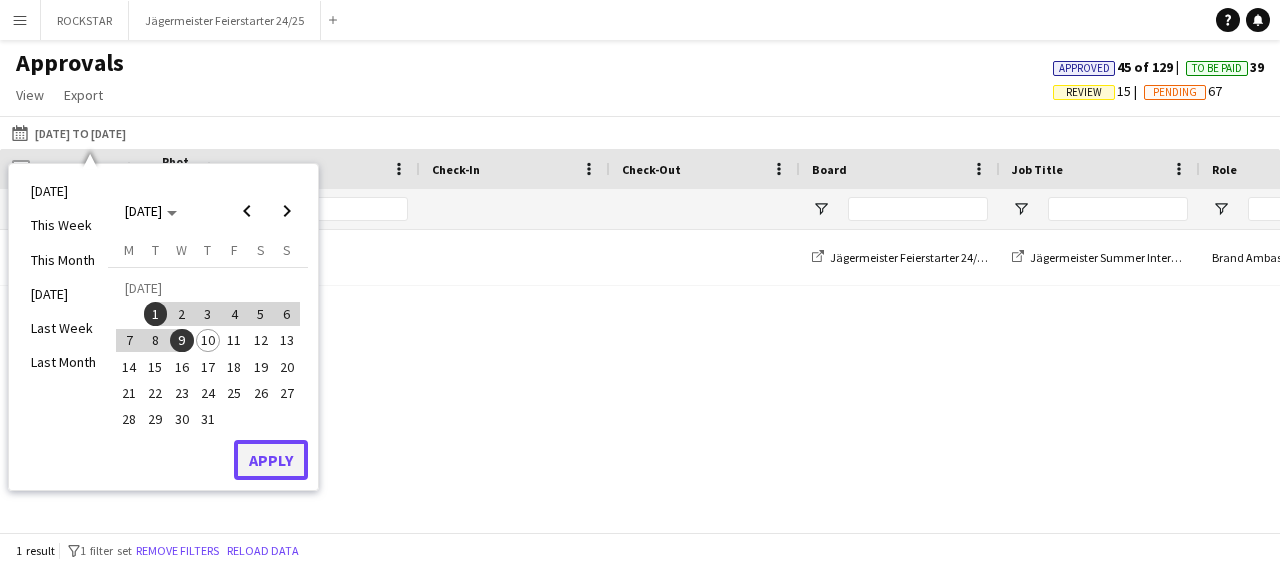 click on "Apply" at bounding box center (271, 460) 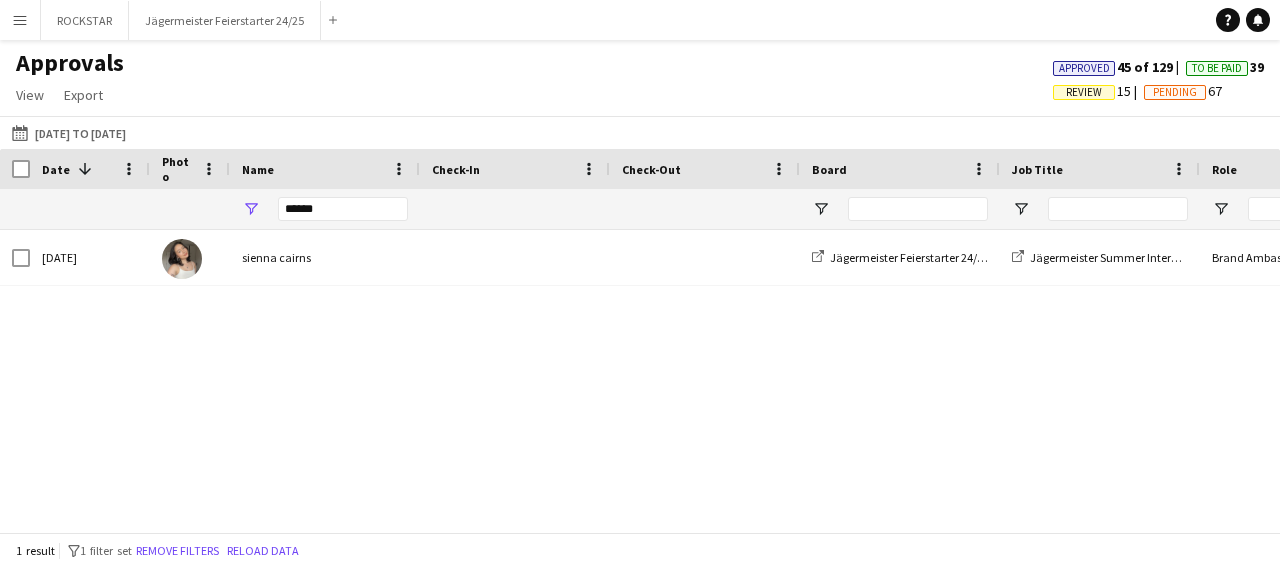 click on "******" at bounding box center [343, 209] 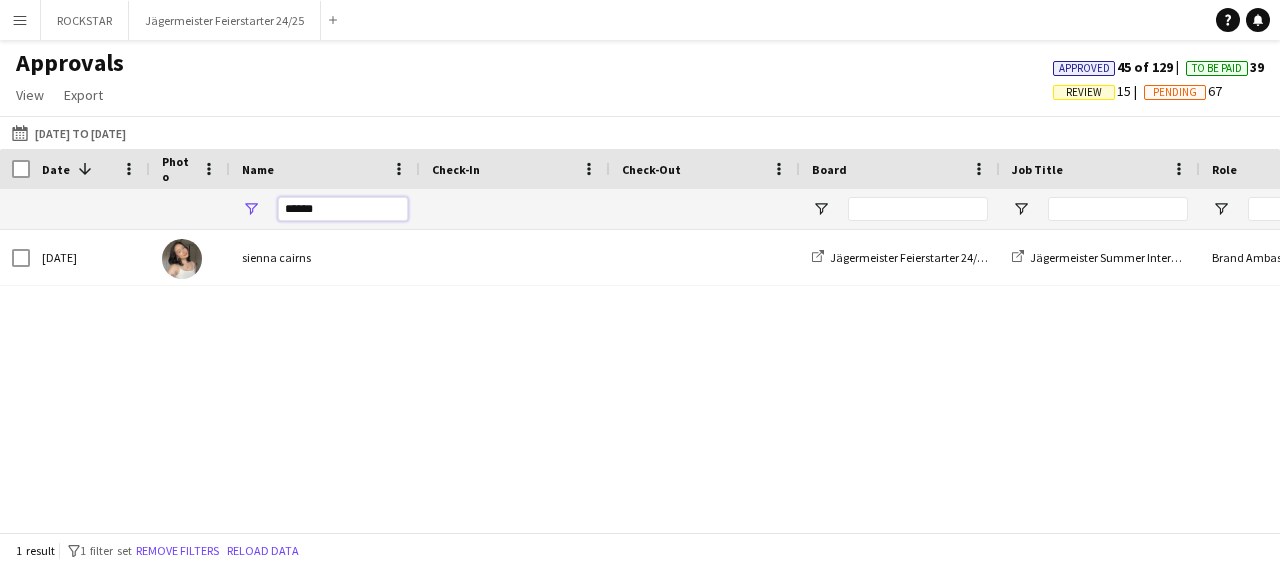 click on "******" at bounding box center (343, 209) 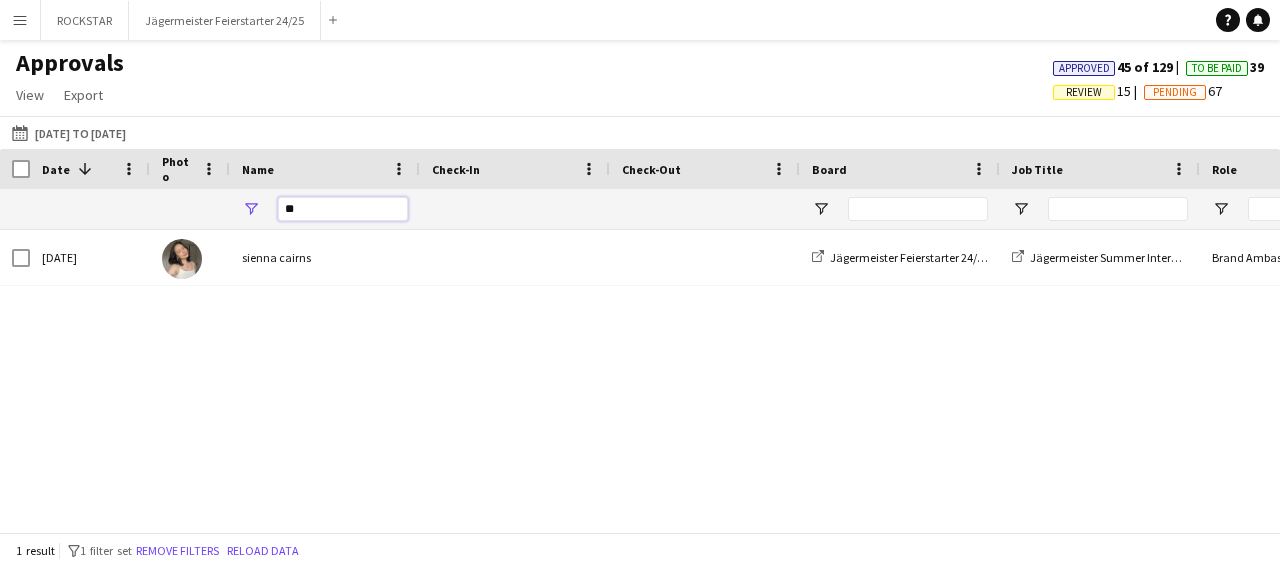 type on "*" 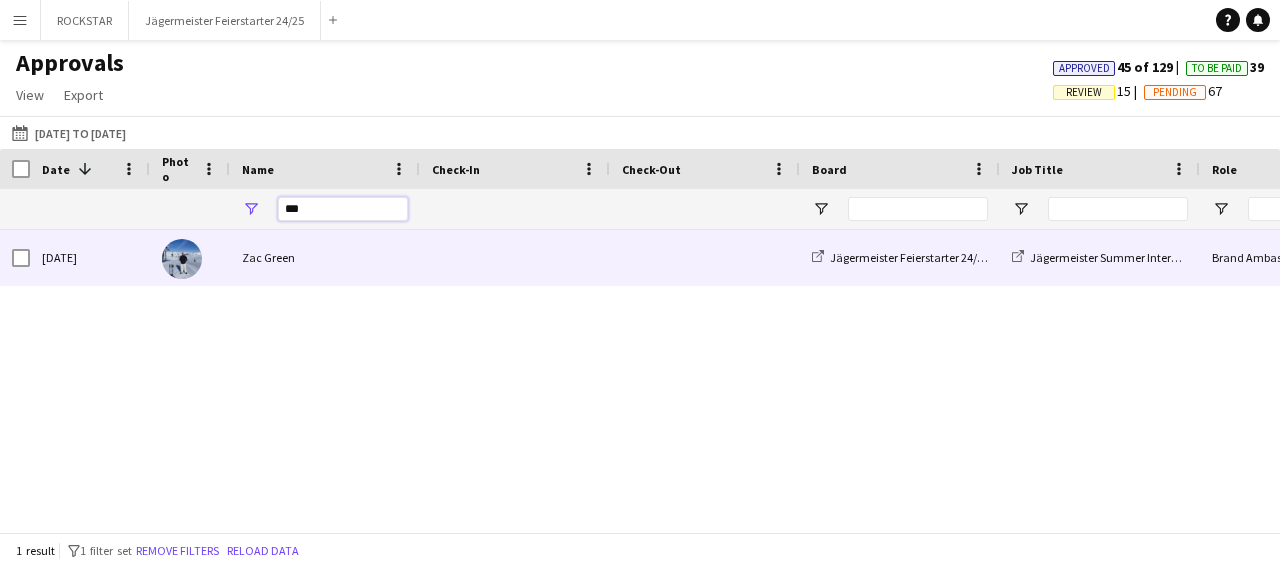 type on "***" 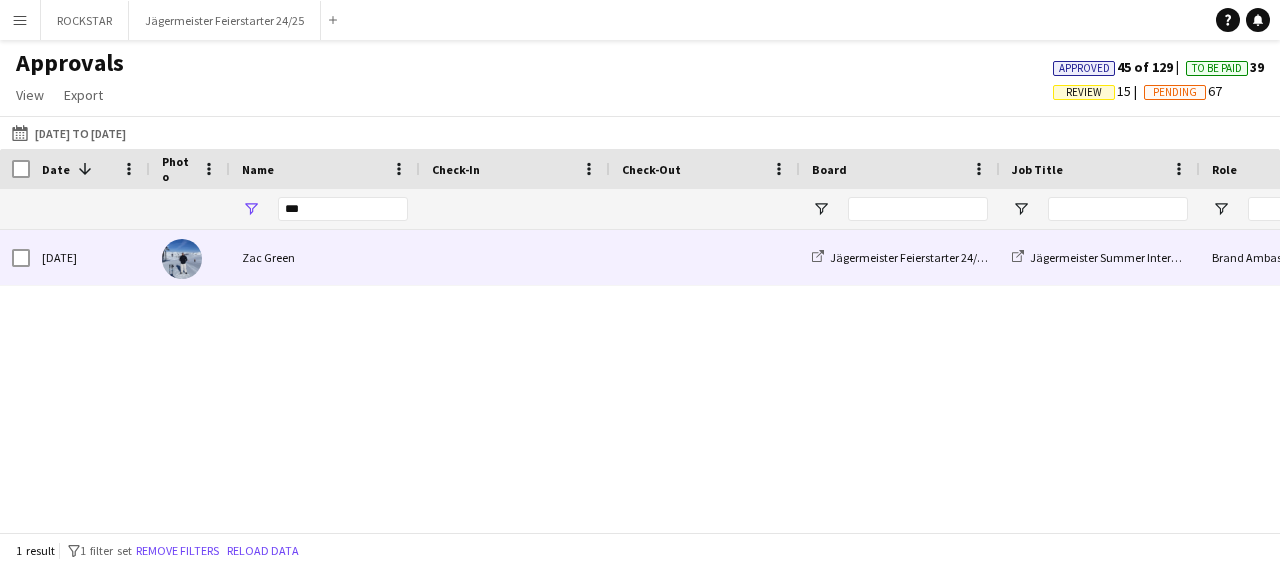 click on "Zac Green" at bounding box center [325, 257] 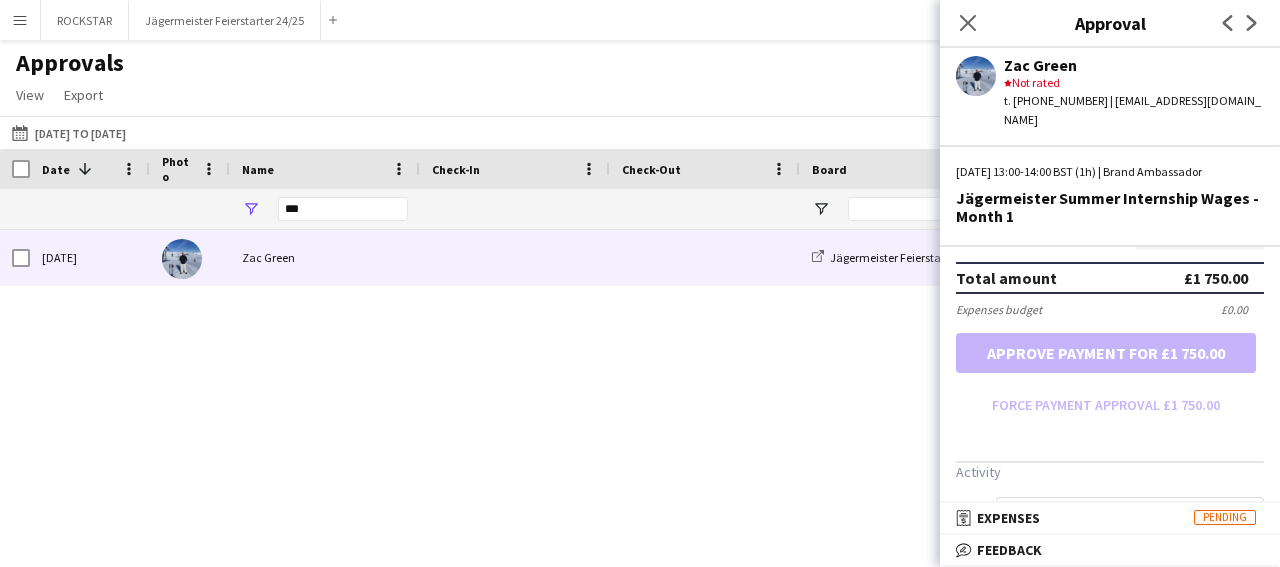 scroll, scrollTop: 0, scrollLeft: 0, axis: both 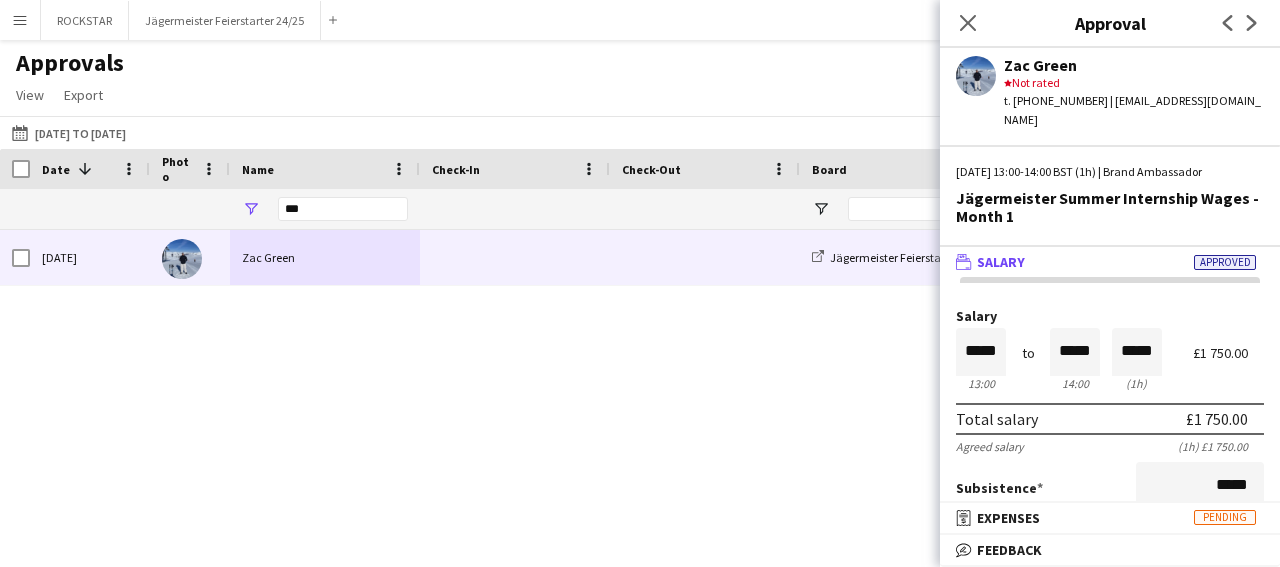 click on "[DATE] Zac Green
Jägermeister Feierstarter 24/25
Jägermeister Summer Internship Wages - Month 1
Brand Ambassador" at bounding box center (640, 372) 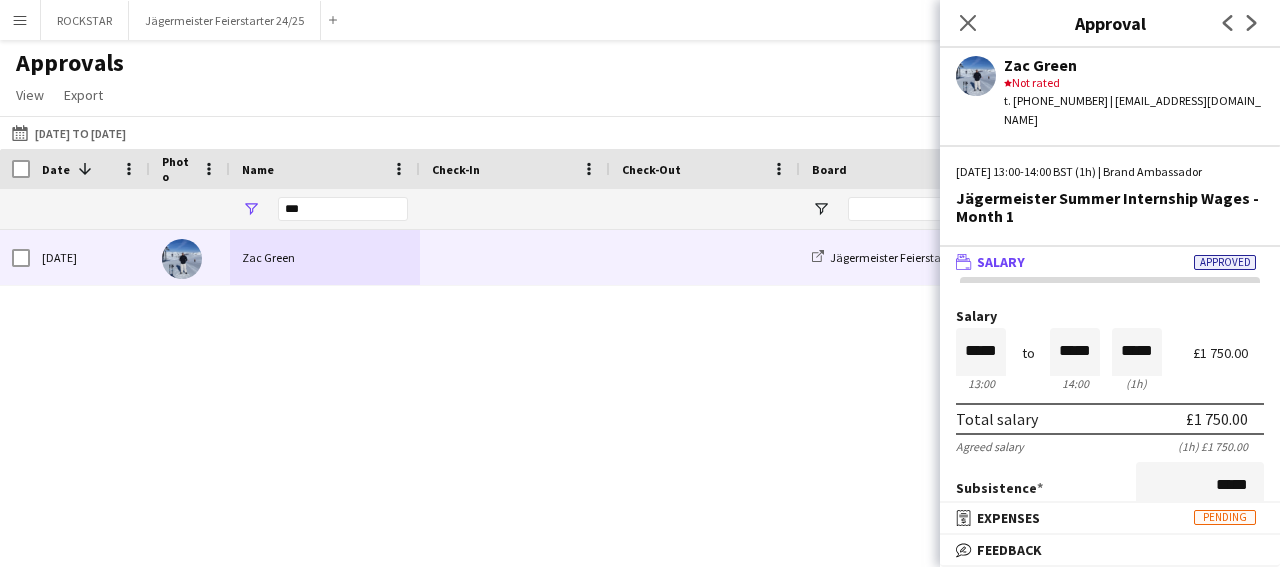 scroll, scrollTop: 0, scrollLeft: 9, axis: horizontal 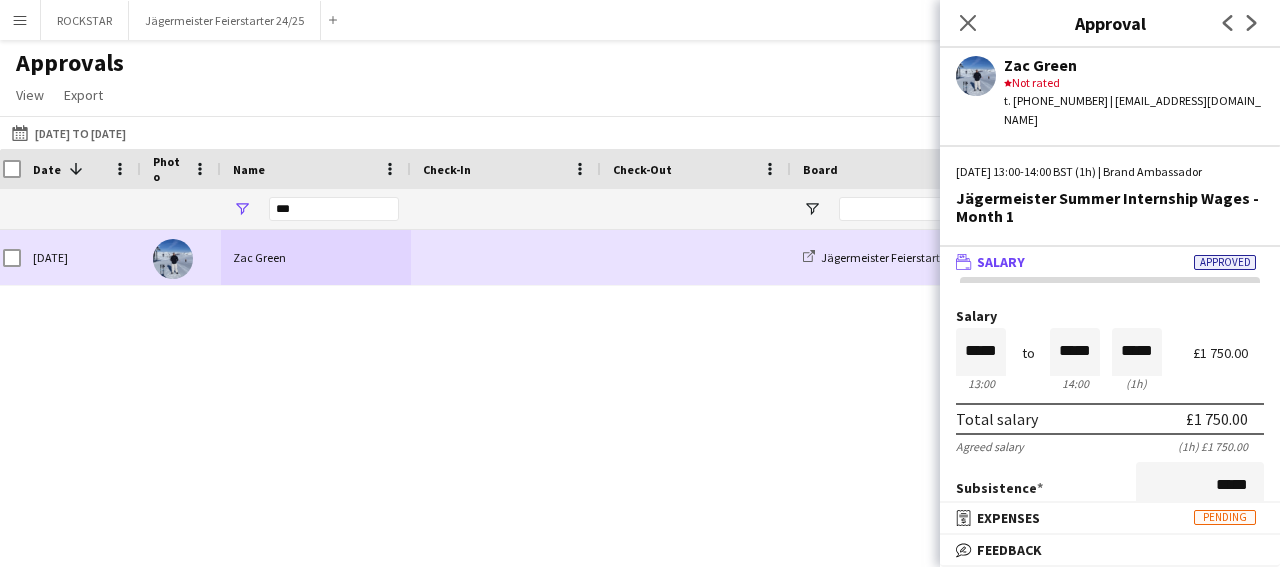 click at bounding box center (173, 259) 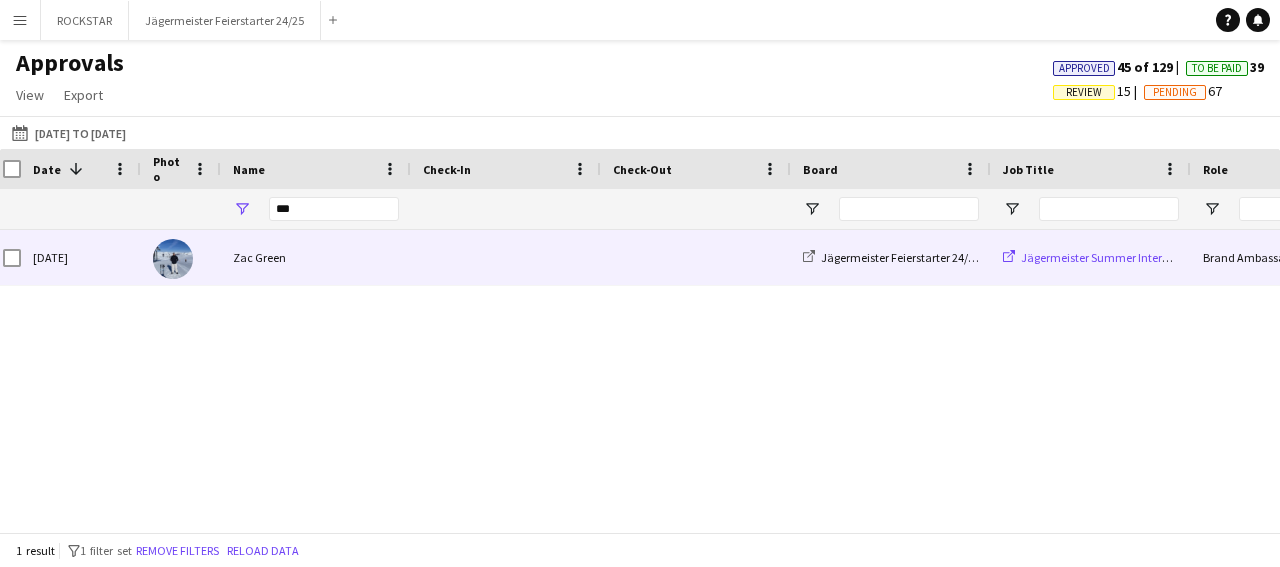 click on "Jägermeister Summer Internship Wages - Month 1" at bounding box center [1147, 257] 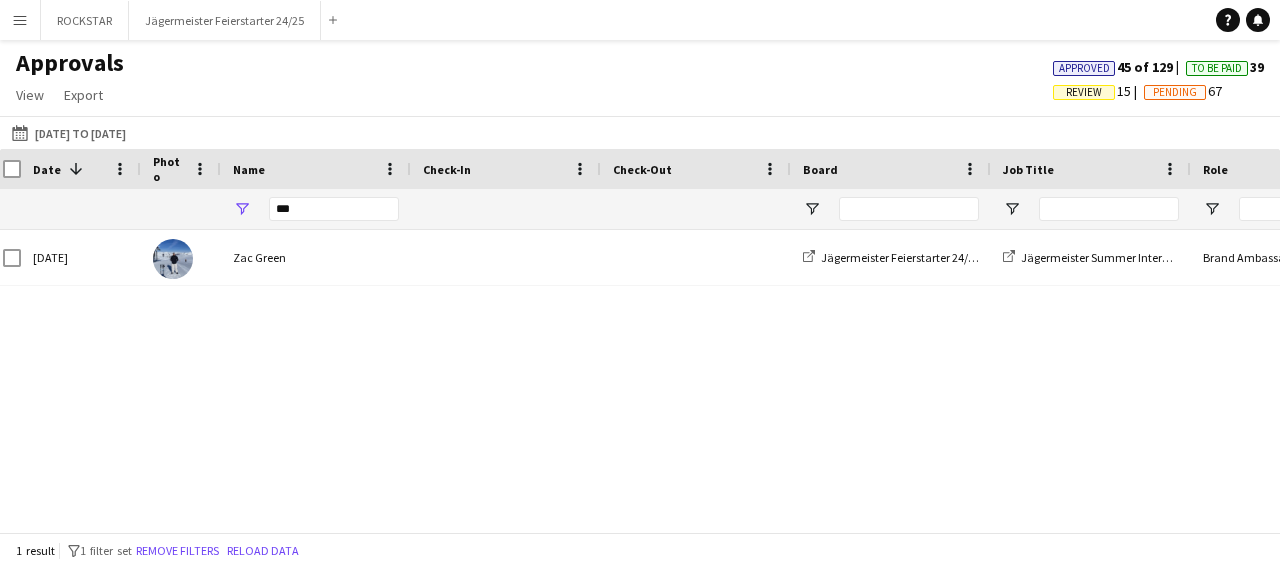 scroll, scrollTop: 0, scrollLeft: 221, axis: horizontal 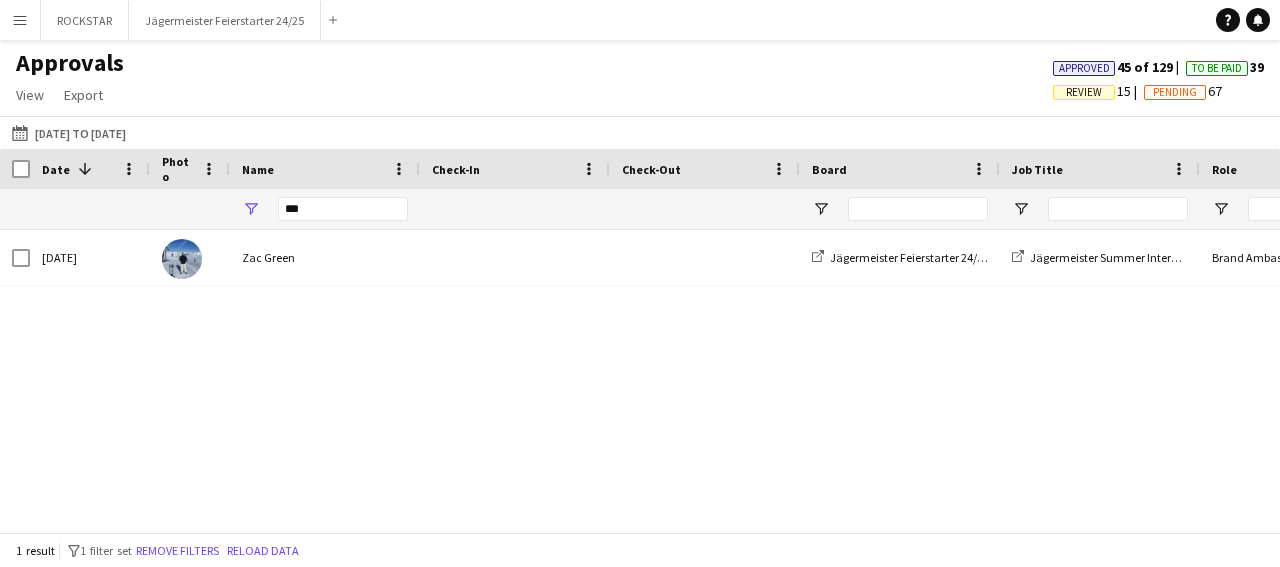 click on "Menu" at bounding box center [20, 20] 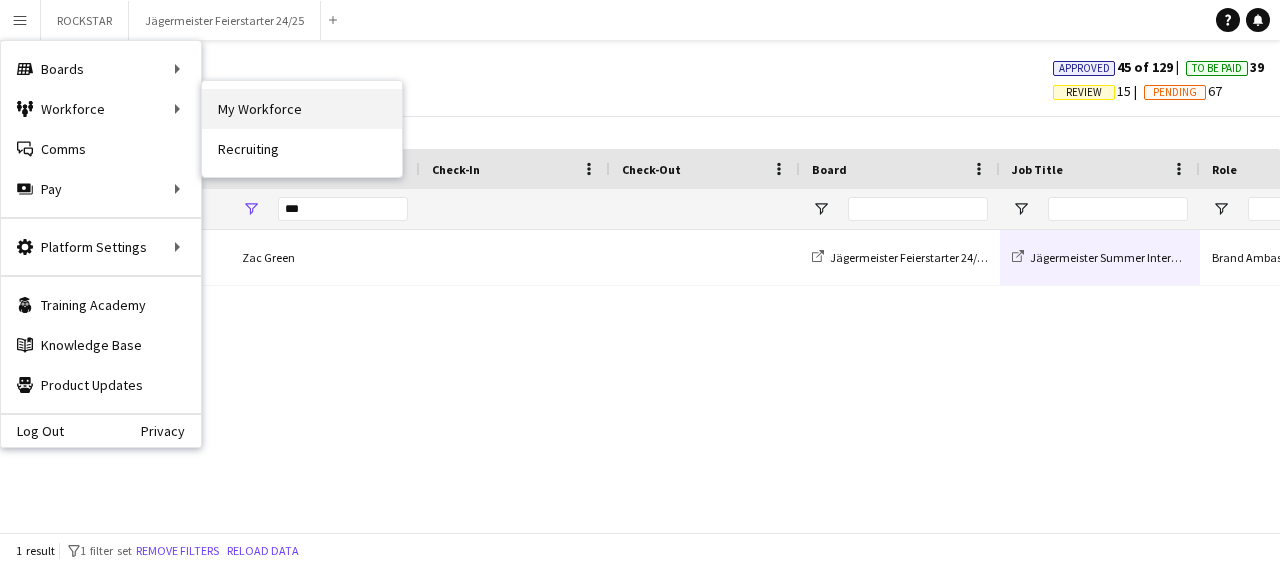 click on "My Workforce" at bounding box center [302, 109] 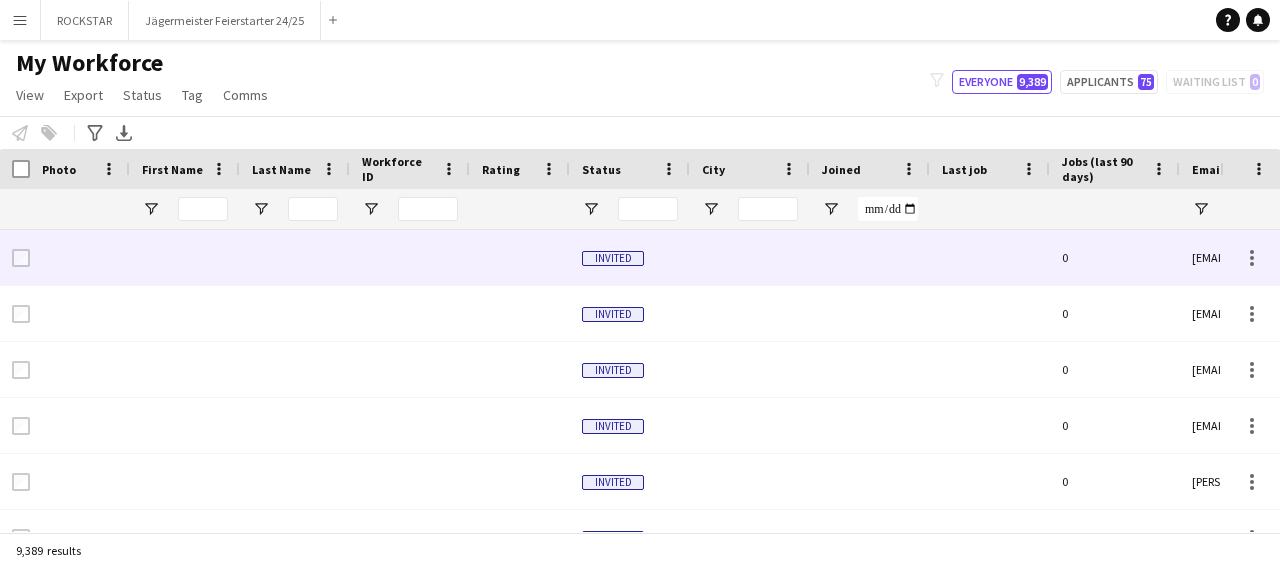 type on "**********" 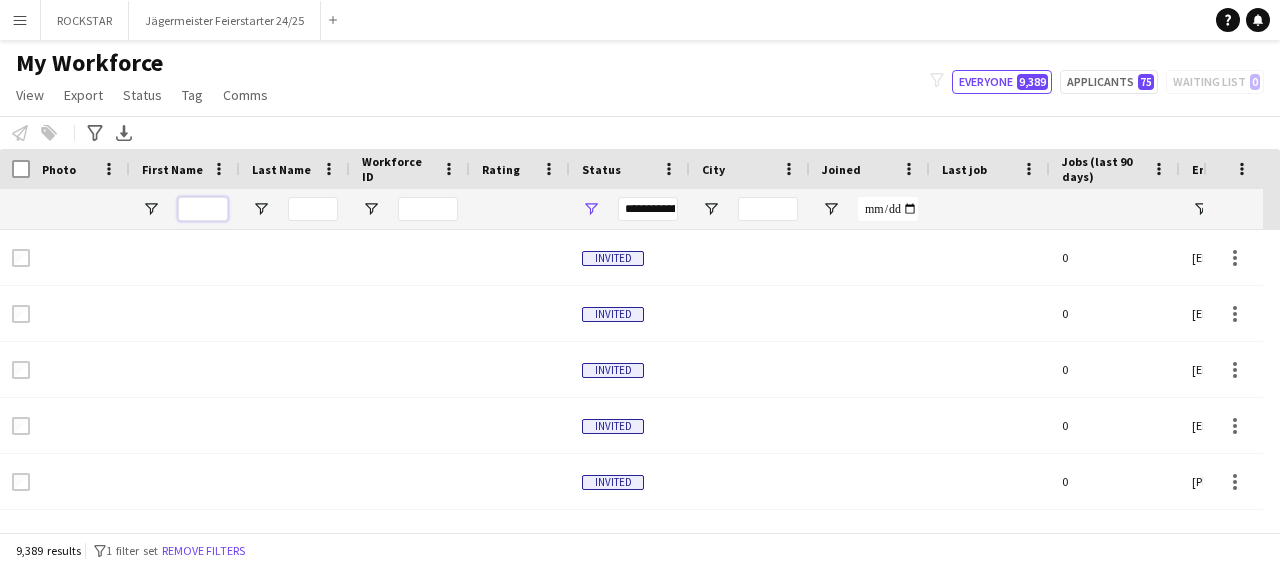 click at bounding box center [203, 209] 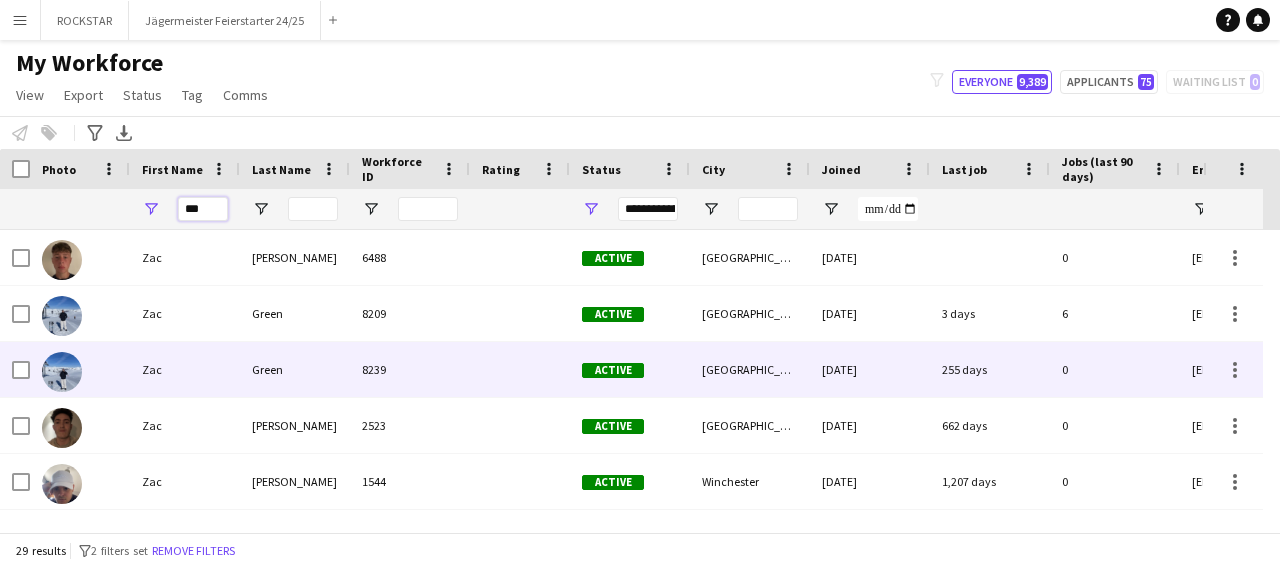 type on "***" 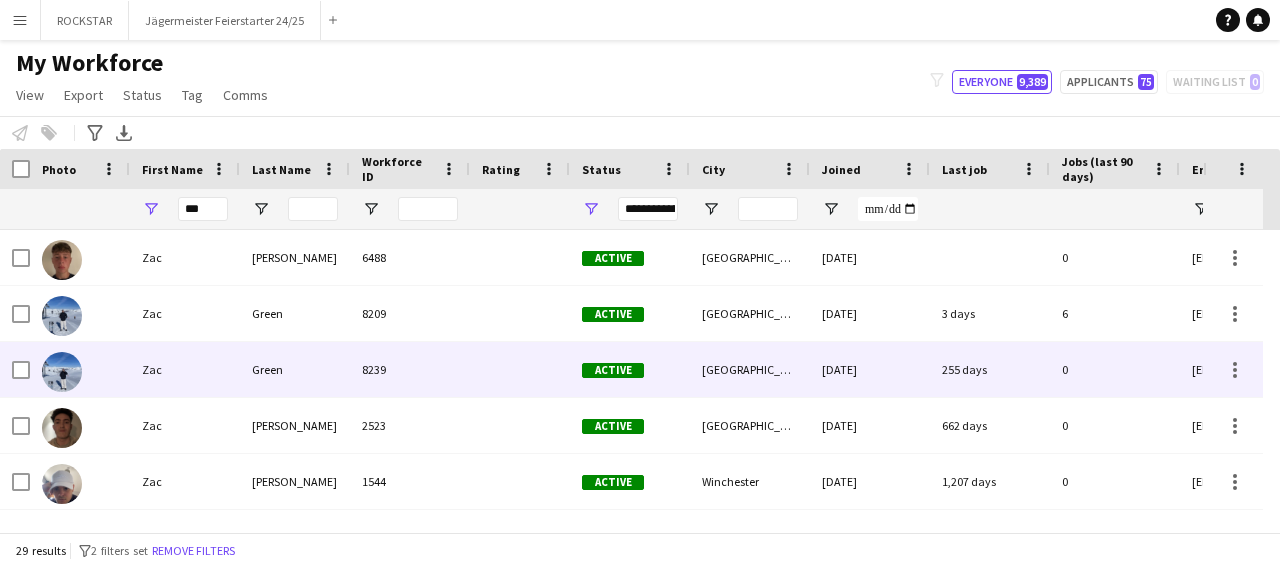 click on "Green" at bounding box center [295, 369] 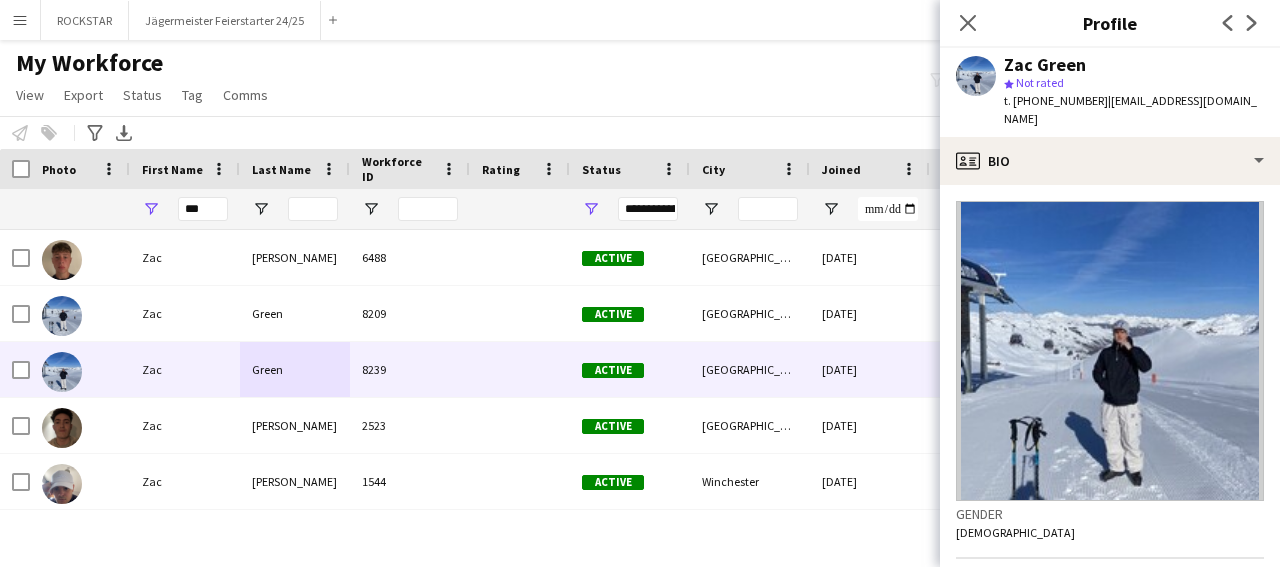 drag, startPoint x: 1260, startPoint y: 258, endPoint x: 1251, endPoint y: 356, distance: 98.4124 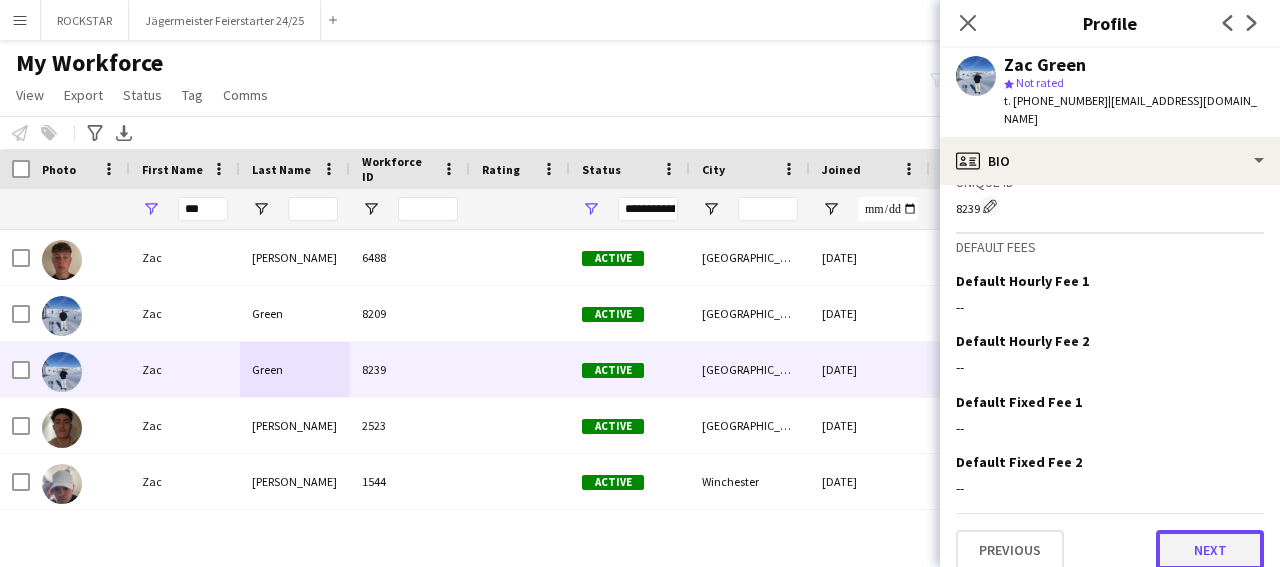 click on "Next" 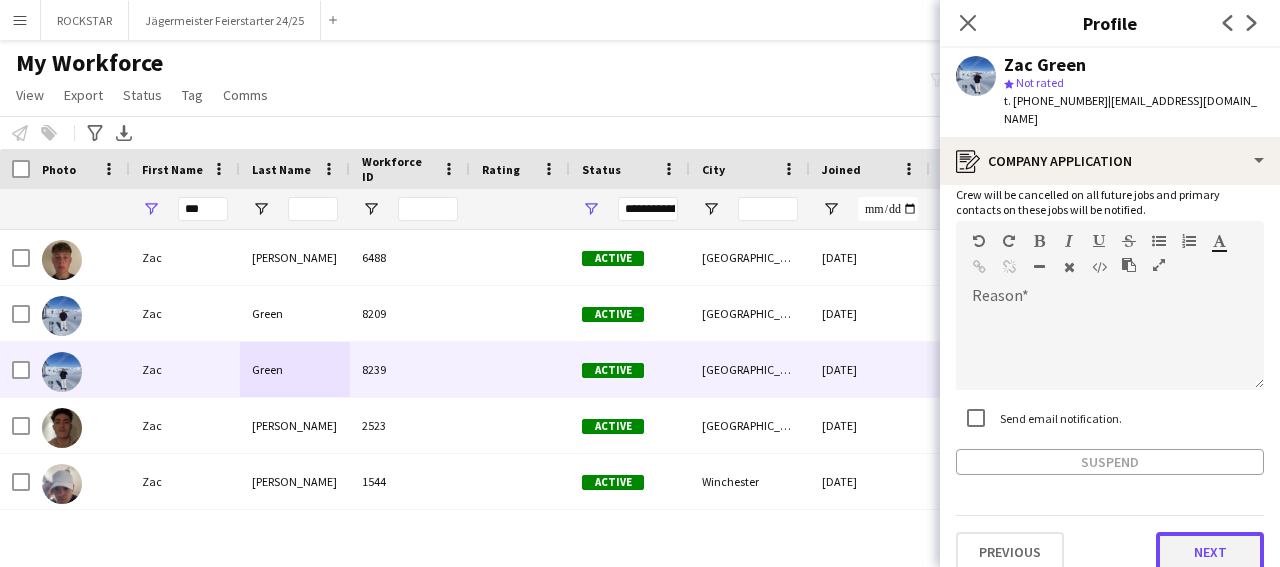 click on "Next" 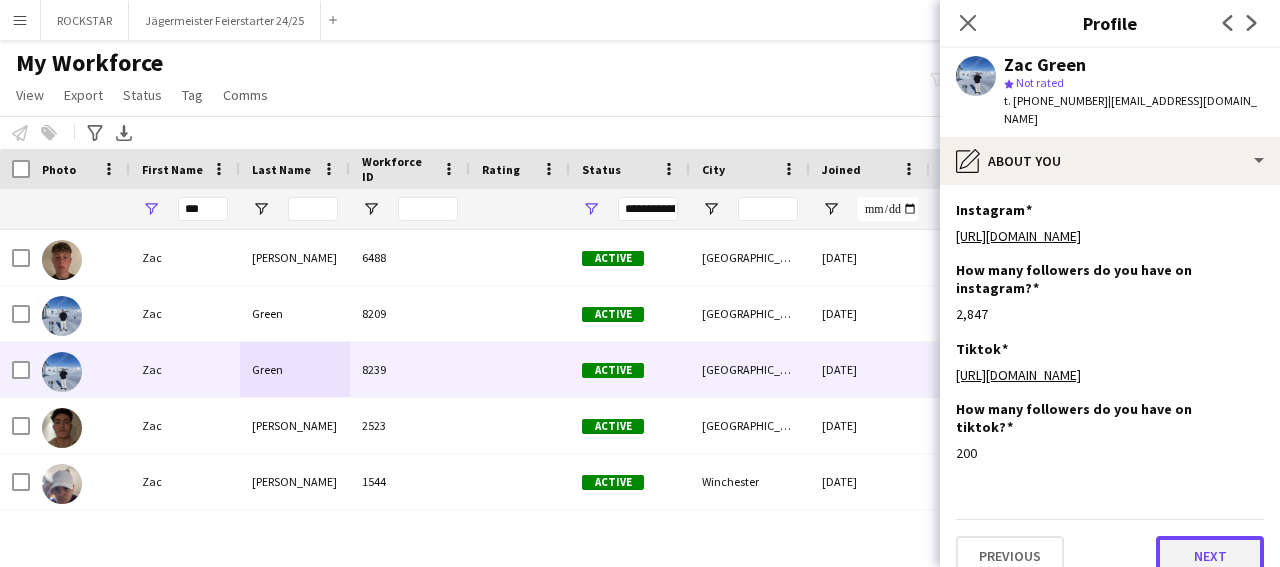 click on "Next" 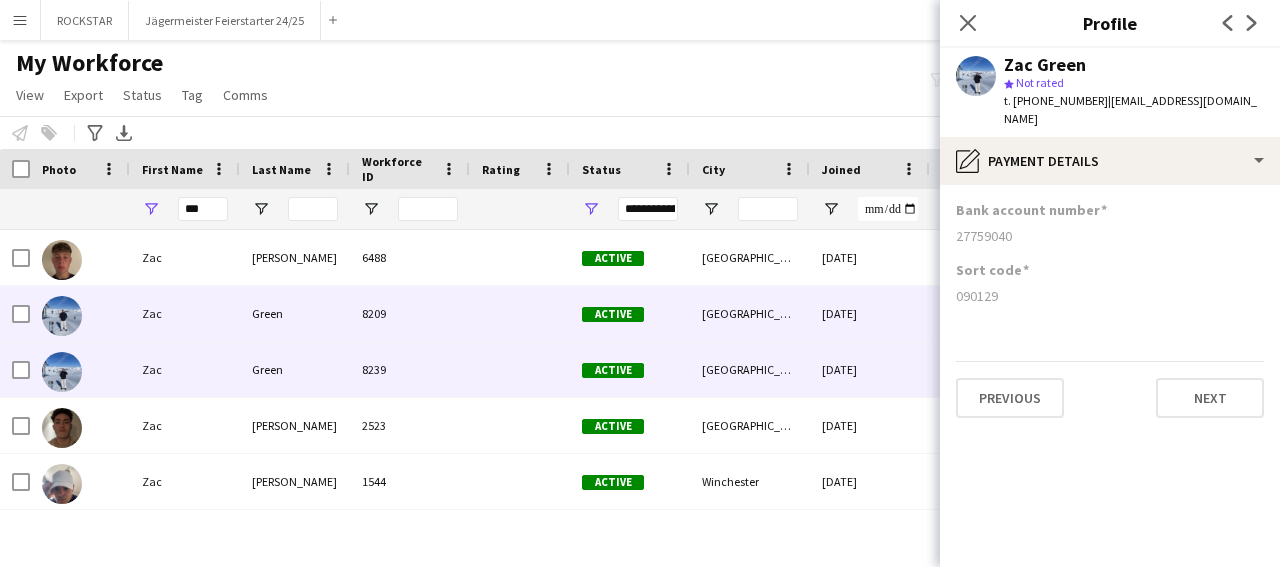 click on "8209" at bounding box center (410, 313) 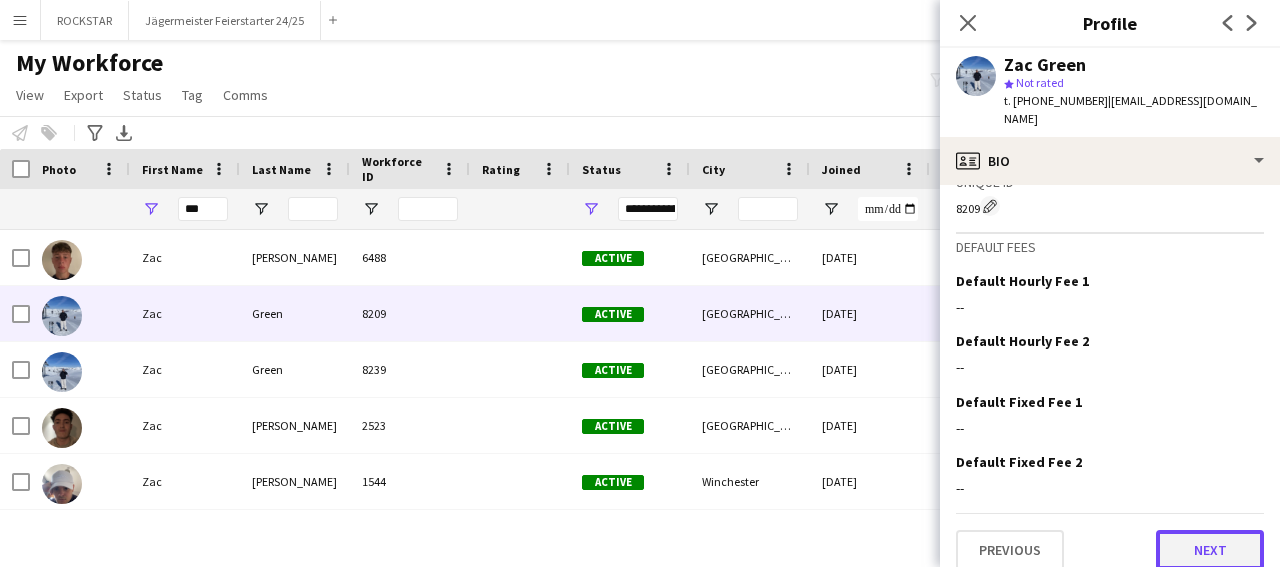 click on "Next" 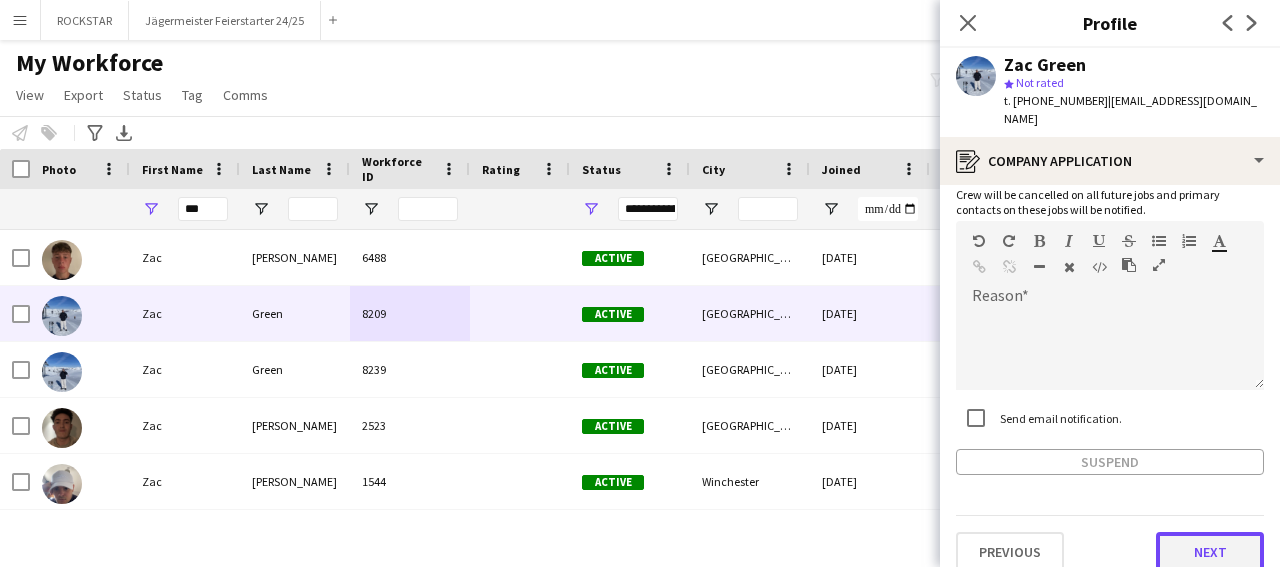 click on "Next" 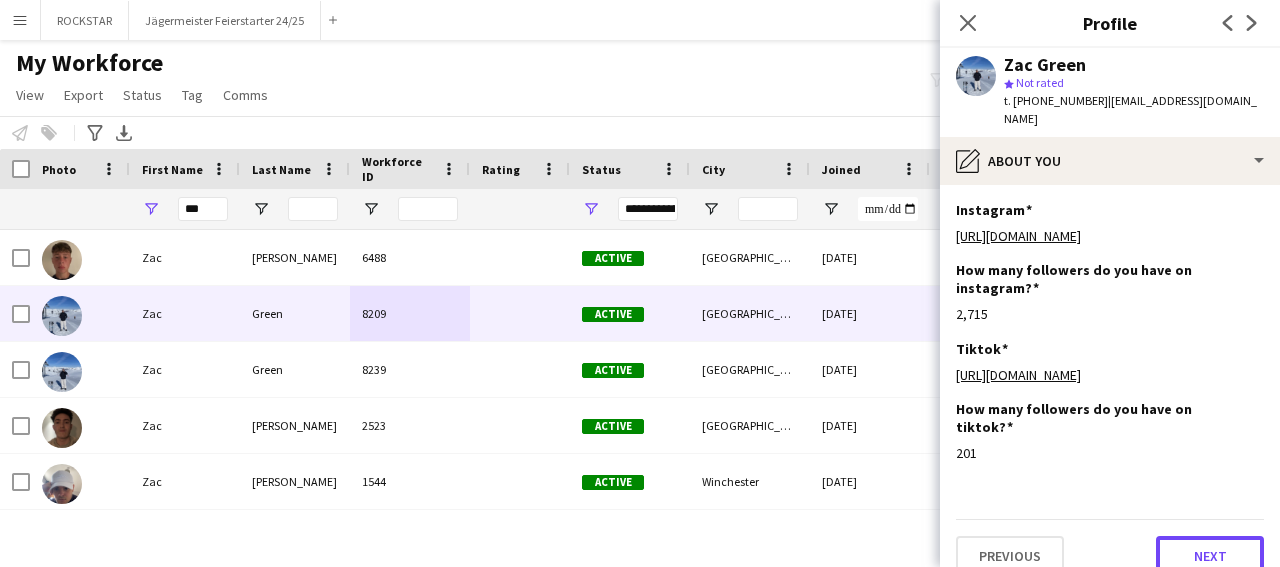 click on "Next" 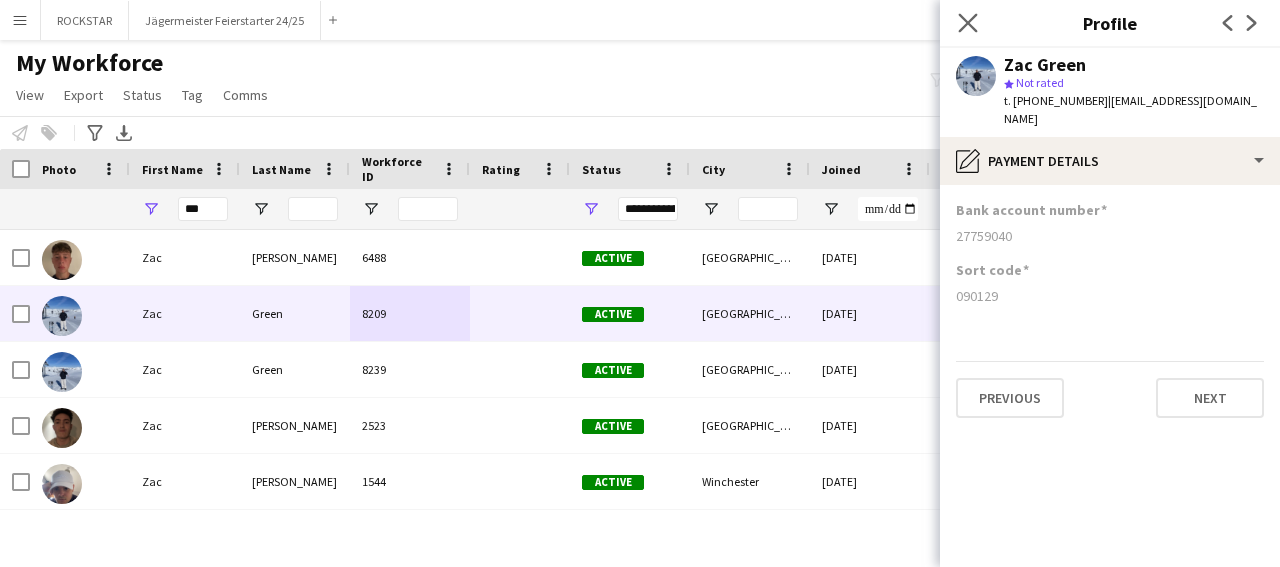 click on "Close pop-in" 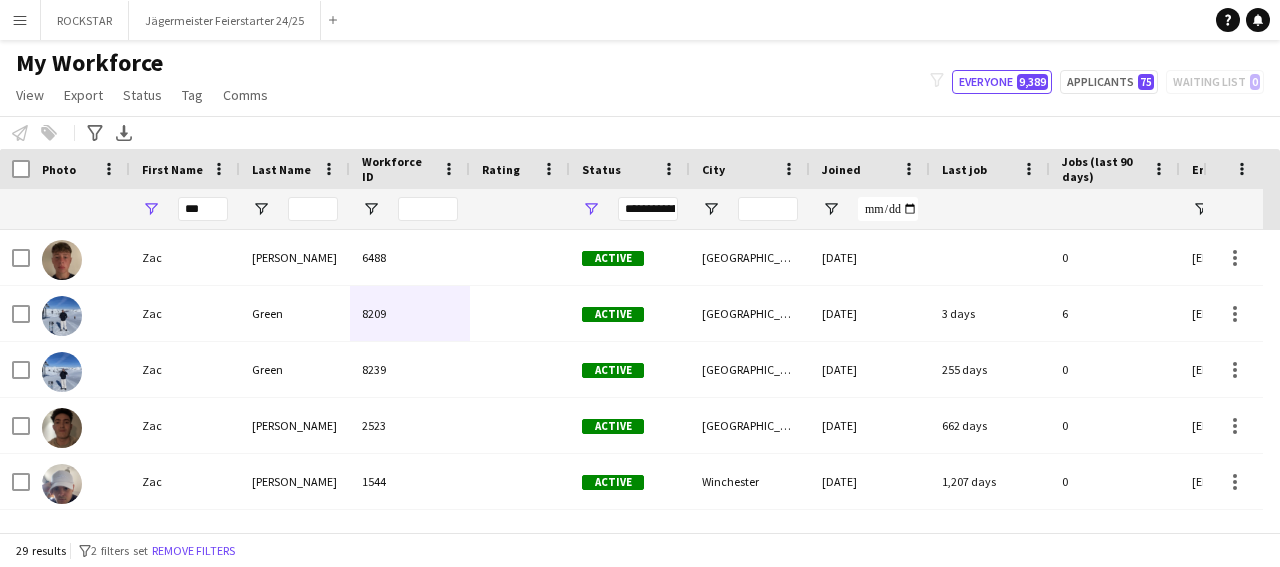 click on "Menu" at bounding box center (20, 20) 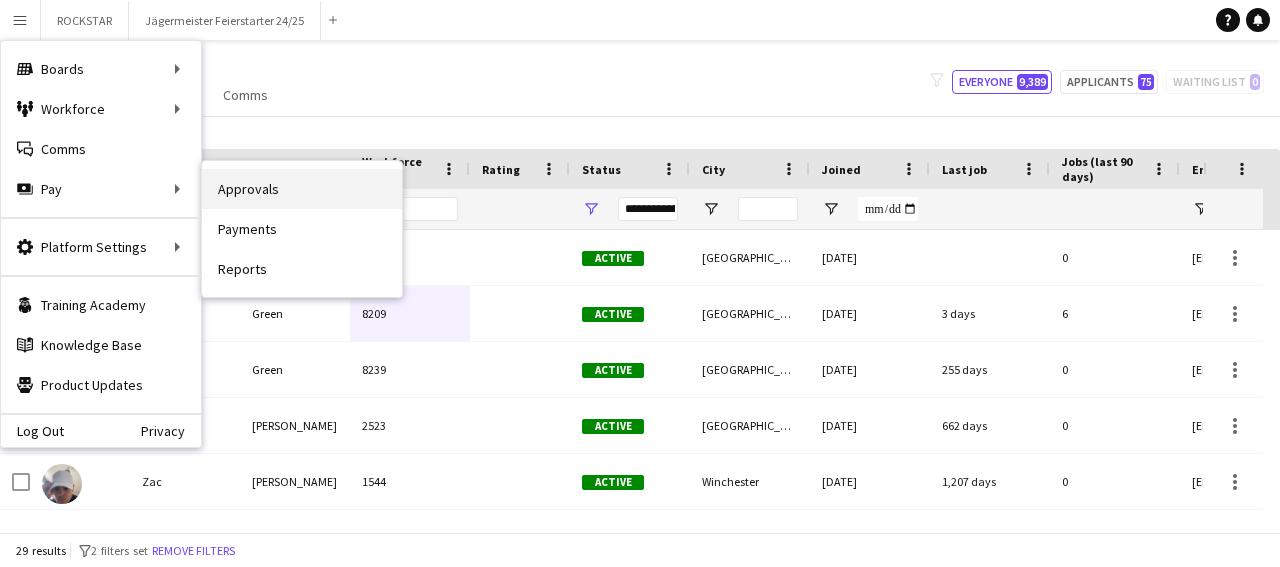 click on "Approvals" at bounding box center (302, 189) 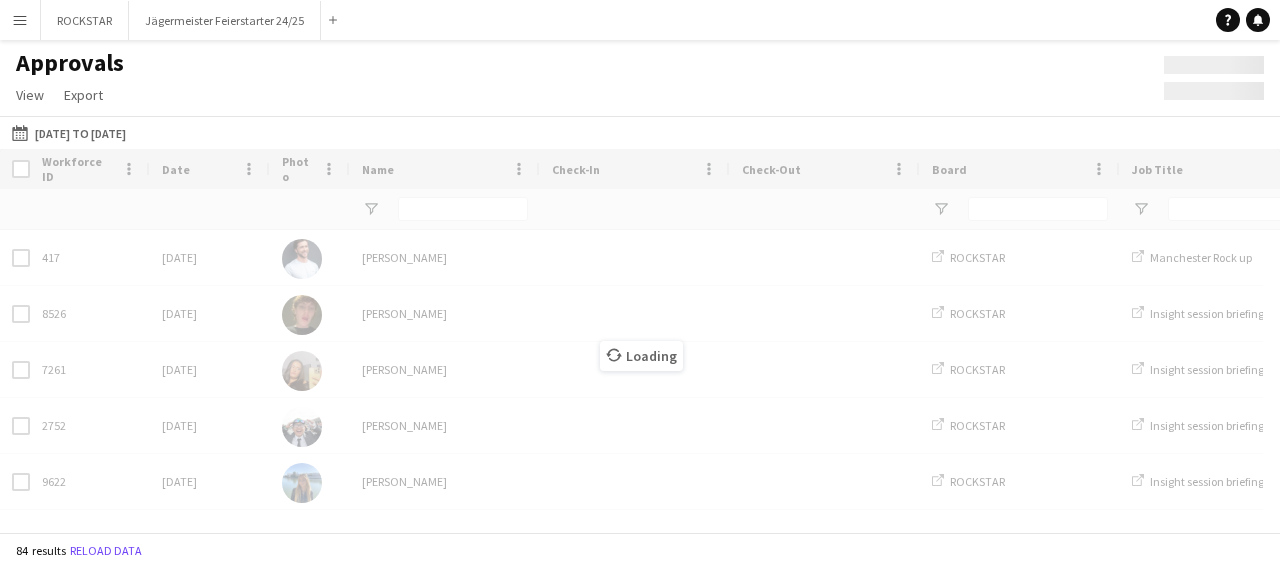 type on "***" 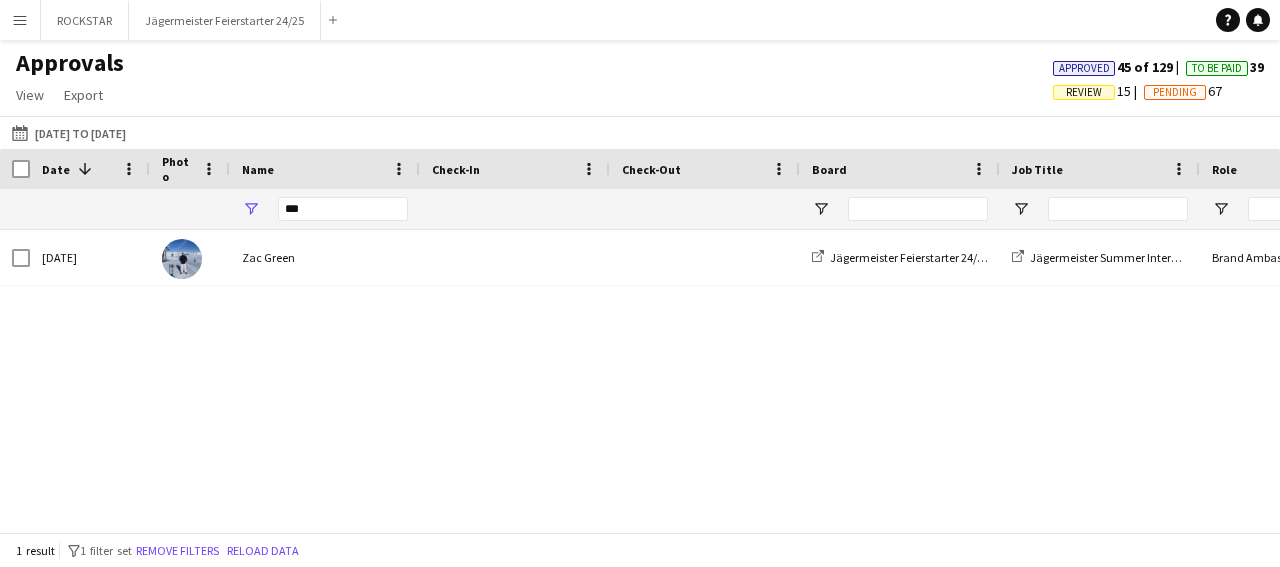scroll, scrollTop: 0, scrollLeft: 5, axis: horizontal 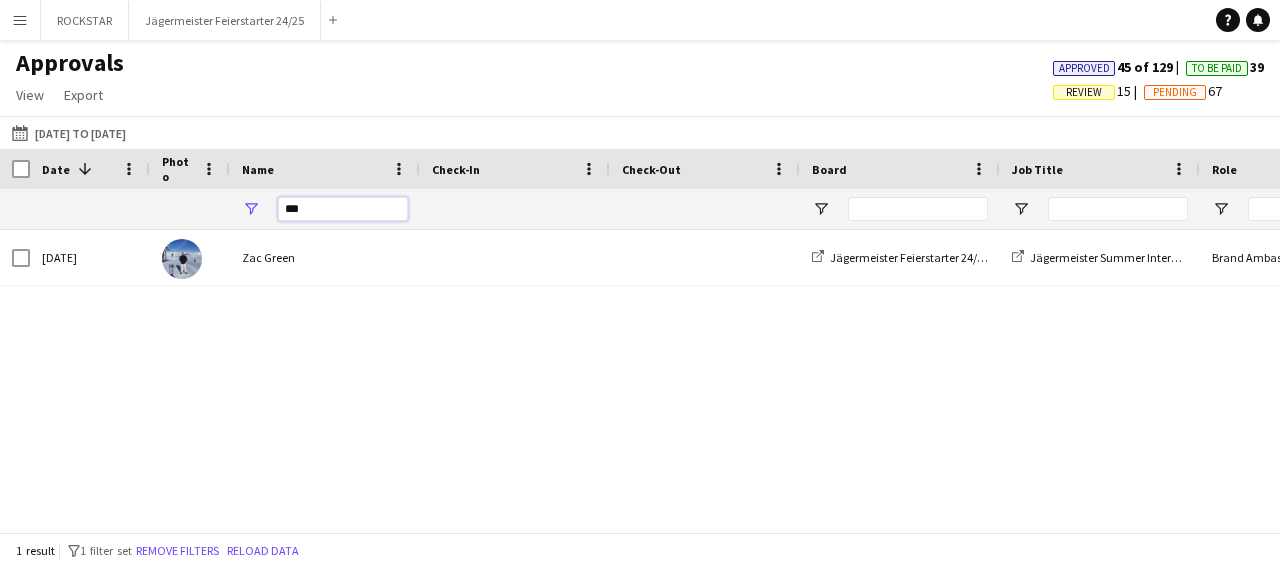 click on "***" at bounding box center [343, 209] 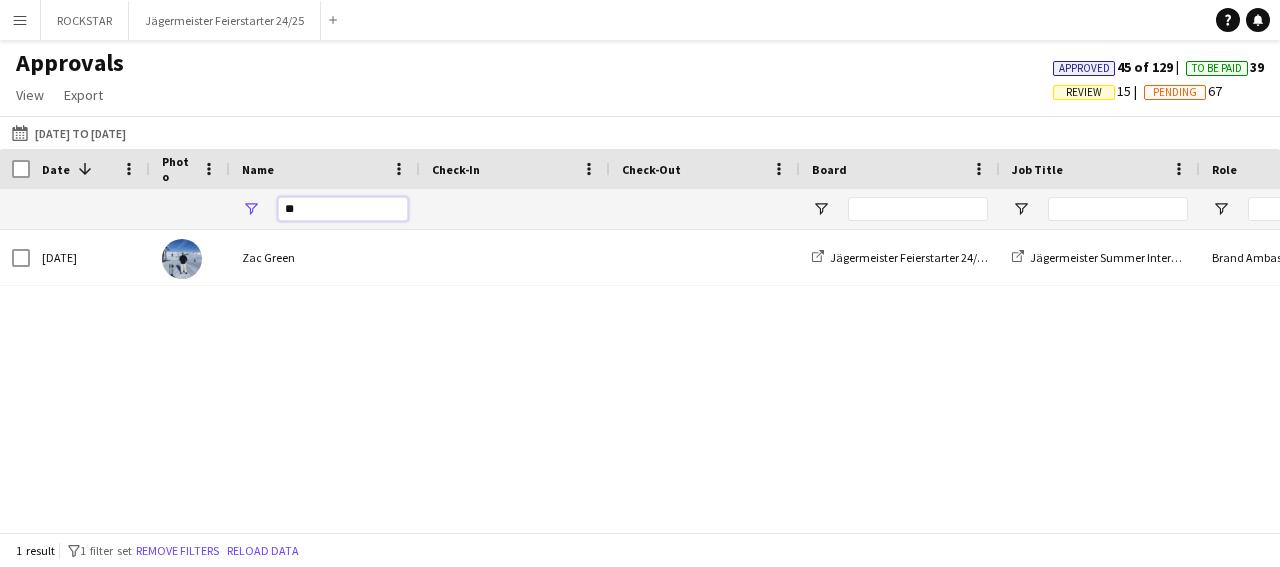 type on "*" 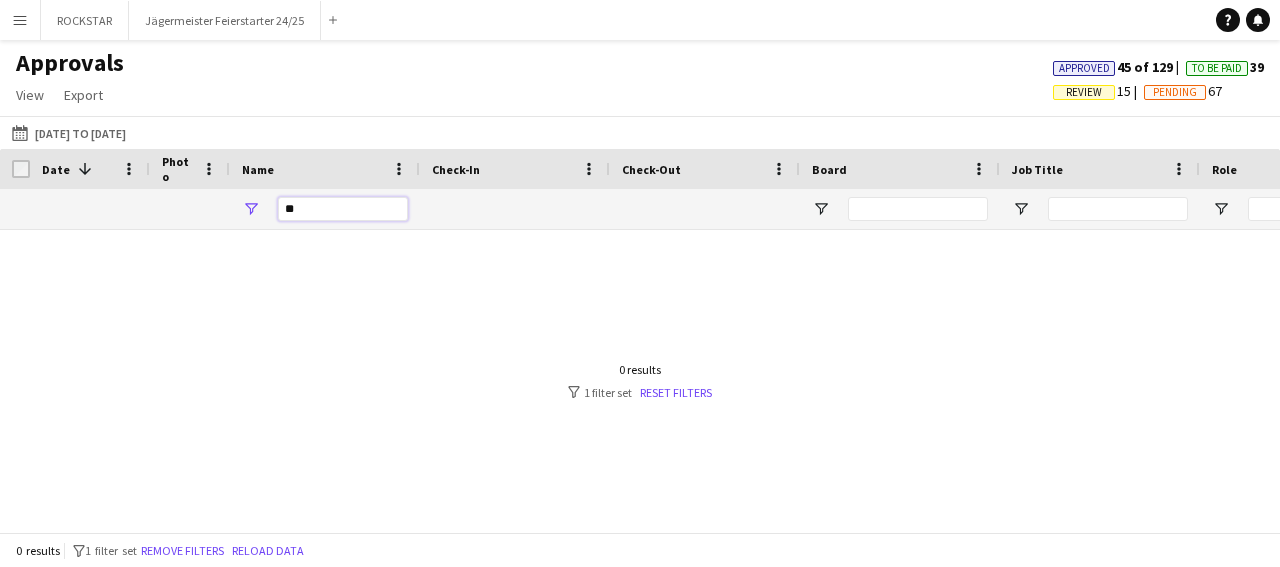 type on "*" 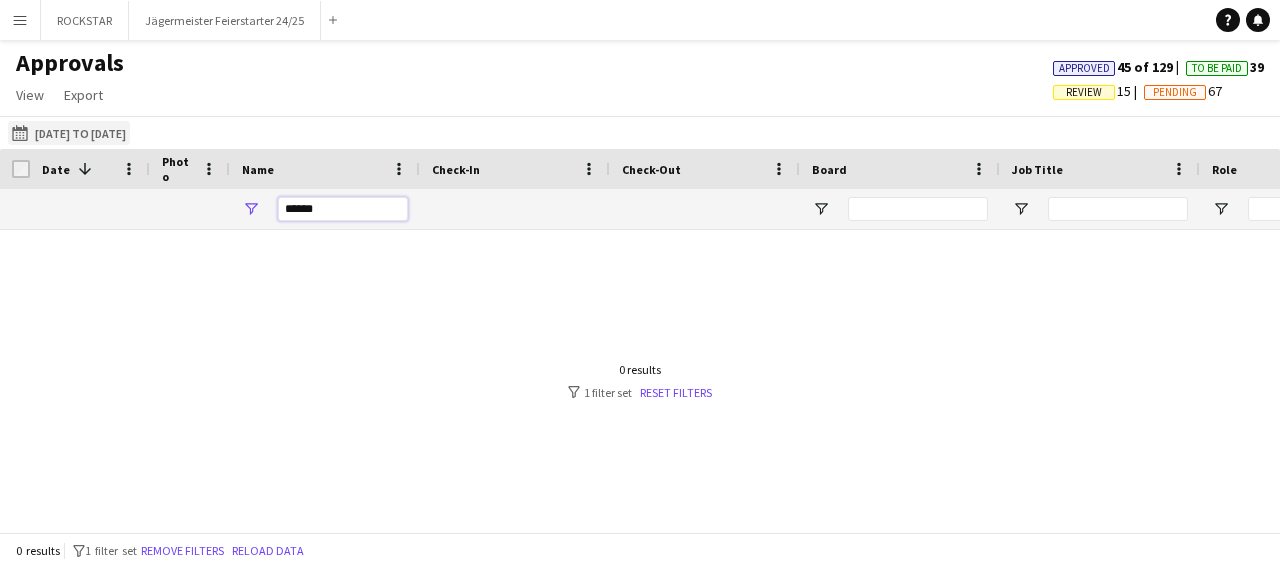 type on "*****" 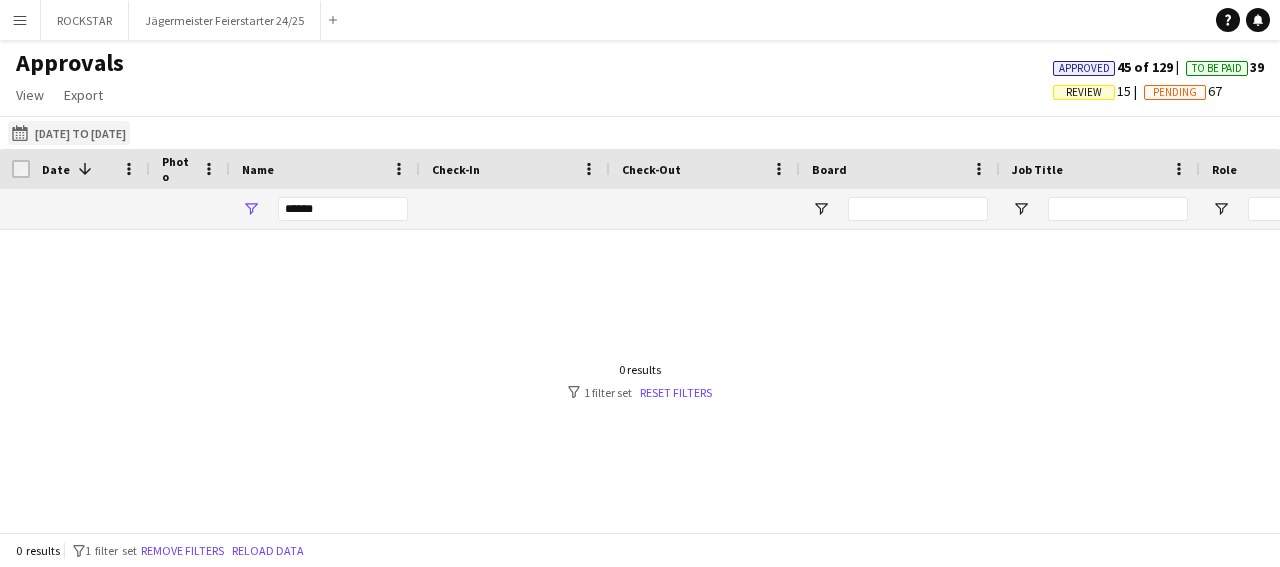 click on "[DATE] to [DATE]
[DATE] to [DATE]" 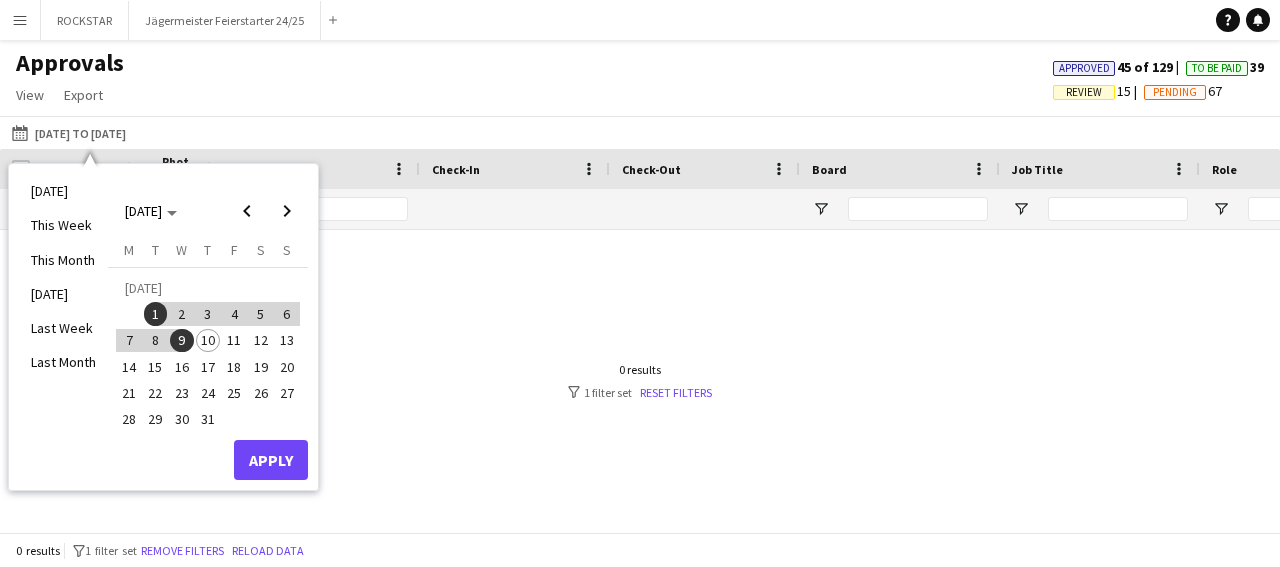 click at bounding box center [640, 372] 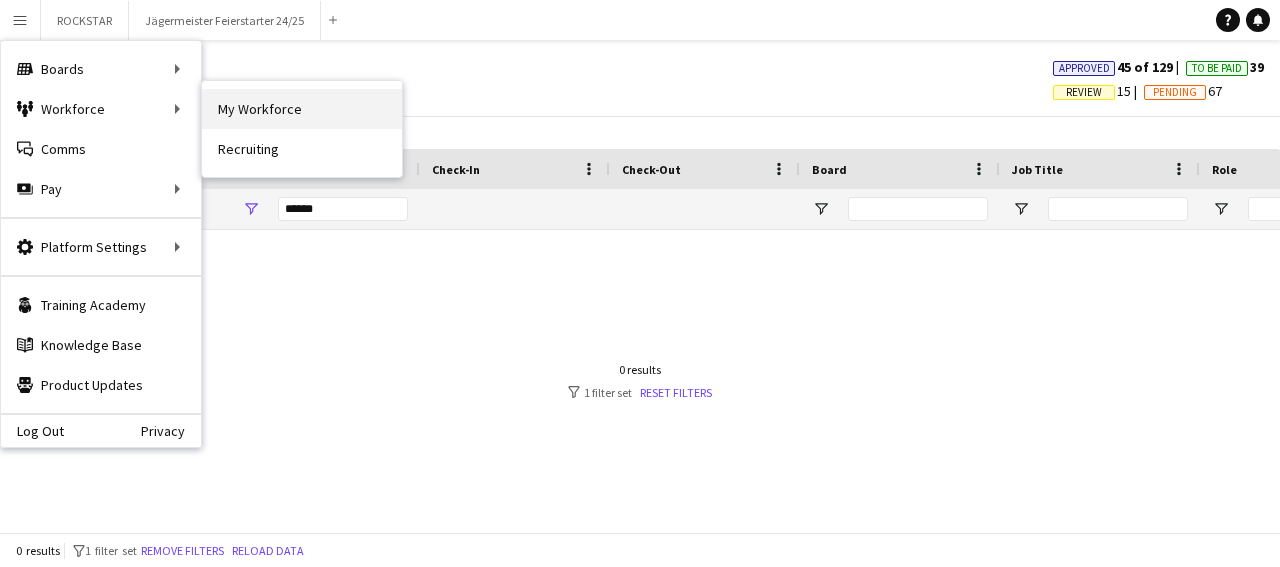 click on "My Workforce" at bounding box center (302, 109) 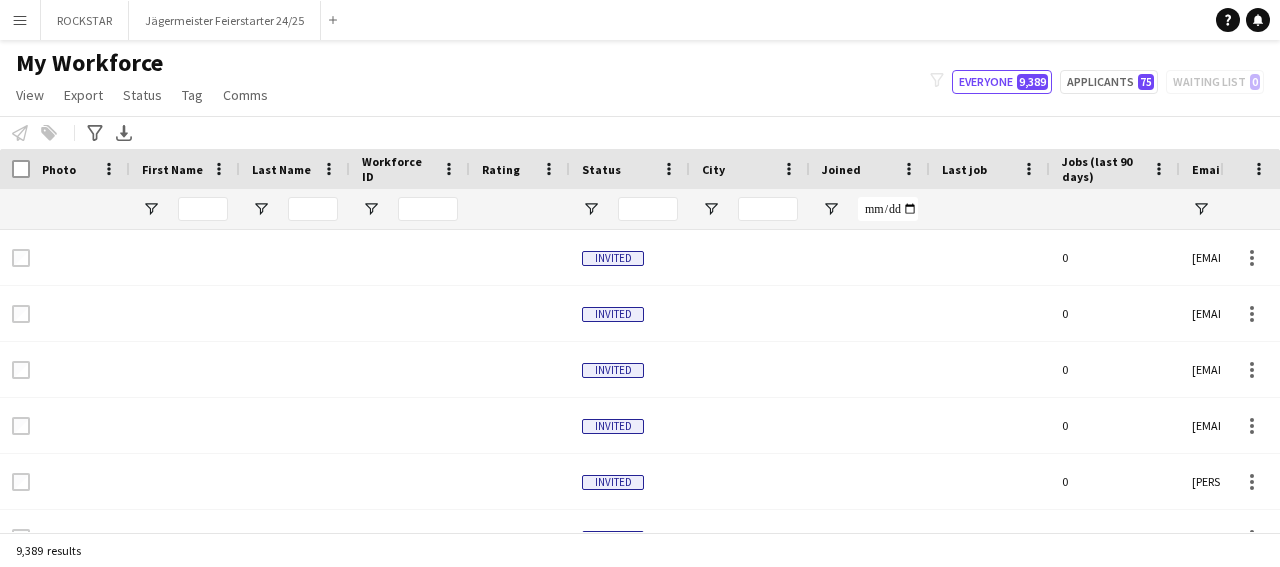 type on "***" 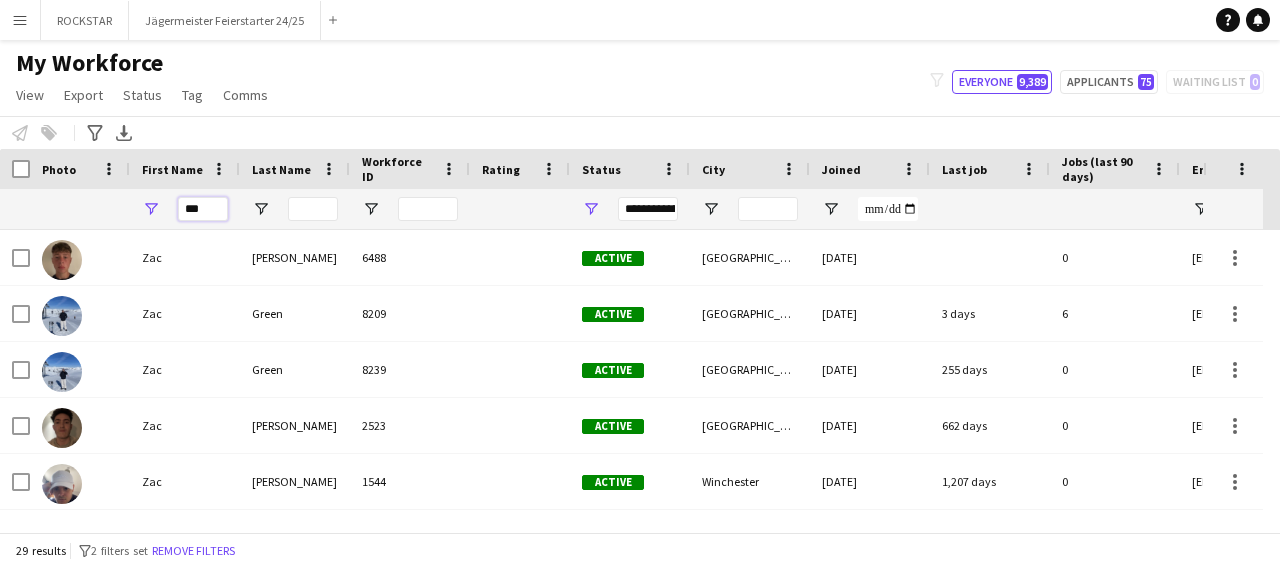 click on "***" at bounding box center [203, 209] 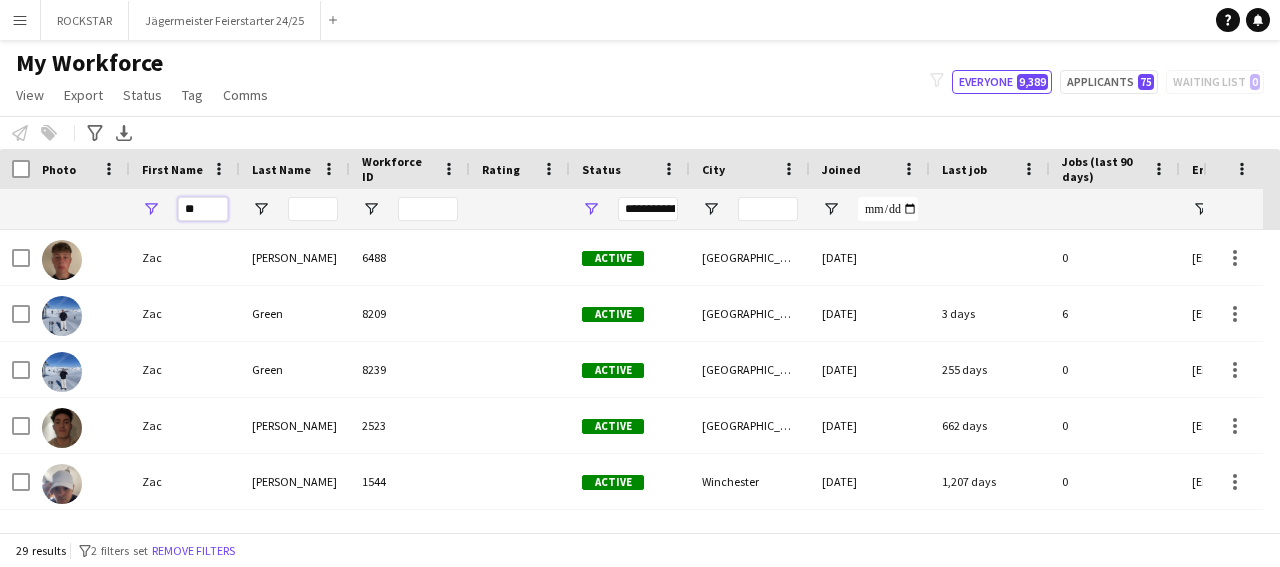 type on "*" 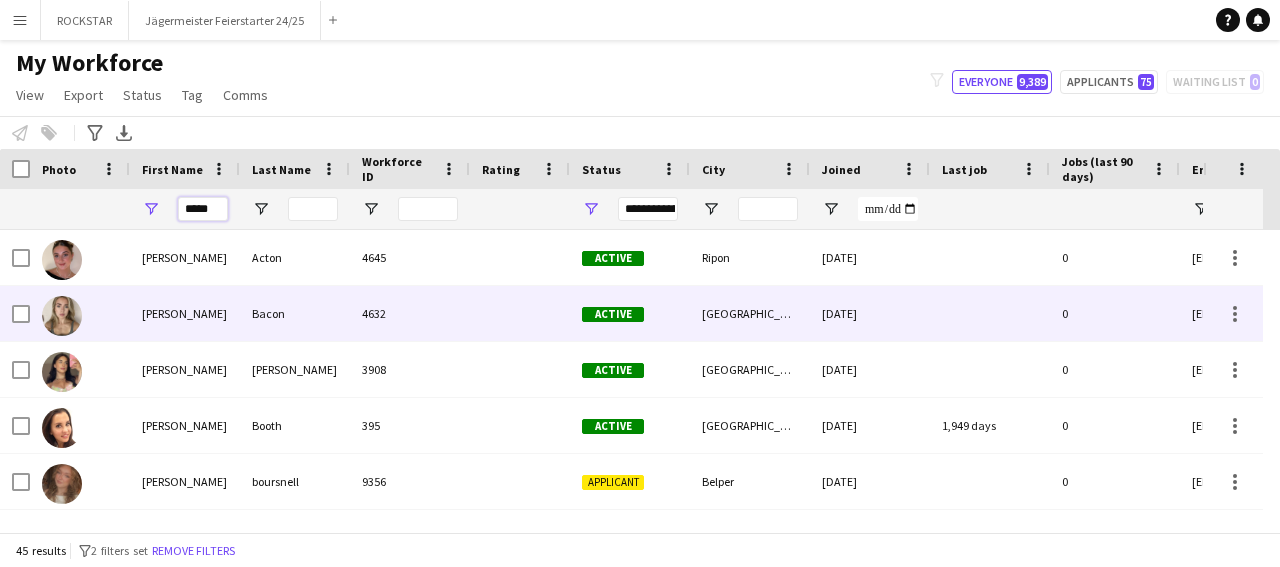 scroll, scrollTop: 72, scrollLeft: 0, axis: vertical 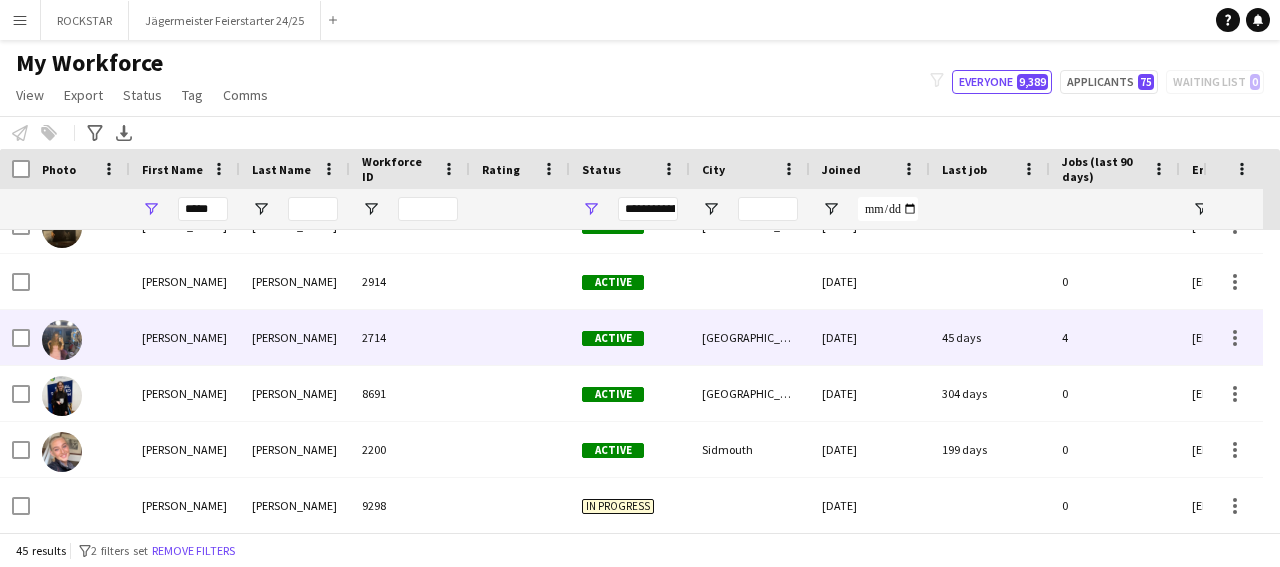 click on "[PERSON_NAME]" at bounding box center [295, 337] 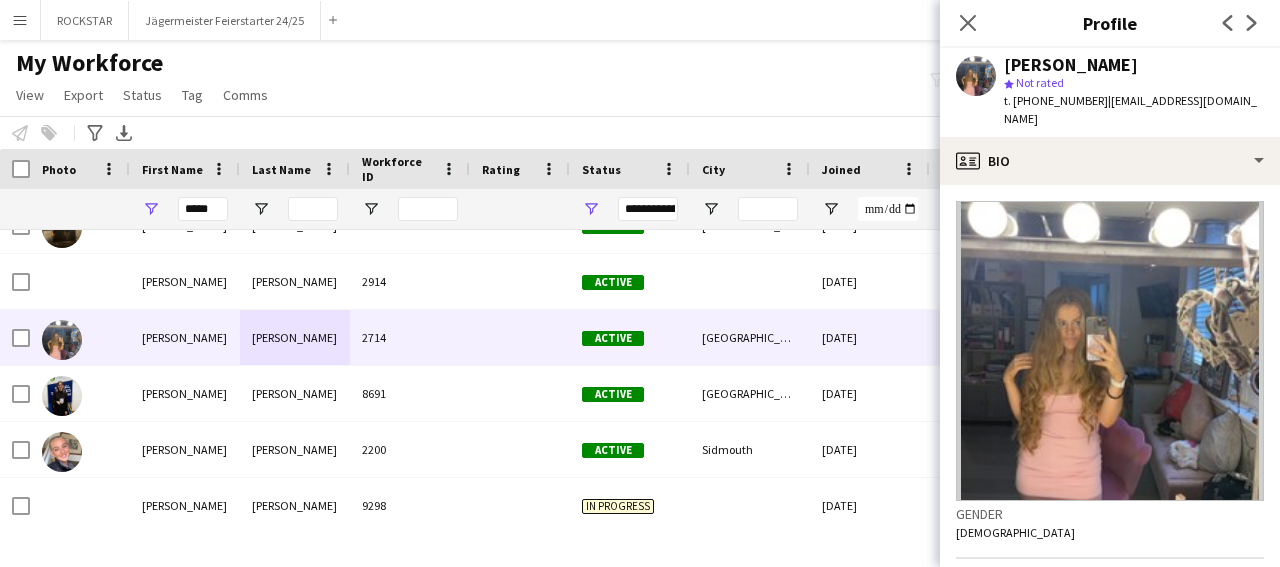 click on "[PERSON_NAME]" 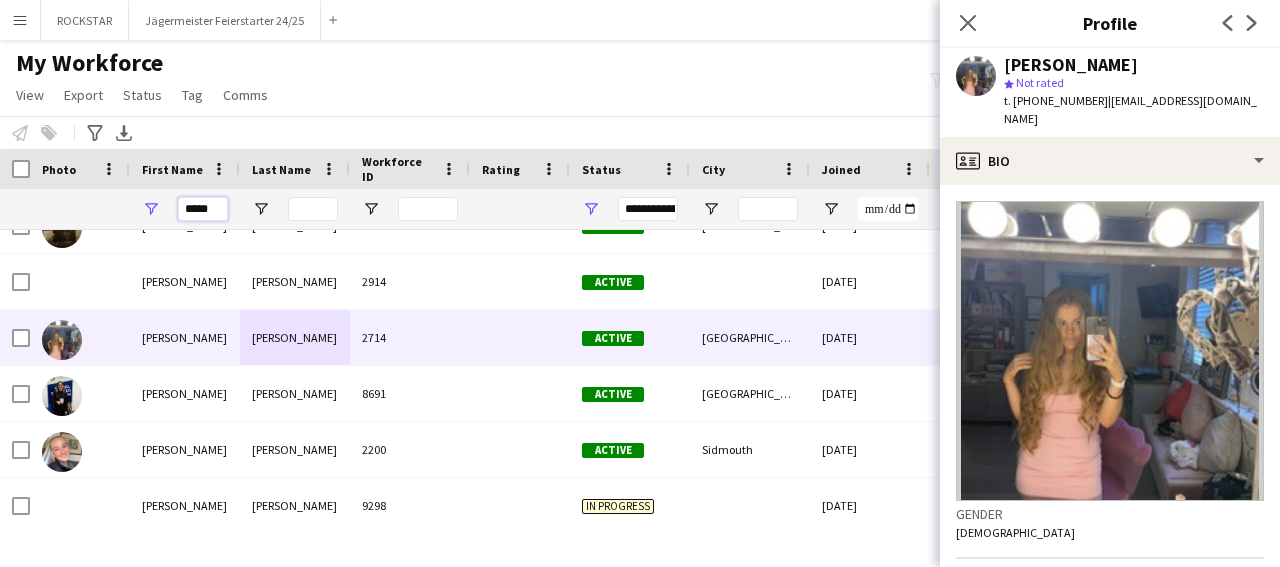 click on "*****" at bounding box center (203, 209) 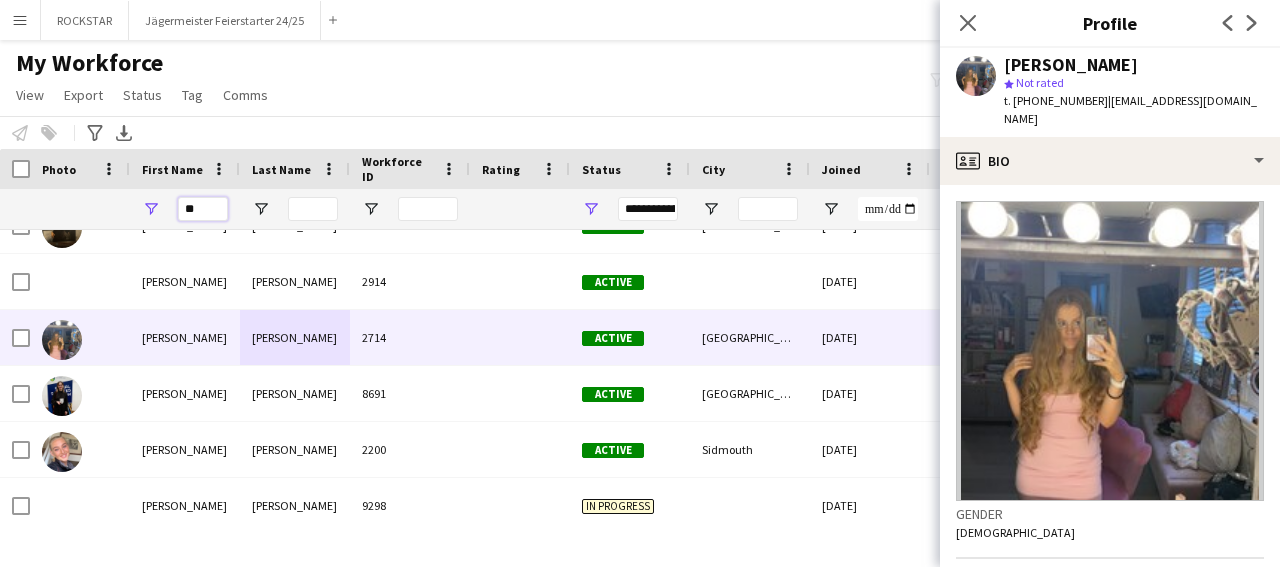 type on "*" 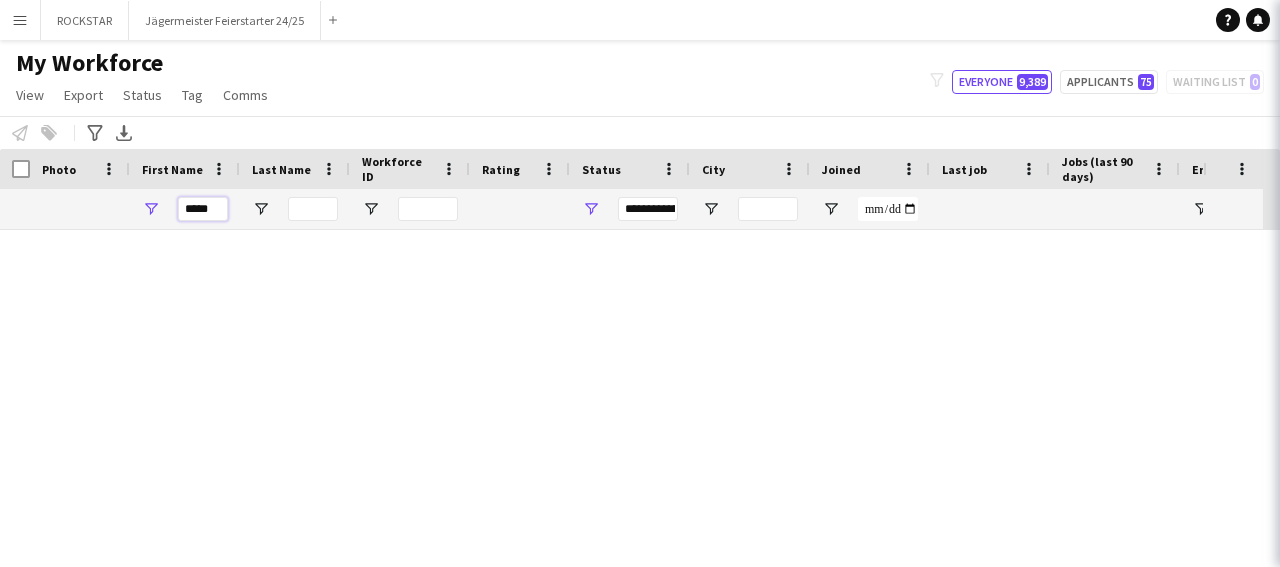 scroll, scrollTop: 667, scrollLeft: 0, axis: vertical 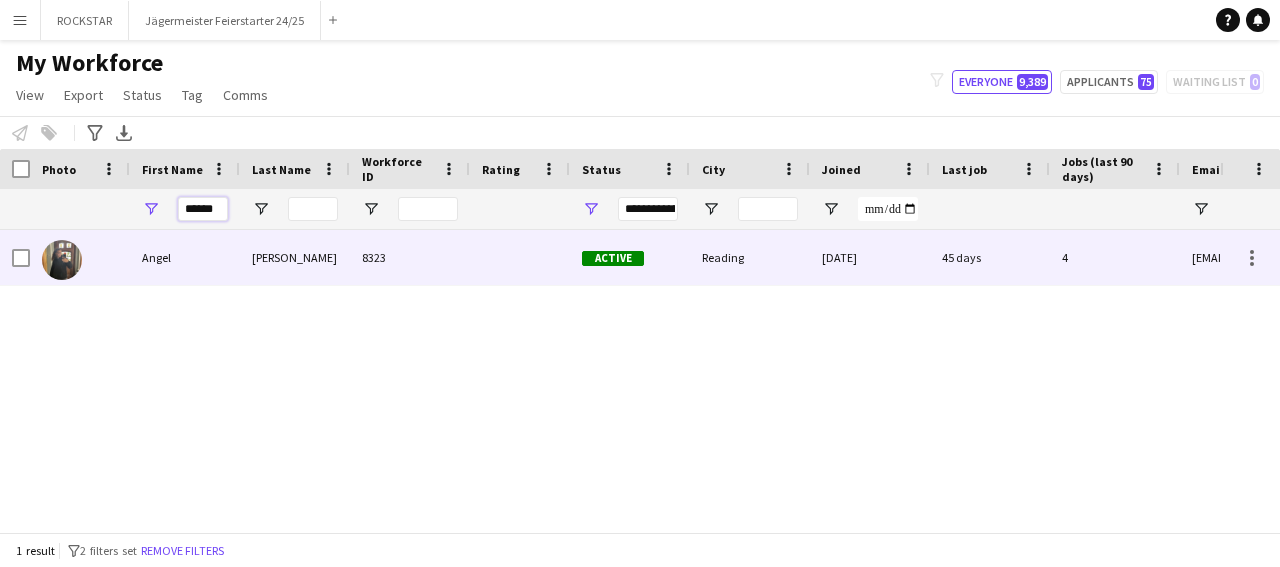 type on "*****" 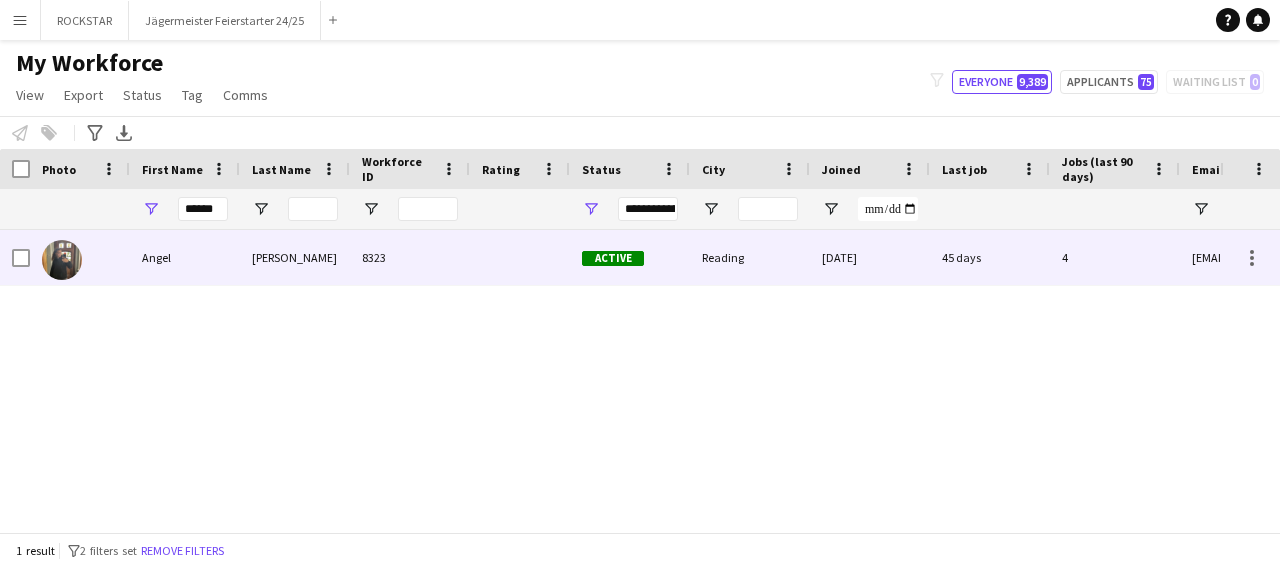 click on "[PERSON_NAME]" at bounding box center [295, 257] 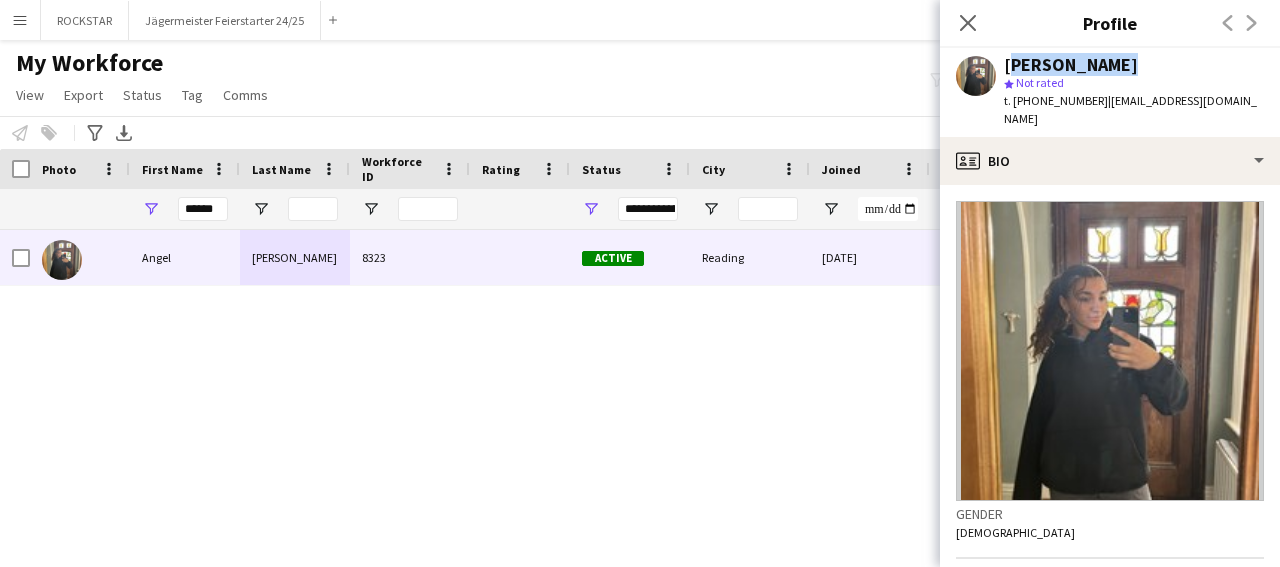 drag, startPoint x: 1104, startPoint y: 67, endPoint x: 1025, endPoint y: 69, distance: 79.025314 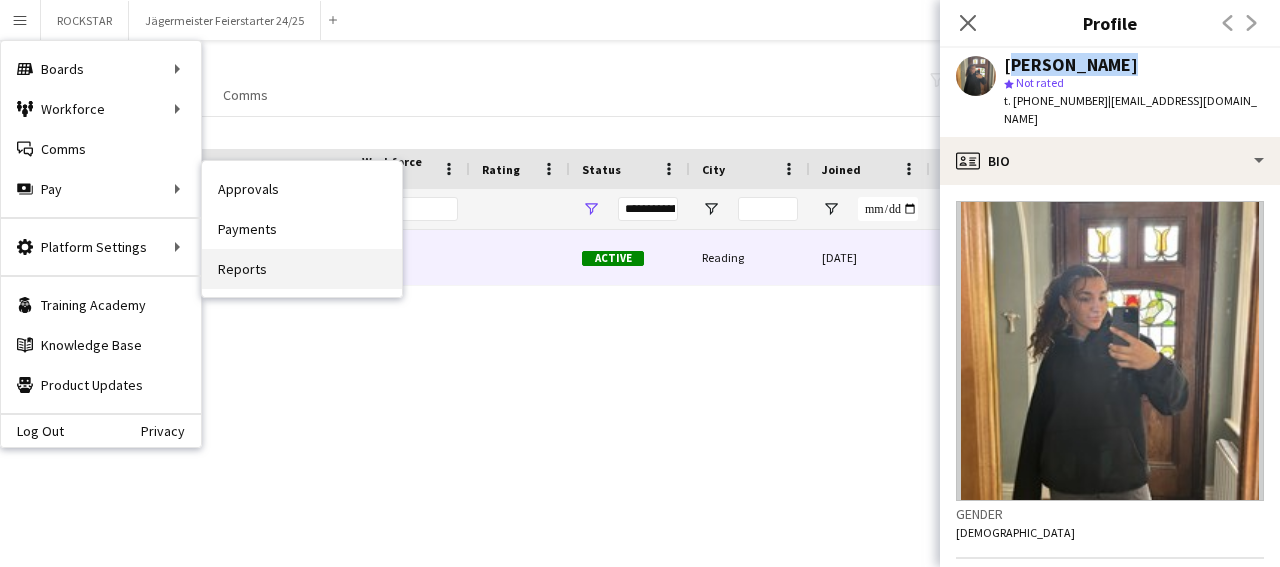 click on "Reports" at bounding box center [302, 269] 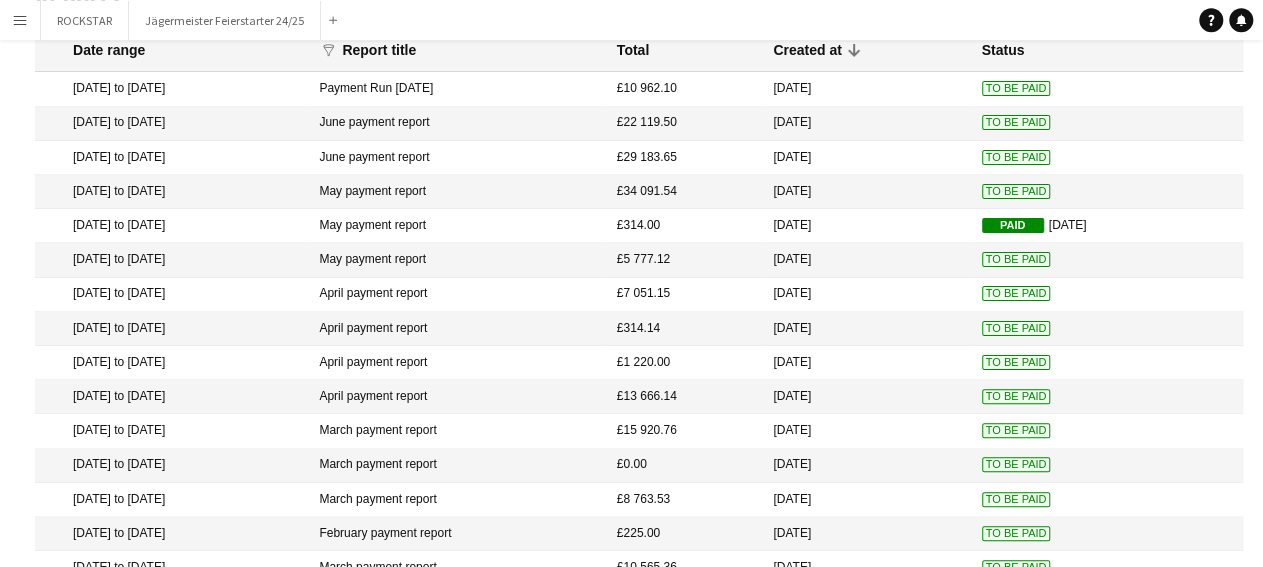 scroll, scrollTop: 0, scrollLeft: 0, axis: both 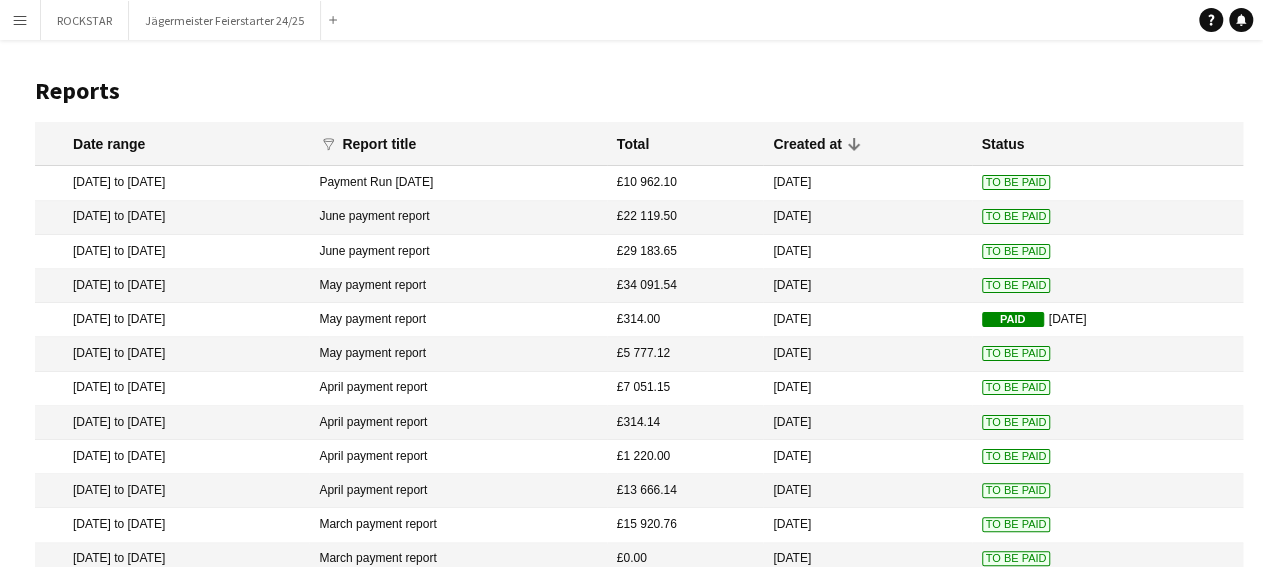 click on "Reports  Date range
funnel
Filter
magnifier
Clear   View Results  Report title Total Created at Status  [DATE] to [DATE]   Payment Run [DATE]    £10 962.10   [DATE]   To Be Paid   [DATE] to [DATE]   June payment report   £22 119.50   [DATE]   To Be Paid   [DATE] to [DATE]   June payment report   £29 183.65   [DATE]   To Be Paid   [DATE] to [DATE]   May payment report   £34 091.54   [DATE]   To Be Paid   [DATE] to [DATE]   May payment report   £314.00   [DATE]   Paid   [DATE]   [DATE] to [DATE]   May payment report   £5 777.12   [DATE]   To Be Paid   [DATE] to [DATE]   April payment report   £7 051.15   [DATE]   To Be Paid   [DATE] to [DATE]   April payment report   £314.14   [DATE]   To Be Paid   [DATE] to [DATE]   April payment report   £1 220.00   [DATE]   To Be Paid   [DATE] to [DATE]   £0.00" 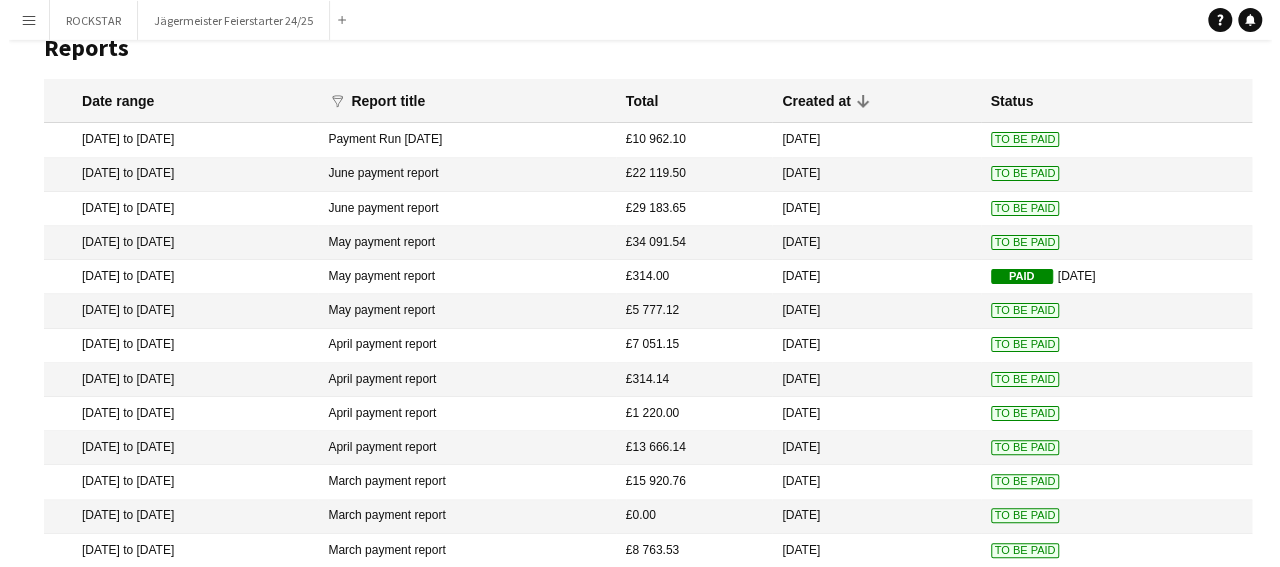 scroll, scrollTop: 0, scrollLeft: 0, axis: both 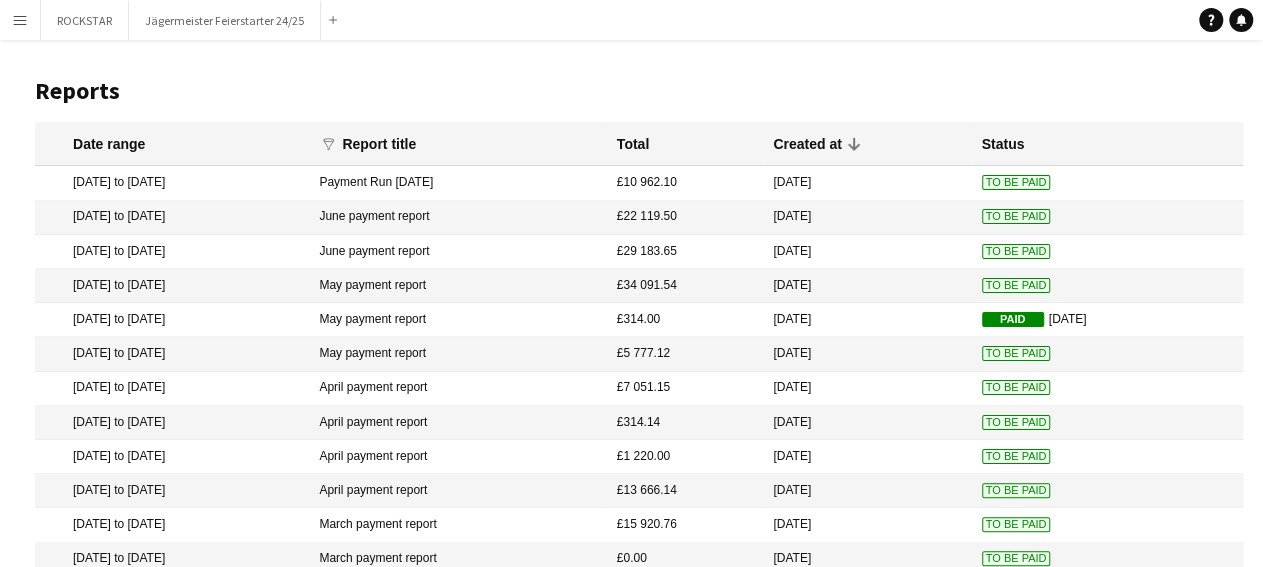 click on "Menu" at bounding box center [20, 20] 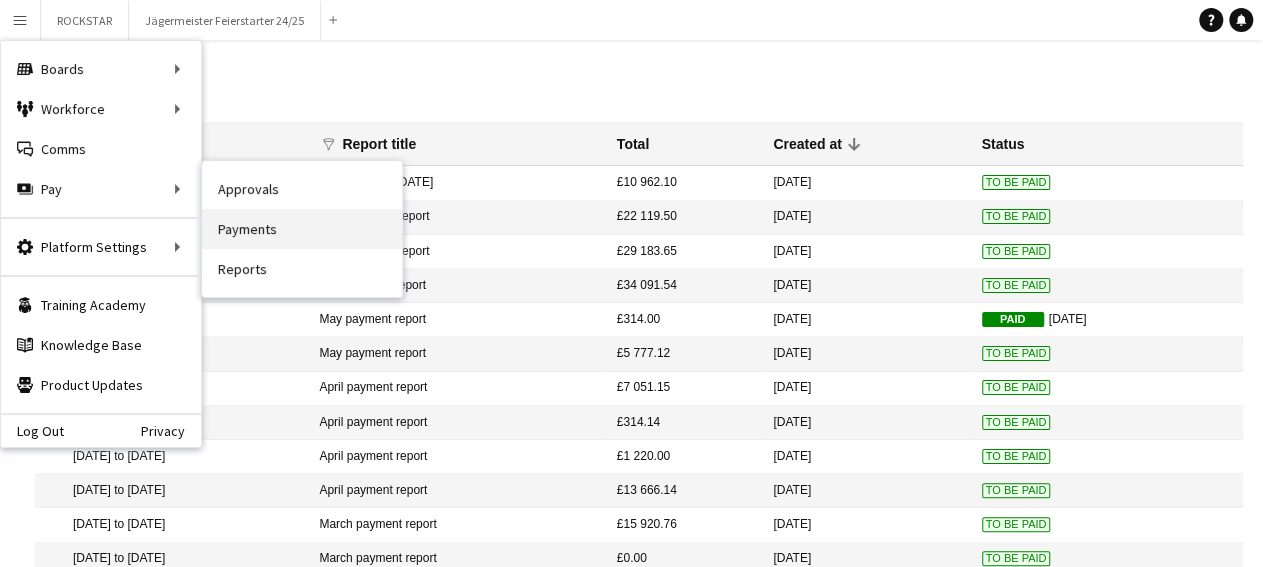 click on "Payments" at bounding box center (302, 229) 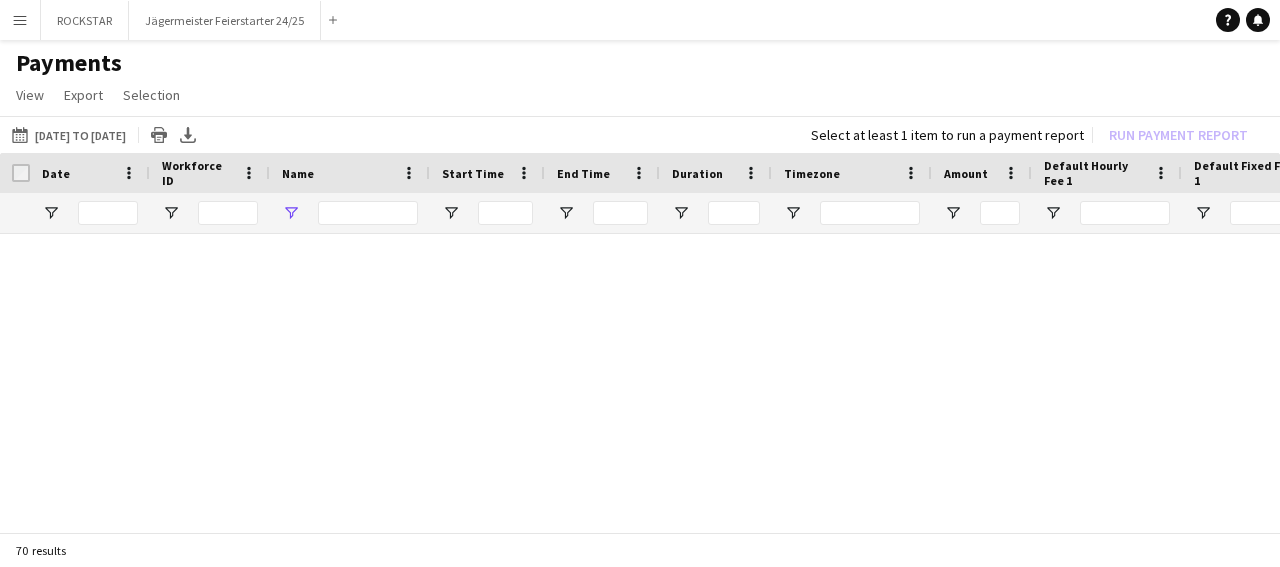 type on "******" 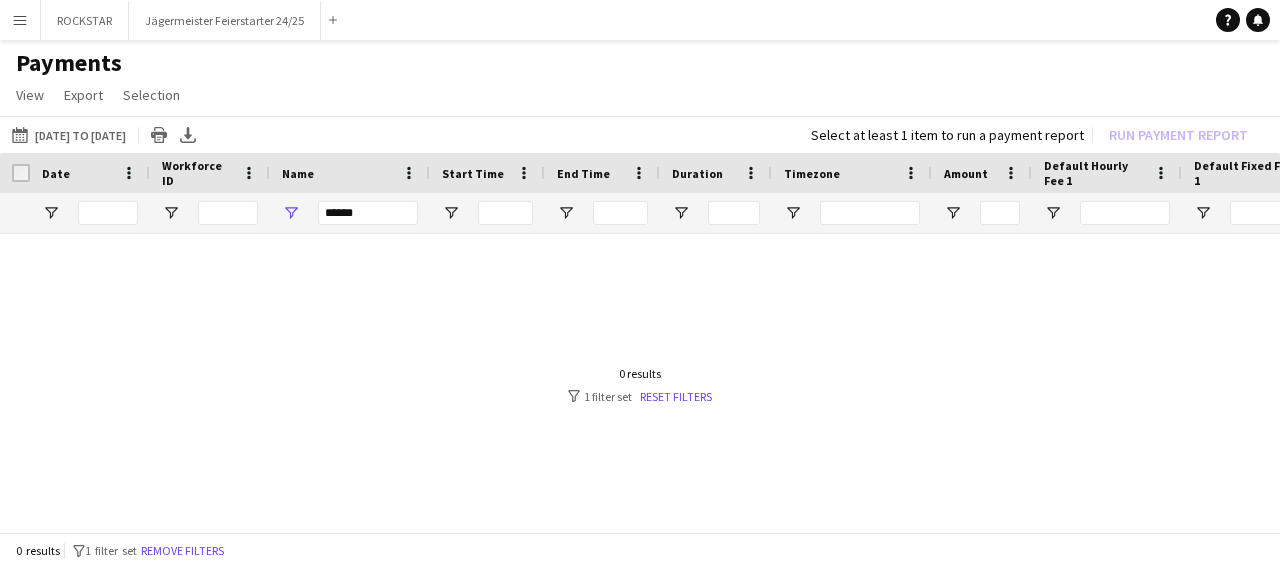 click on "Menu" at bounding box center (20, 20) 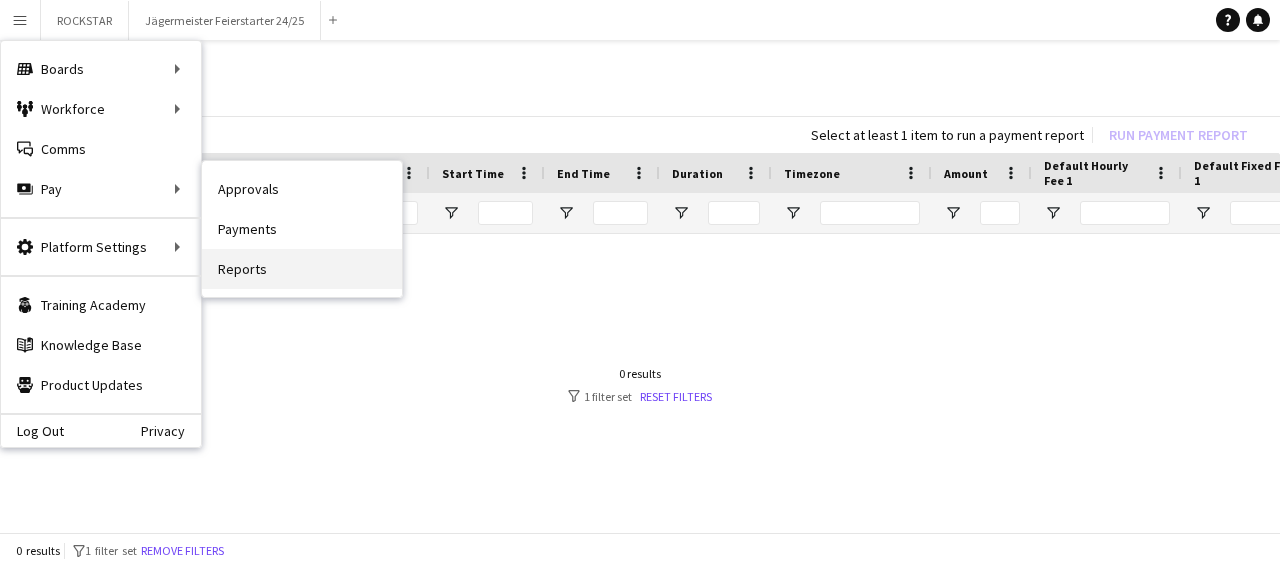 click on "Reports" at bounding box center (302, 269) 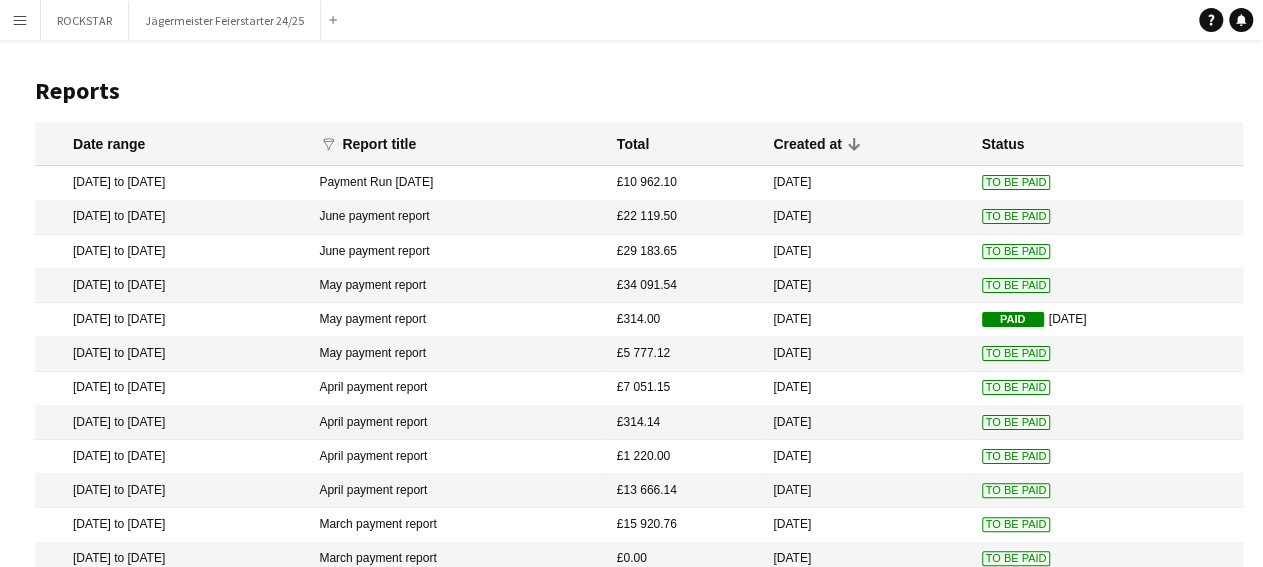 click on "Menu" at bounding box center (20, 20) 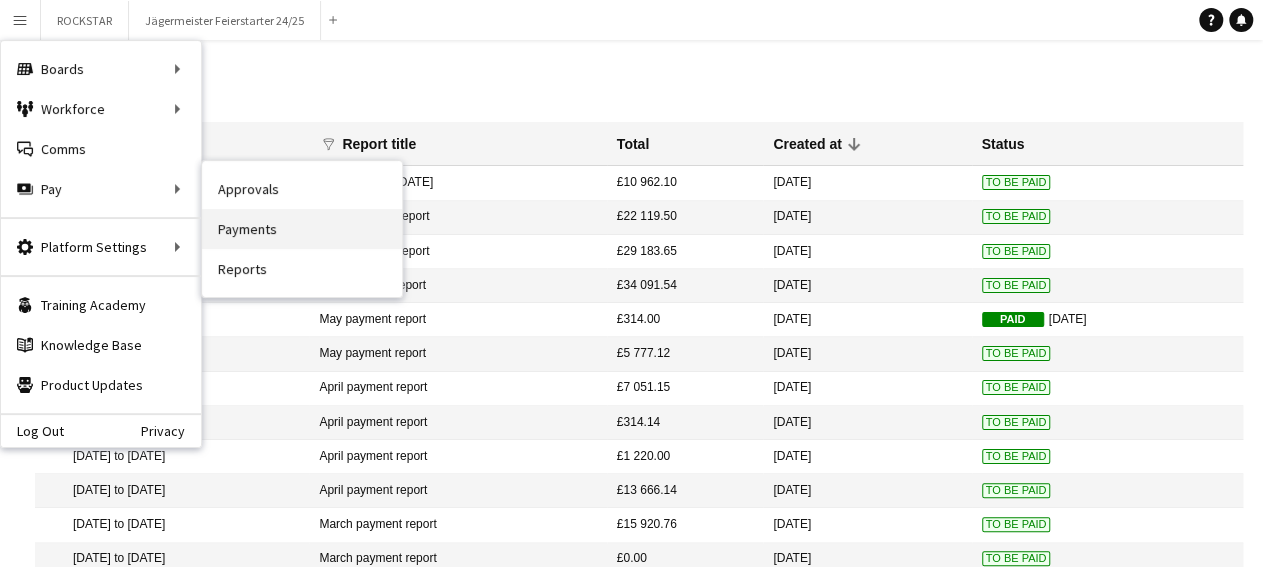 click on "Payments" at bounding box center [302, 229] 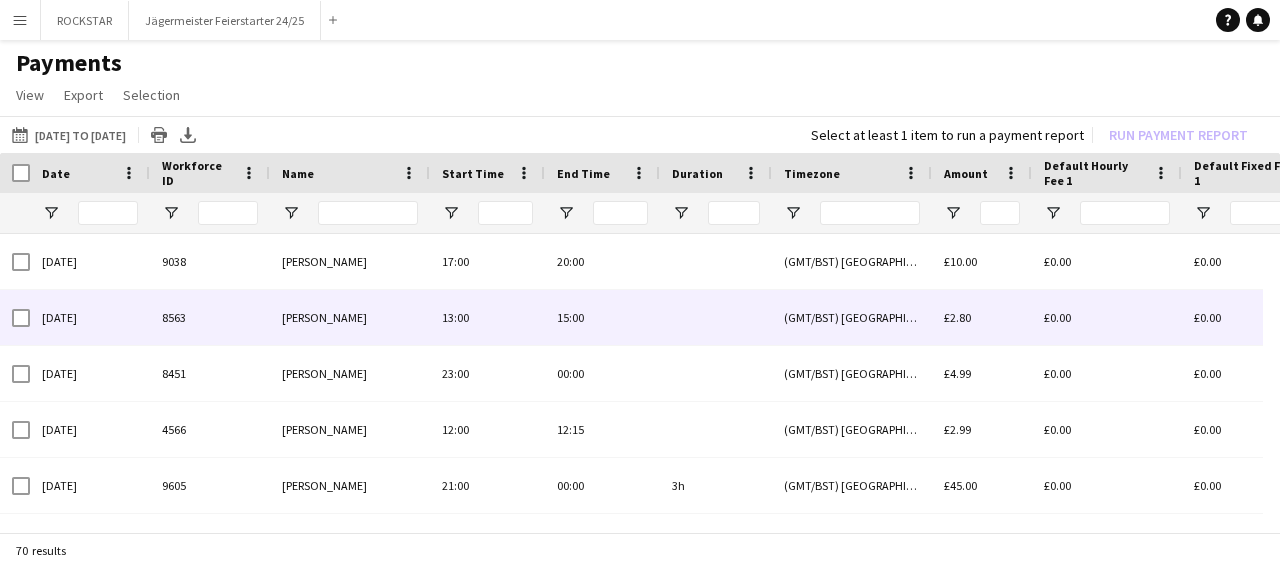 type on "******" 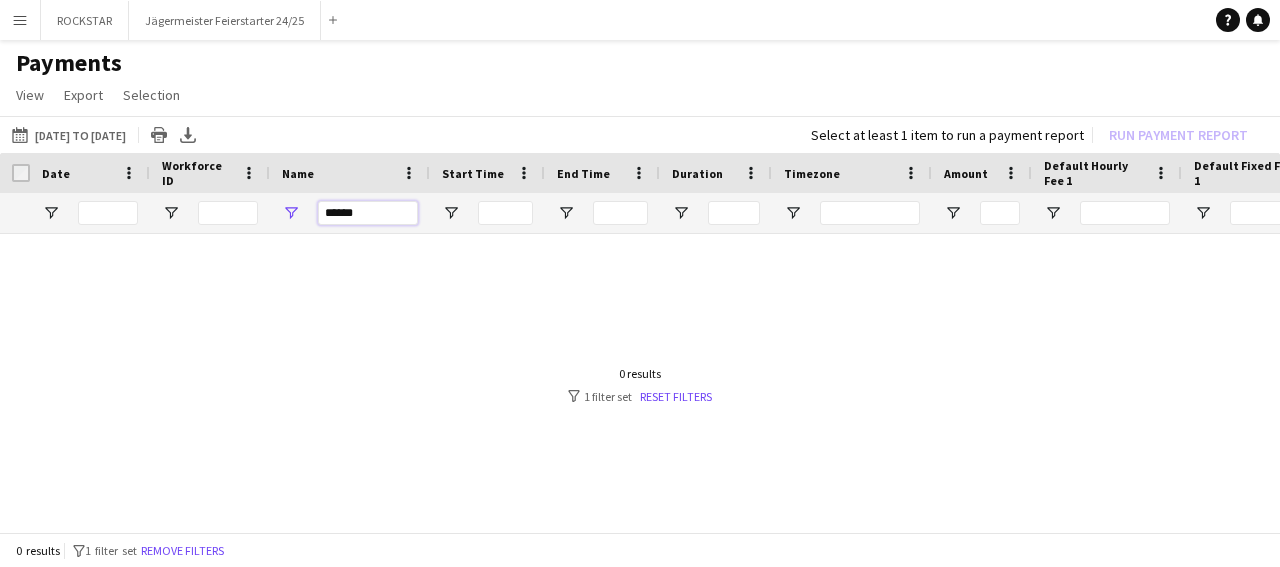 drag, startPoint x: 361, startPoint y: 211, endPoint x: 303, endPoint y: 207, distance: 58.137768 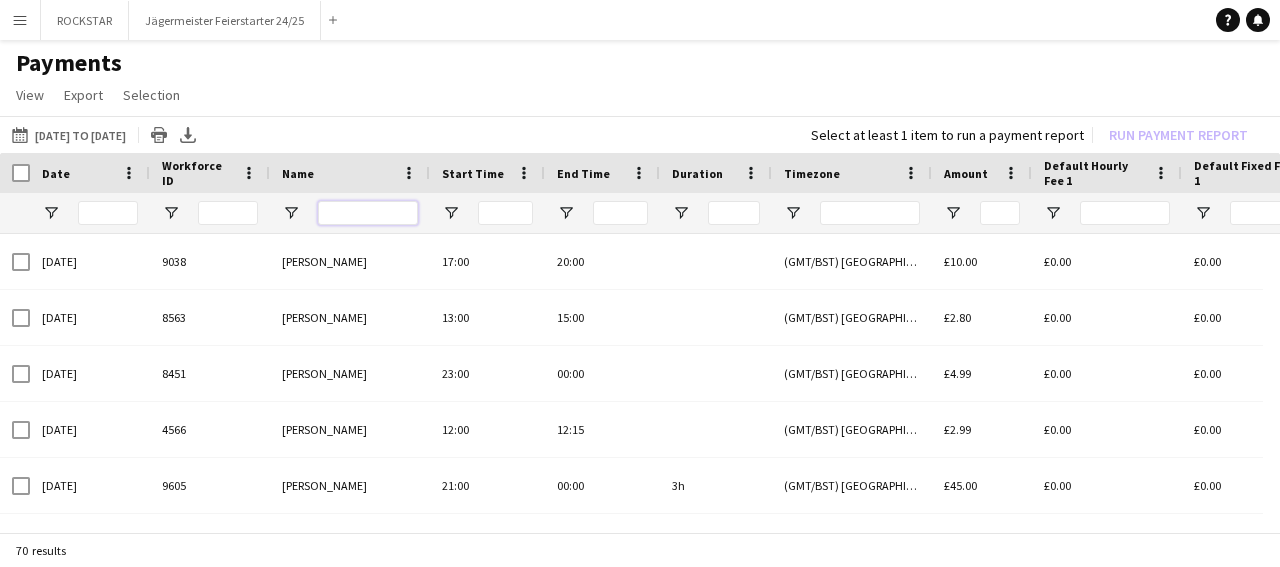 type 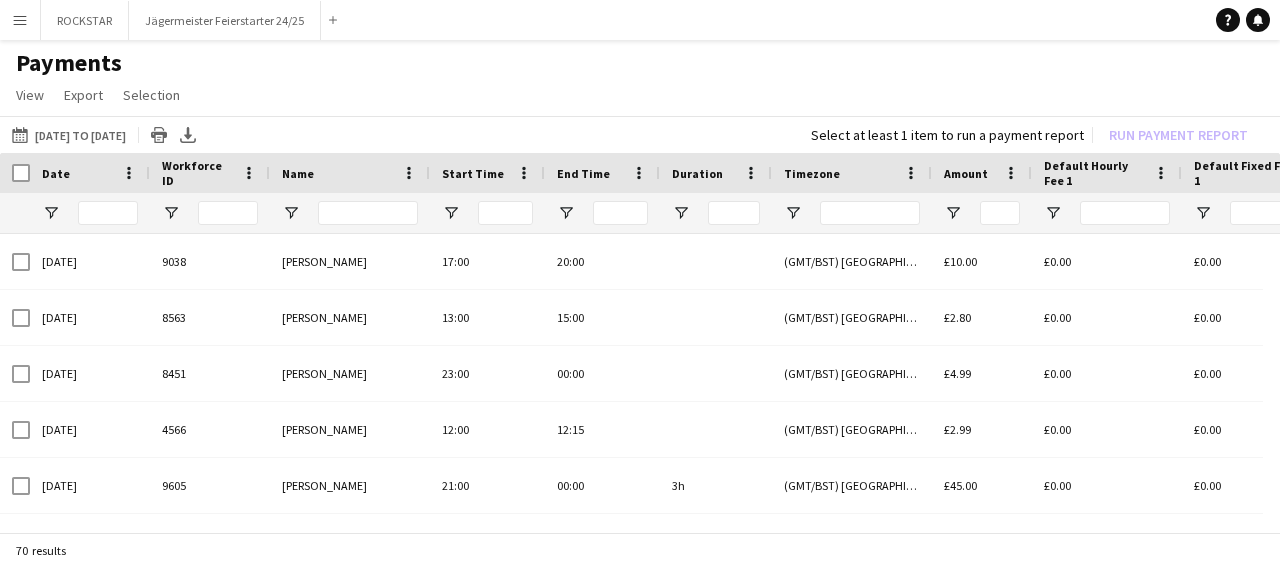 click on "Menu" at bounding box center (20, 20) 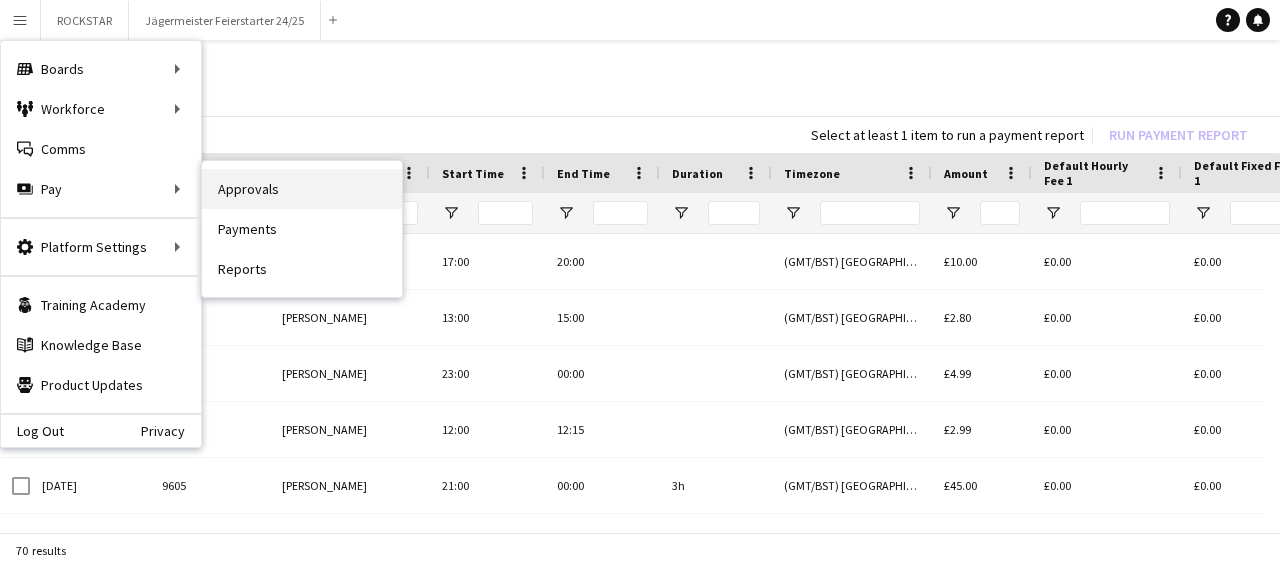 click on "Approvals" at bounding box center [302, 189] 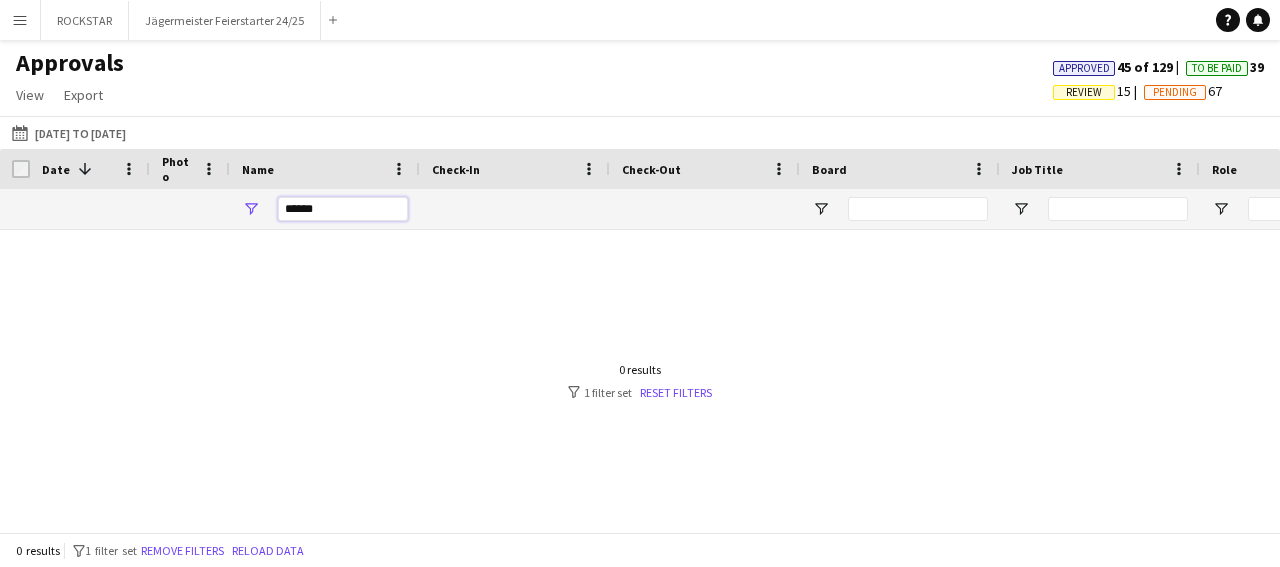 click on "*****" at bounding box center (343, 209) 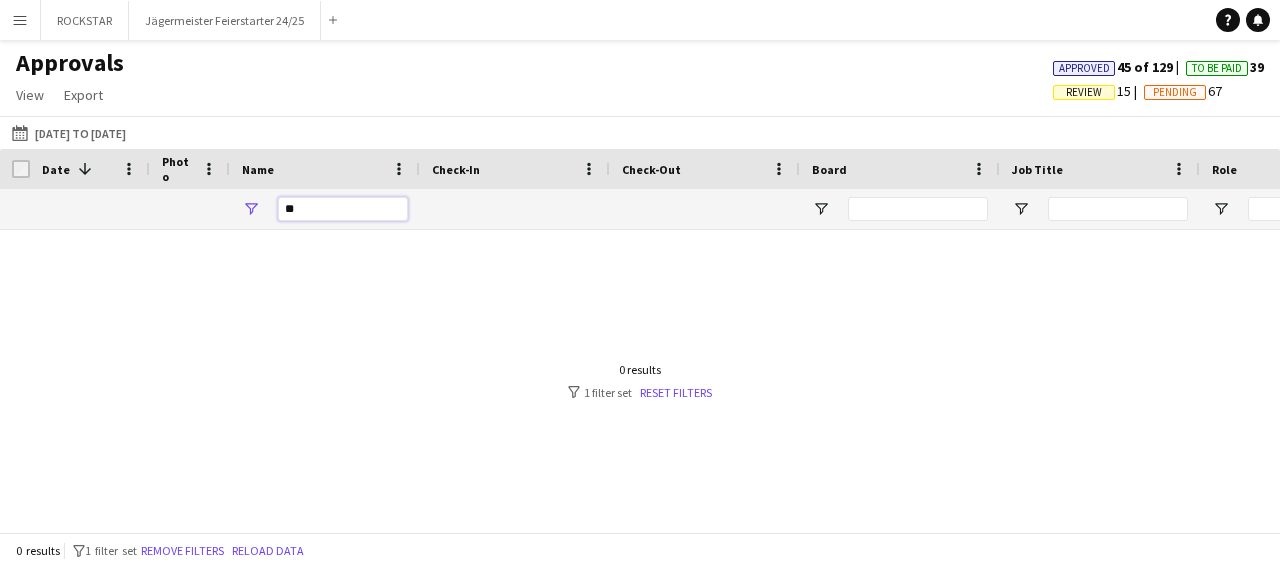 type on "*" 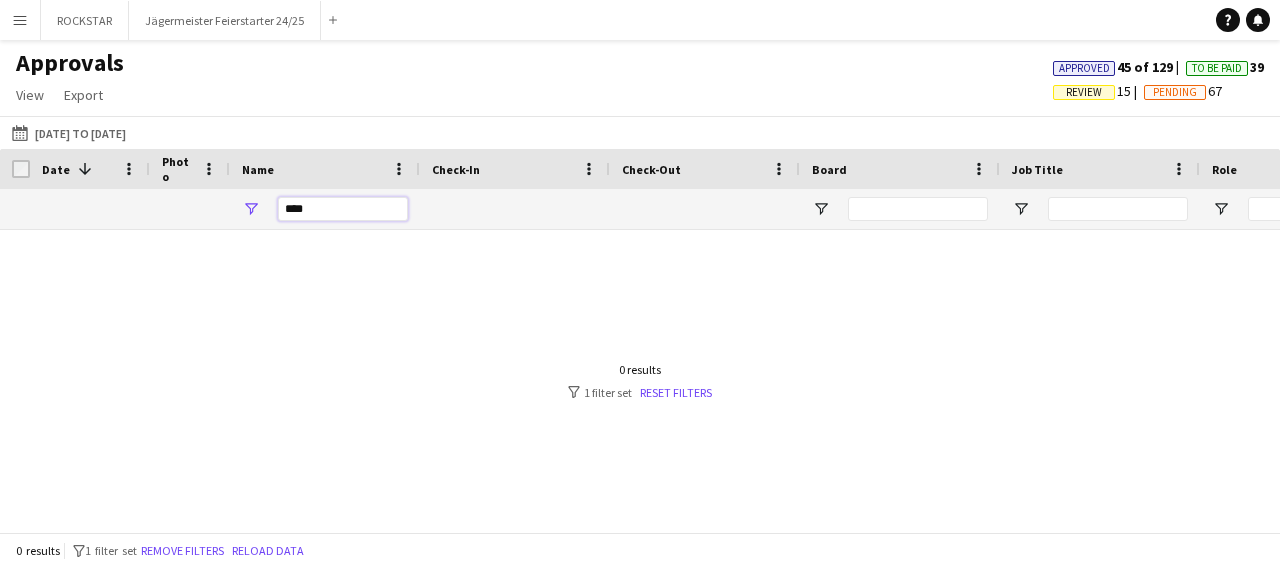 type on "****" 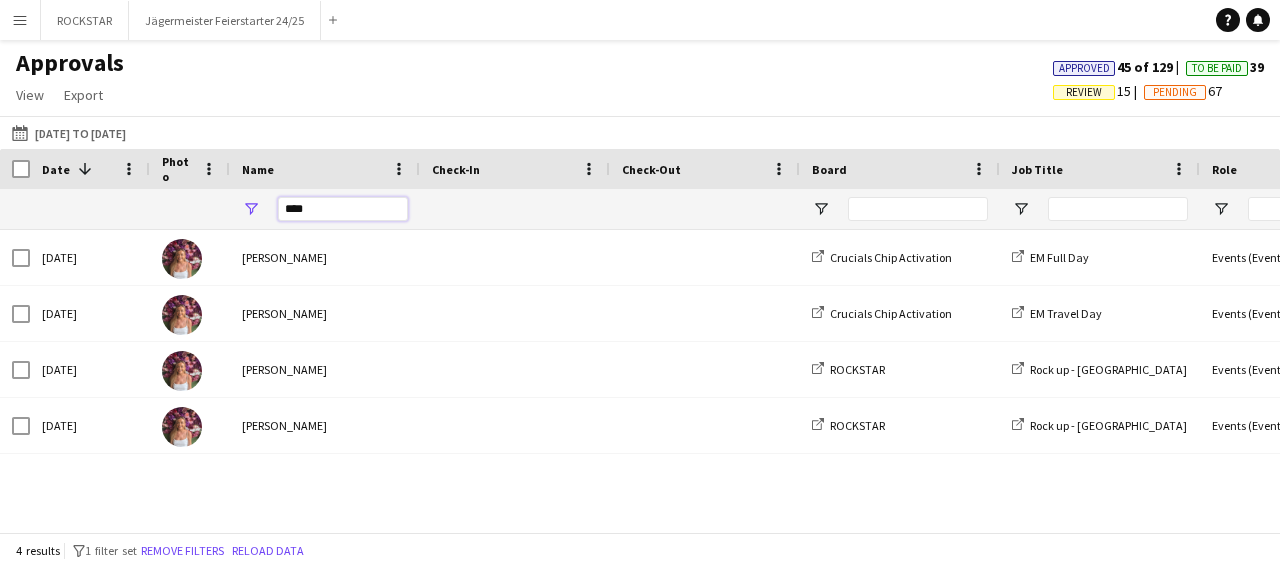 scroll, scrollTop: 0, scrollLeft: 31, axis: horizontal 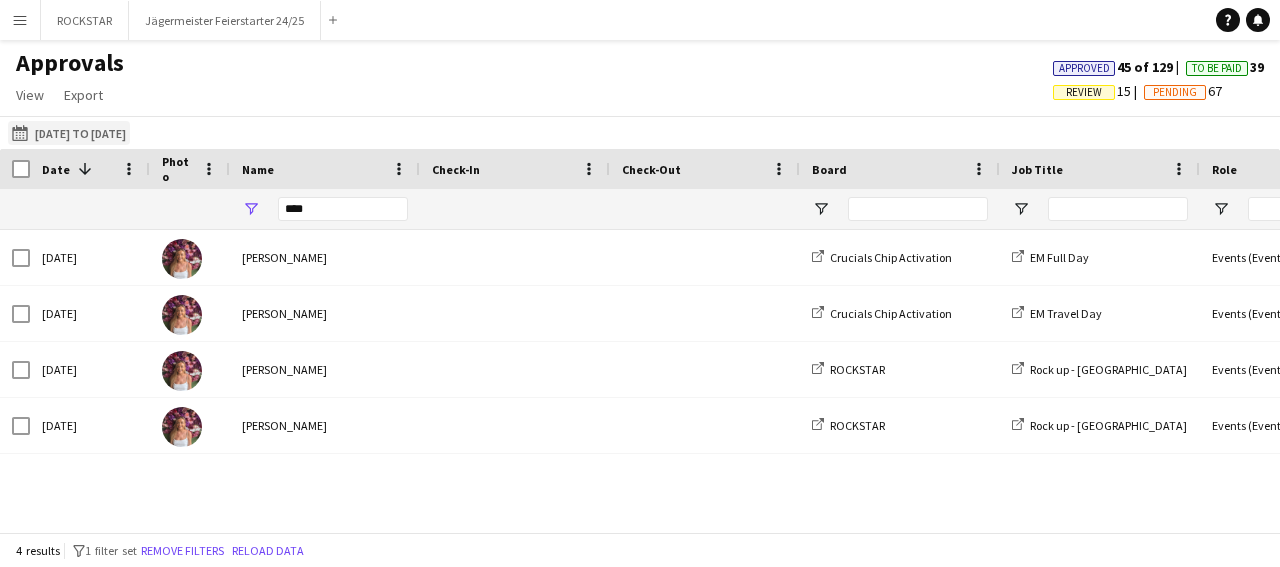click on "[DATE] to [DATE]
[DATE] to [DATE]" 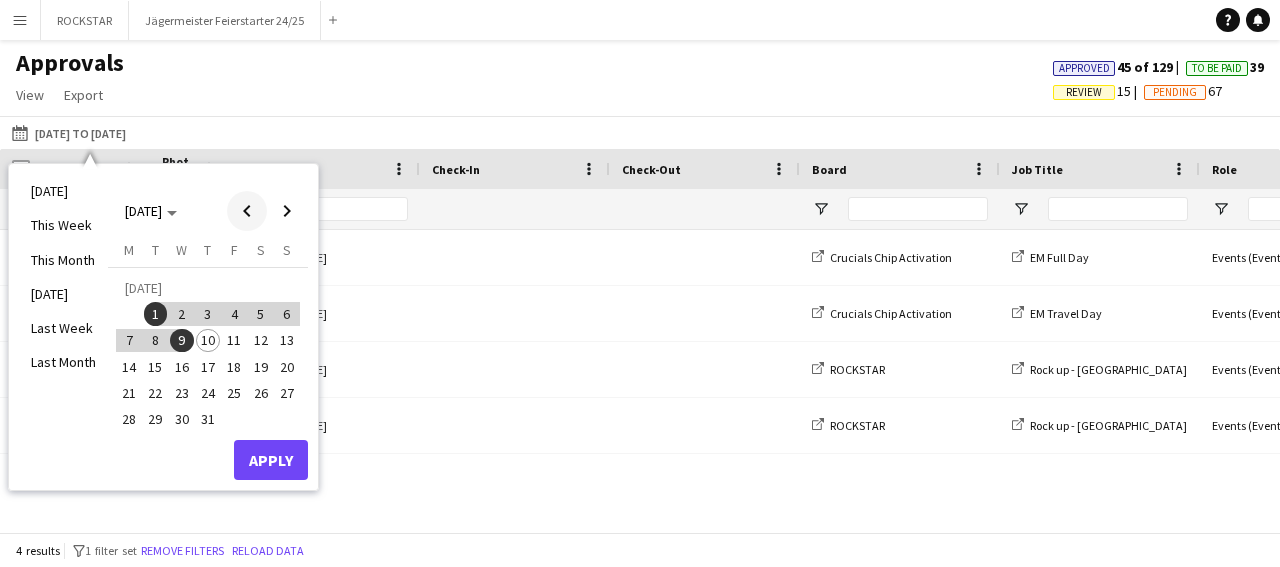 click at bounding box center (247, 211) 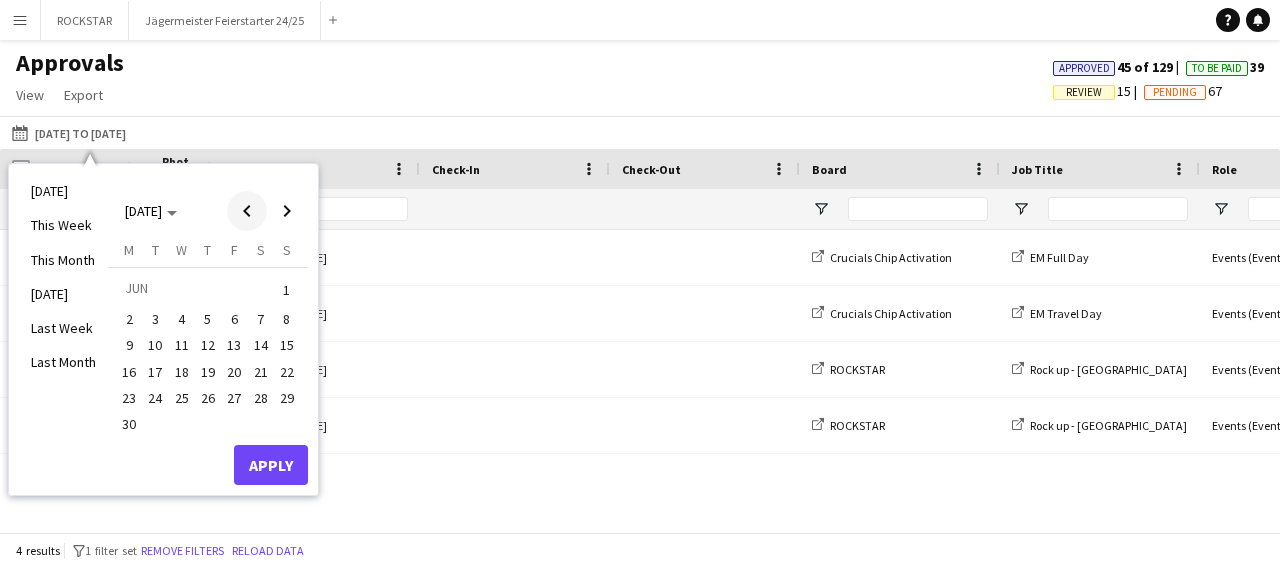 click at bounding box center [247, 211] 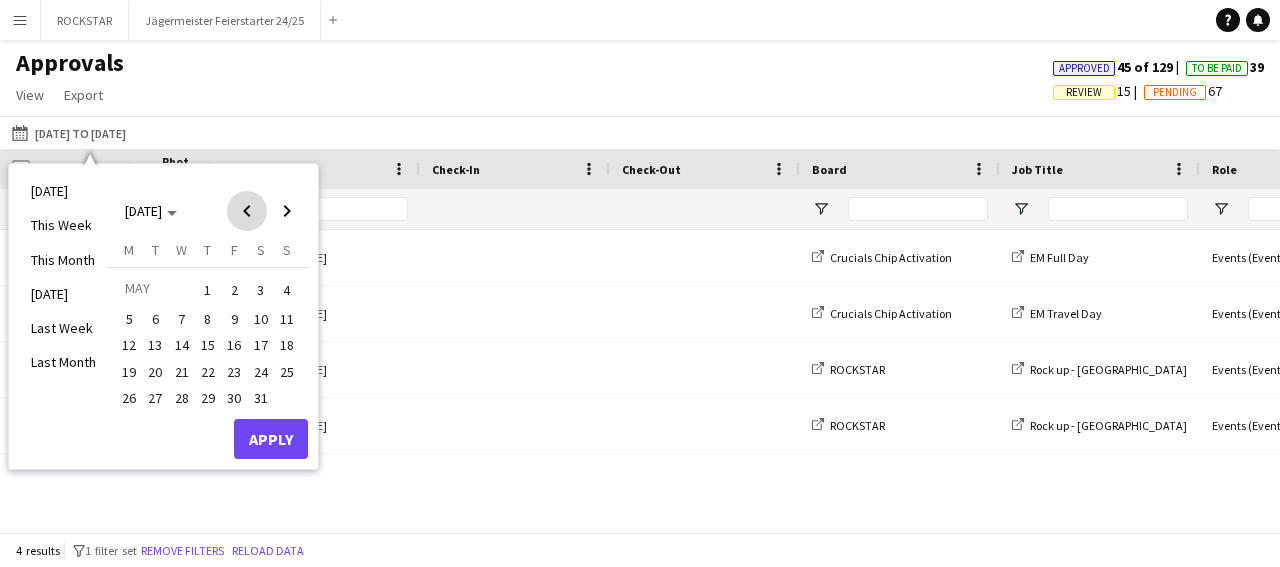 click at bounding box center [247, 211] 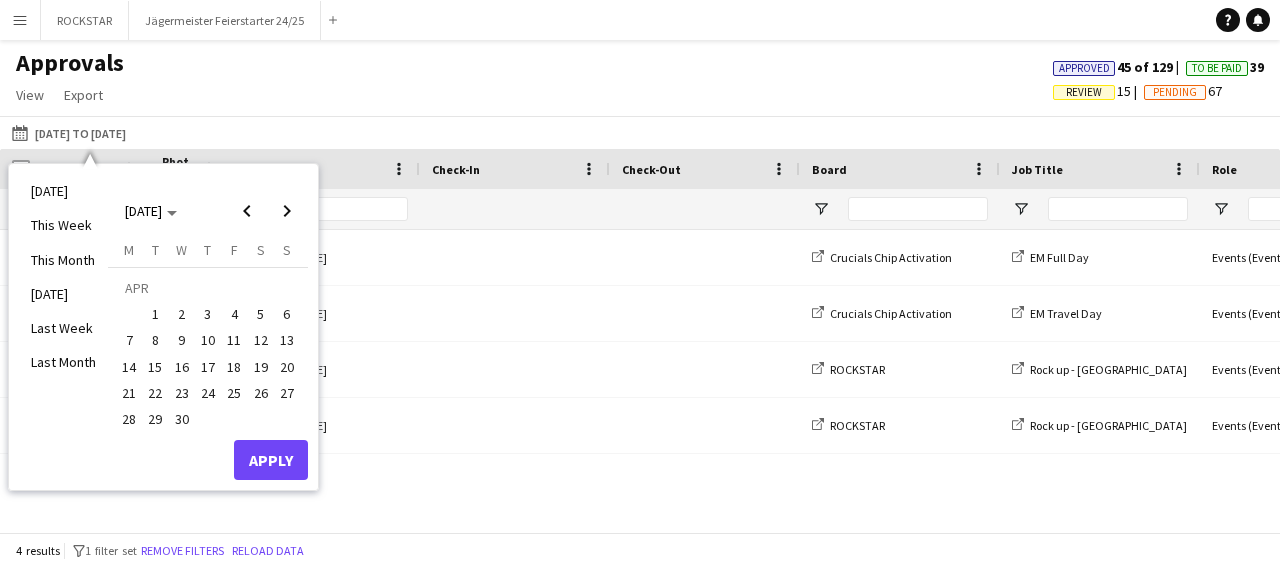 click on "1" at bounding box center (156, 314) 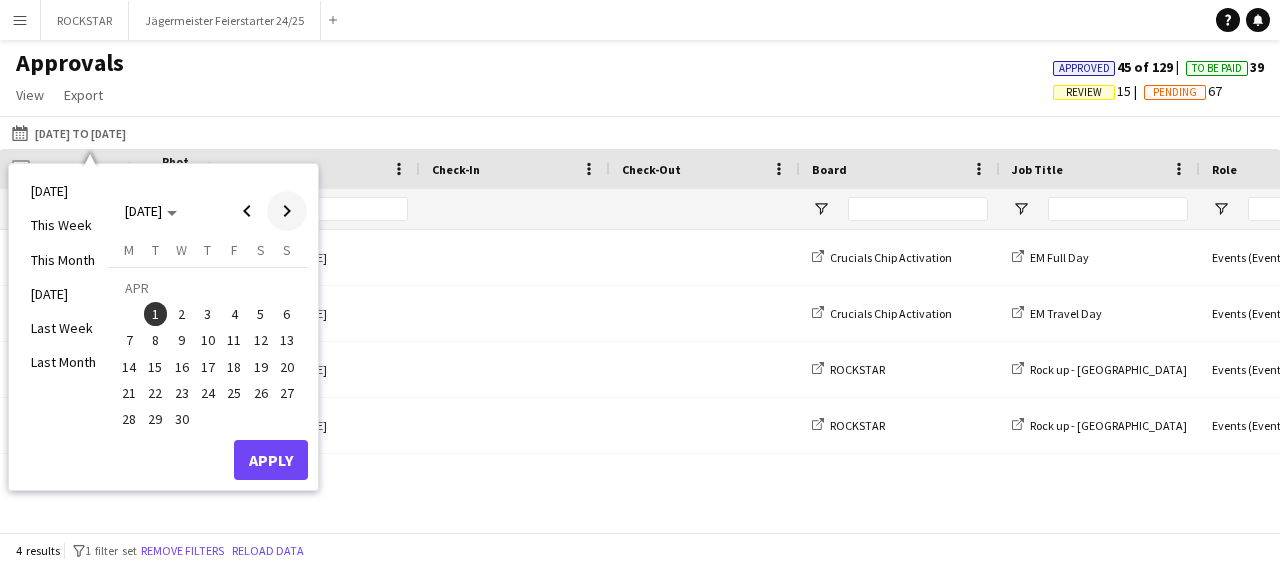 click at bounding box center [287, 211] 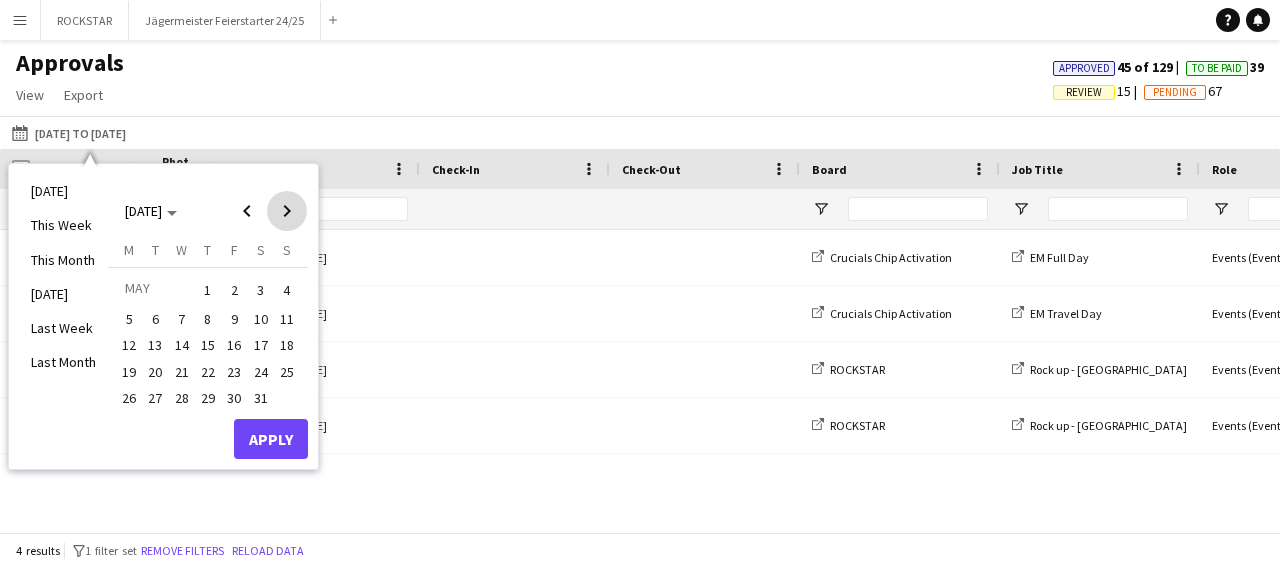click at bounding box center [287, 211] 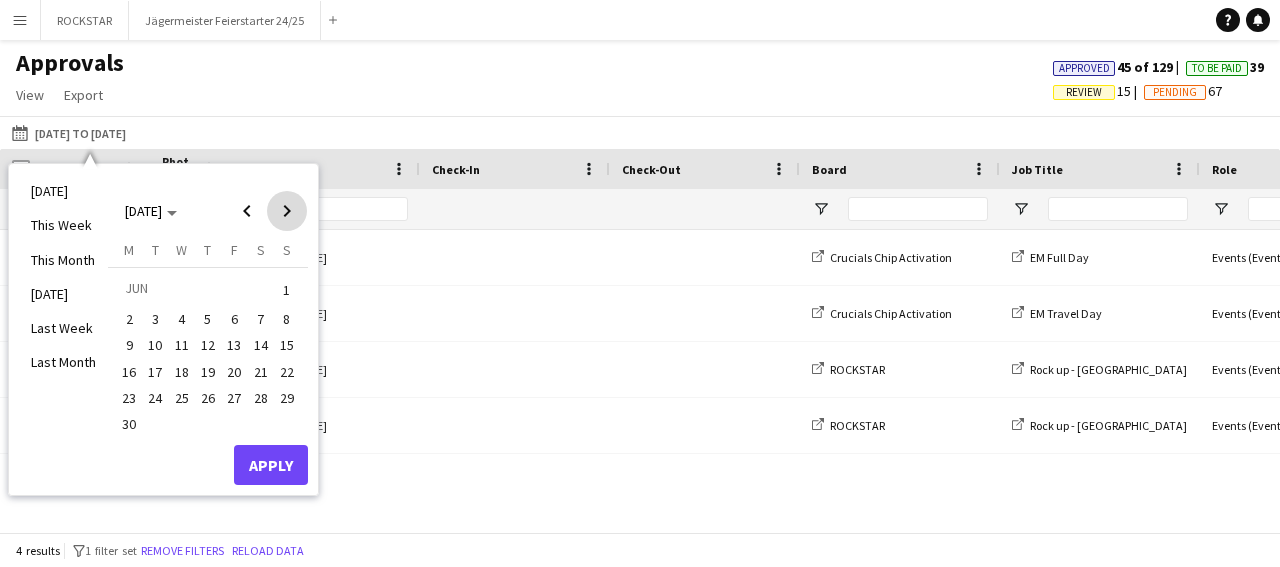 click at bounding box center (287, 211) 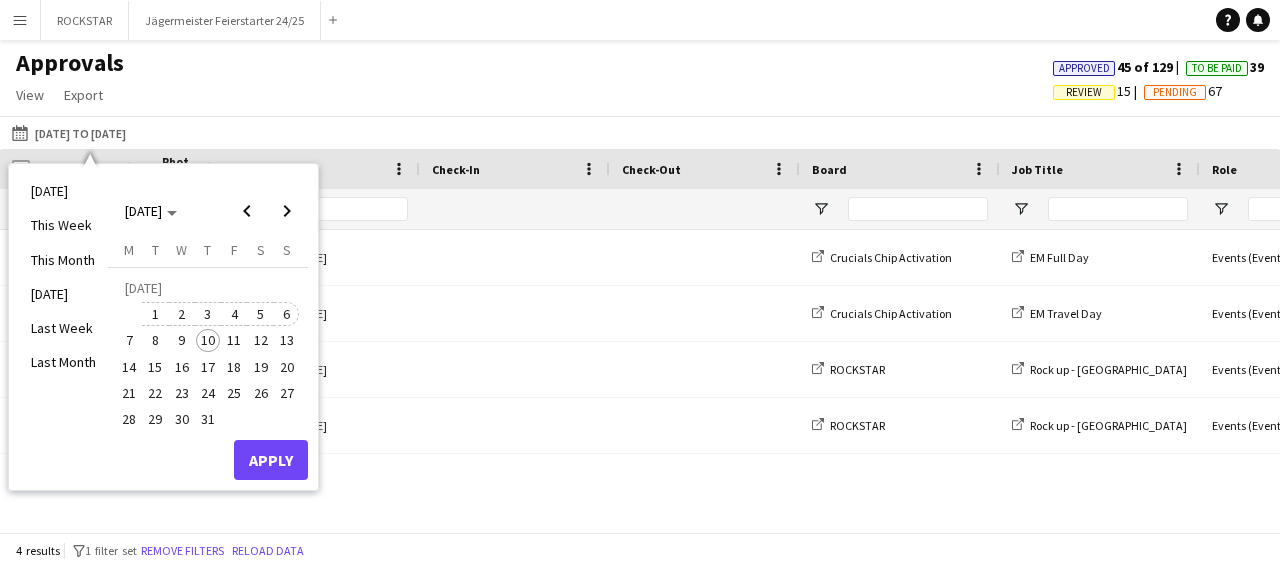 click on "6" at bounding box center (287, 314) 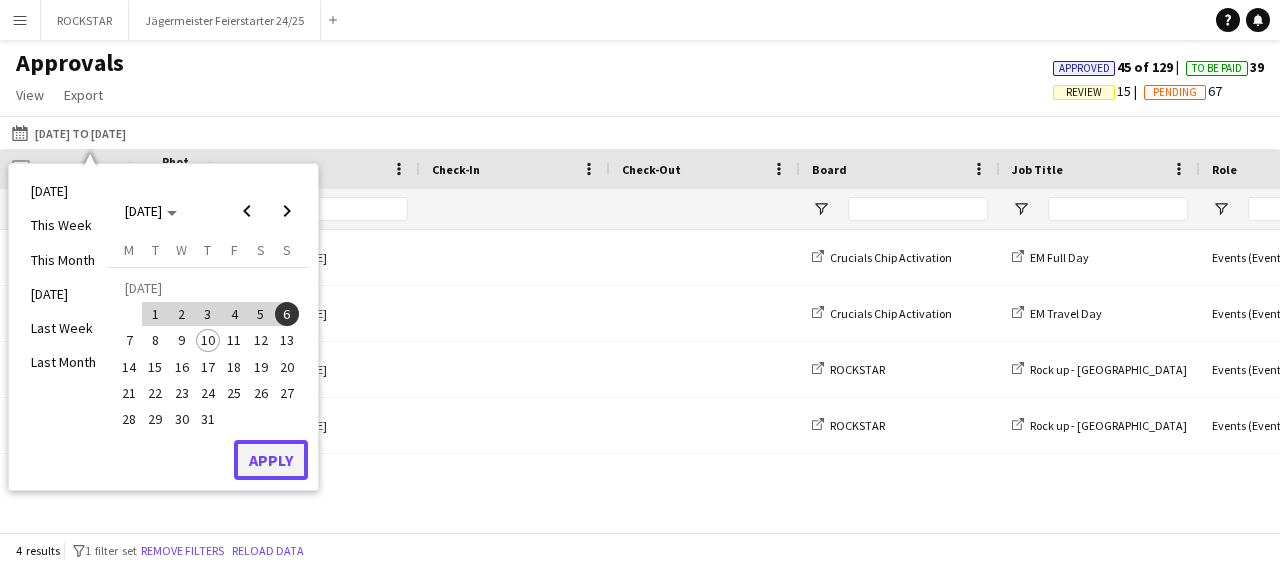 click on "Apply" at bounding box center [271, 460] 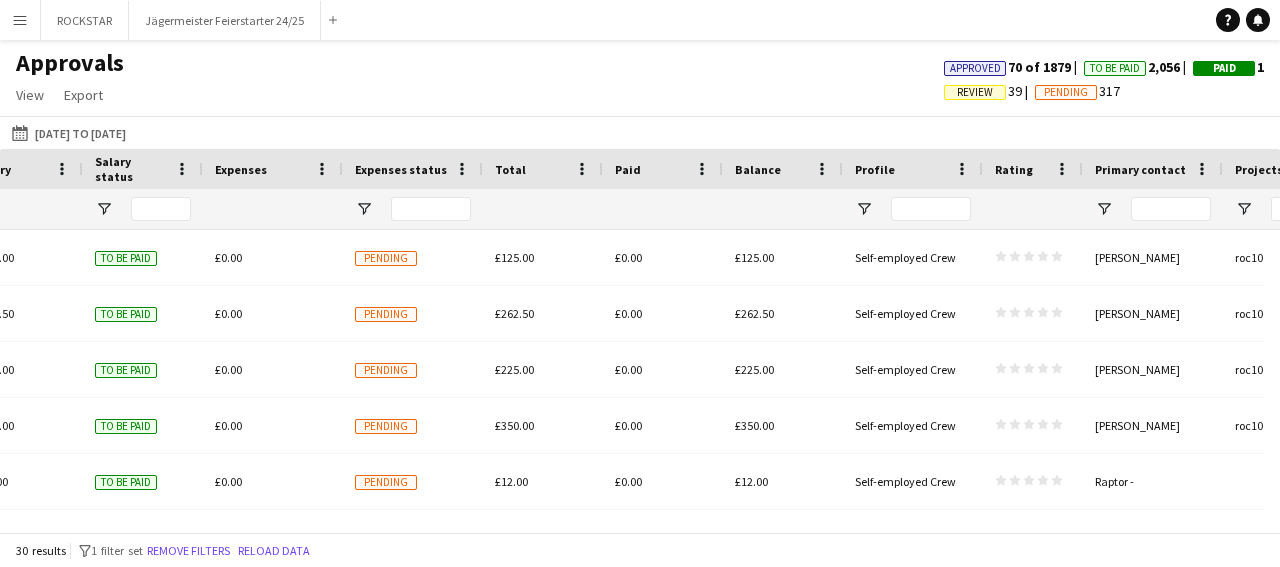 scroll, scrollTop: 0, scrollLeft: 2163, axis: horizontal 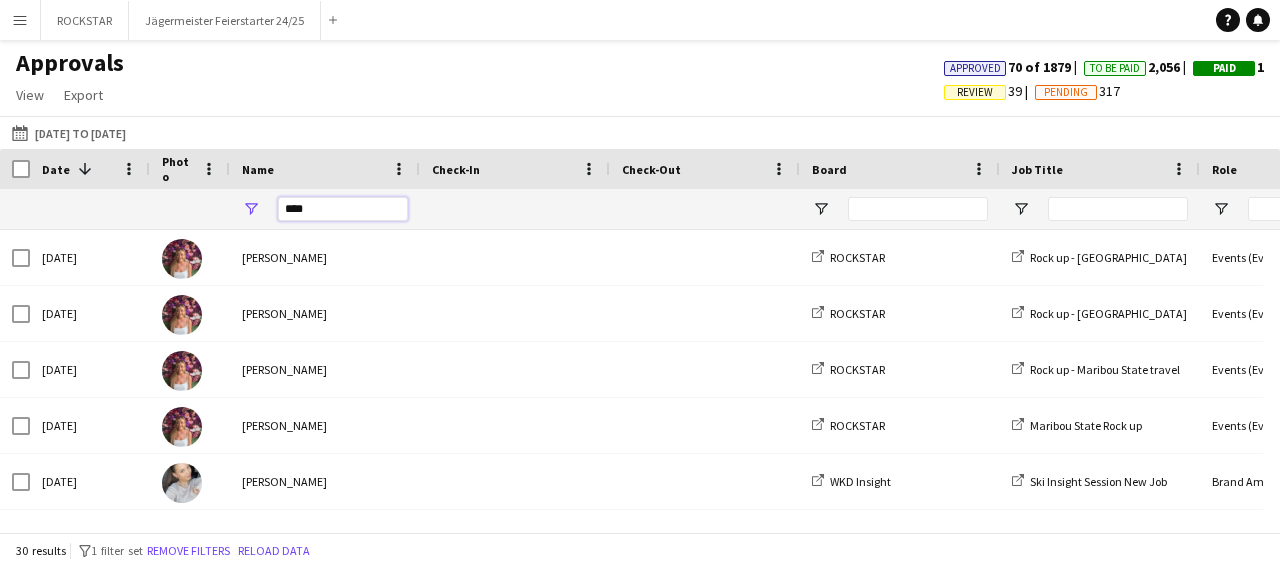 click on "****" at bounding box center [343, 209] 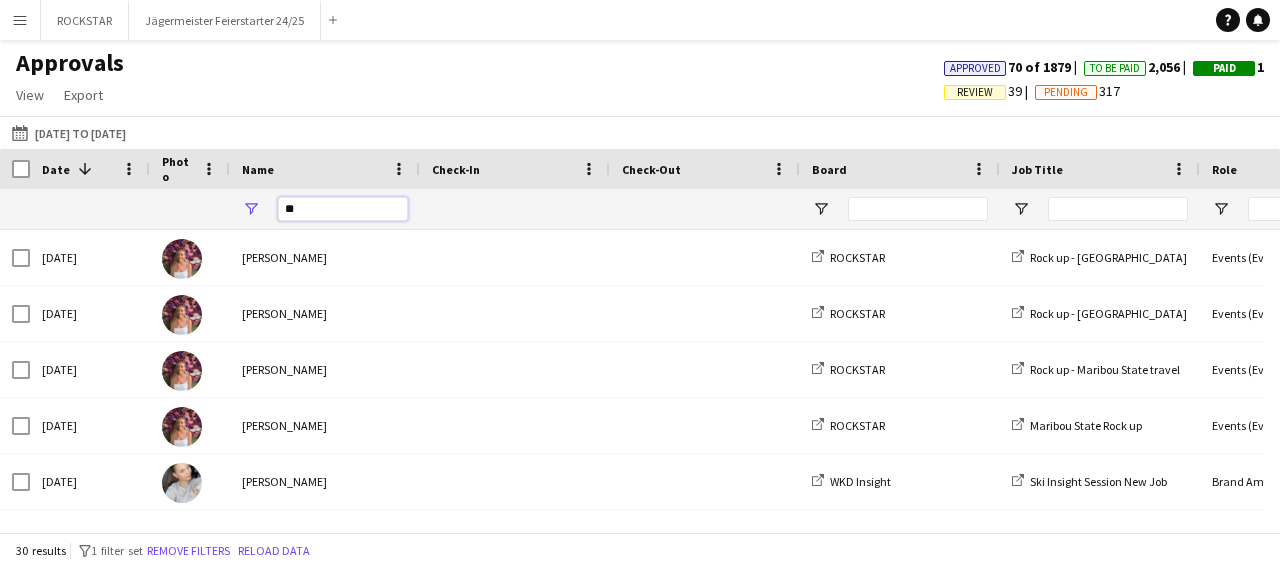 type on "*" 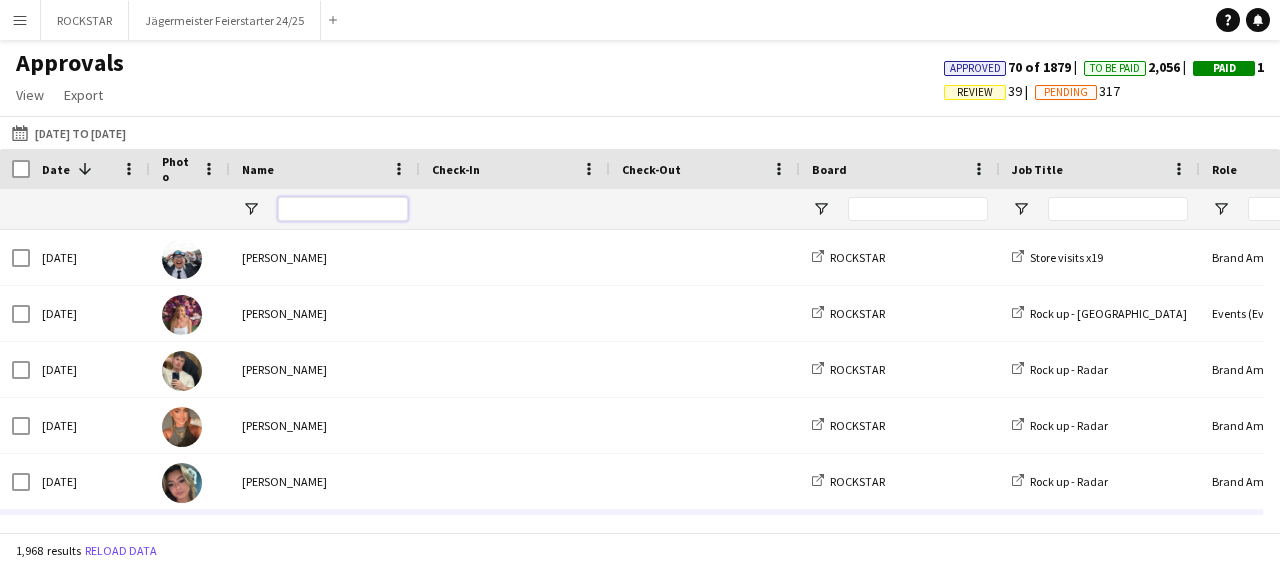 type 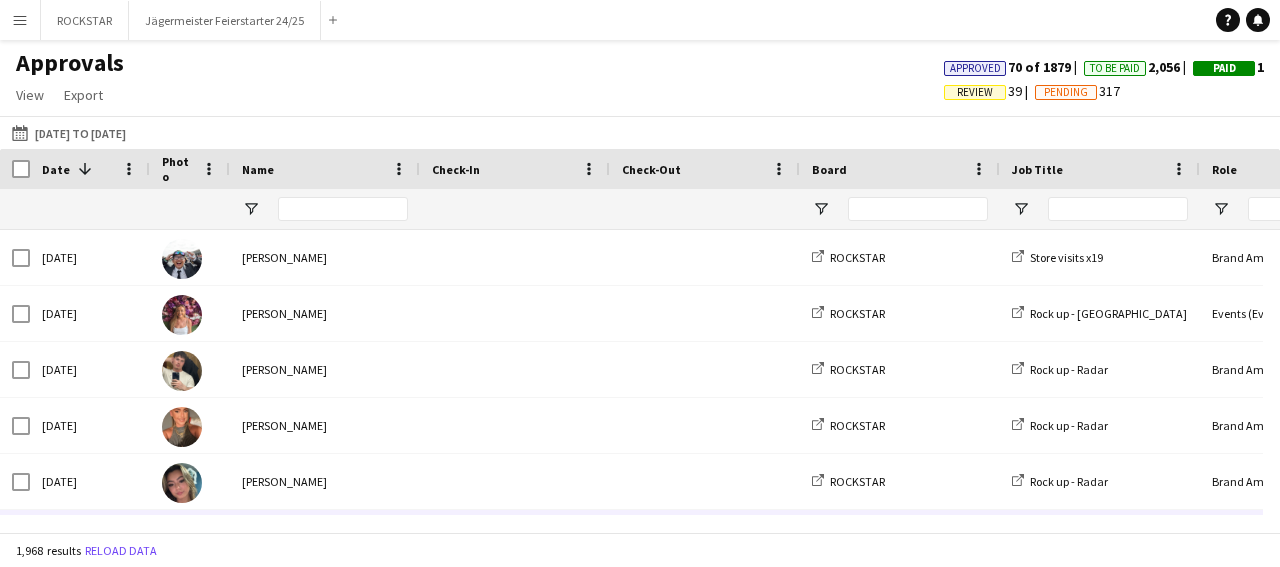 click on "[PERSON_NAME]" at bounding box center [325, 537] 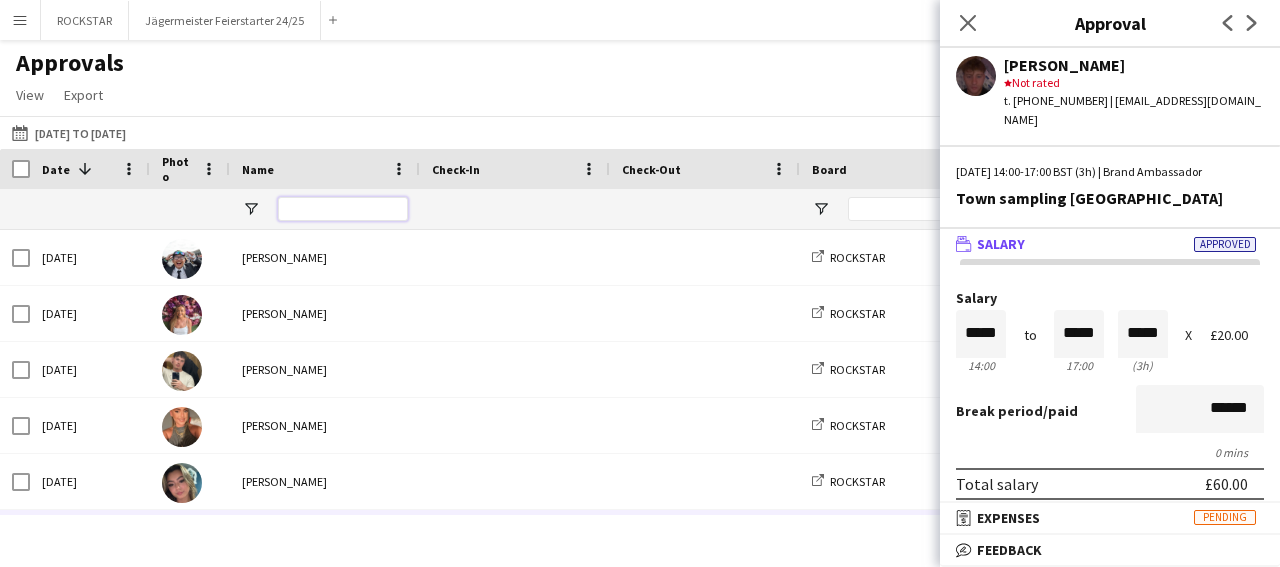 click at bounding box center (343, 209) 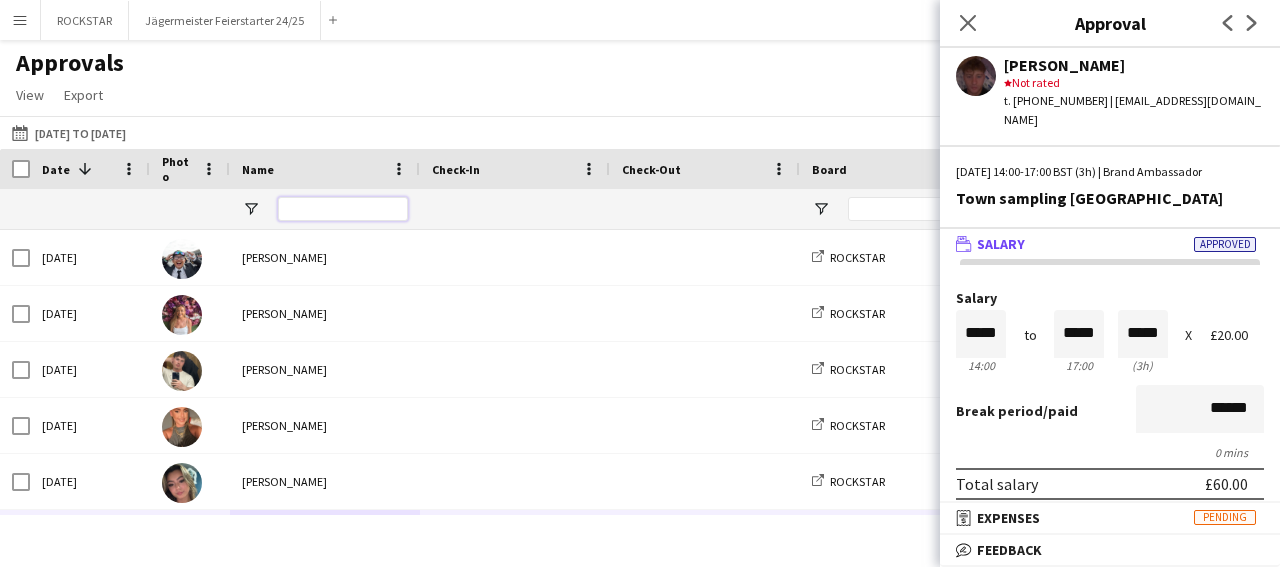 paste on "*******" 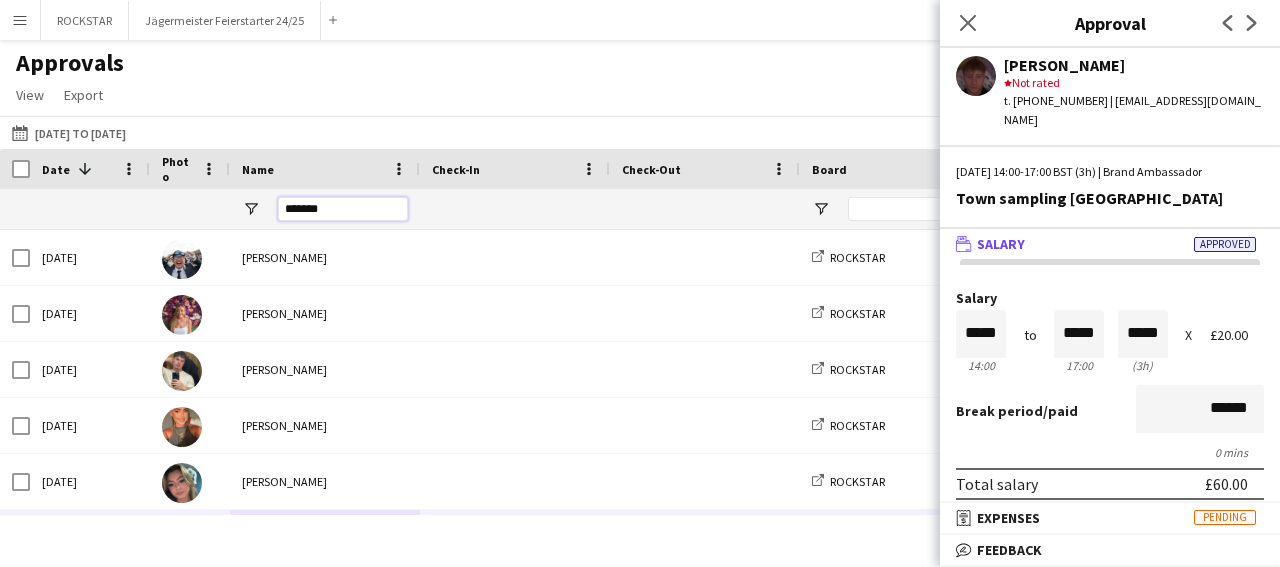 type on "*******" 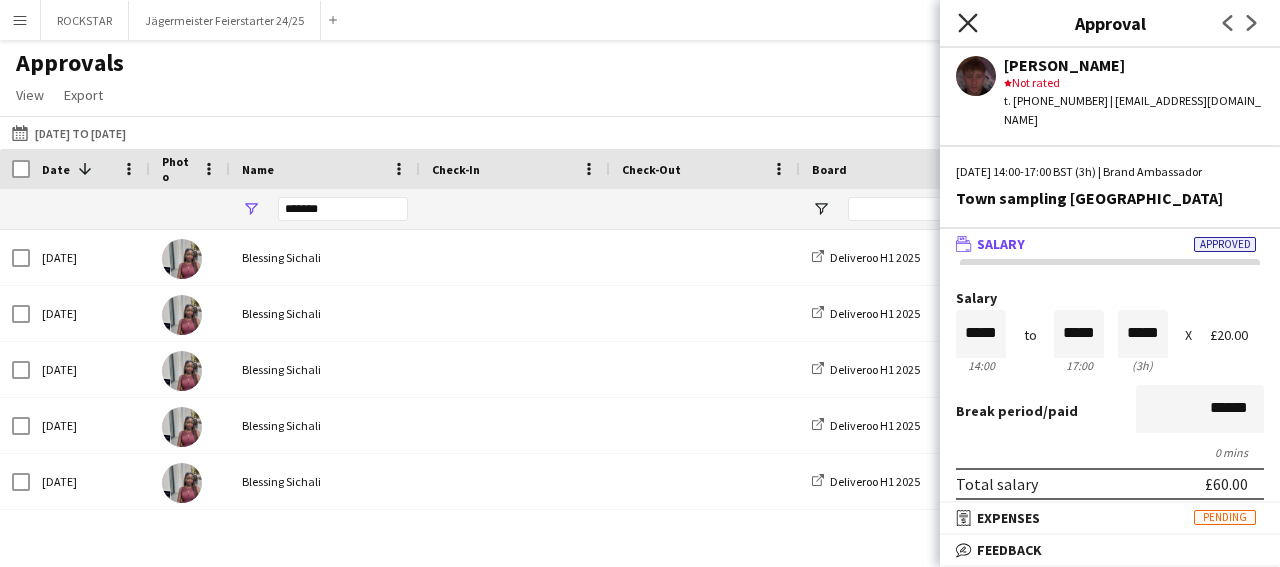 click on "Close pop-in" 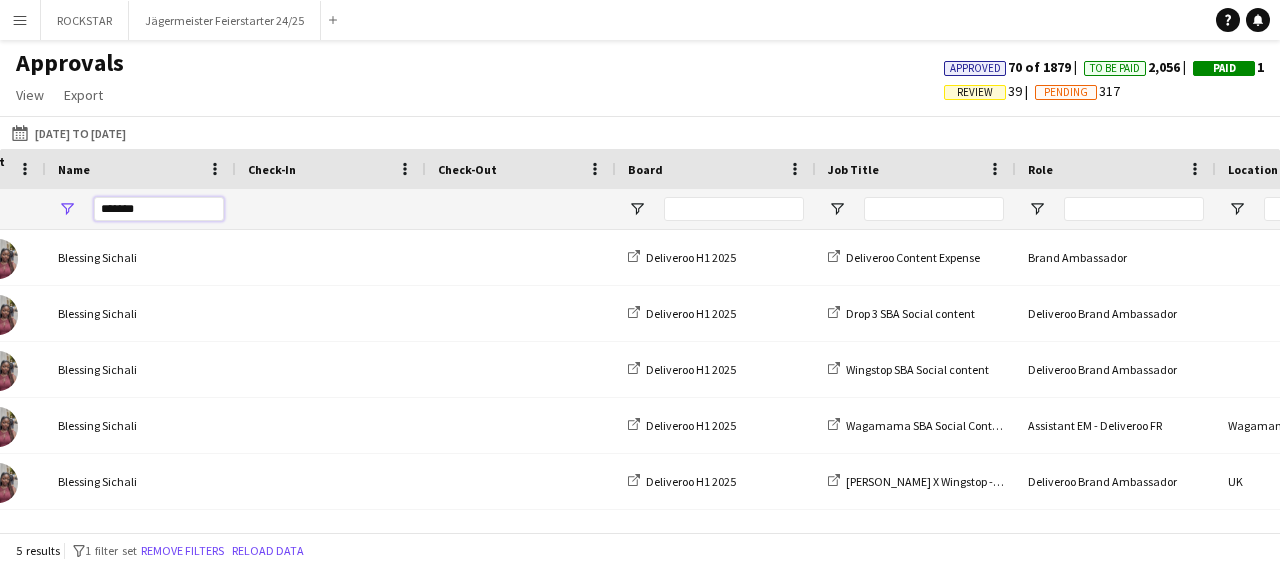 click on "*******" at bounding box center (159, 209) 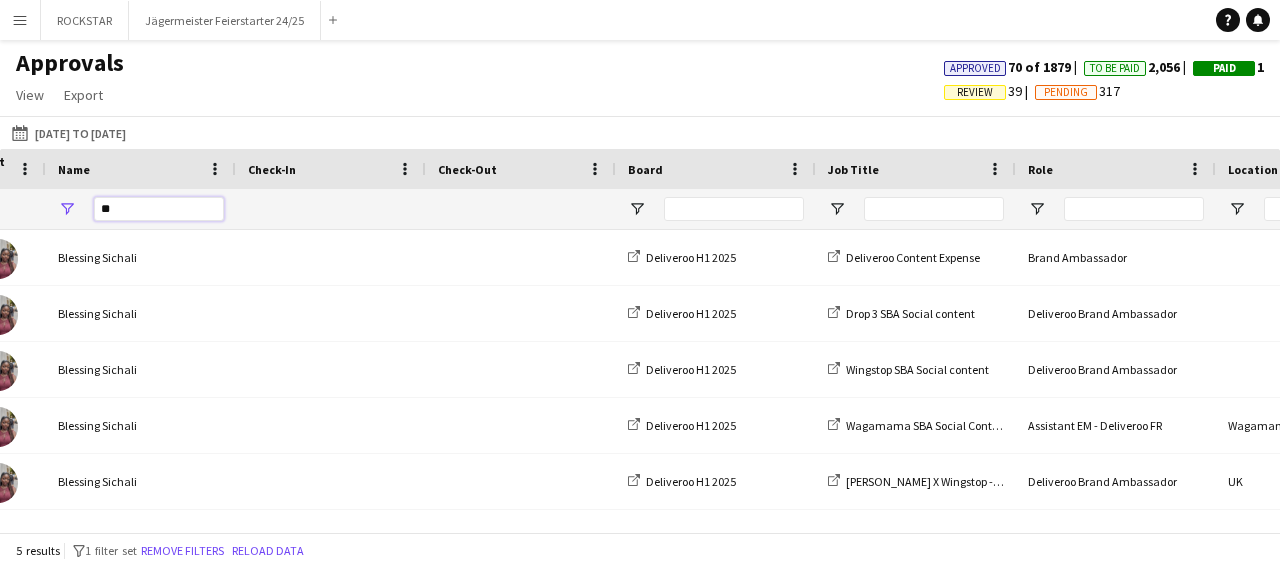 type on "*" 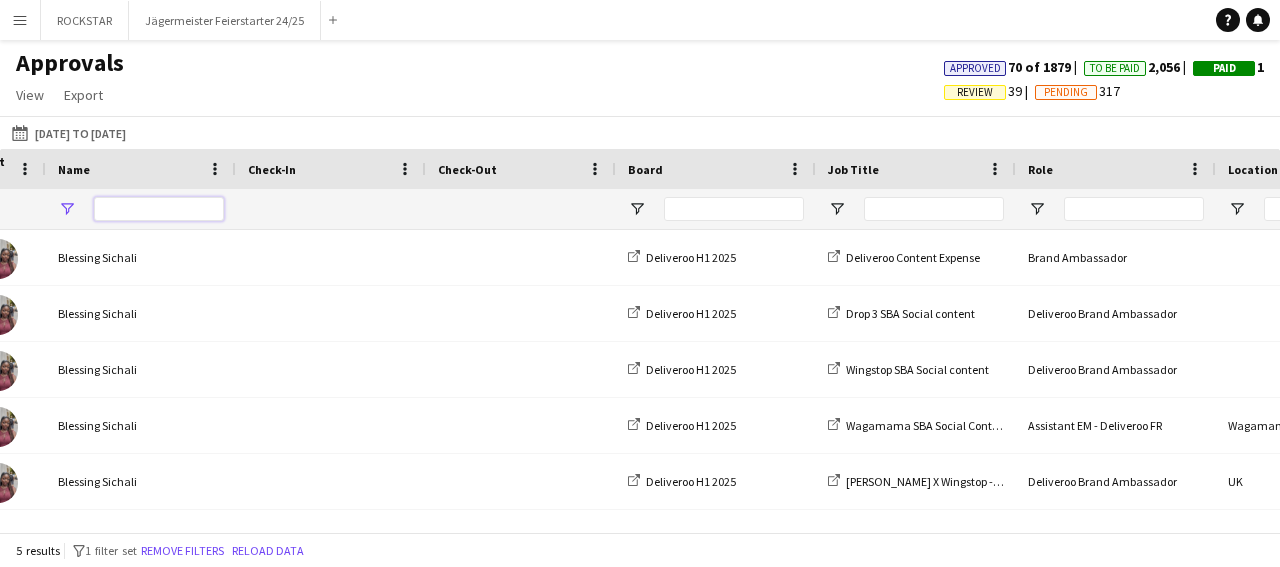type on "*" 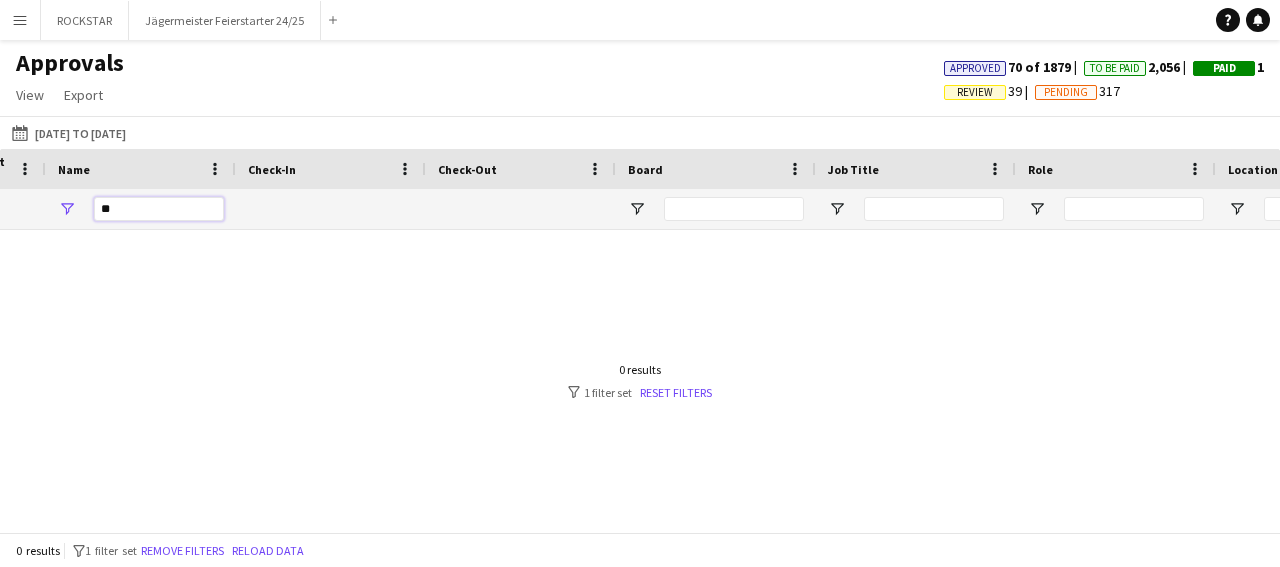 type on "*" 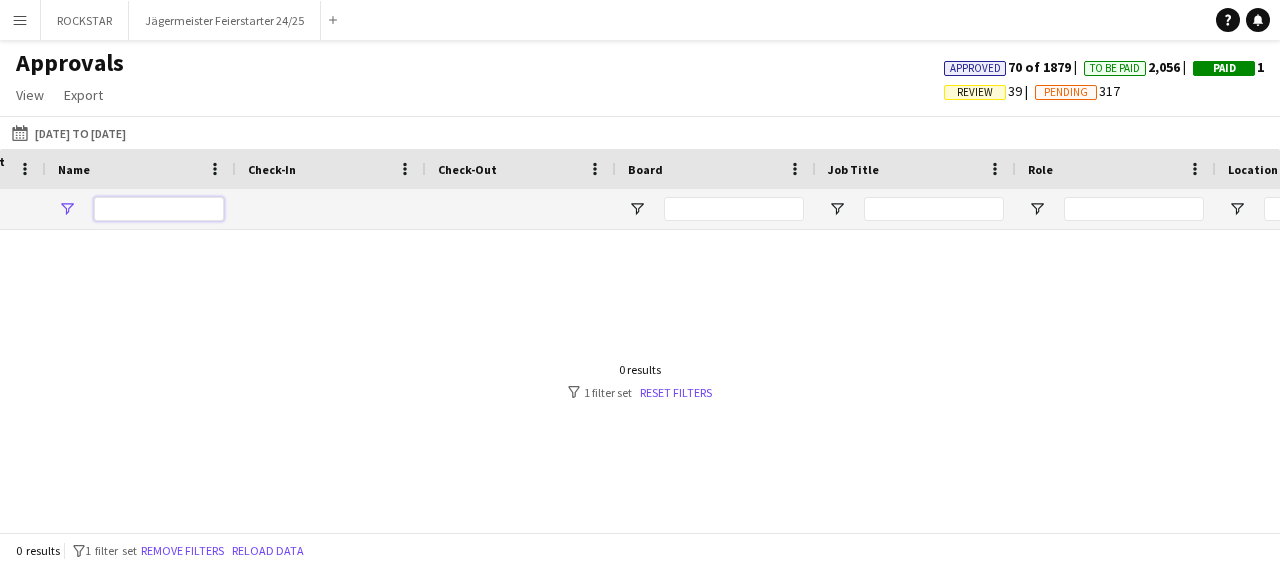 paste on "******" 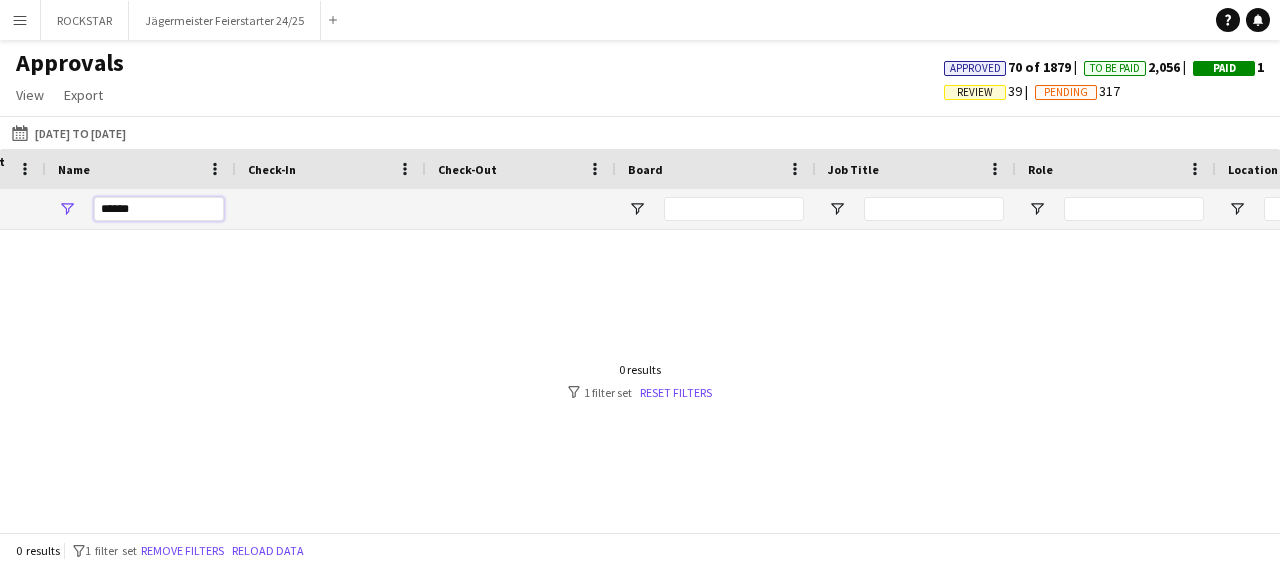 type on "******" 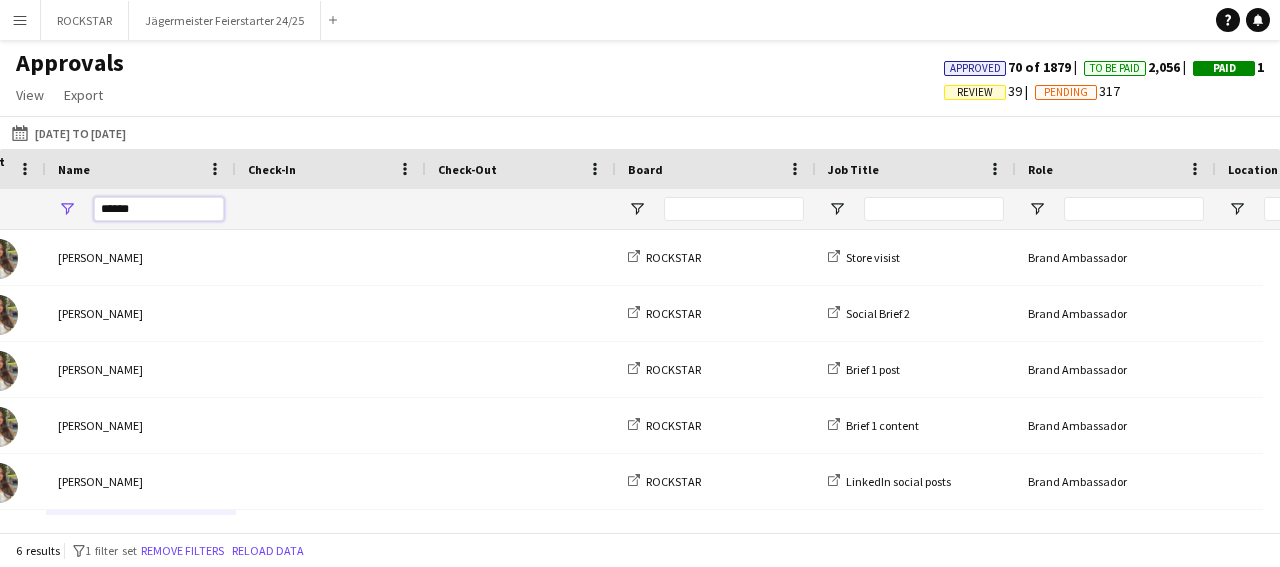 scroll, scrollTop: 0, scrollLeft: 575, axis: horizontal 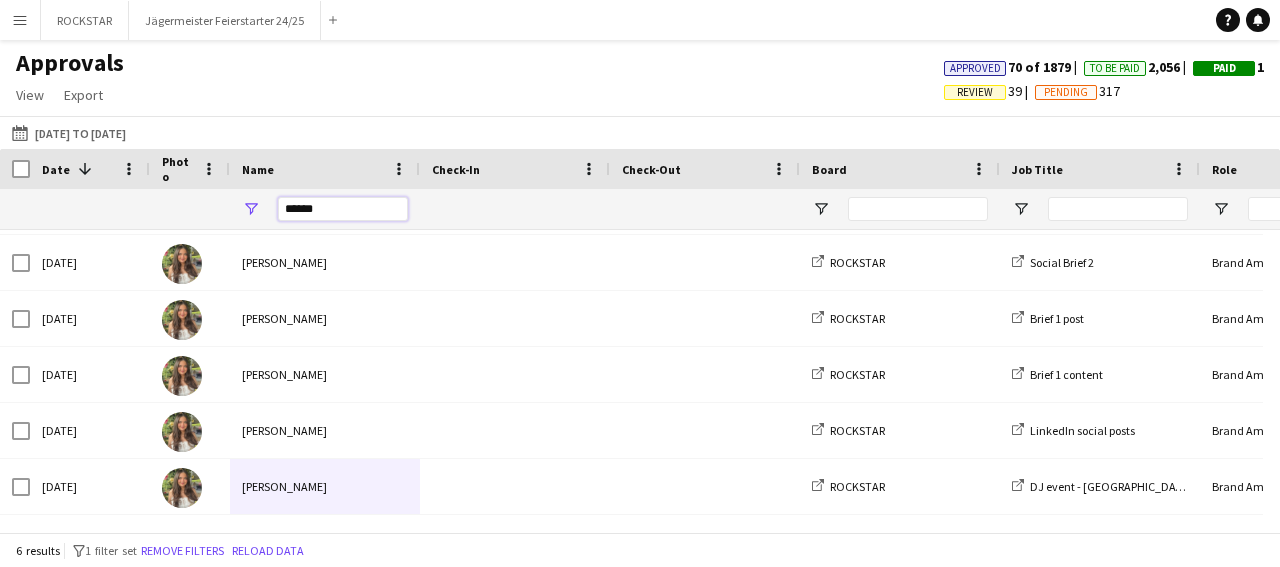 drag, startPoint x: 325, startPoint y: 211, endPoint x: 268, endPoint y: 211, distance: 57 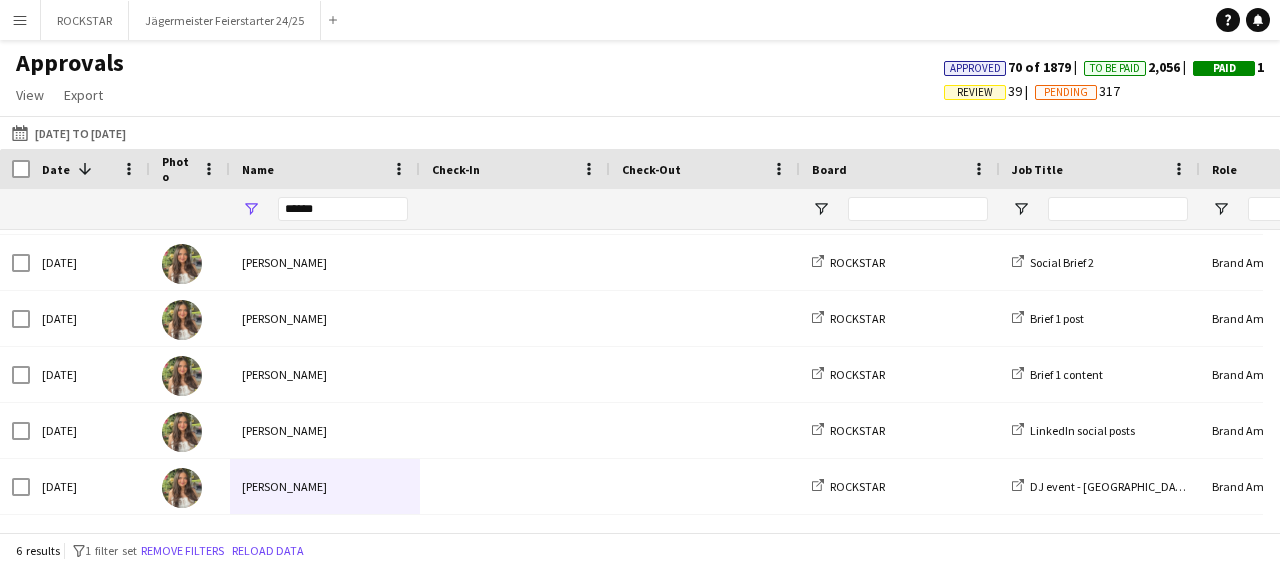 click on "Menu" at bounding box center [20, 20] 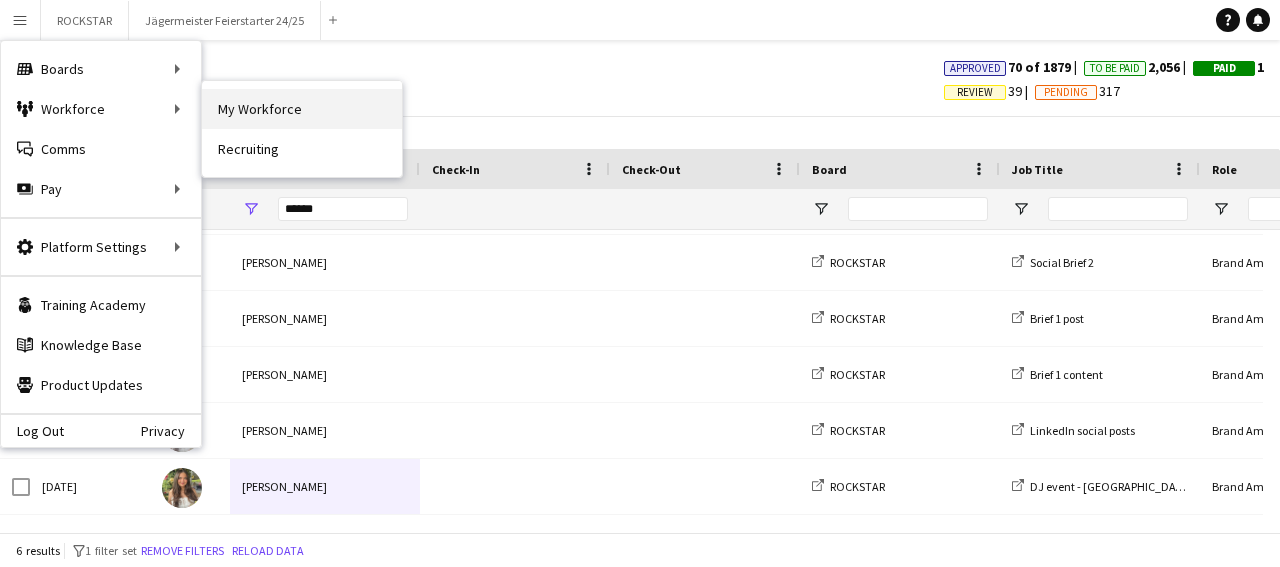 click on "My Workforce" at bounding box center [302, 109] 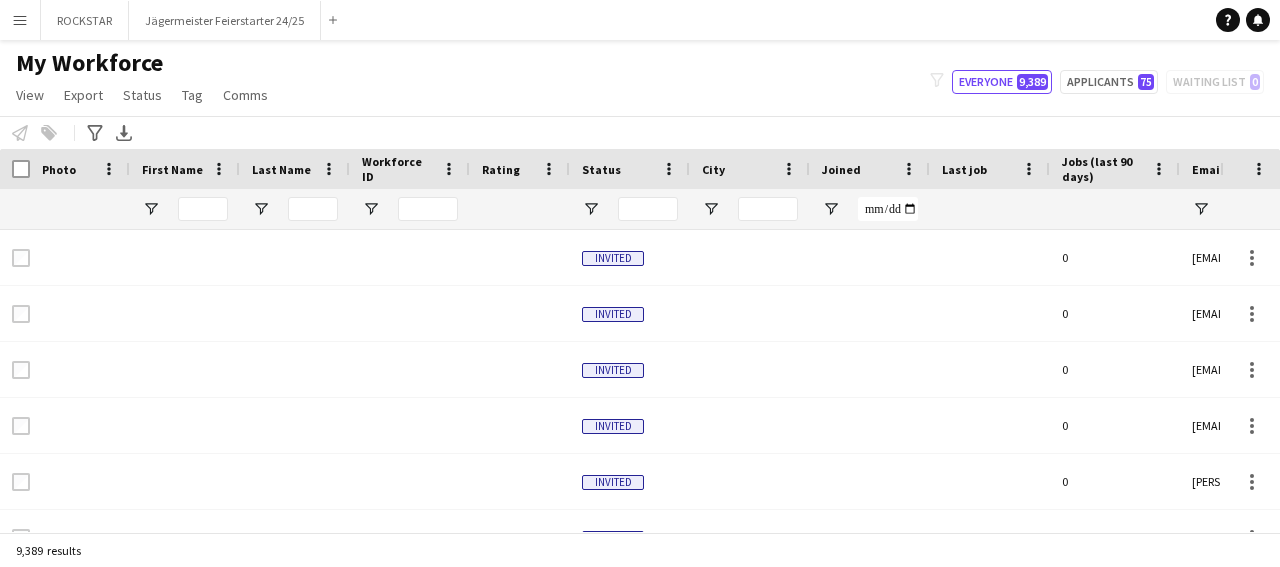 type on "*****" 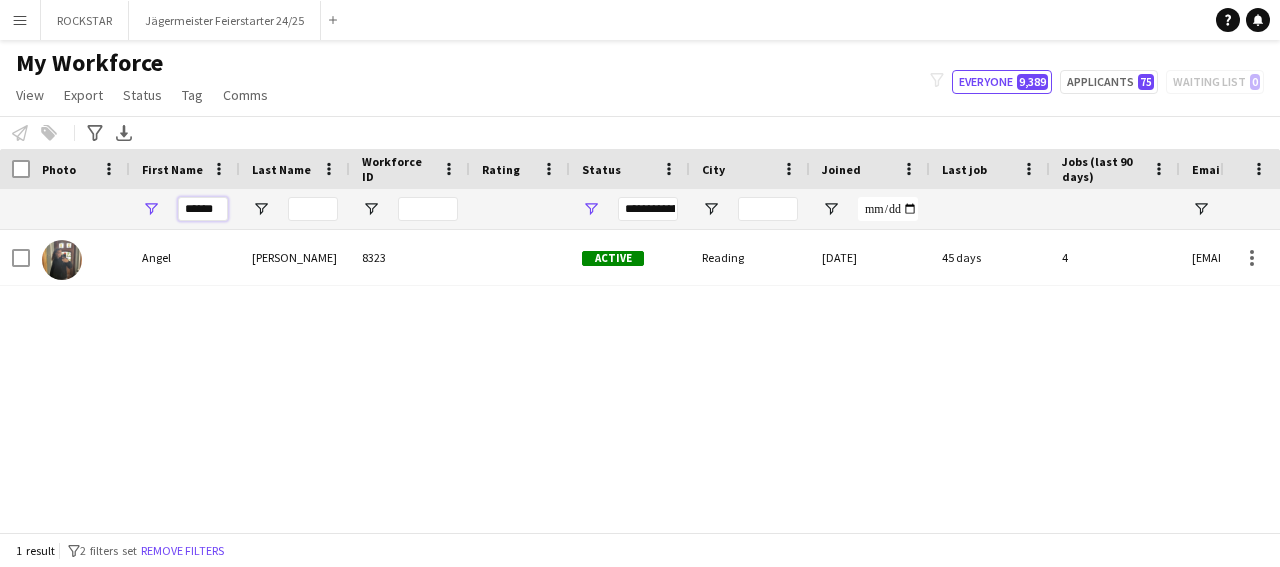 click on "*****" at bounding box center (203, 209) 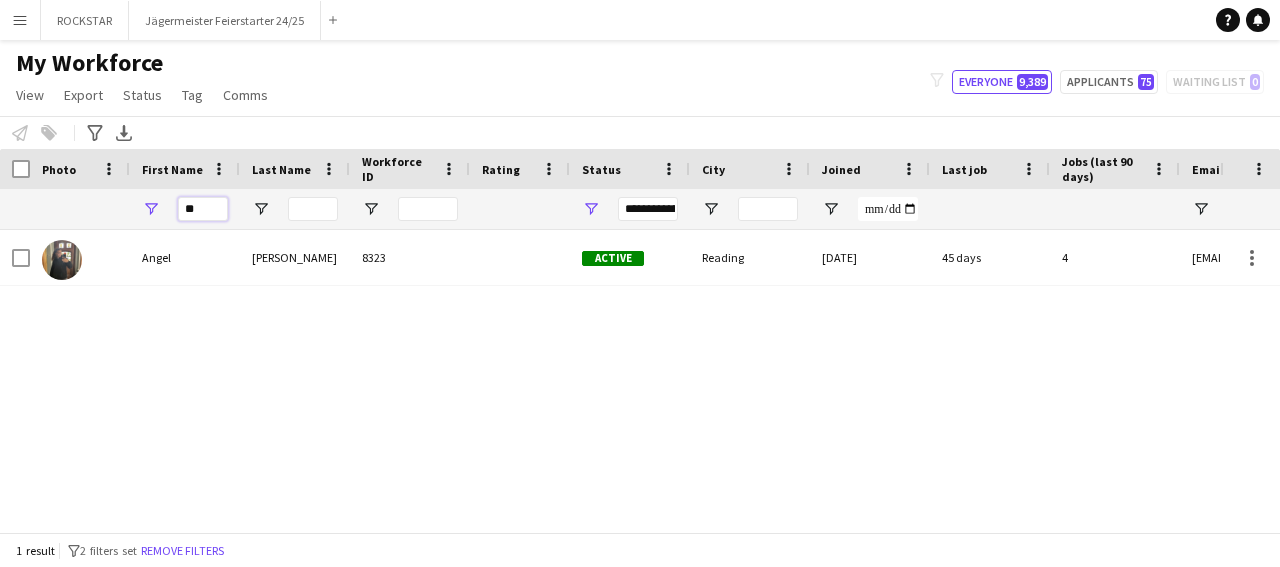 type on "*" 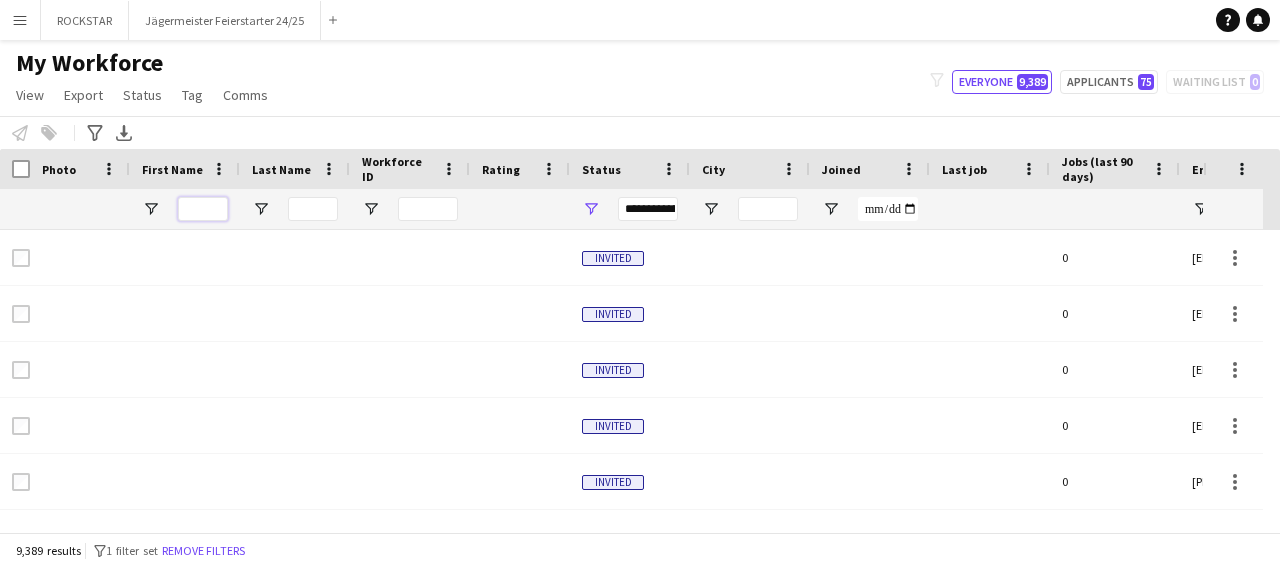 type 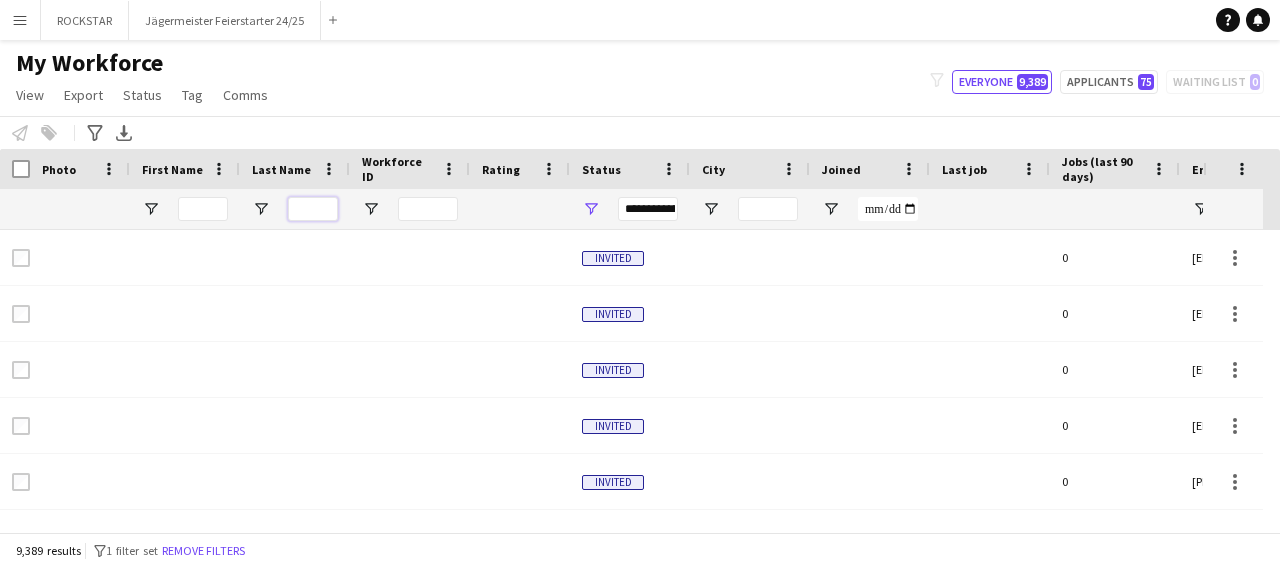 click at bounding box center (313, 209) 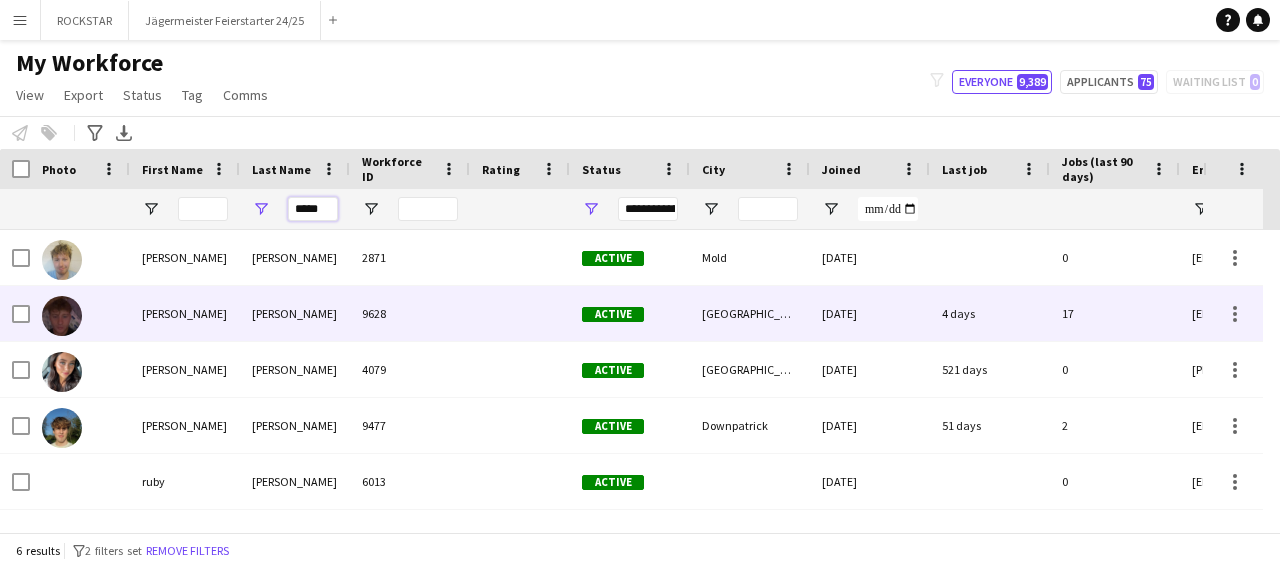 type on "*****" 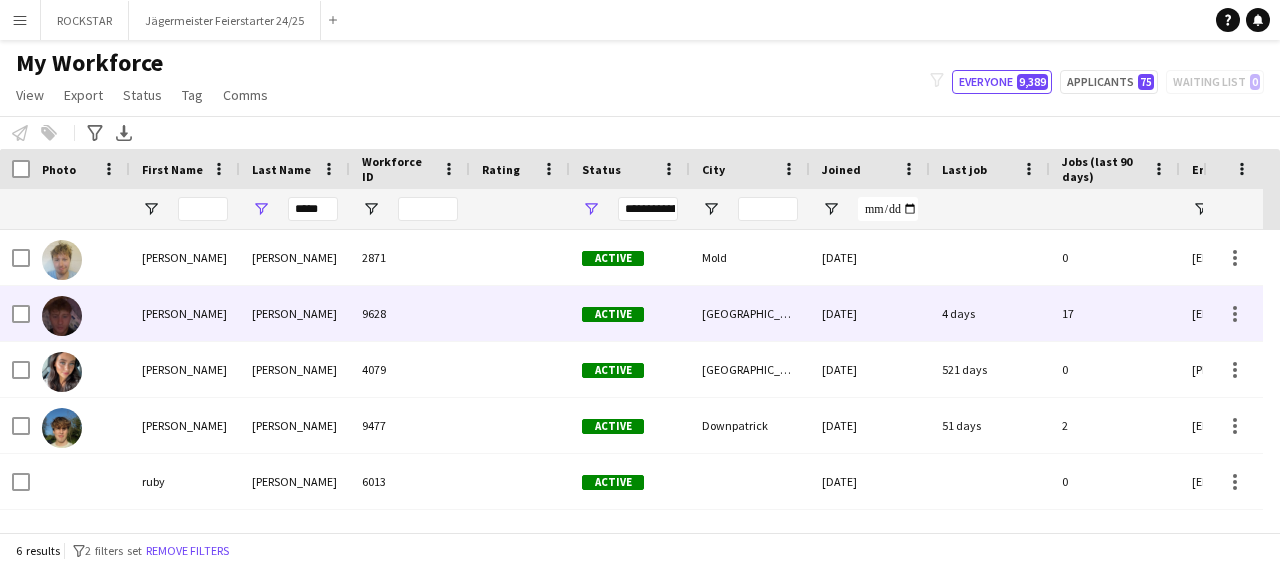 click on "Active" at bounding box center [630, 313] 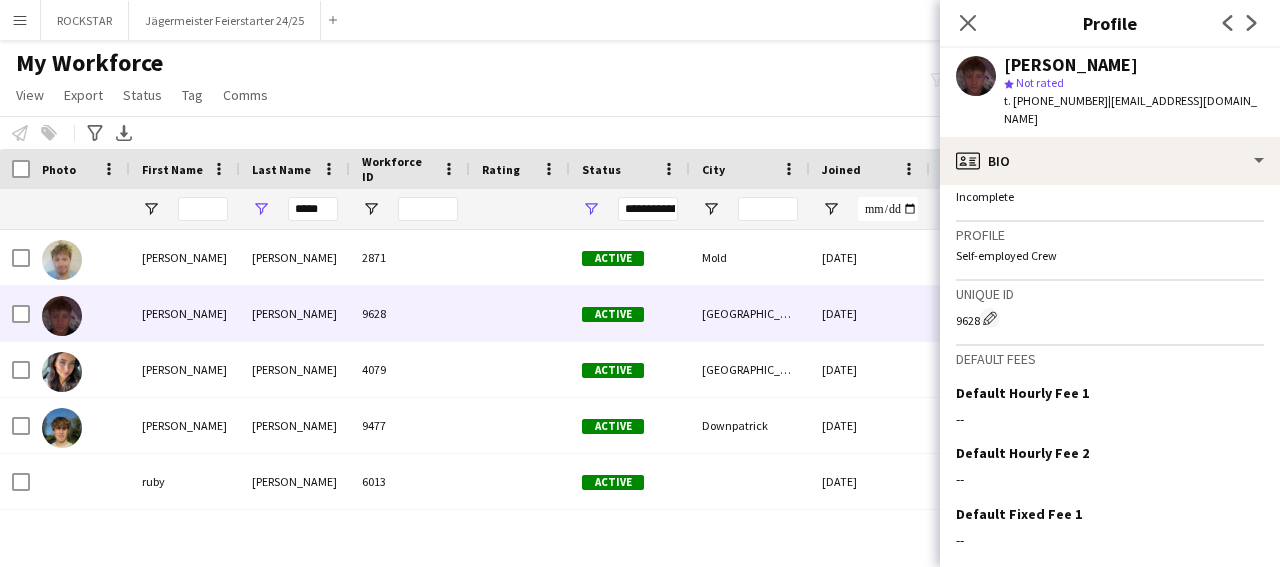 scroll, scrollTop: 793, scrollLeft: 0, axis: vertical 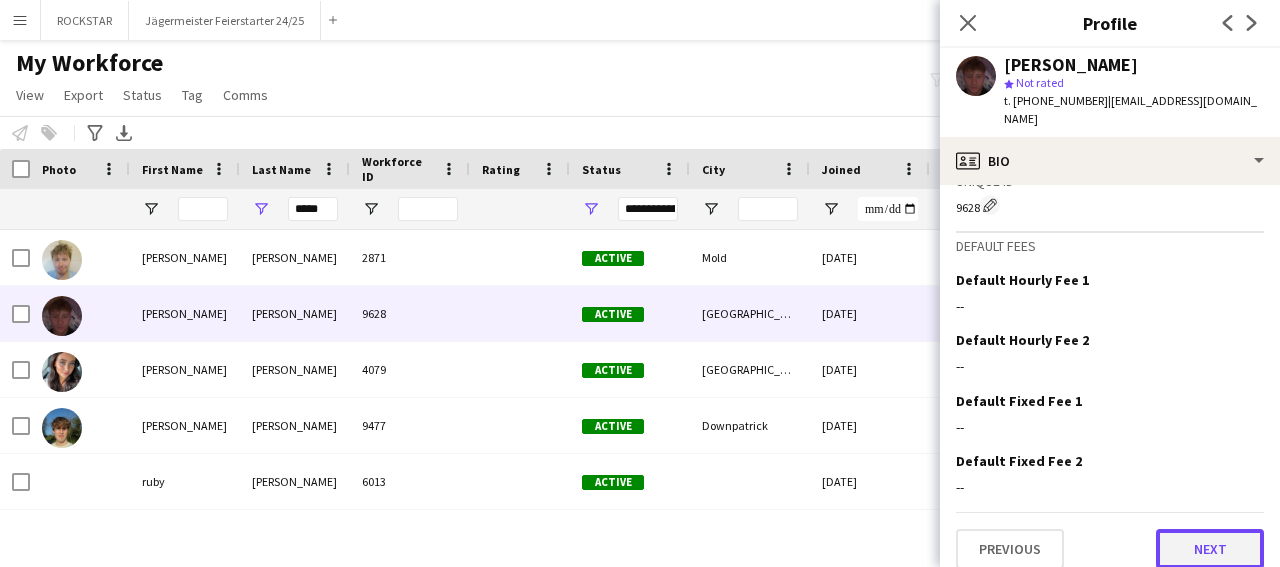 click on "Next" 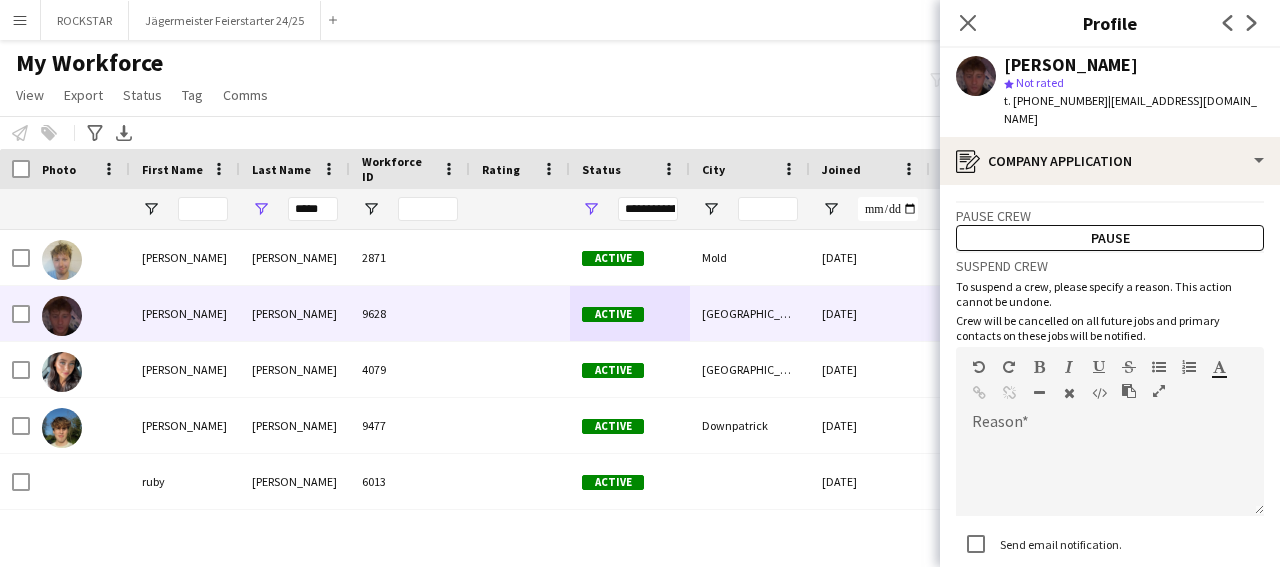 scroll, scrollTop: 126, scrollLeft: 0, axis: vertical 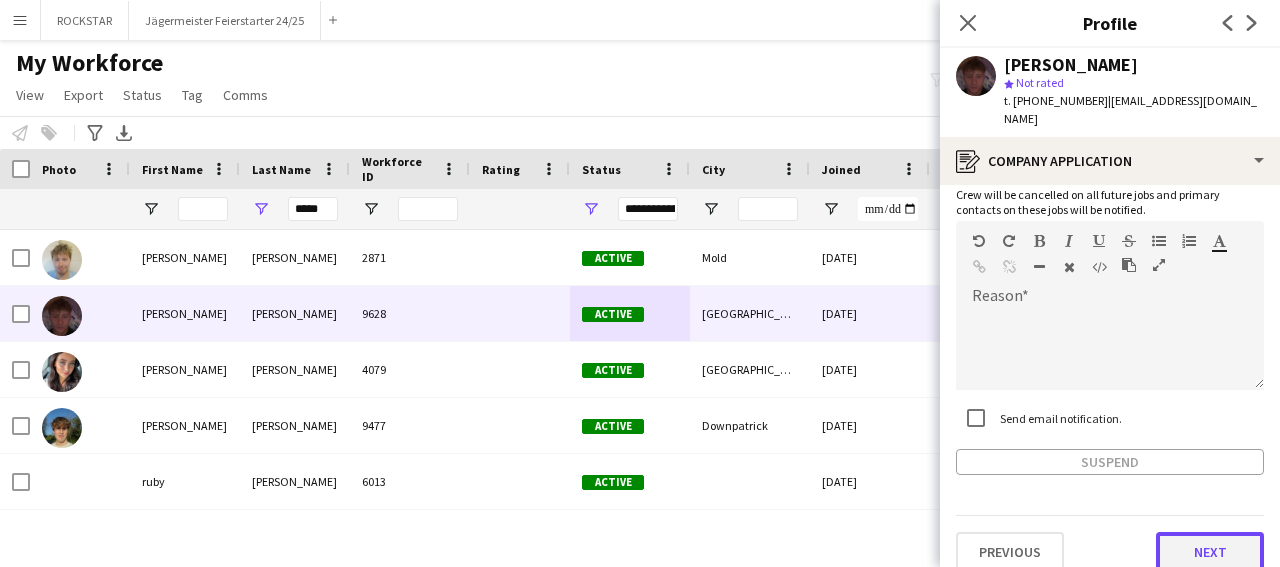 click on "Next" 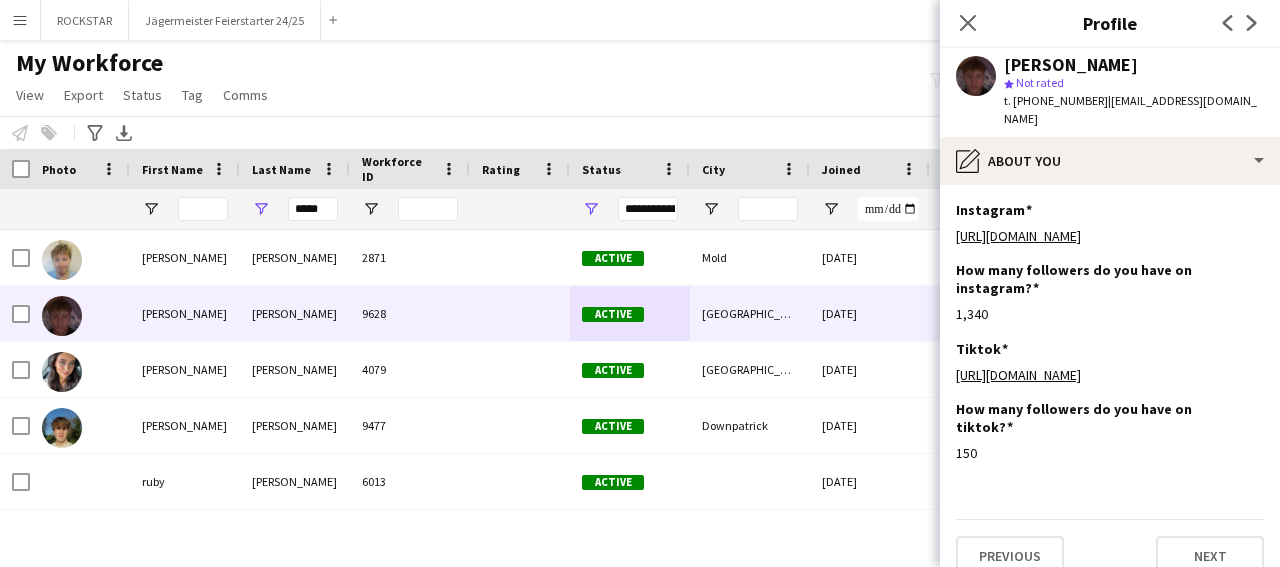 scroll, scrollTop: 42, scrollLeft: 0, axis: vertical 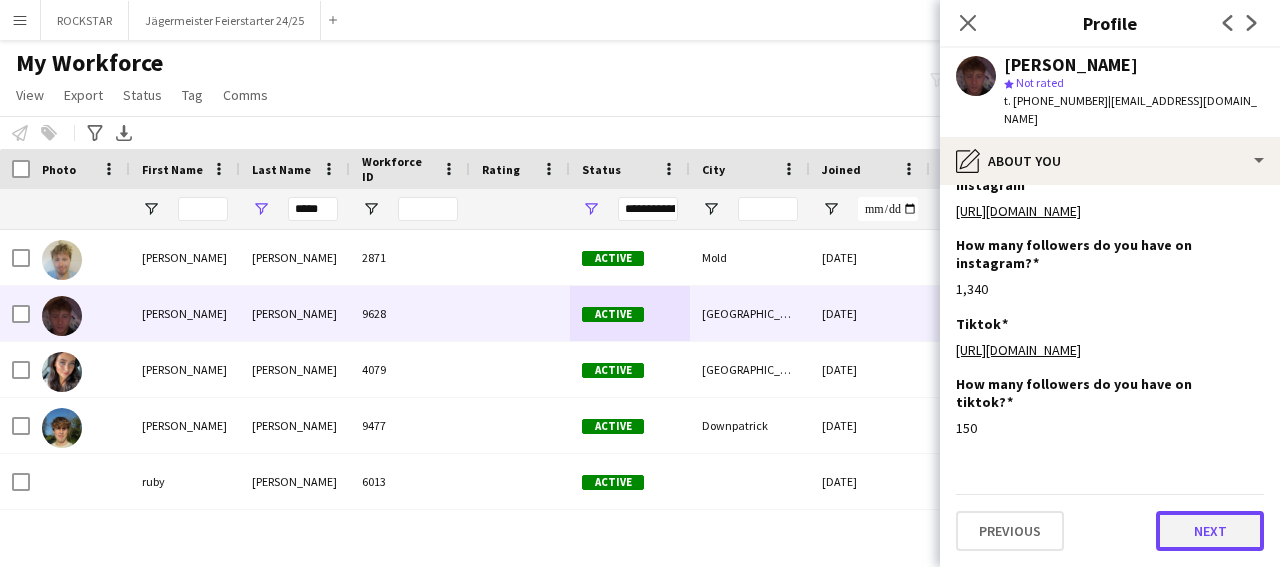 click on "Next" 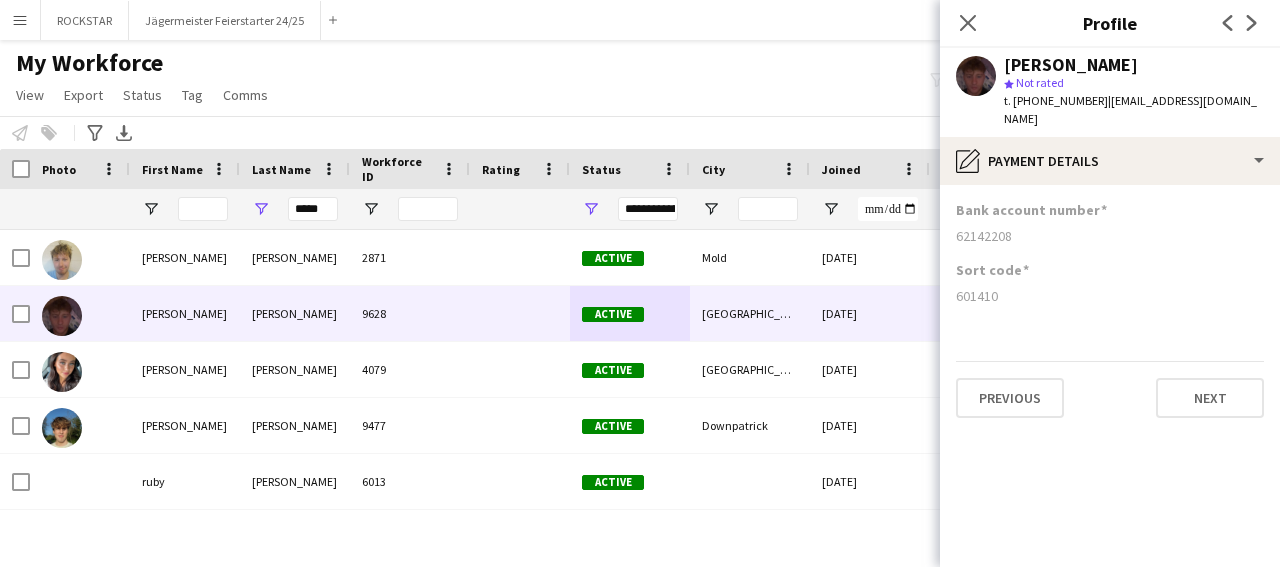 scroll, scrollTop: 0, scrollLeft: 0, axis: both 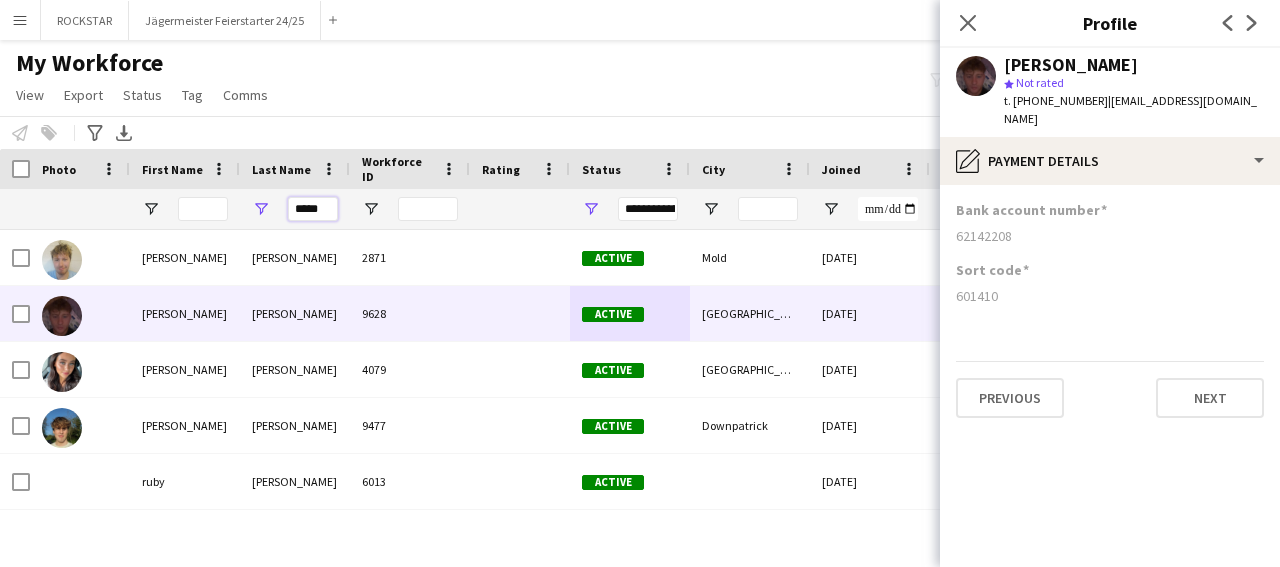 drag, startPoint x: 331, startPoint y: 209, endPoint x: 274, endPoint y: 208, distance: 57.00877 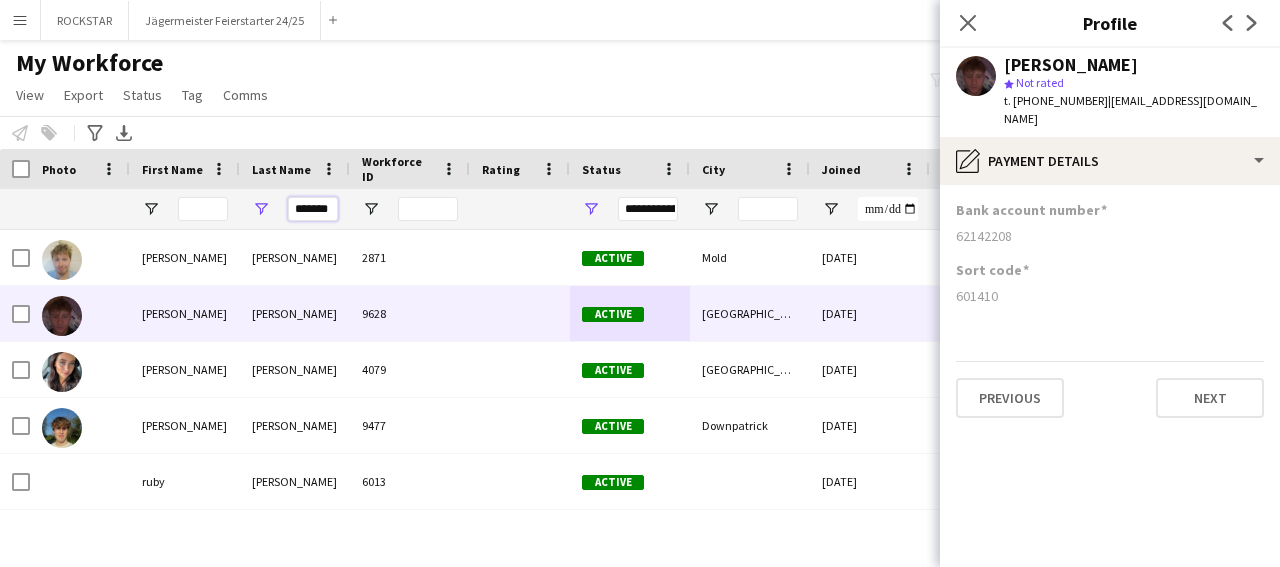 type on "*******" 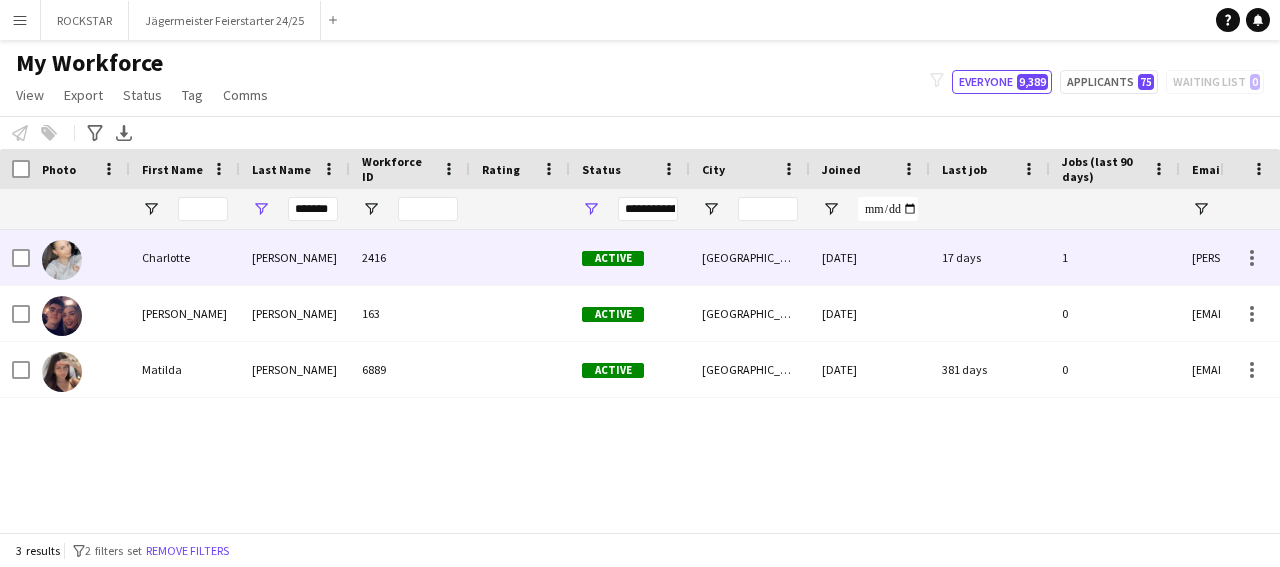 click on "2416" at bounding box center [410, 257] 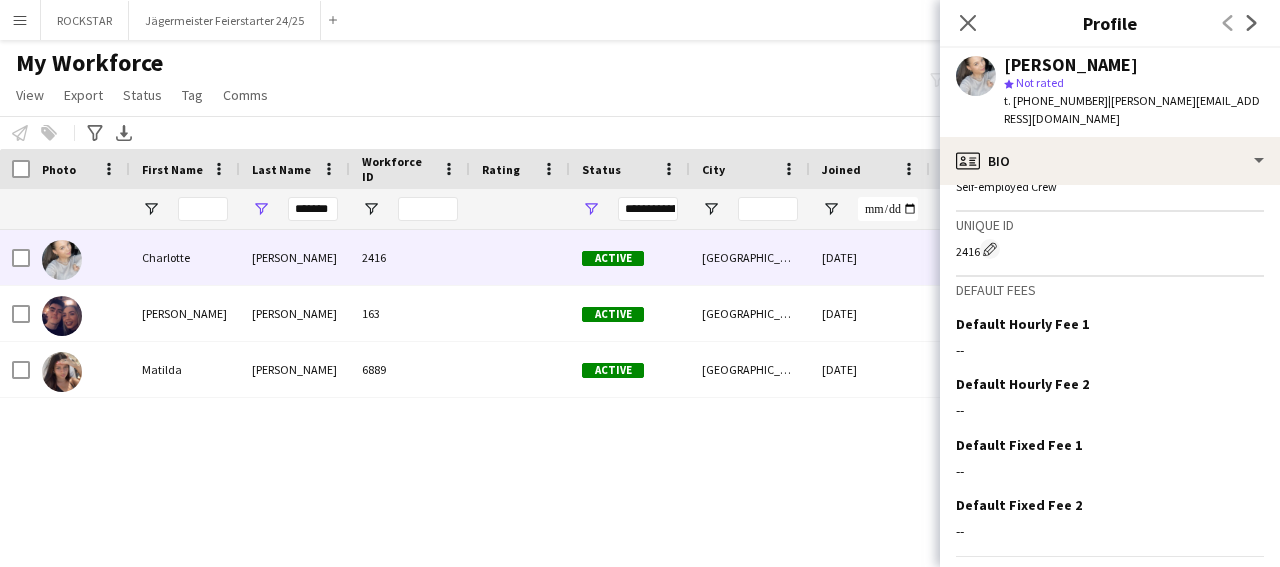 scroll, scrollTop: 806, scrollLeft: 0, axis: vertical 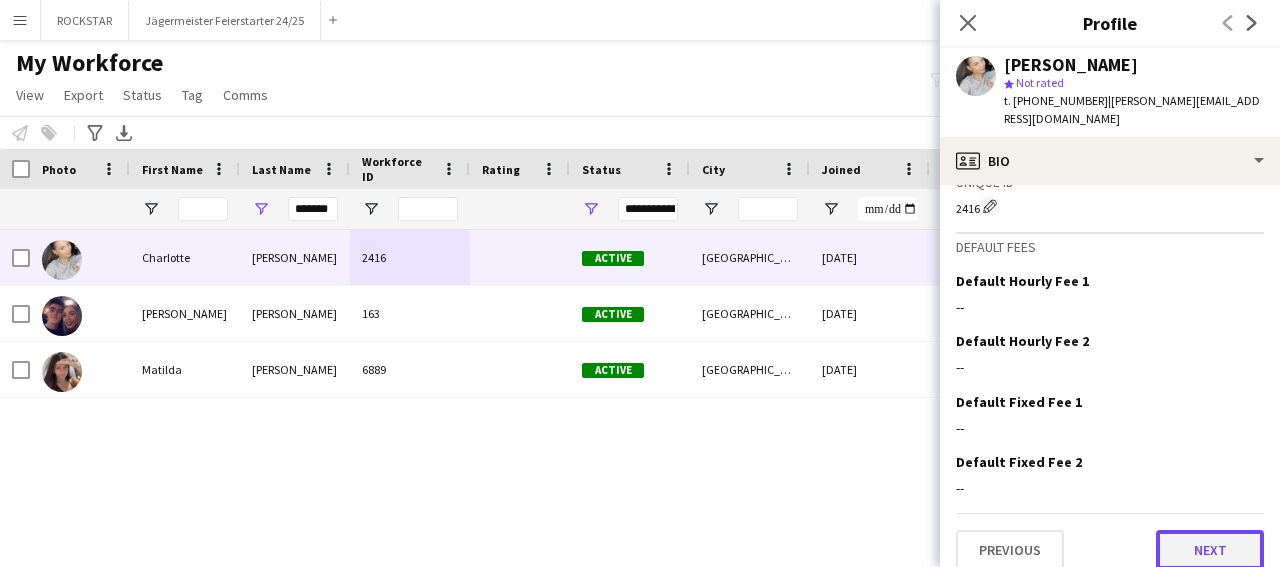 click on "Next" 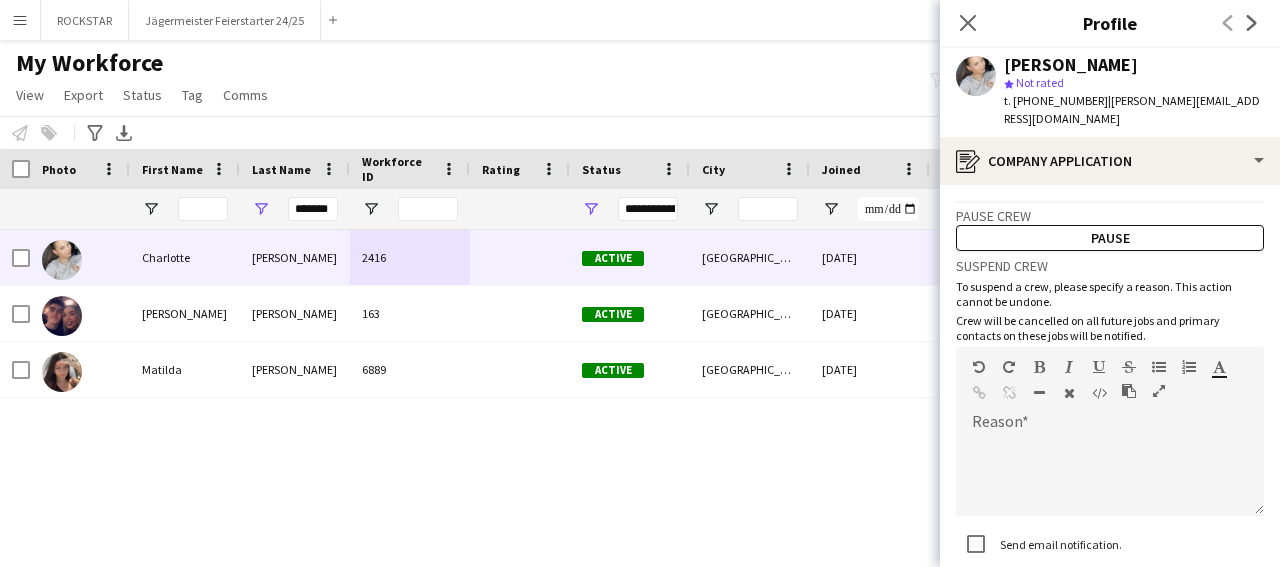 drag, startPoint x: 1269, startPoint y: 435, endPoint x: 1279, endPoint y: 487, distance: 52.95281 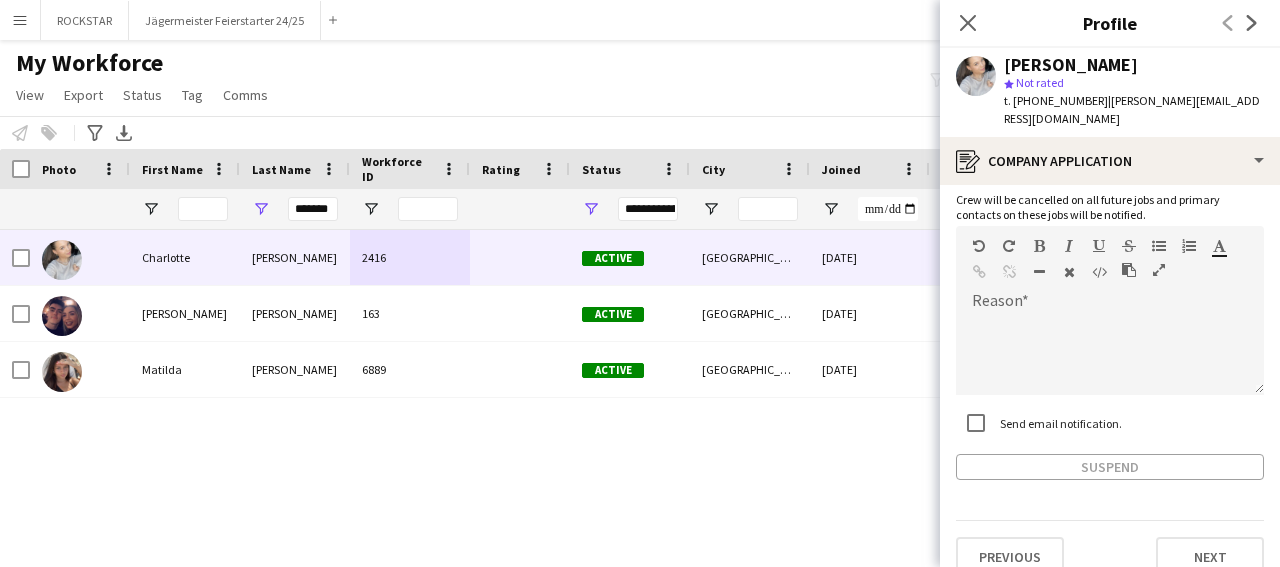 scroll, scrollTop: 126, scrollLeft: 0, axis: vertical 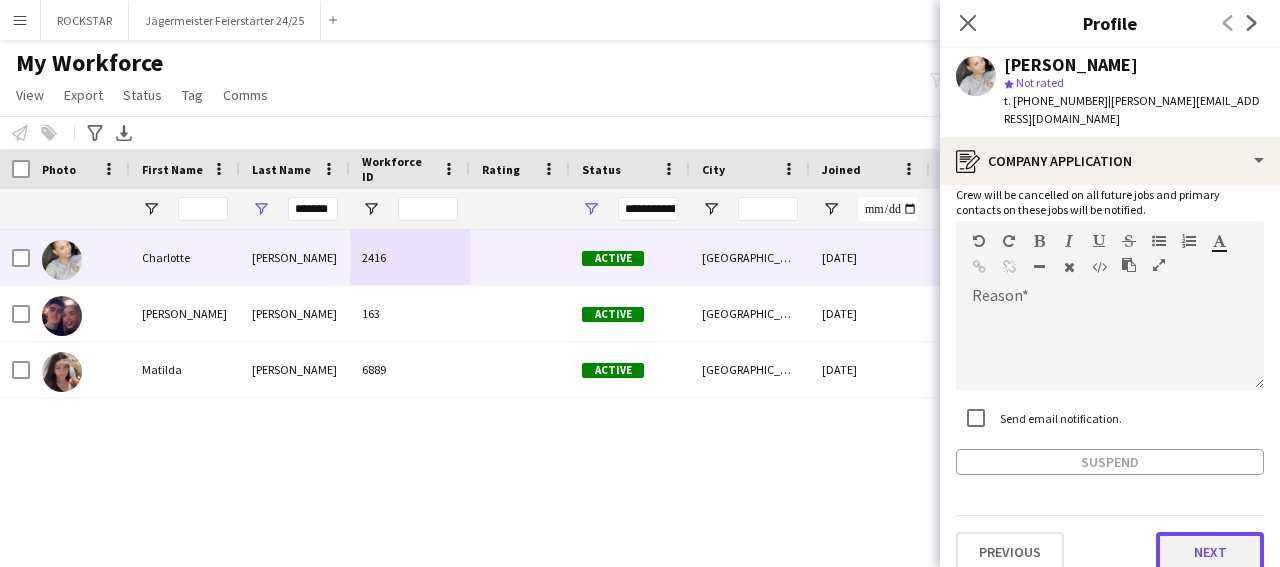 click on "Next" 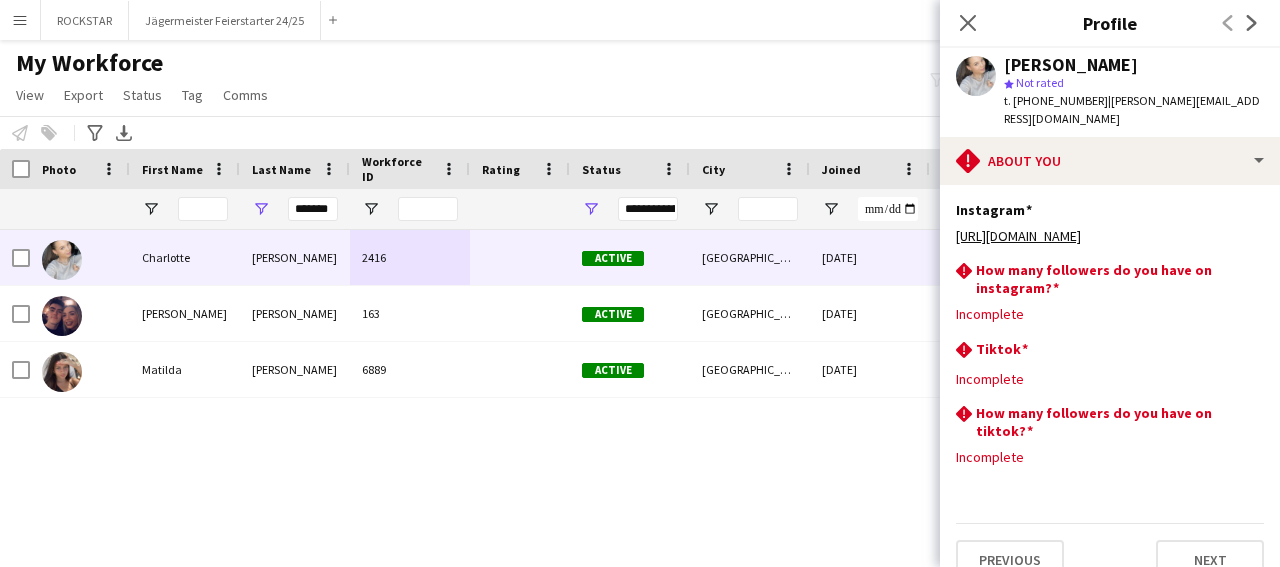 scroll, scrollTop: 28, scrollLeft: 0, axis: vertical 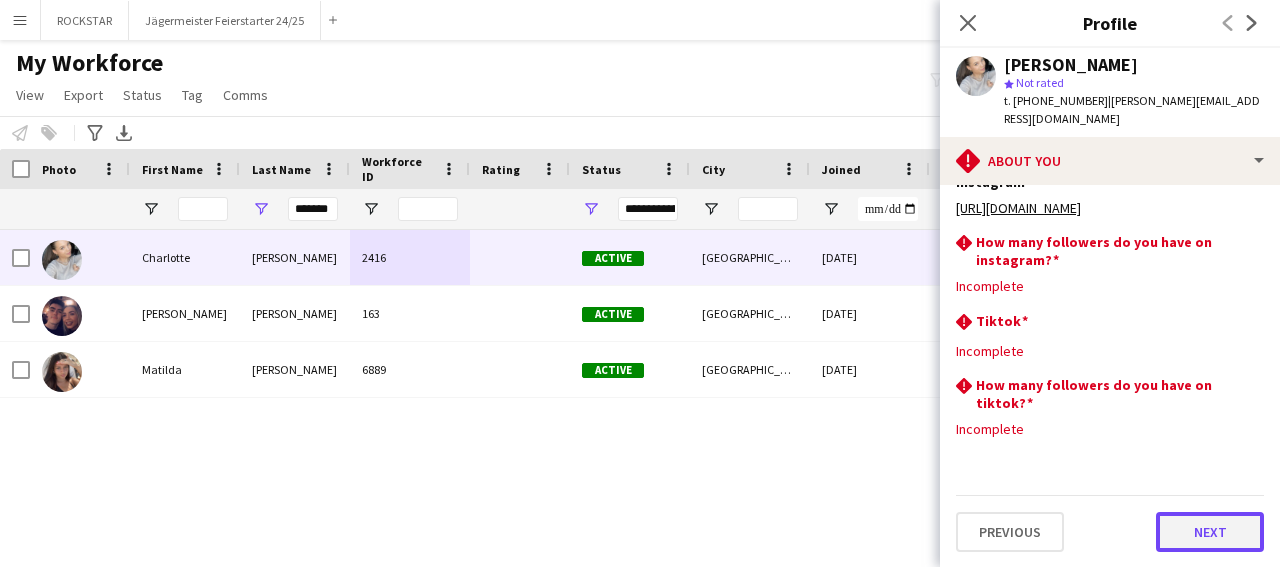 click on "Next" 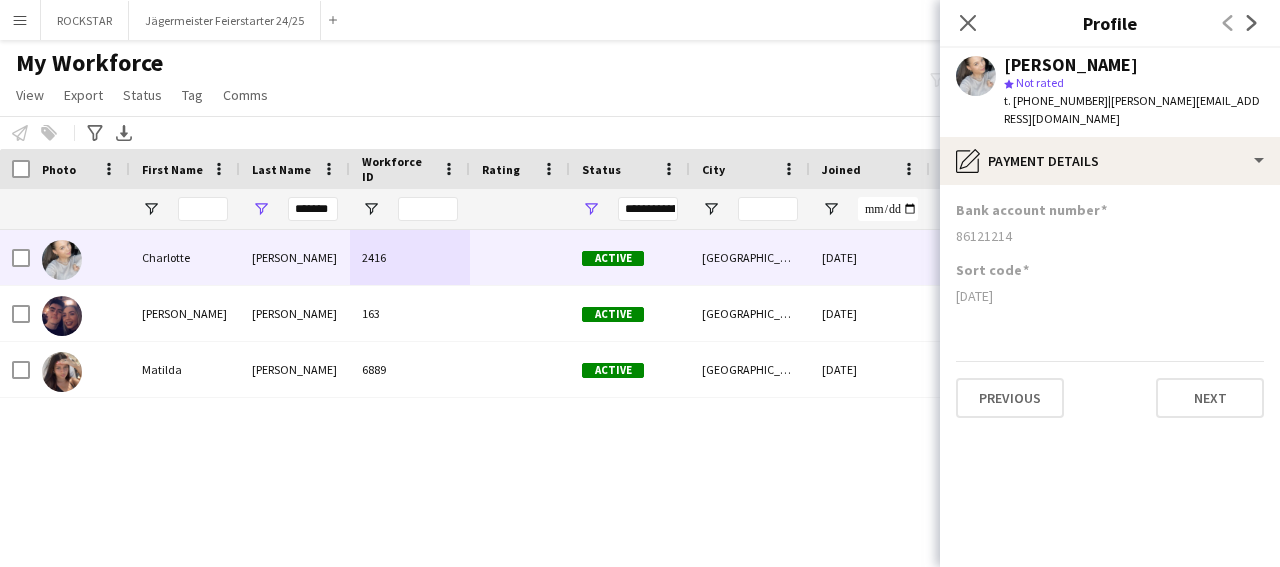 scroll, scrollTop: 0, scrollLeft: 0, axis: both 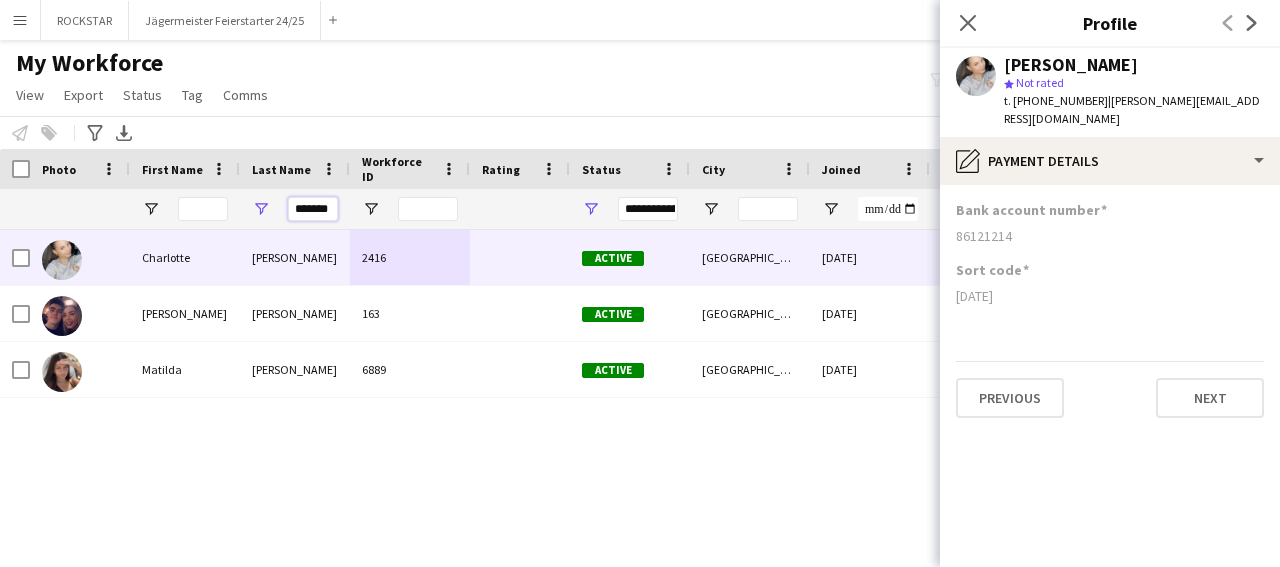 drag, startPoint x: 334, startPoint y: 205, endPoint x: 276, endPoint y: 206, distance: 58.00862 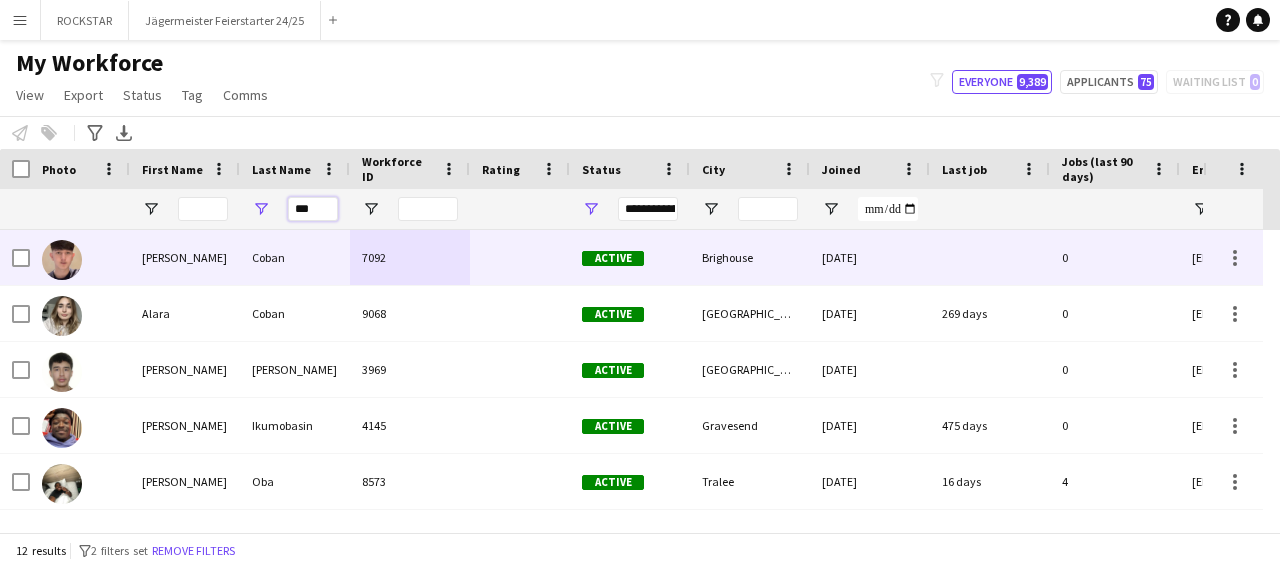 type on "***" 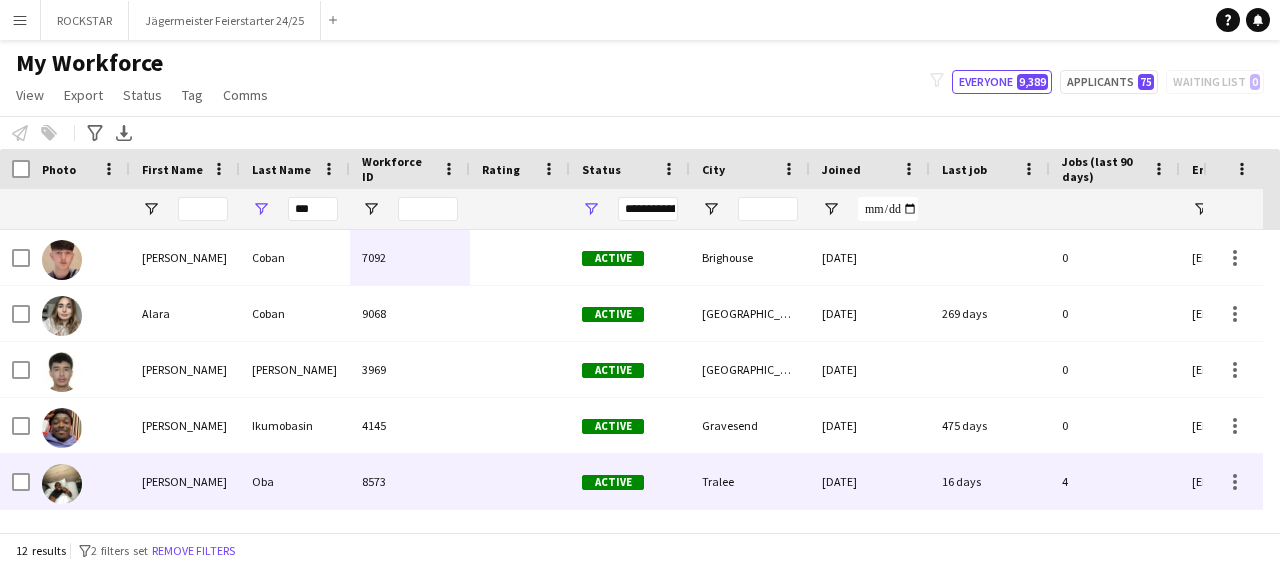 click on "8573" at bounding box center (410, 481) 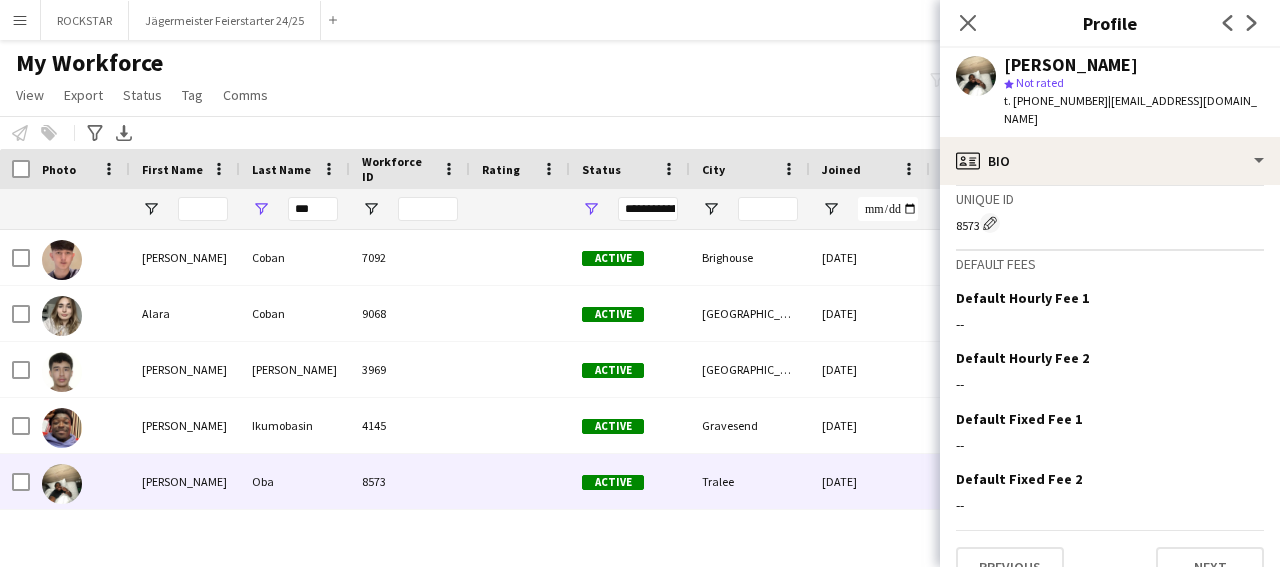 scroll, scrollTop: 793, scrollLeft: 0, axis: vertical 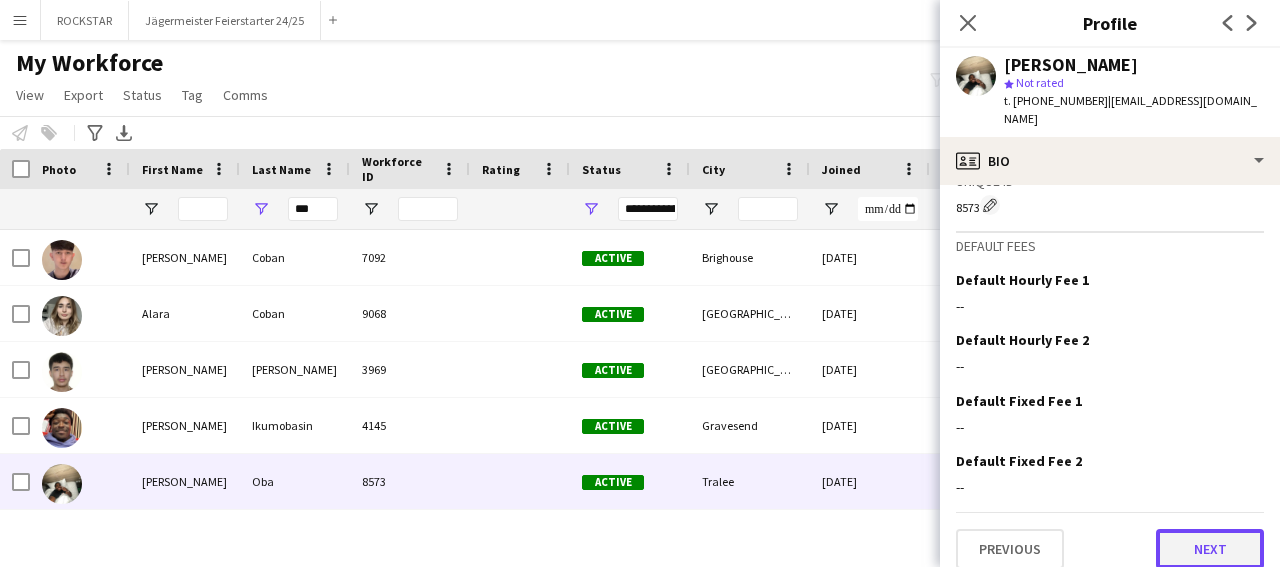 click on "Next" 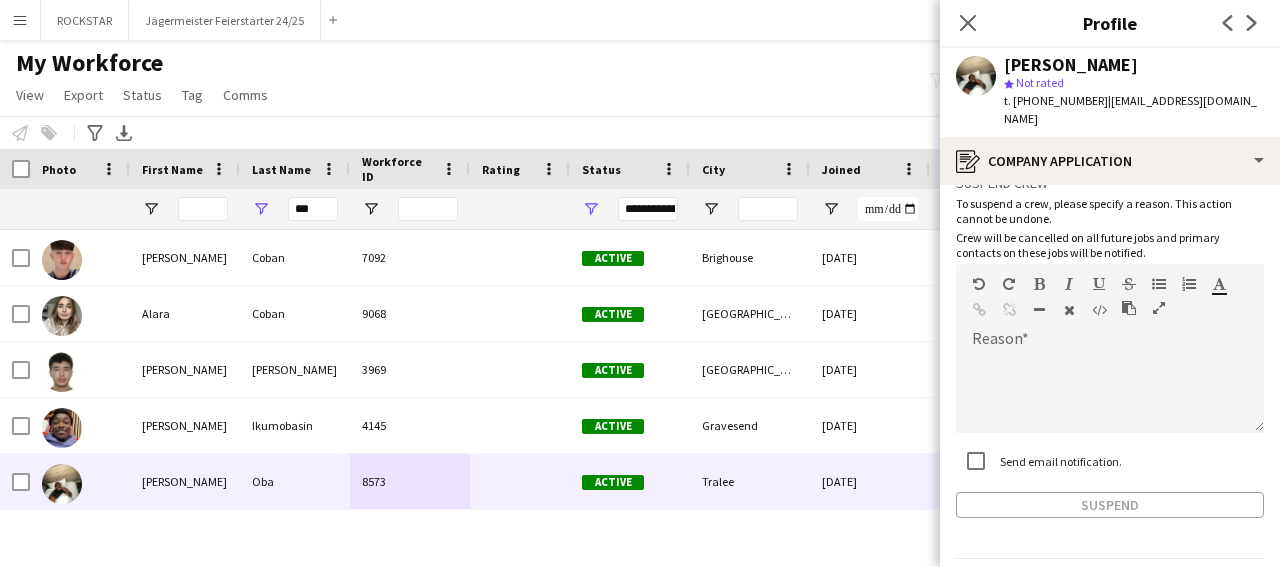 scroll, scrollTop: 126, scrollLeft: 0, axis: vertical 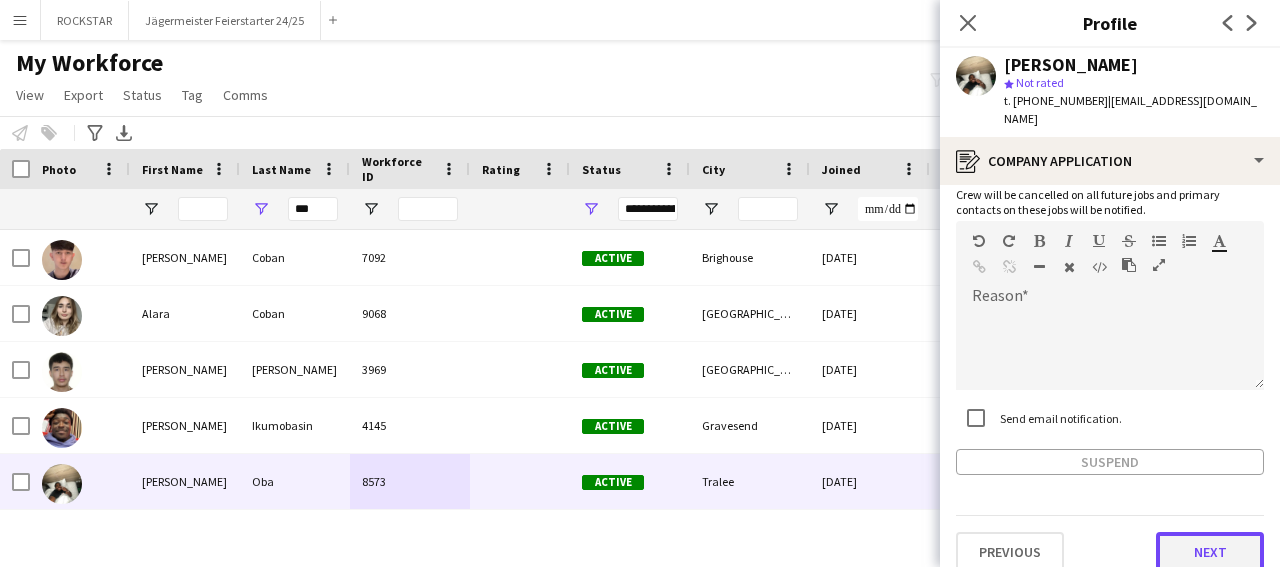 click on "Next" 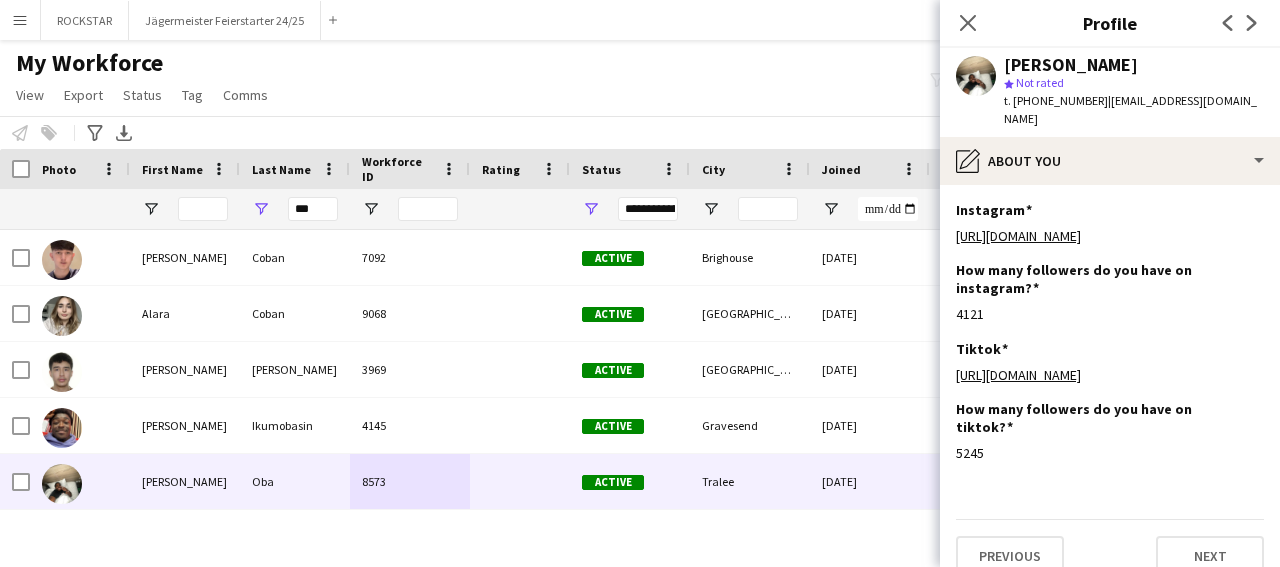 scroll, scrollTop: 24, scrollLeft: 0, axis: vertical 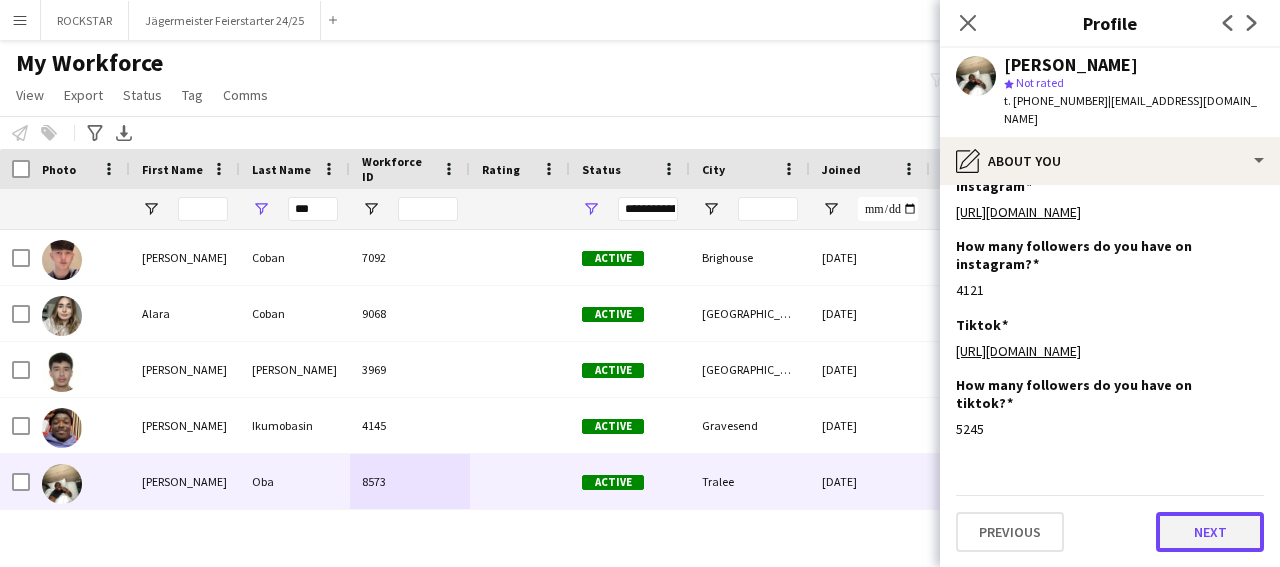click on "Next" 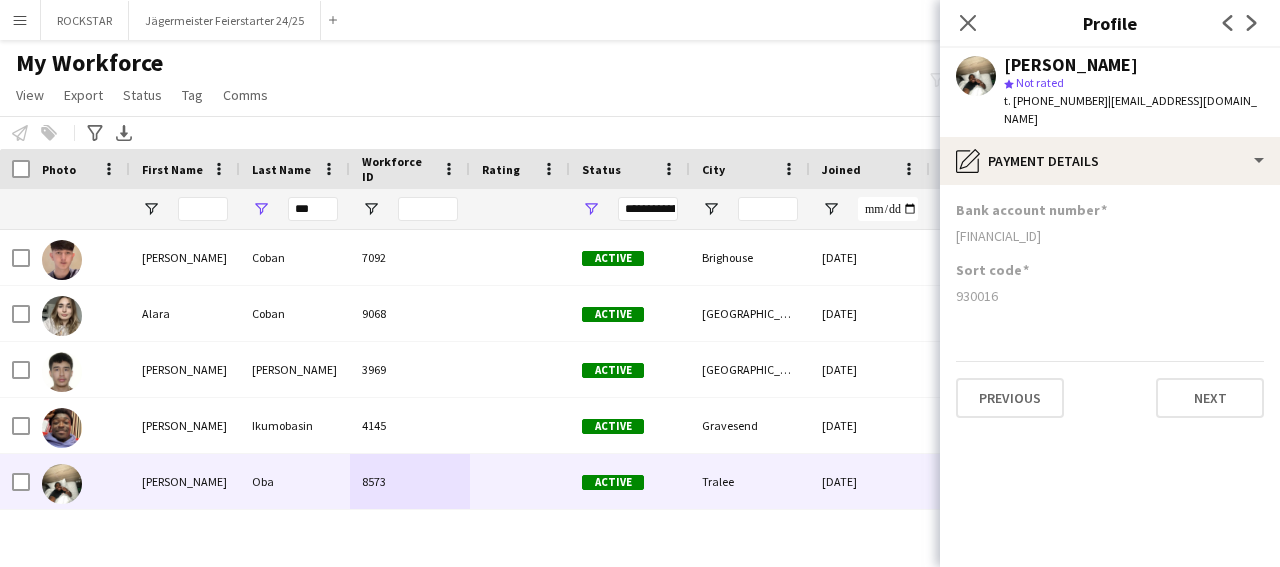 drag, startPoint x: 1007, startPoint y: 283, endPoint x: 954, endPoint y: 274, distance: 53.75872 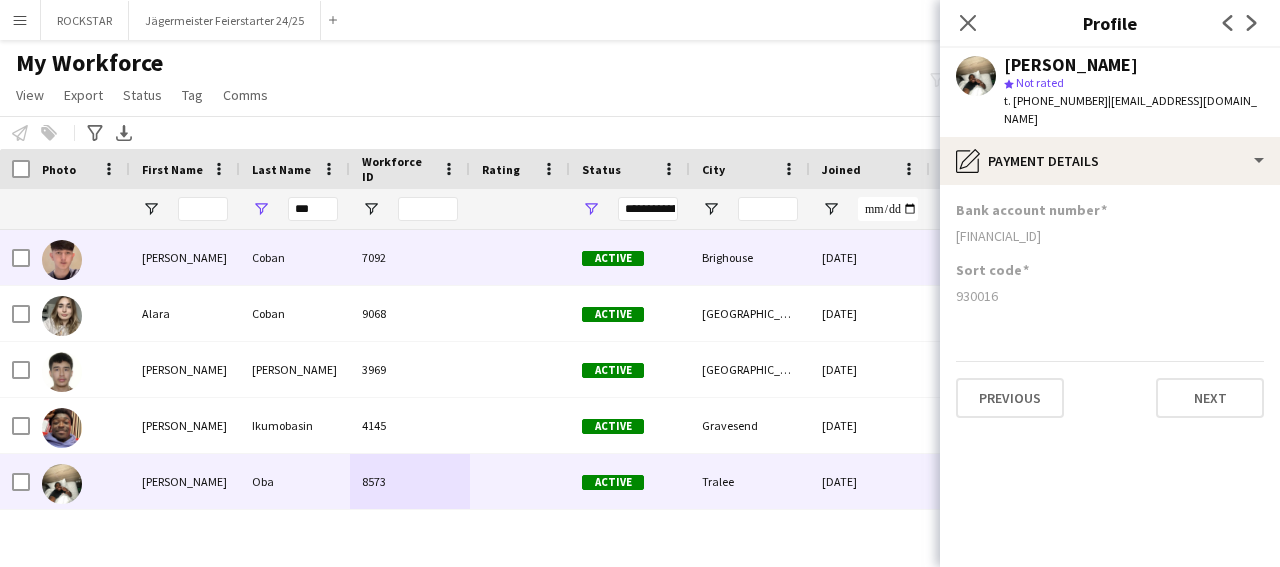 copy on "930016" 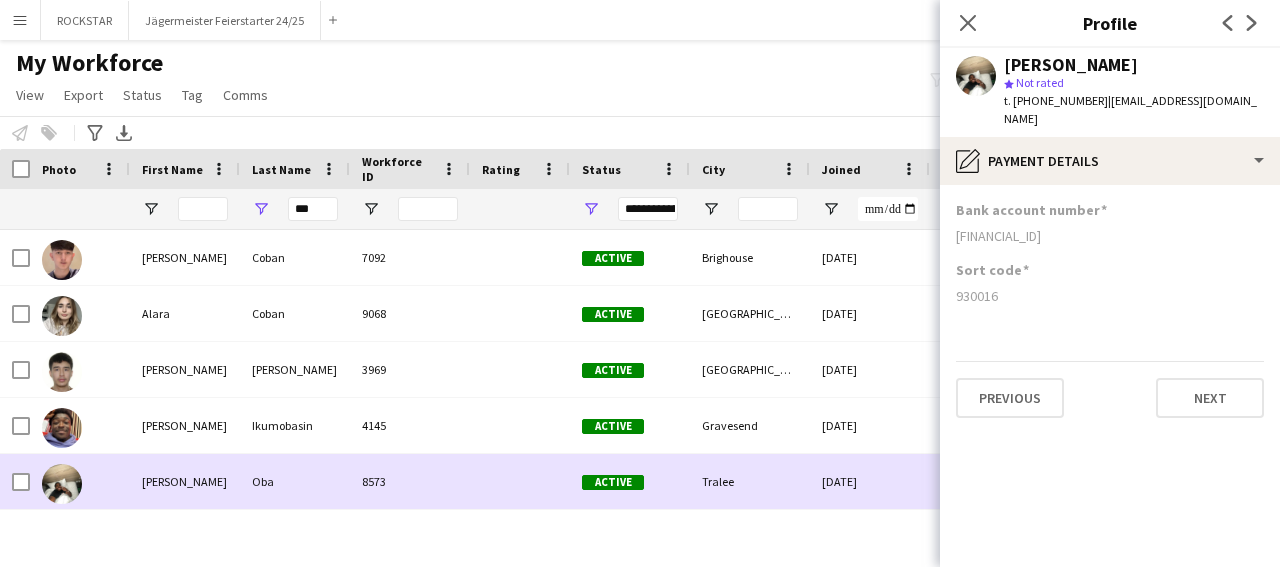 click on "Oba" at bounding box center (295, 481) 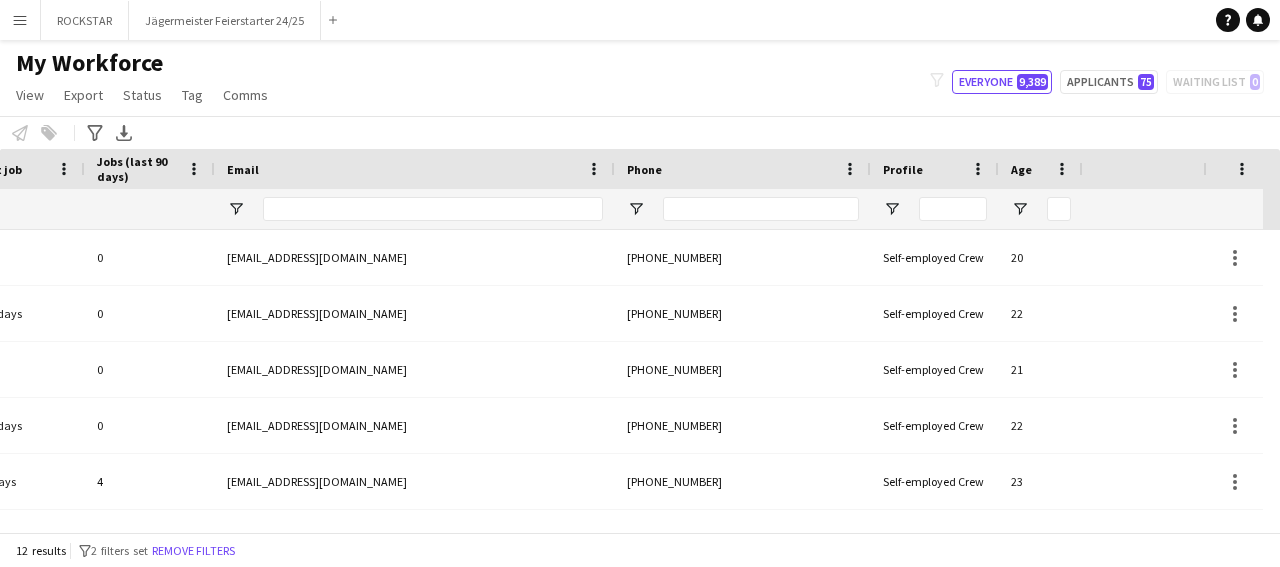 scroll, scrollTop: 0, scrollLeft: 464, axis: horizontal 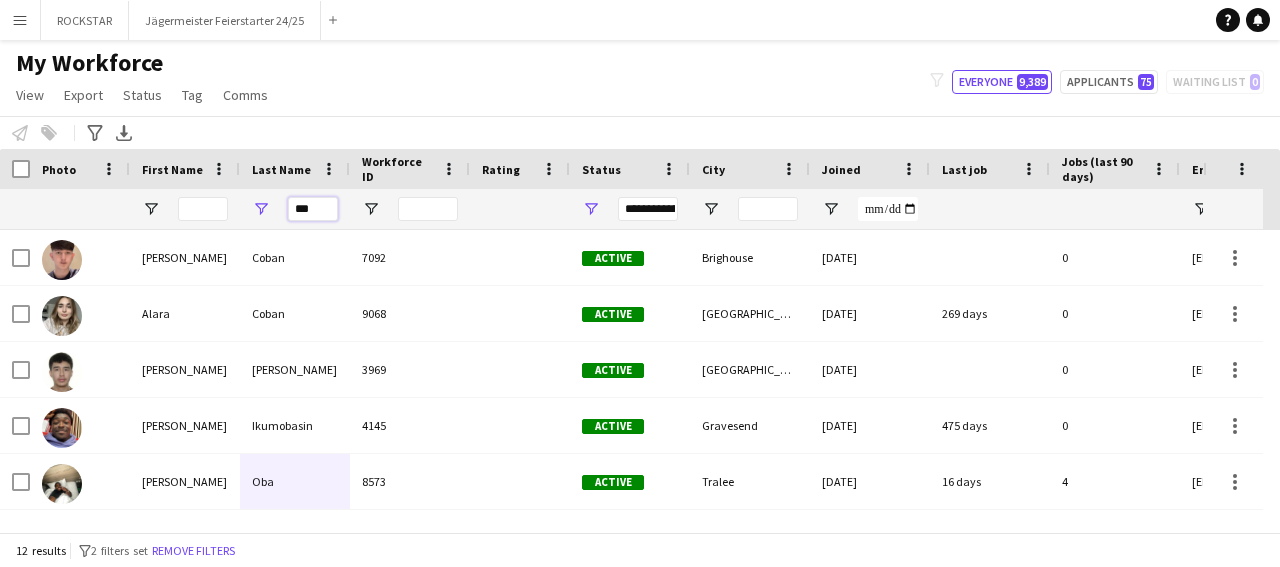 drag, startPoint x: 327, startPoint y: 203, endPoint x: 273, endPoint y: 212, distance: 54.74486 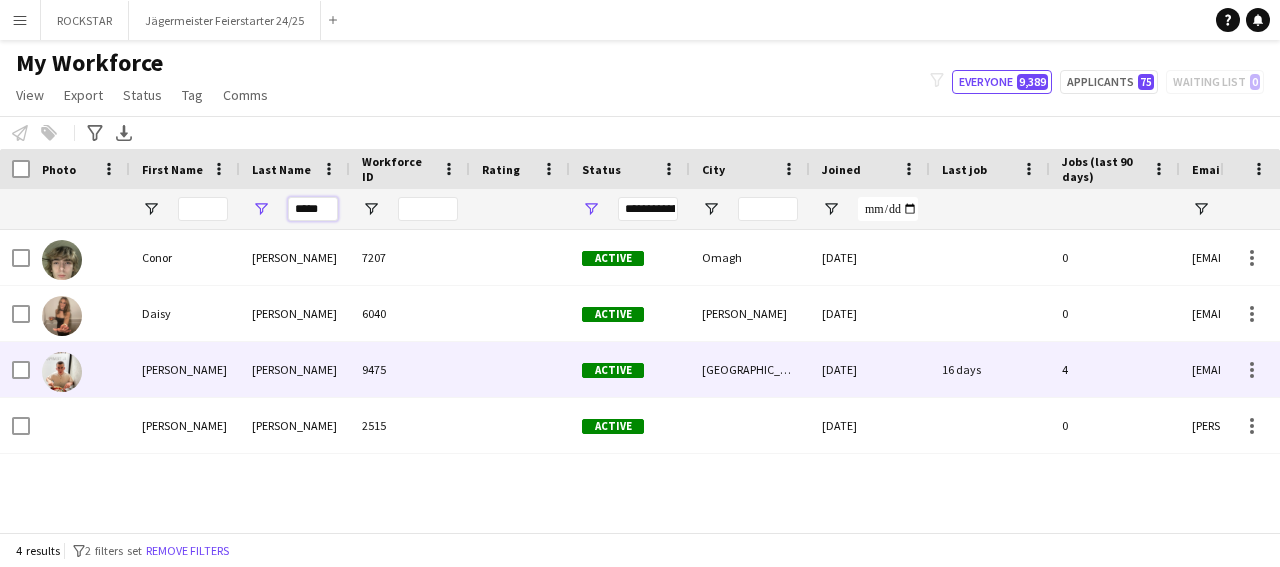 type on "*****" 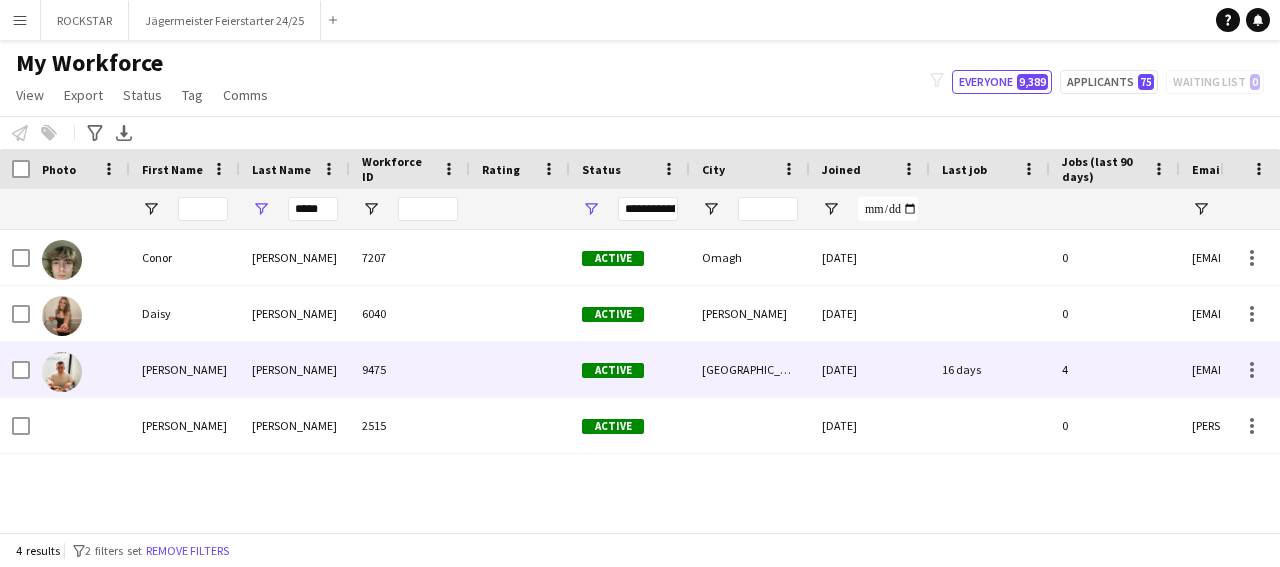 click on "[PERSON_NAME]" at bounding box center [295, 369] 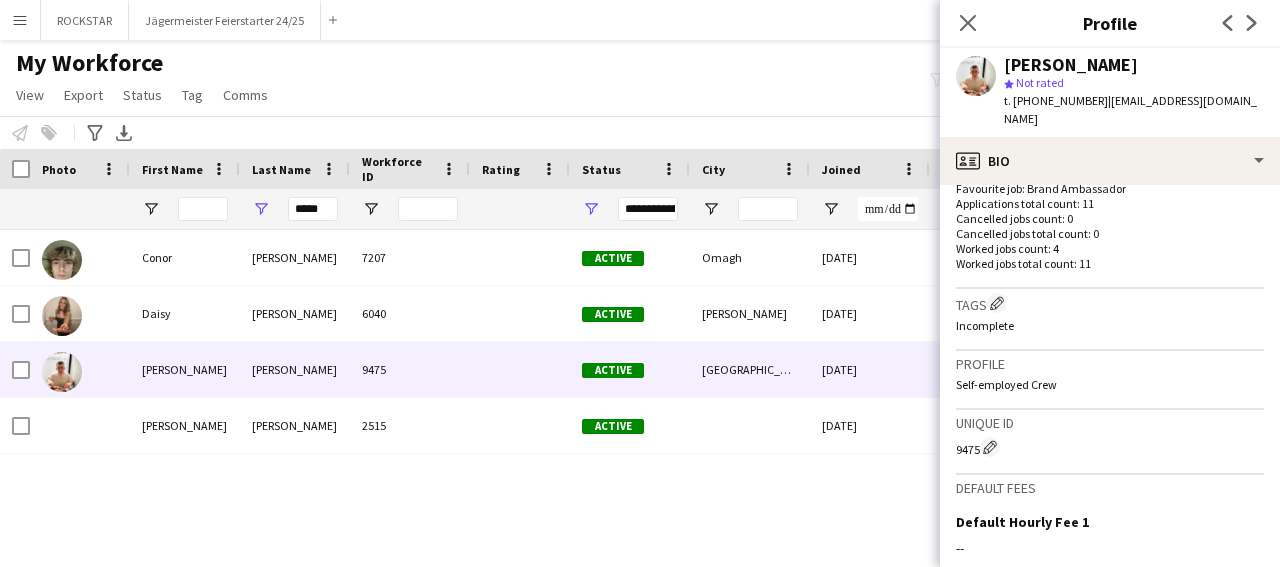 scroll, scrollTop: 811, scrollLeft: 0, axis: vertical 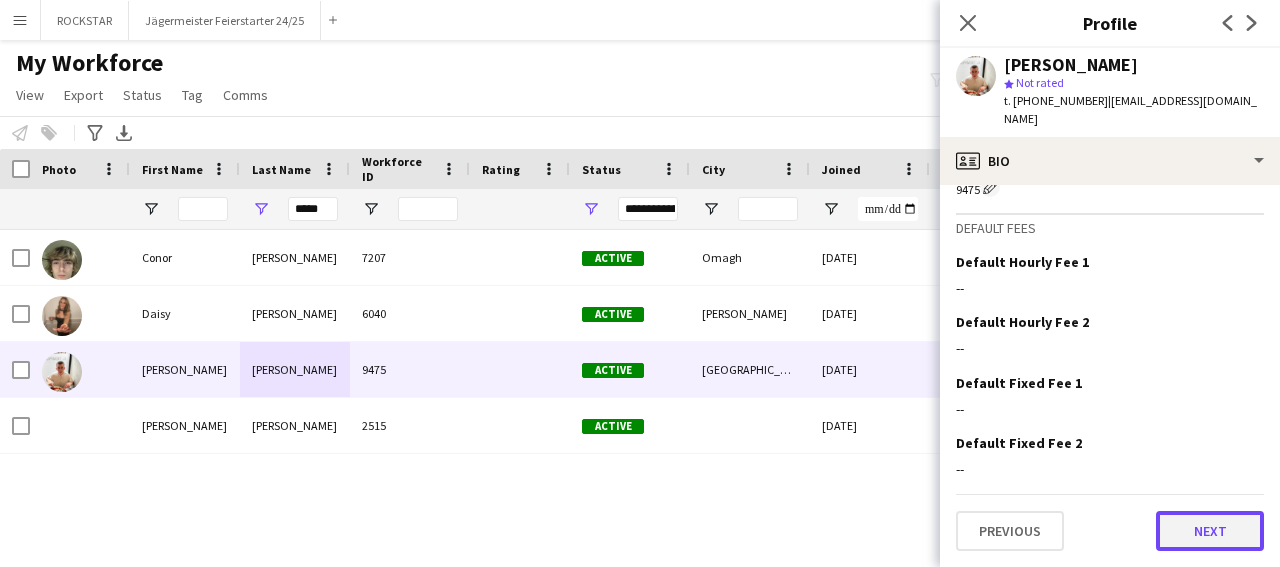 click on "Next" 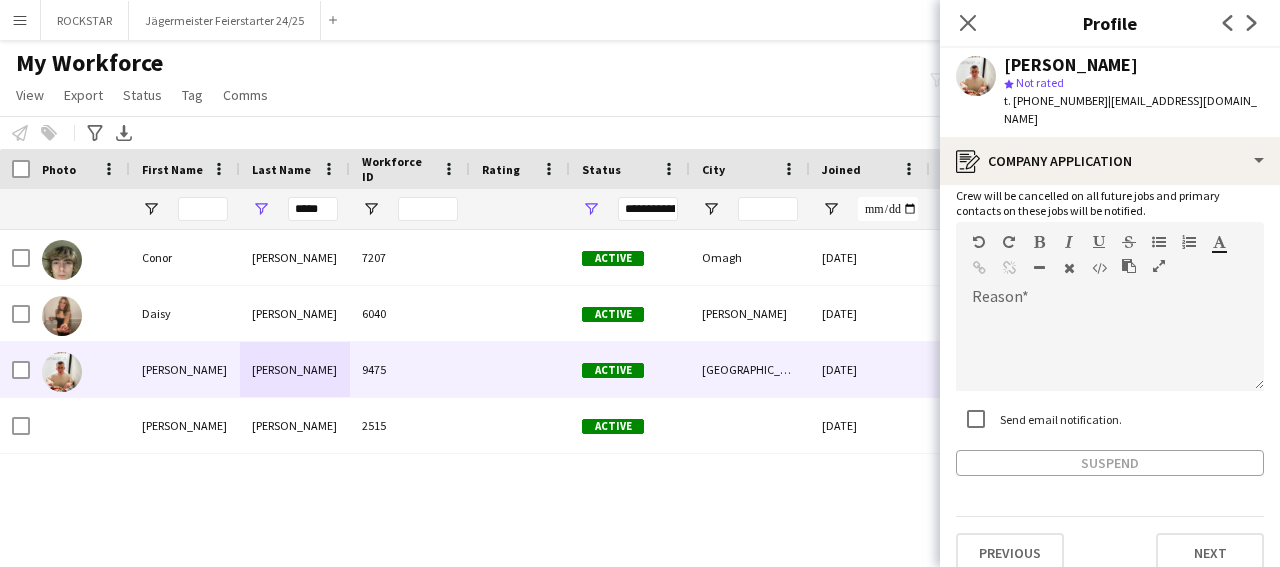 scroll, scrollTop: 126, scrollLeft: 0, axis: vertical 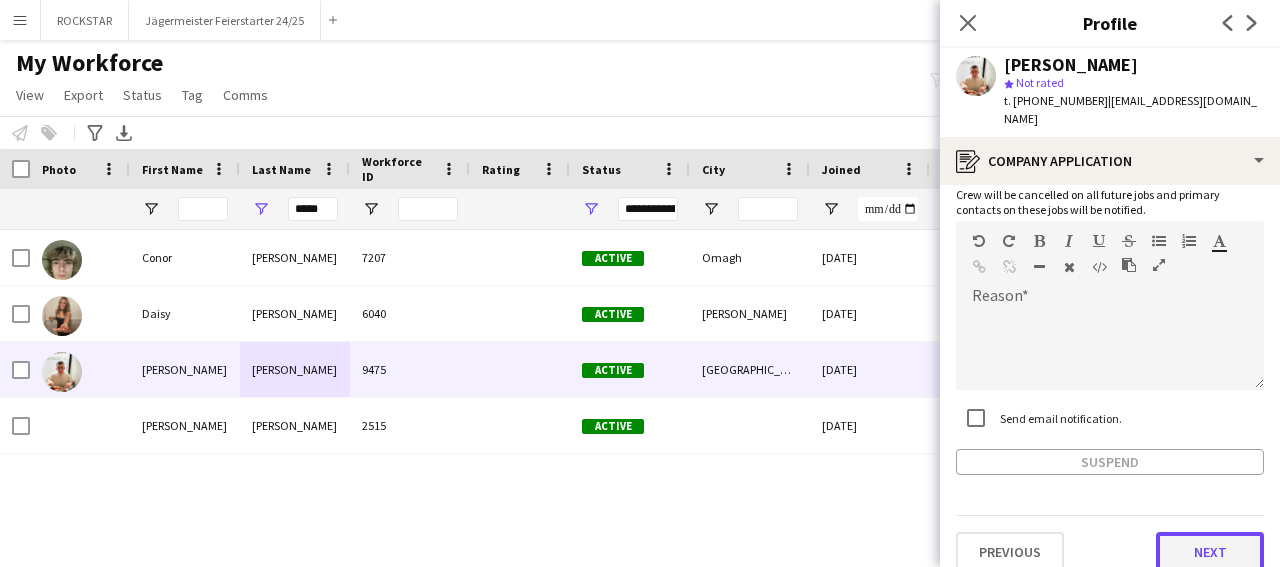click on "Next" 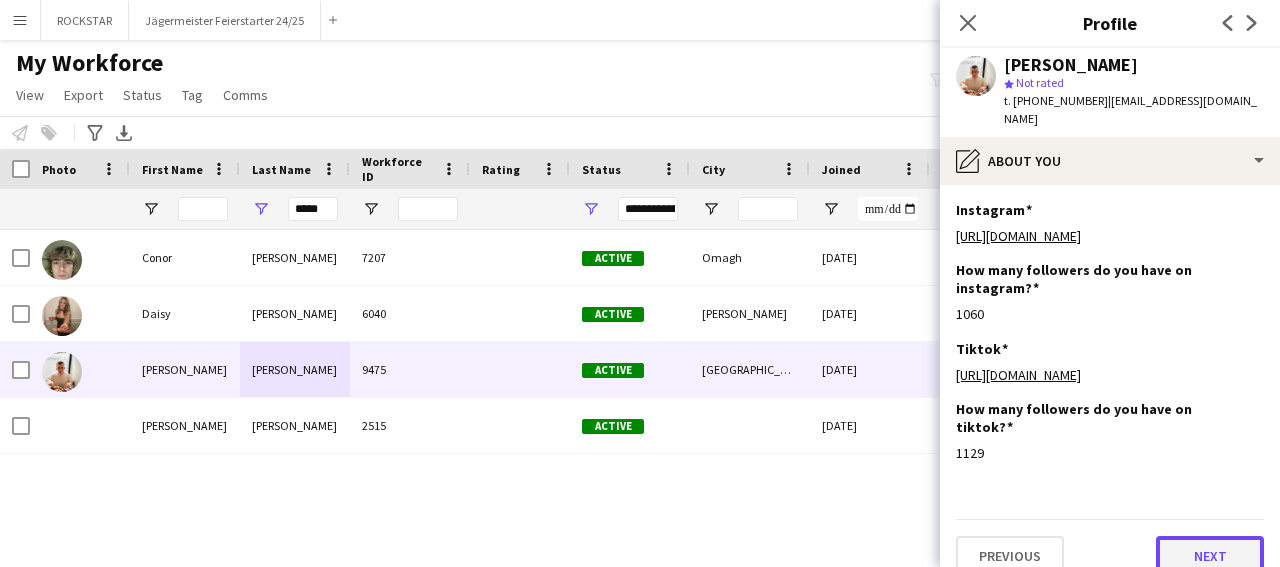 click on "Next" 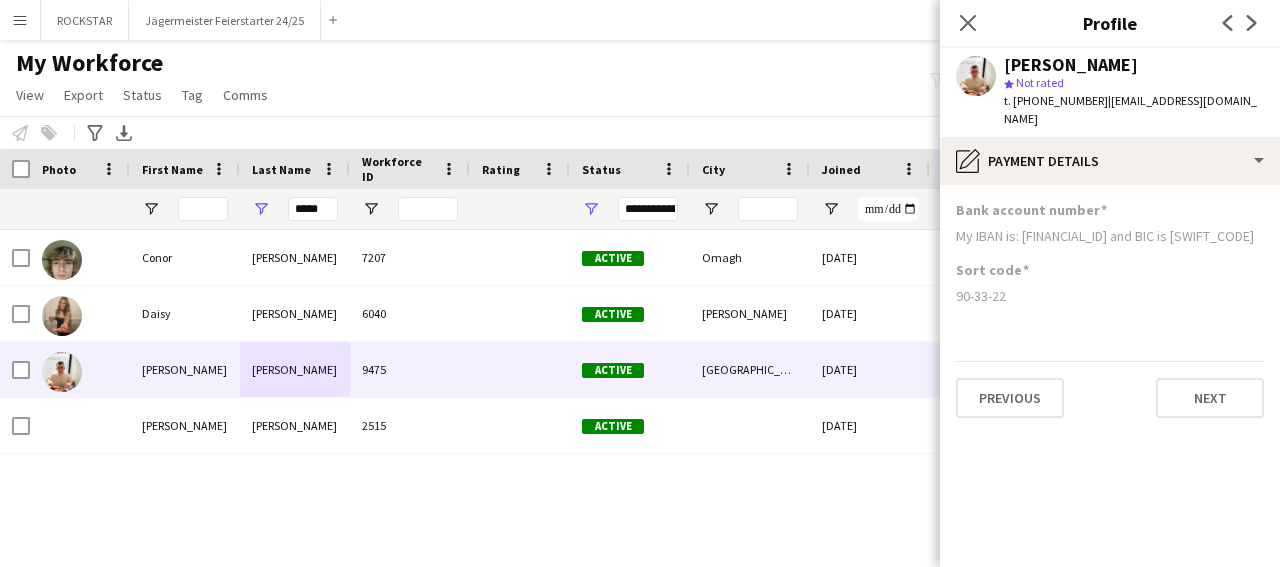 scroll, scrollTop: 0, scrollLeft: 155, axis: horizontal 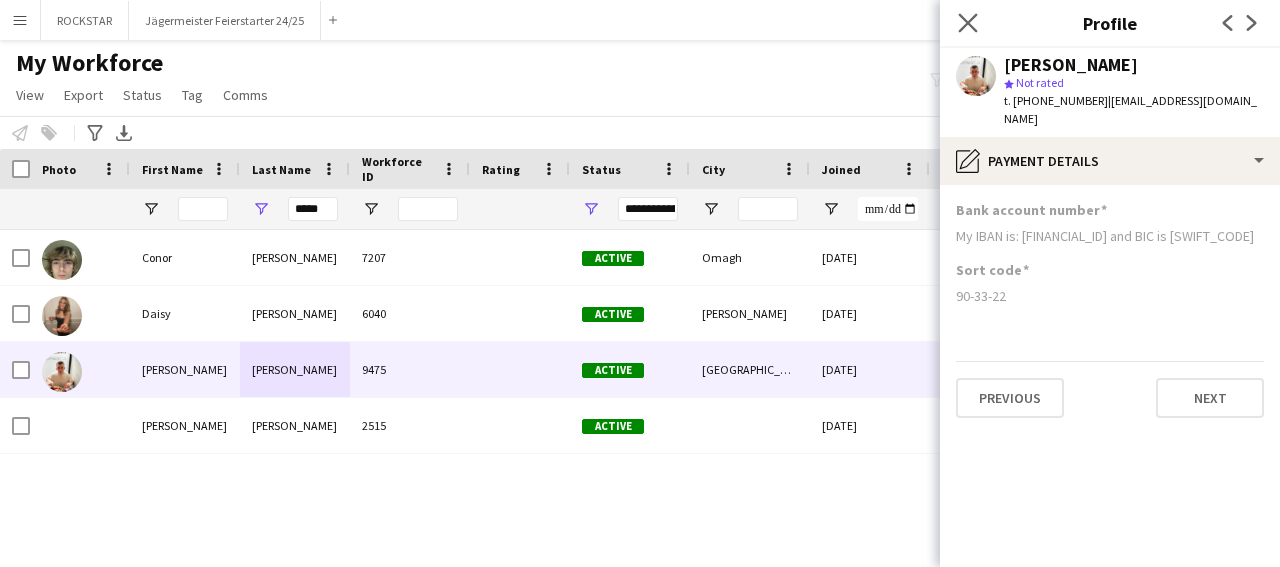 click on "Close pop-in" 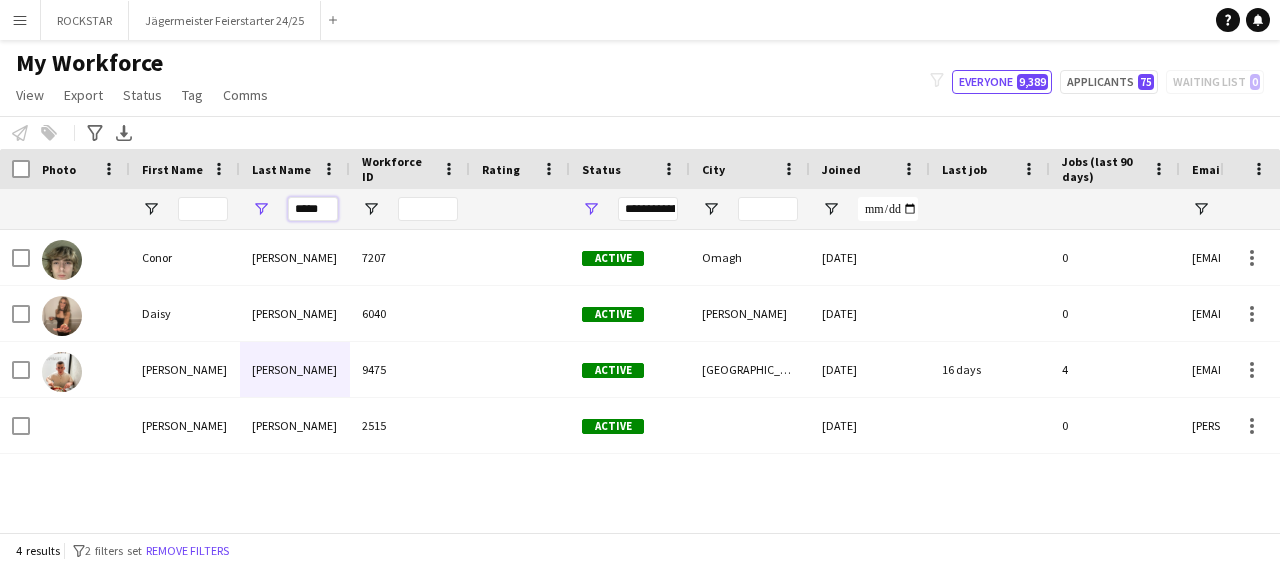drag, startPoint x: 323, startPoint y: 211, endPoint x: 287, endPoint y: 212, distance: 36.013885 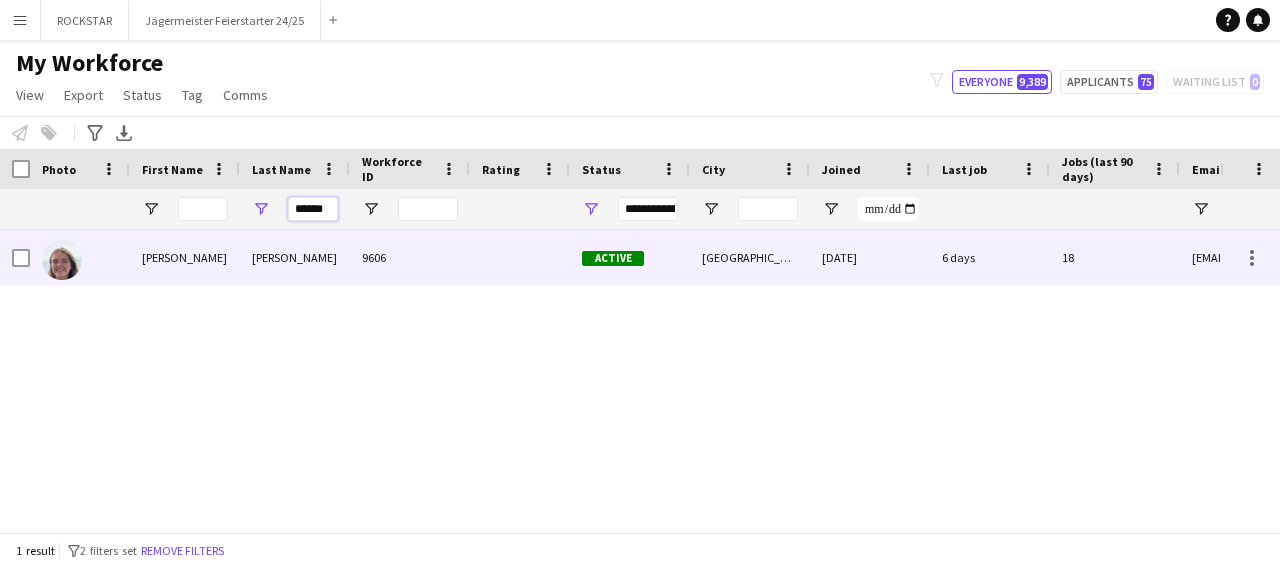 type on "******" 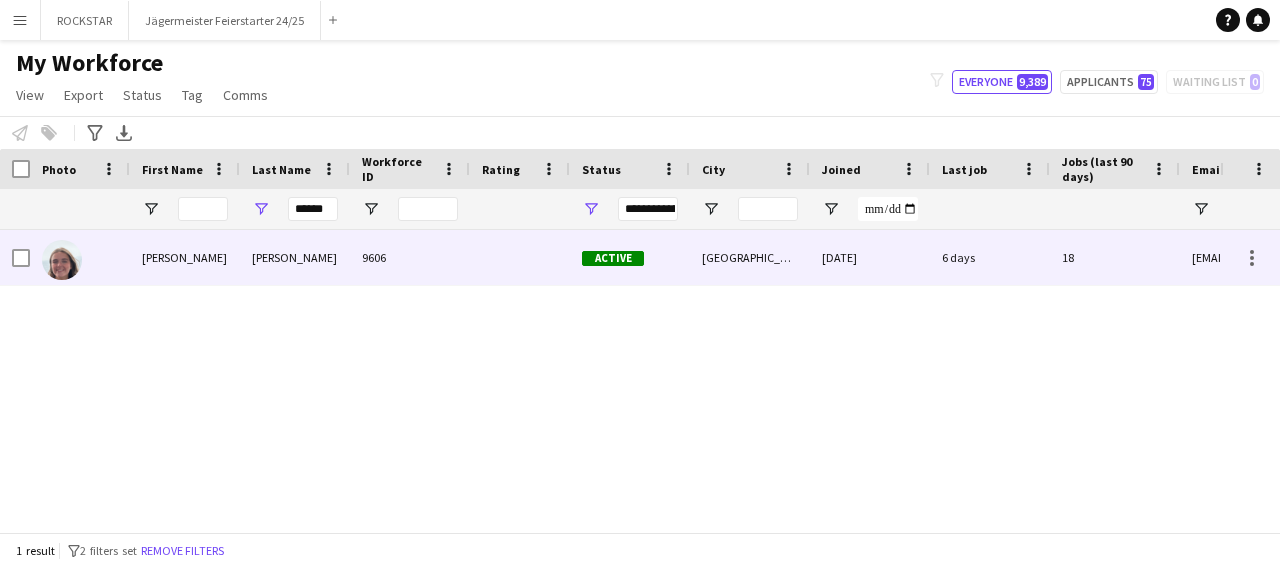 click on "9606" at bounding box center (410, 257) 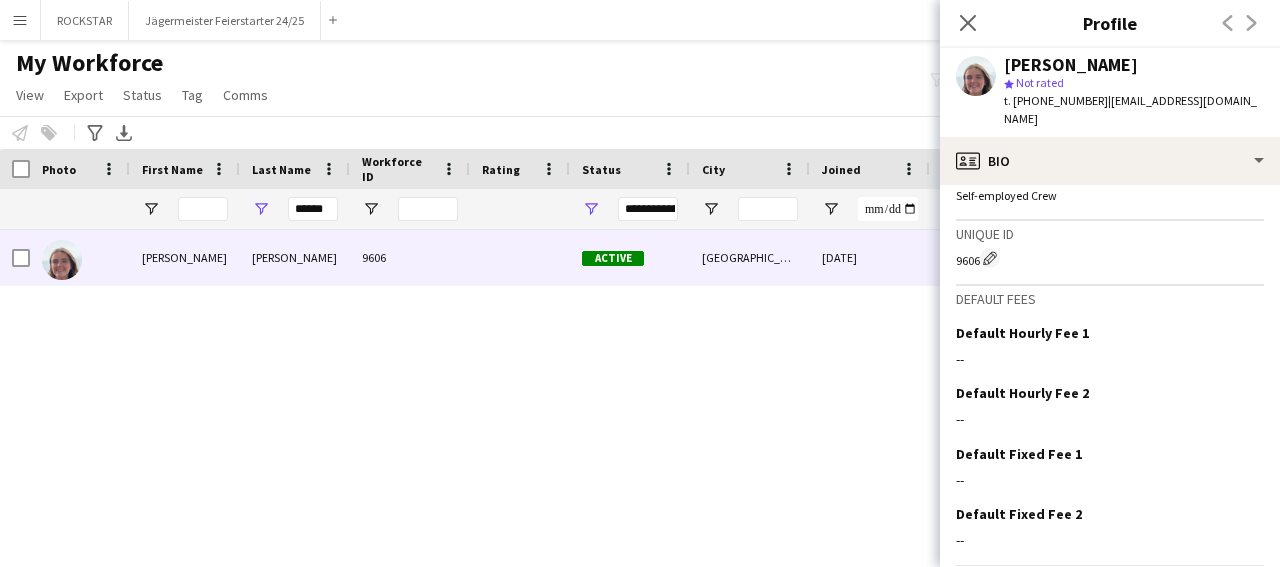 scroll, scrollTop: 793, scrollLeft: 0, axis: vertical 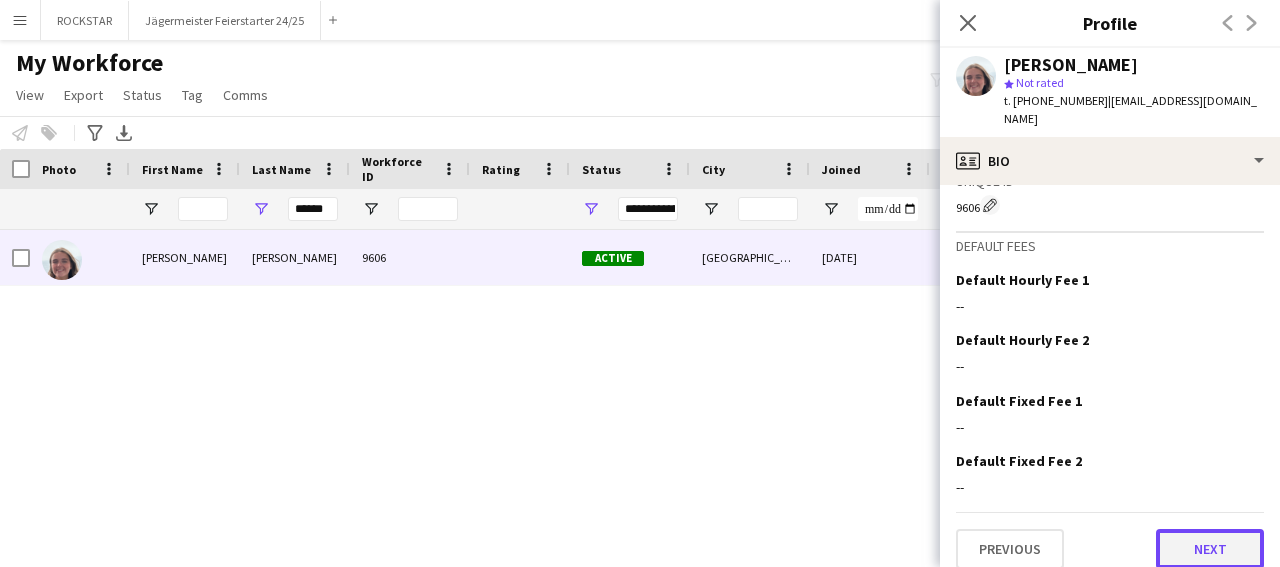 click on "Next" 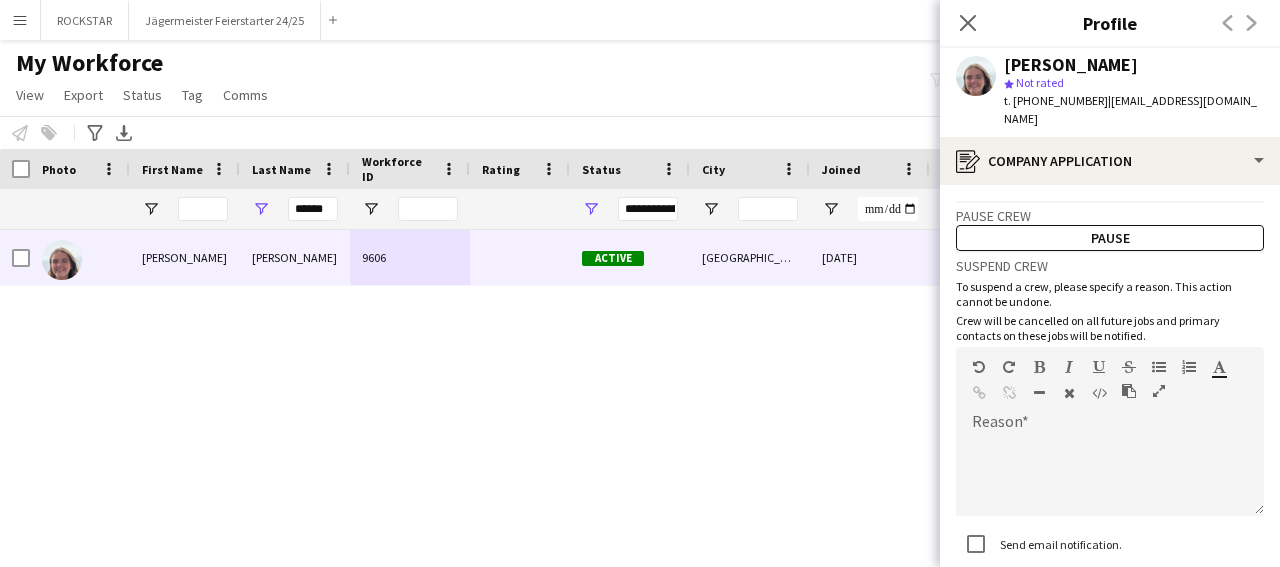 scroll, scrollTop: 126, scrollLeft: 0, axis: vertical 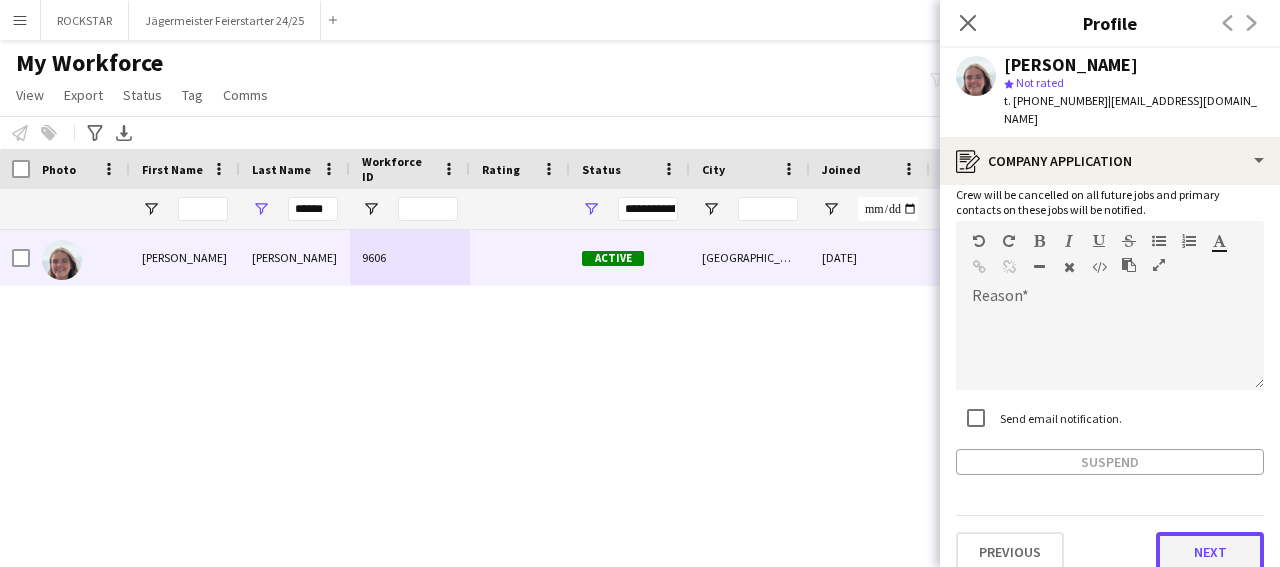 click on "Next" 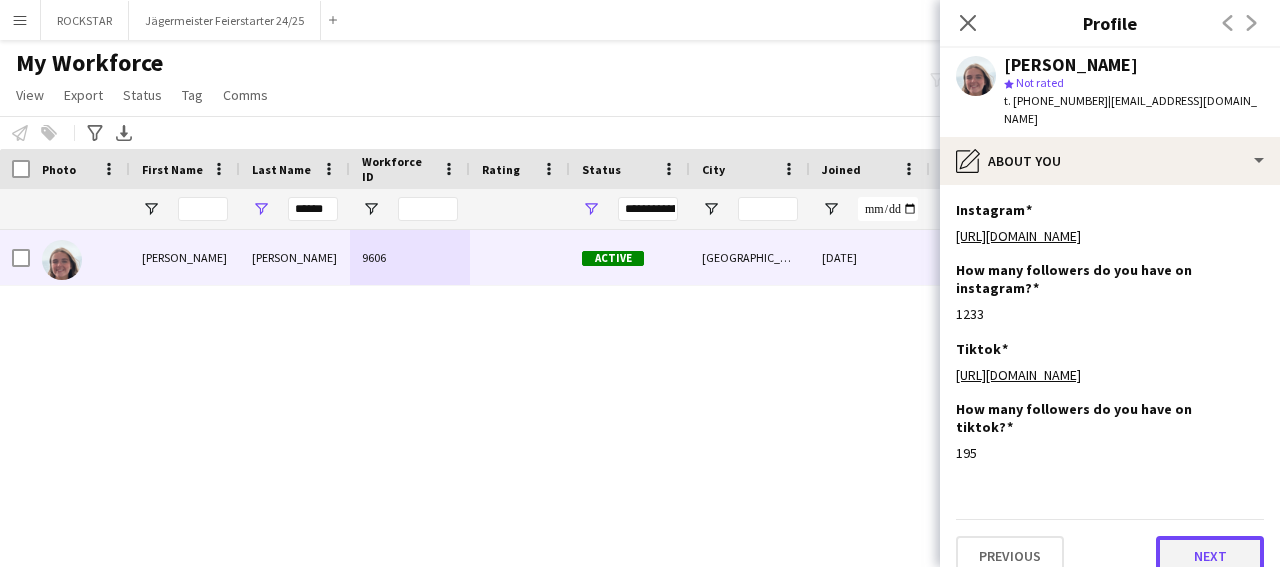 click on "Next" 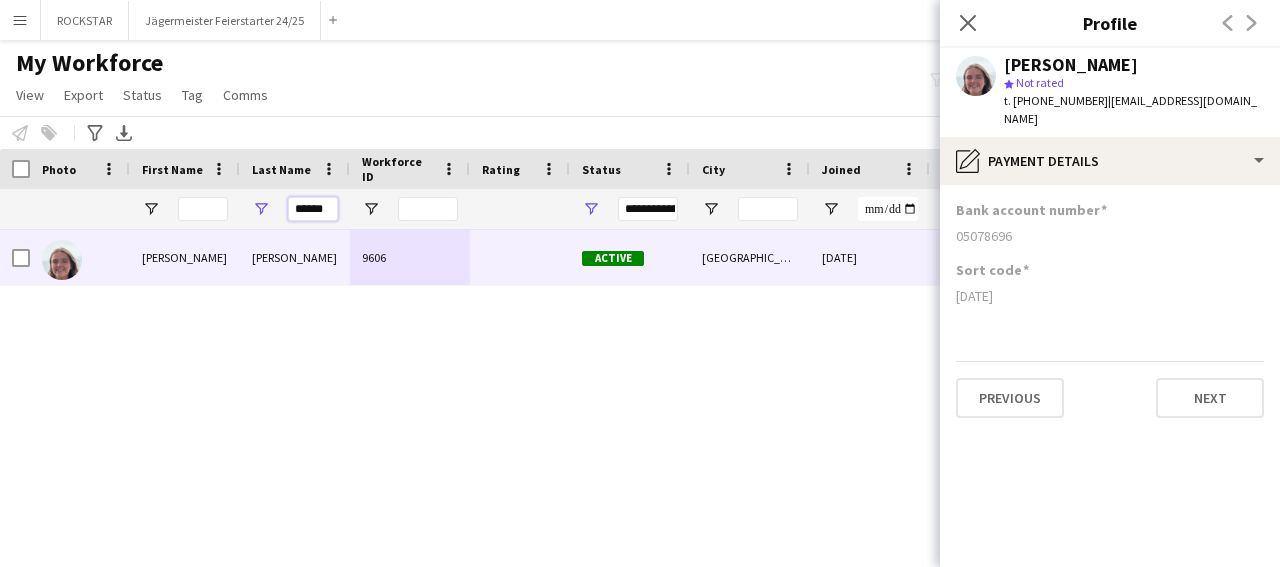 drag, startPoint x: 337, startPoint y: 209, endPoint x: 286, endPoint y: 211, distance: 51.0392 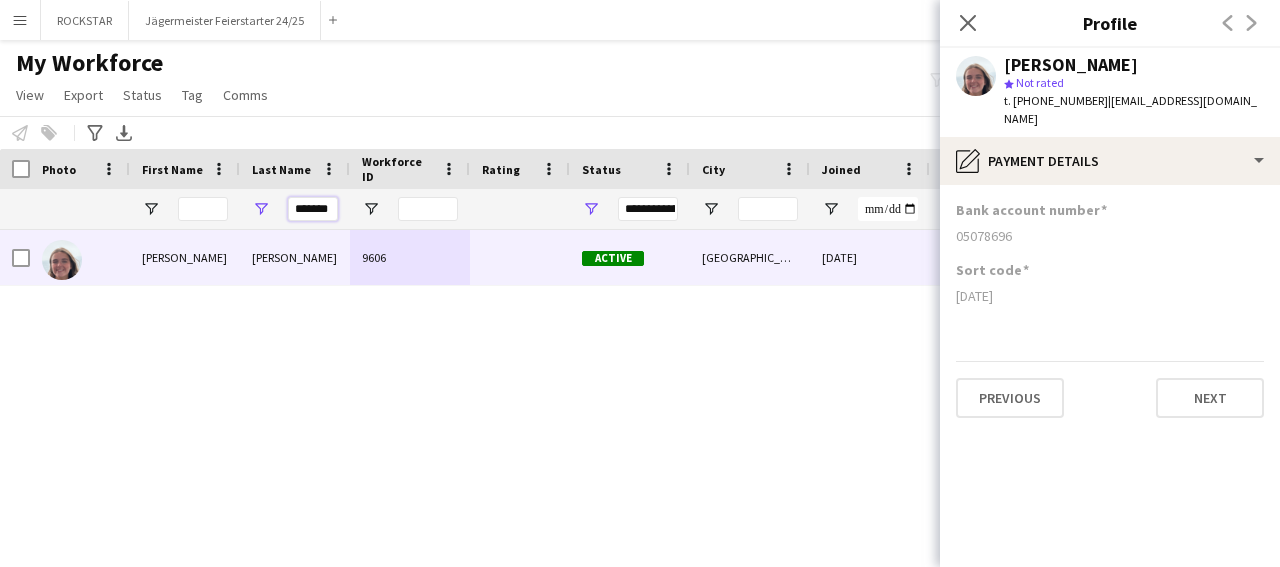 type on "*******" 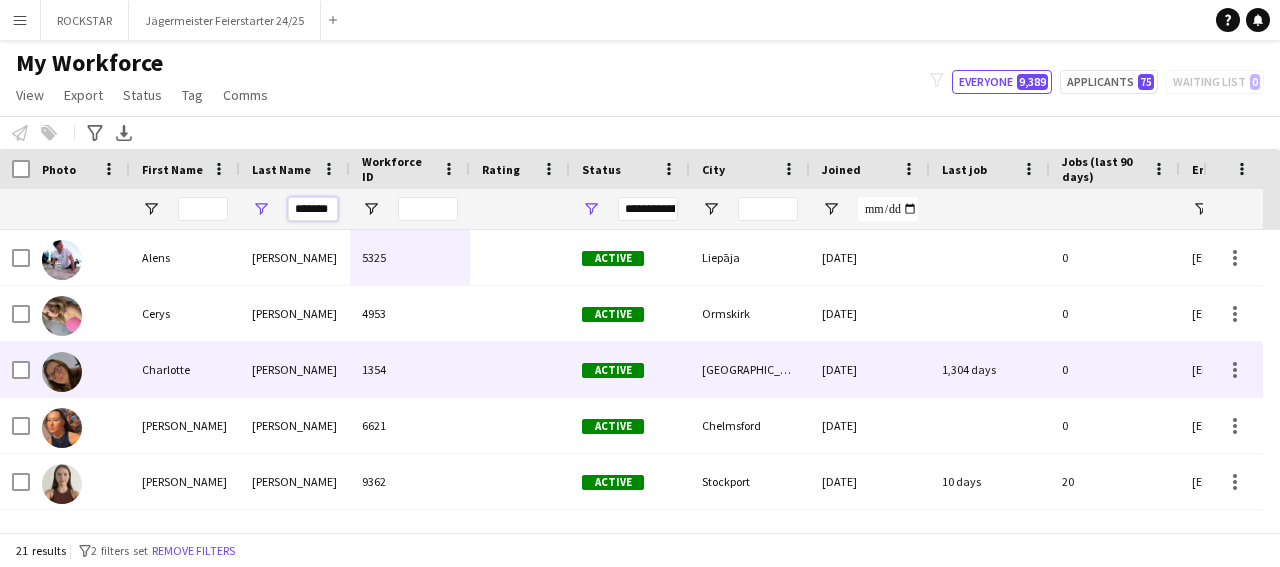 scroll, scrollTop: 104, scrollLeft: 0, axis: vertical 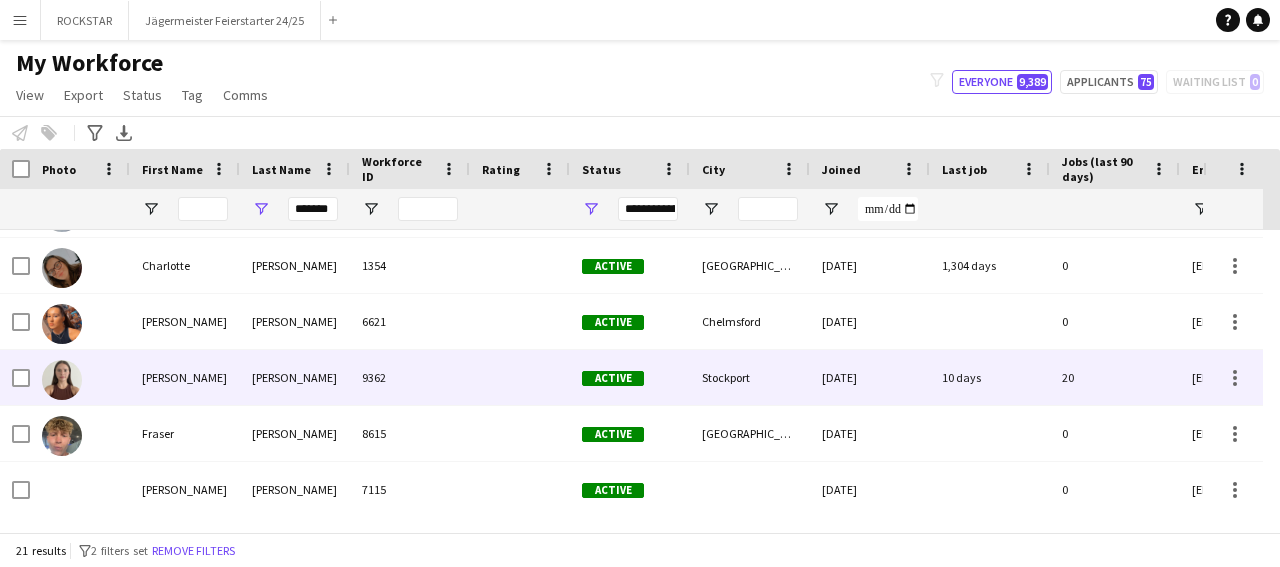 click on "[PERSON_NAME]" at bounding box center [295, 377] 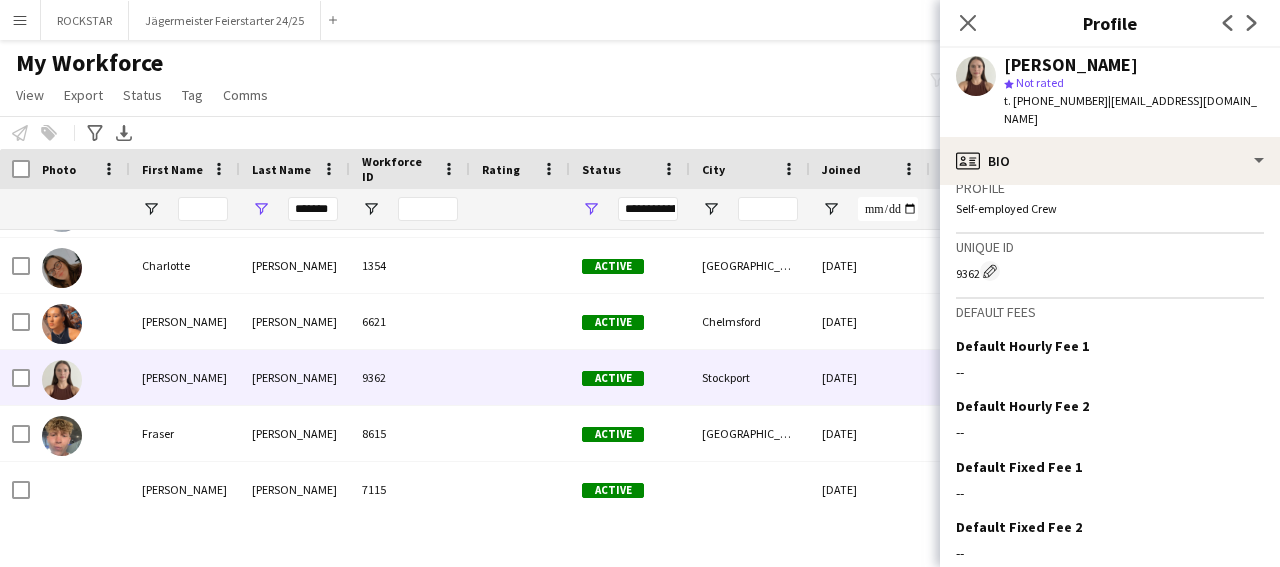 scroll, scrollTop: 793, scrollLeft: 0, axis: vertical 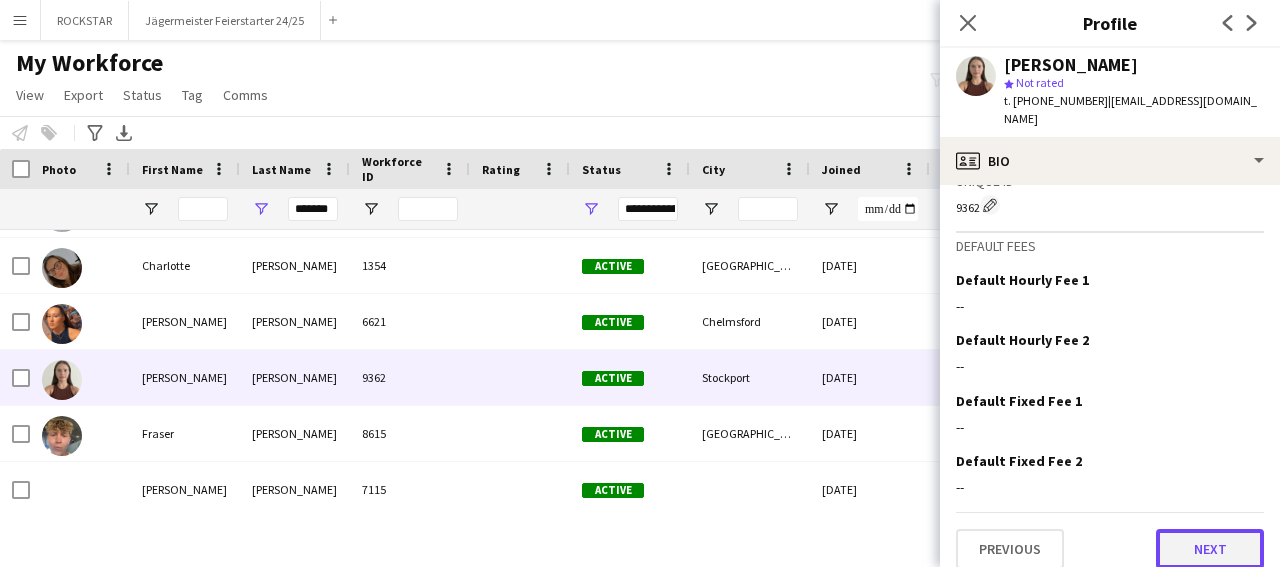 click on "Next" 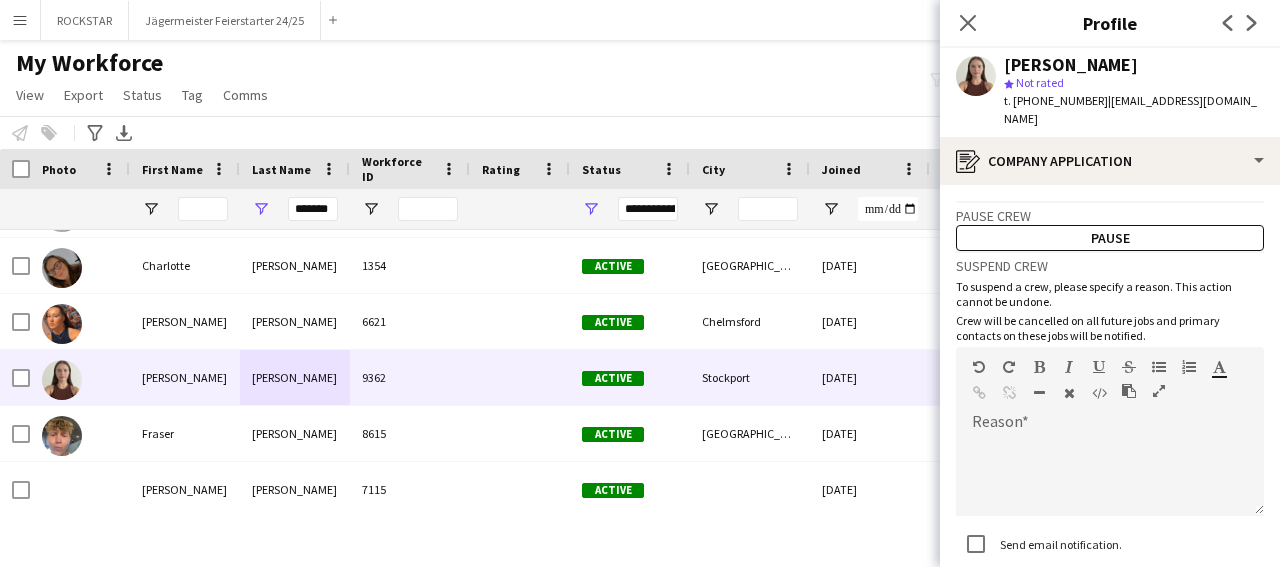 scroll, scrollTop: 126, scrollLeft: 0, axis: vertical 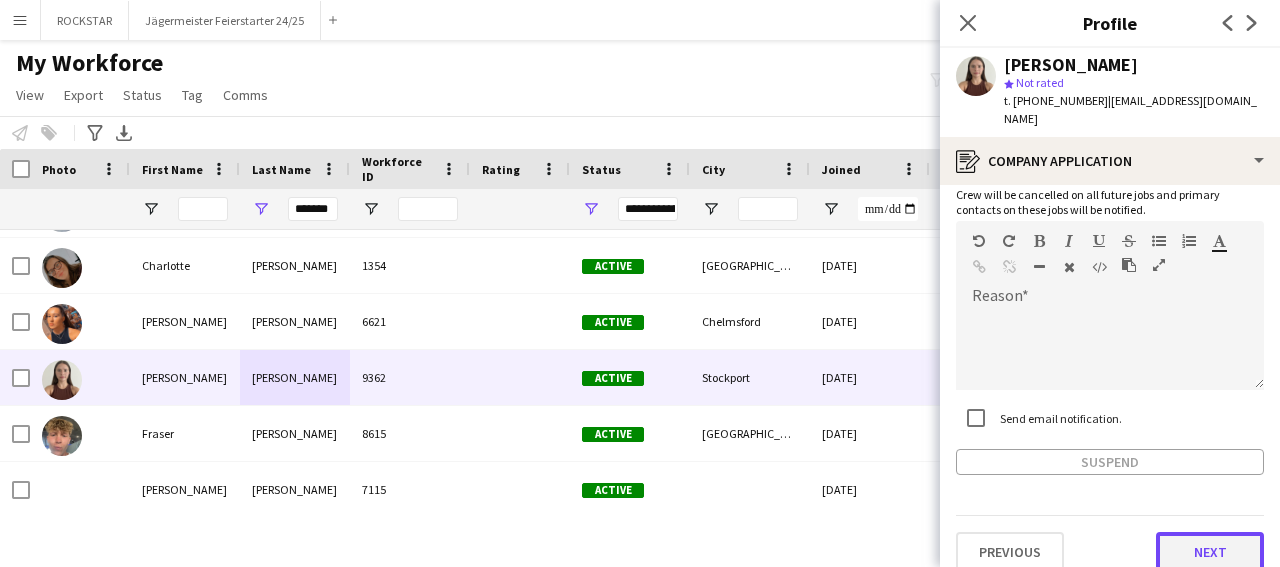 click on "Next" 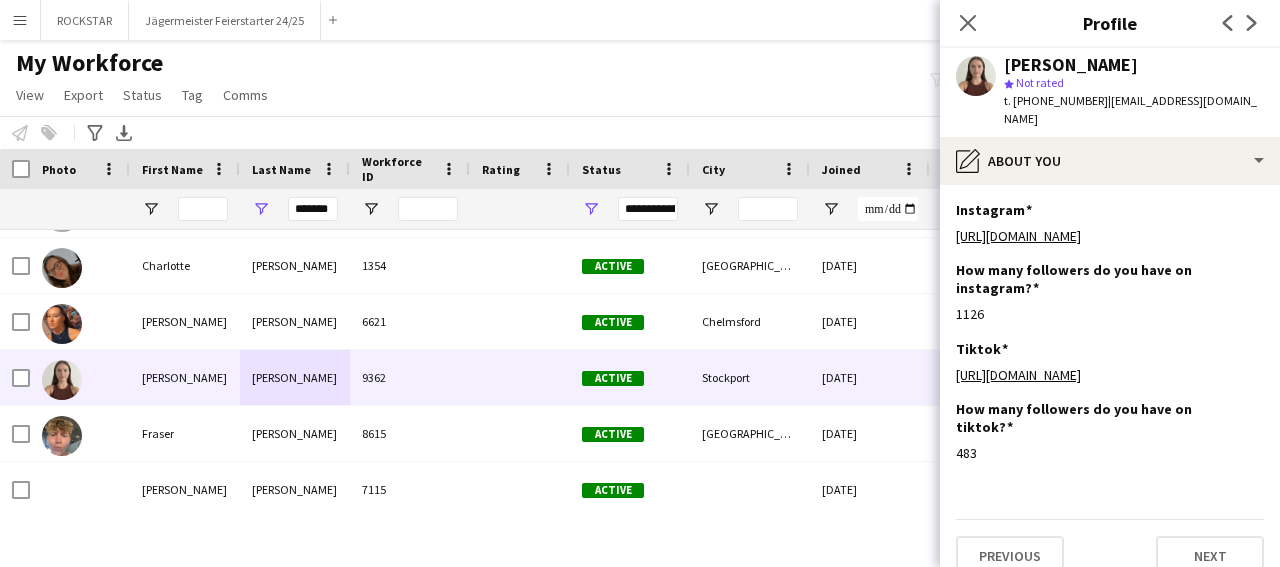 scroll, scrollTop: 24, scrollLeft: 0, axis: vertical 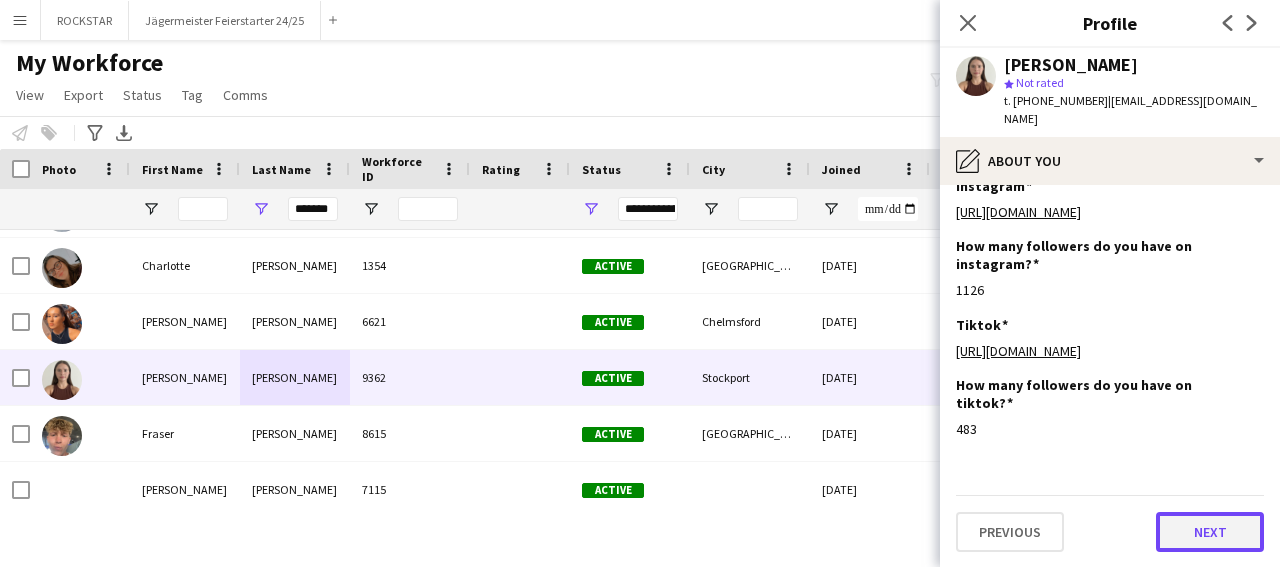 click on "Next" 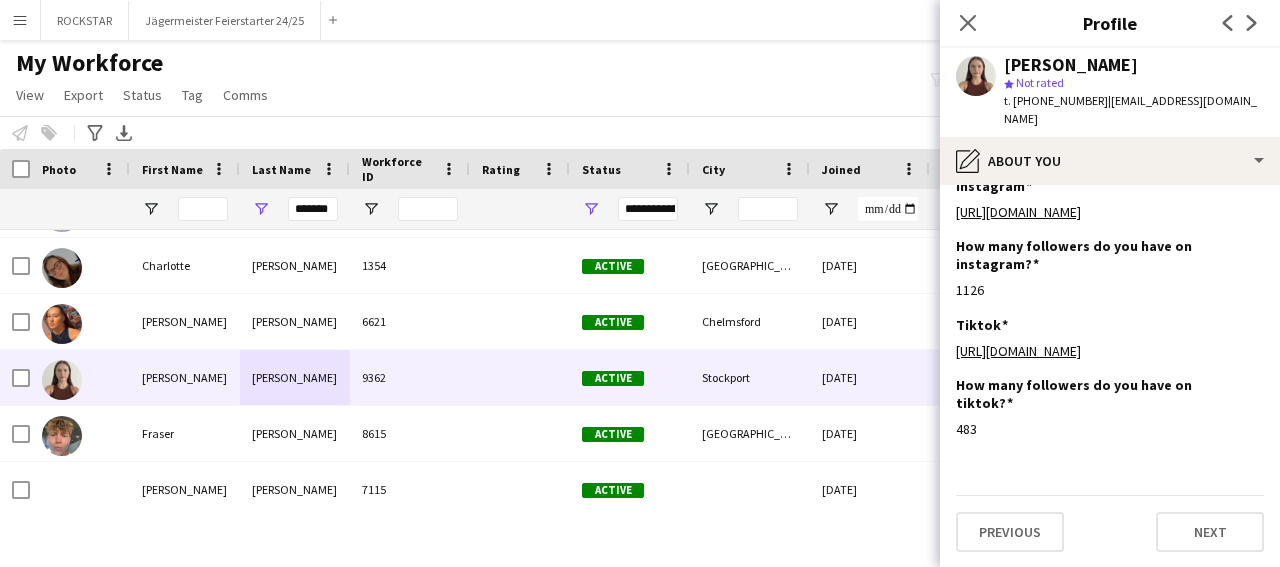 scroll, scrollTop: 0, scrollLeft: 0, axis: both 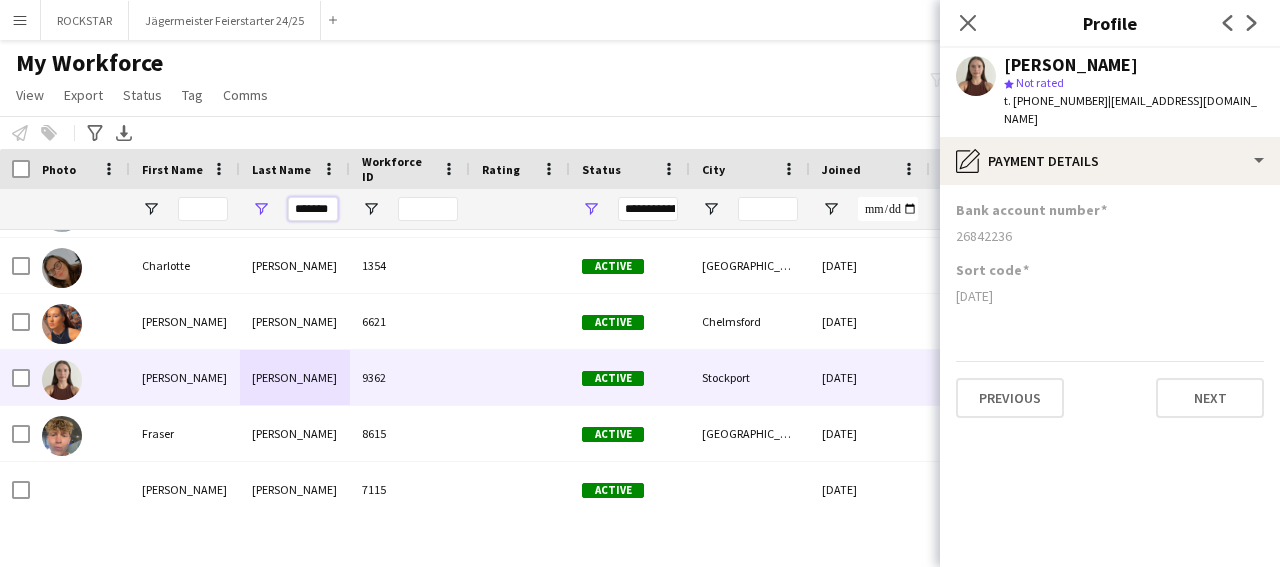 drag, startPoint x: 333, startPoint y: 208, endPoint x: 283, endPoint y: 209, distance: 50.01 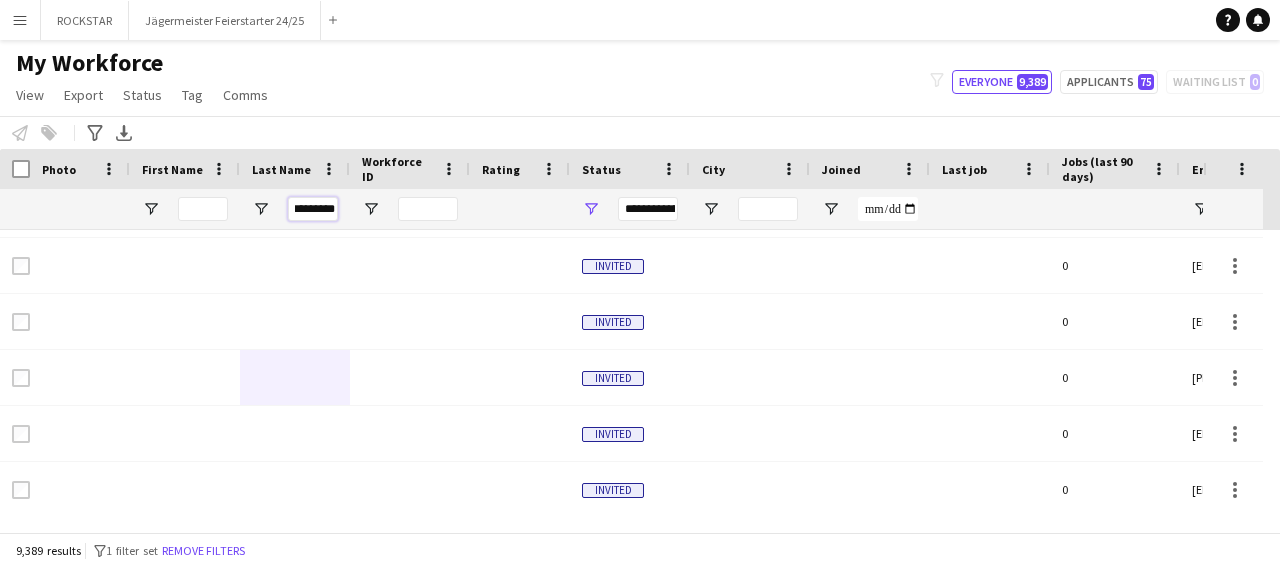 scroll, scrollTop: 0, scrollLeft: 6, axis: horizontal 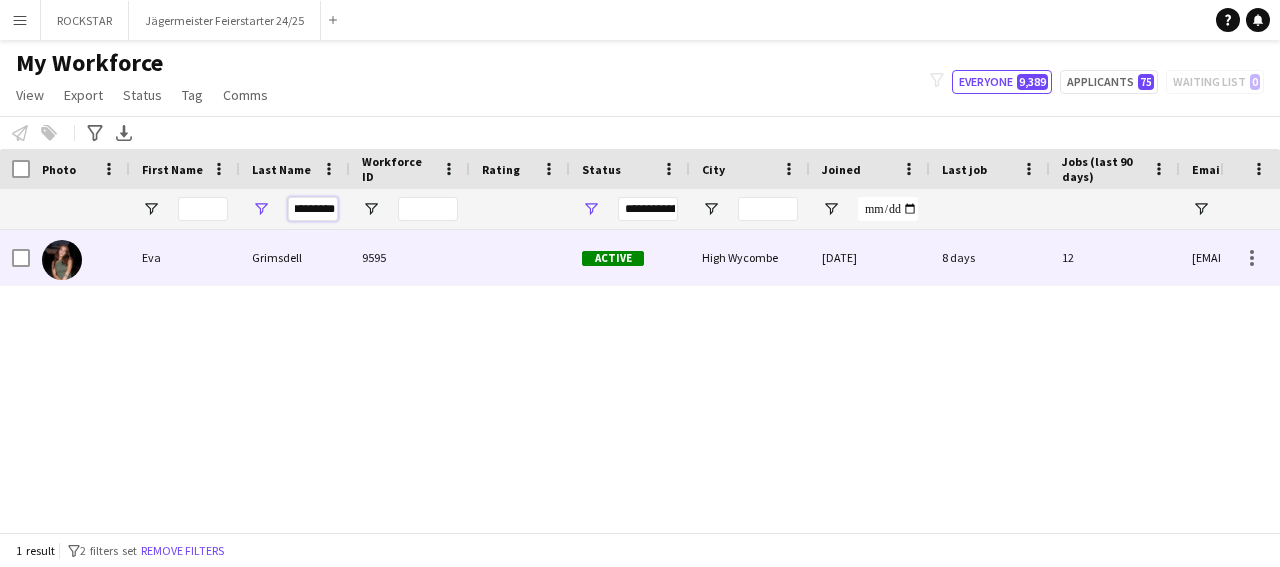 type on "*********" 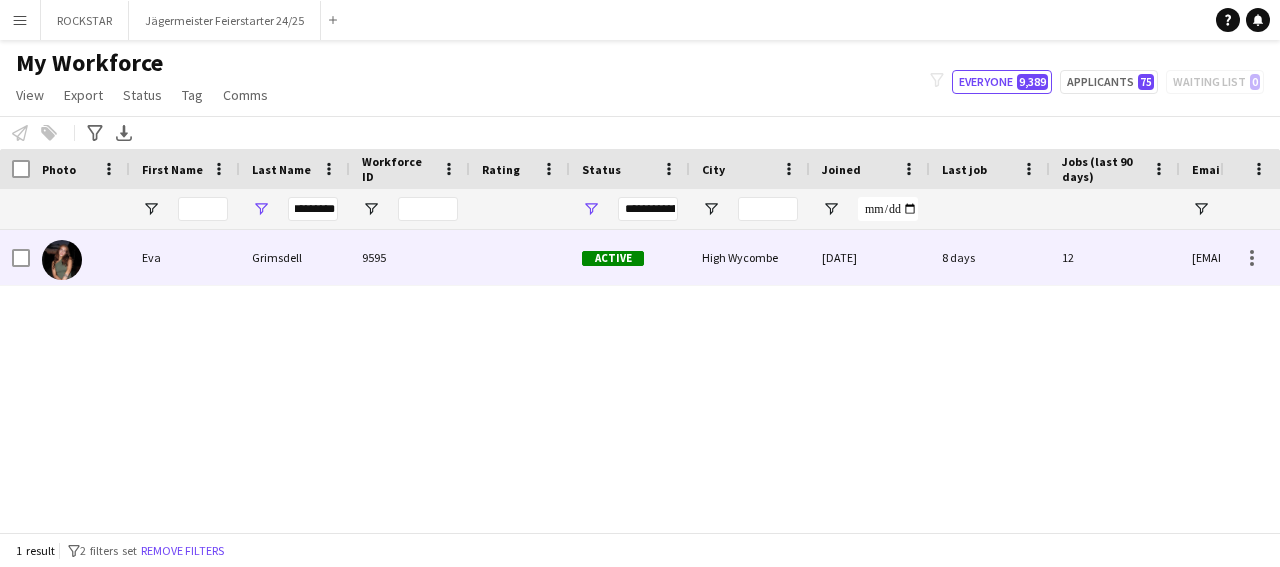 click on "Grimsdell" at bounding box center [295, 257] 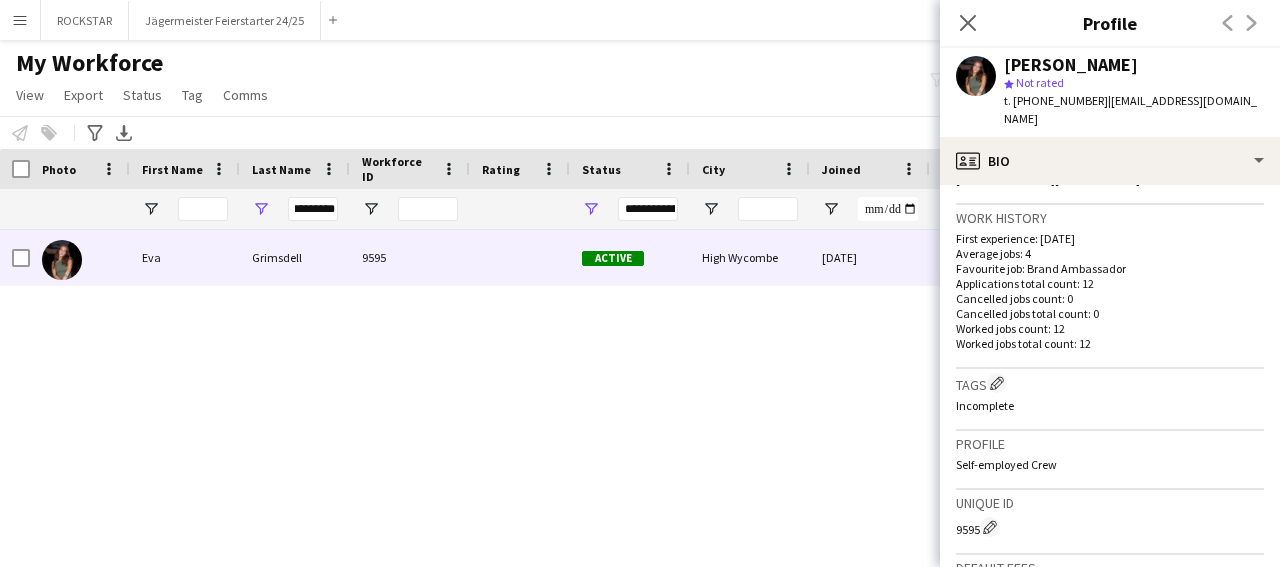 scroll, scrollTop: 793, scrollLeft: 0, axis: vertical 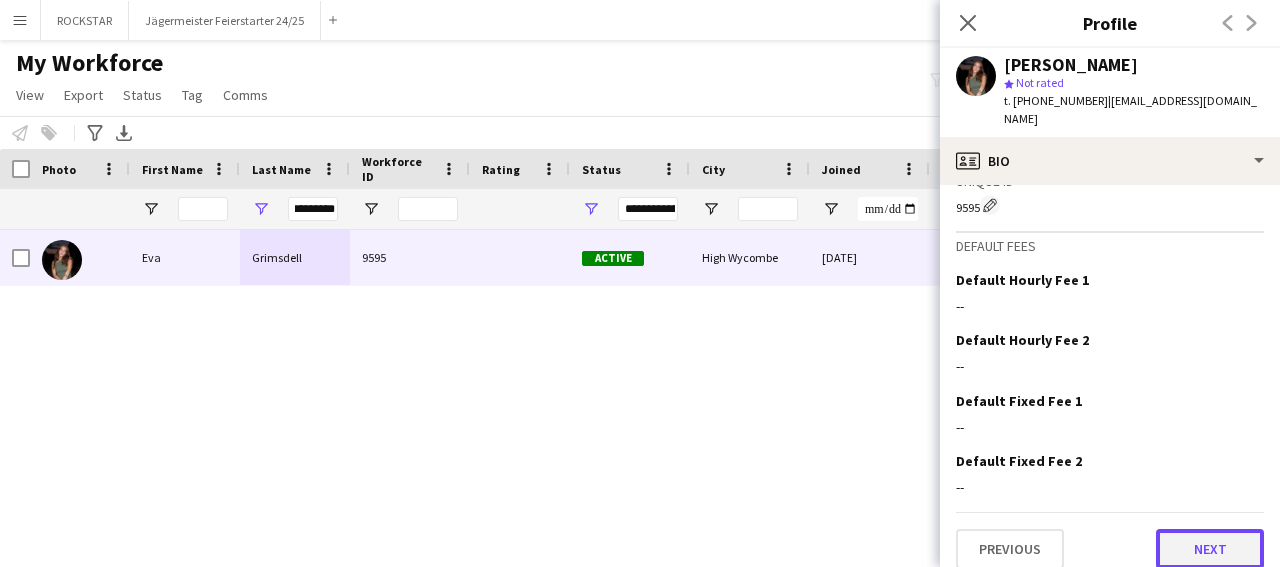click on "Next" 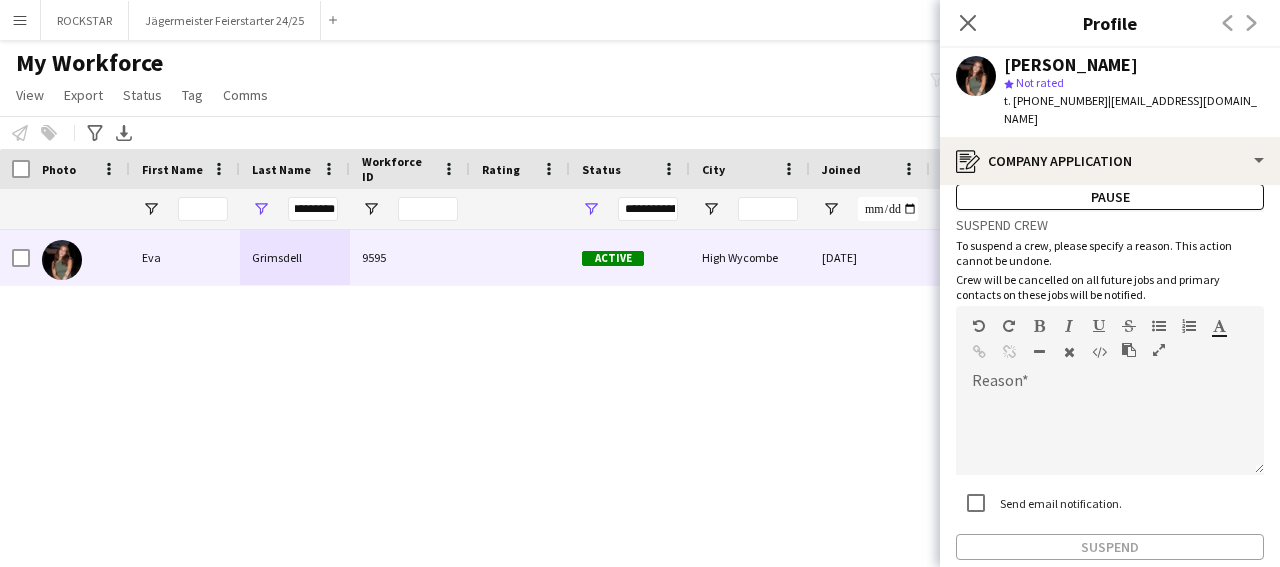 scroll, scrollTop: 126, scrollLeft: 0, axis: vertical 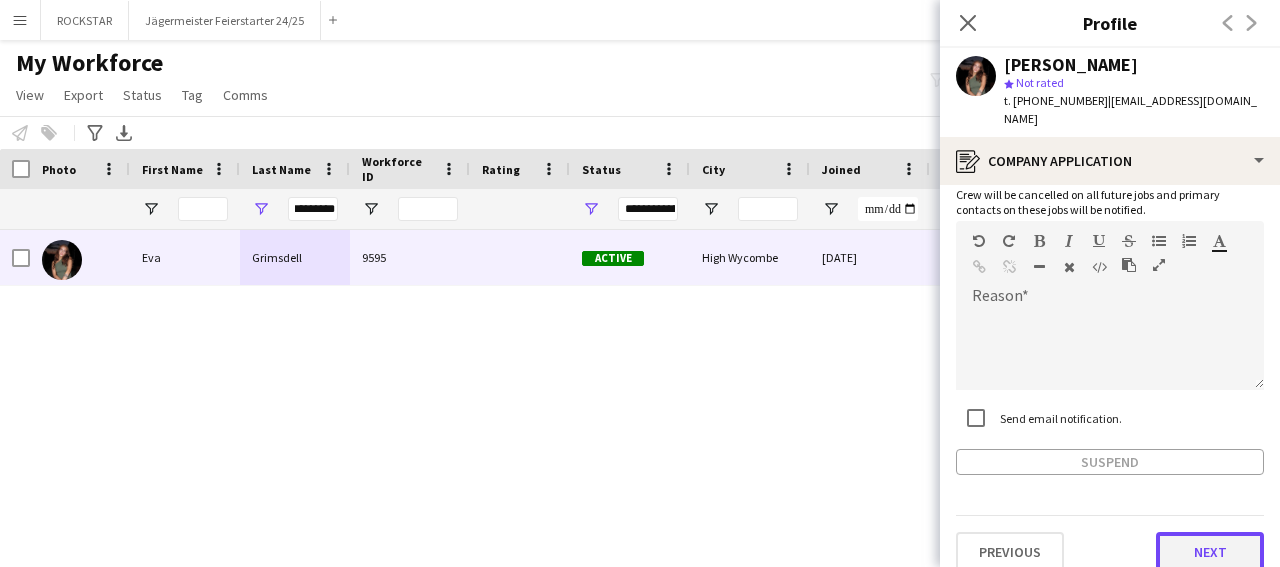 click on "Next" 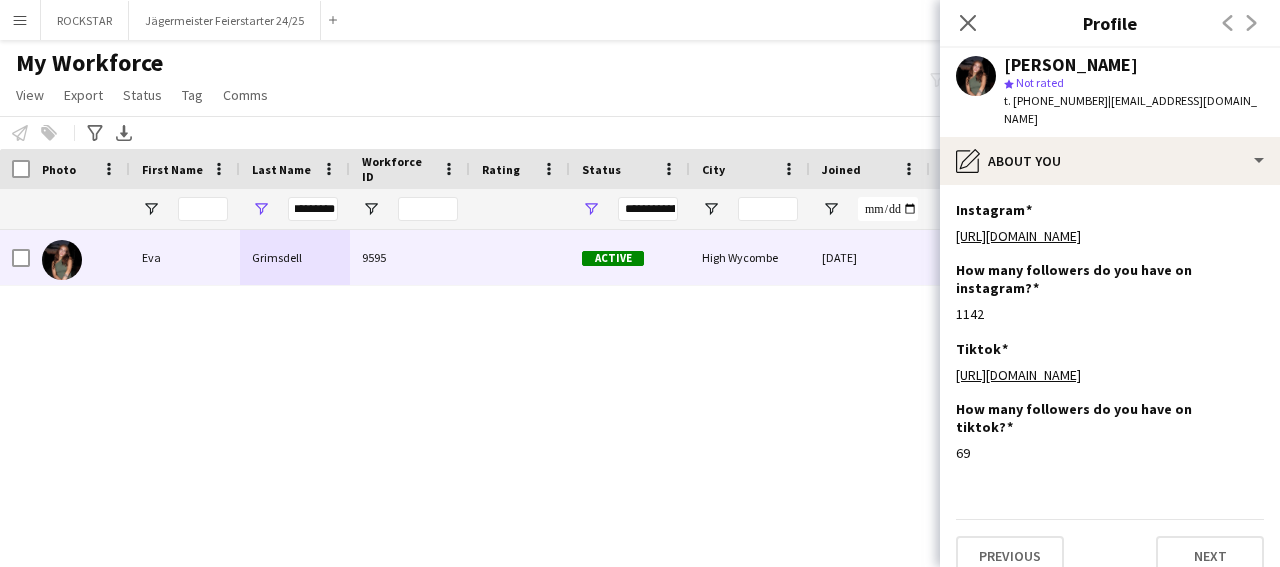 scroll, scrollTop: 42, scrollLeft: 0, axis: vertical 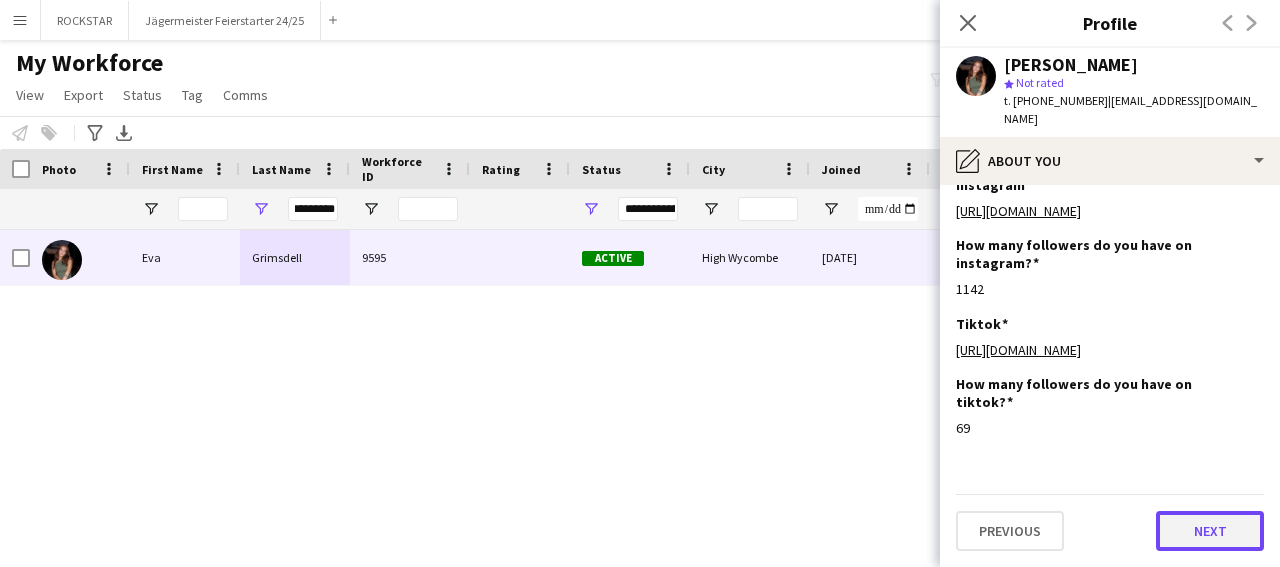 click on "Next" 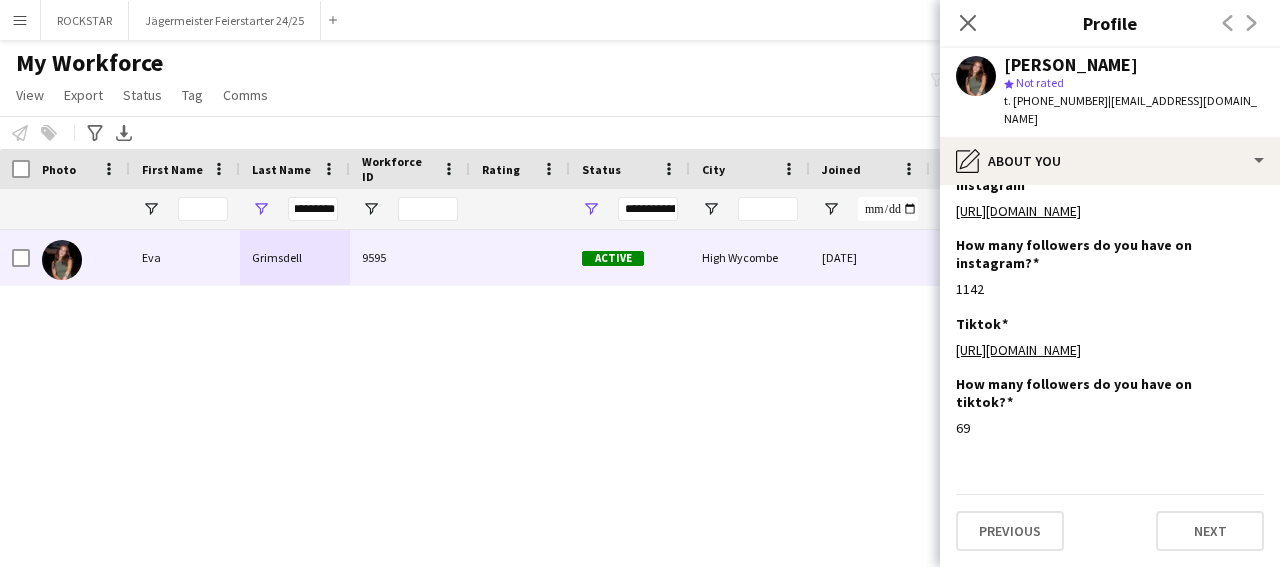scroll, scrollTop: 0, scrollLeft: 0, axis: both 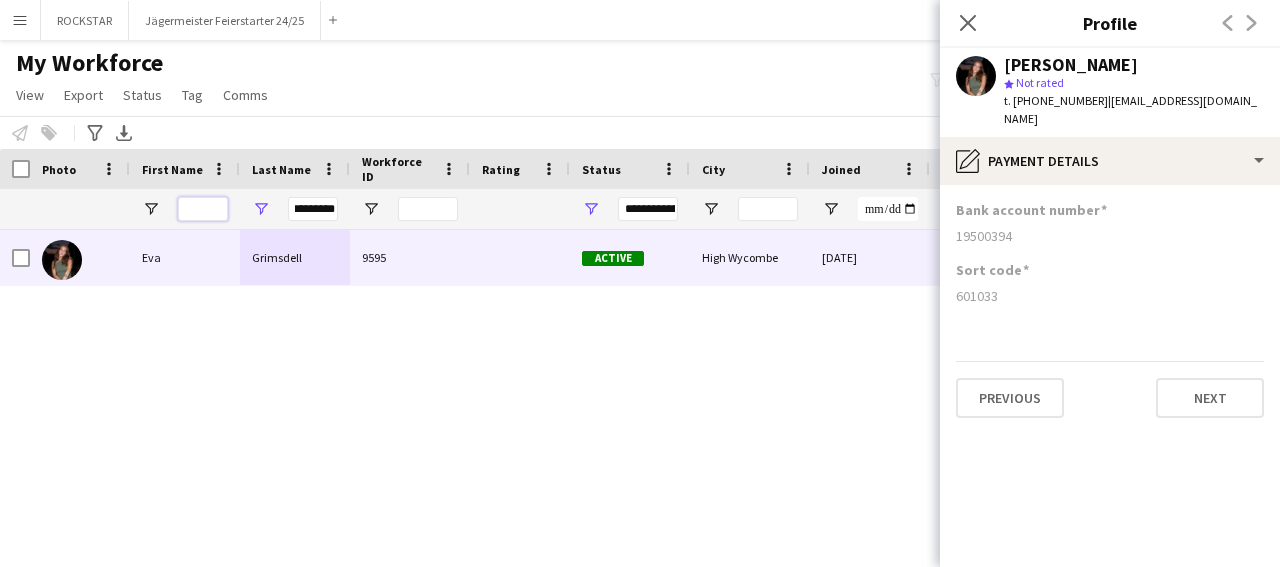 click at bounding box center (203, 209) 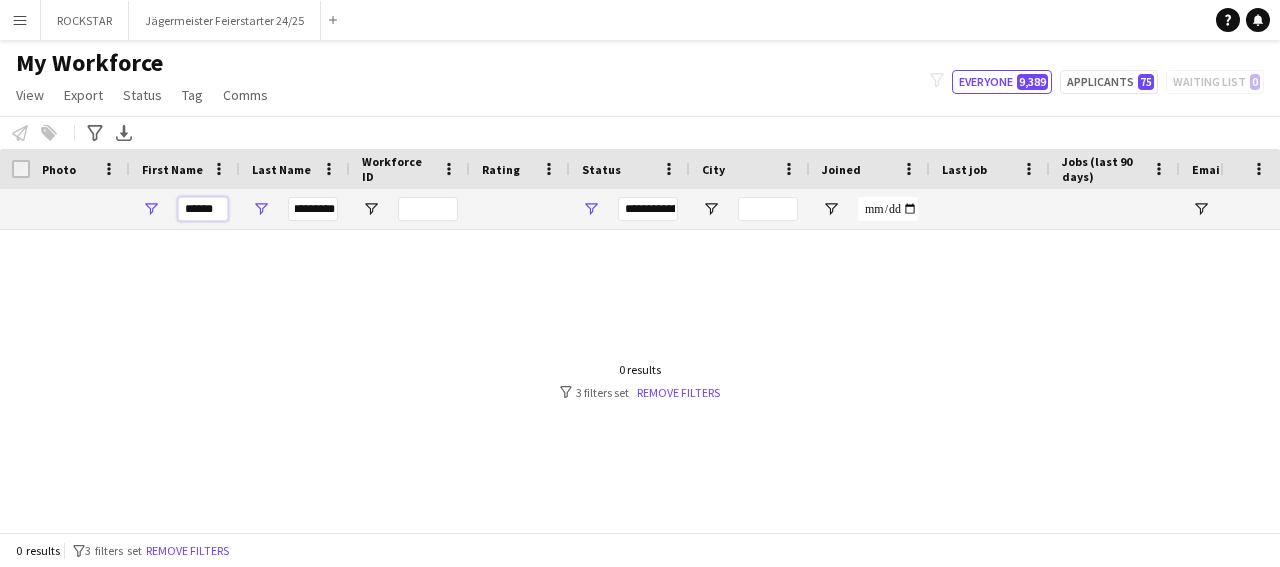 type on "******" 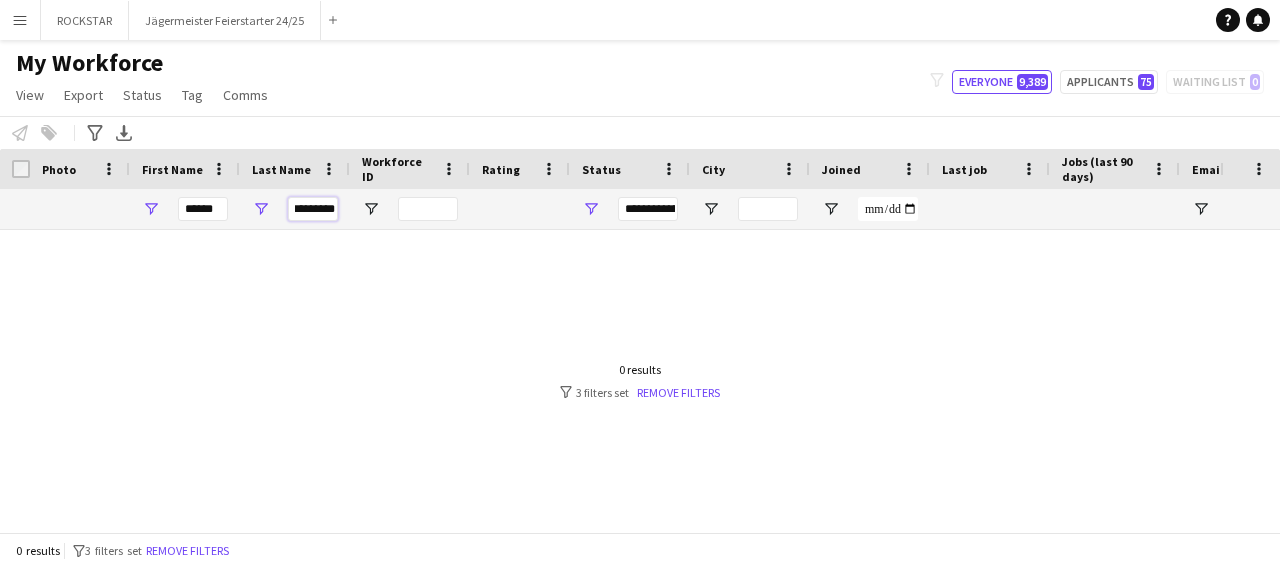 drag, startPoint x: 294, startPoint y: 210, endPoint x: 344, endPoint y: 212, distance: 50.039986 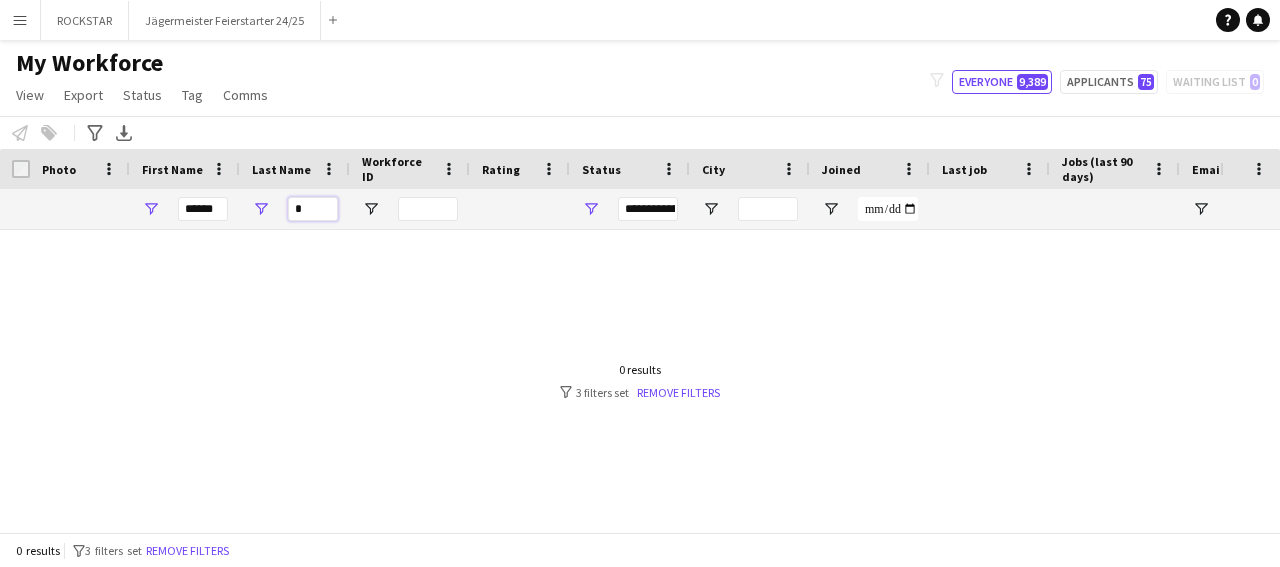 scroll, scrollTop: 0, scrollLeft: 0, axis: both 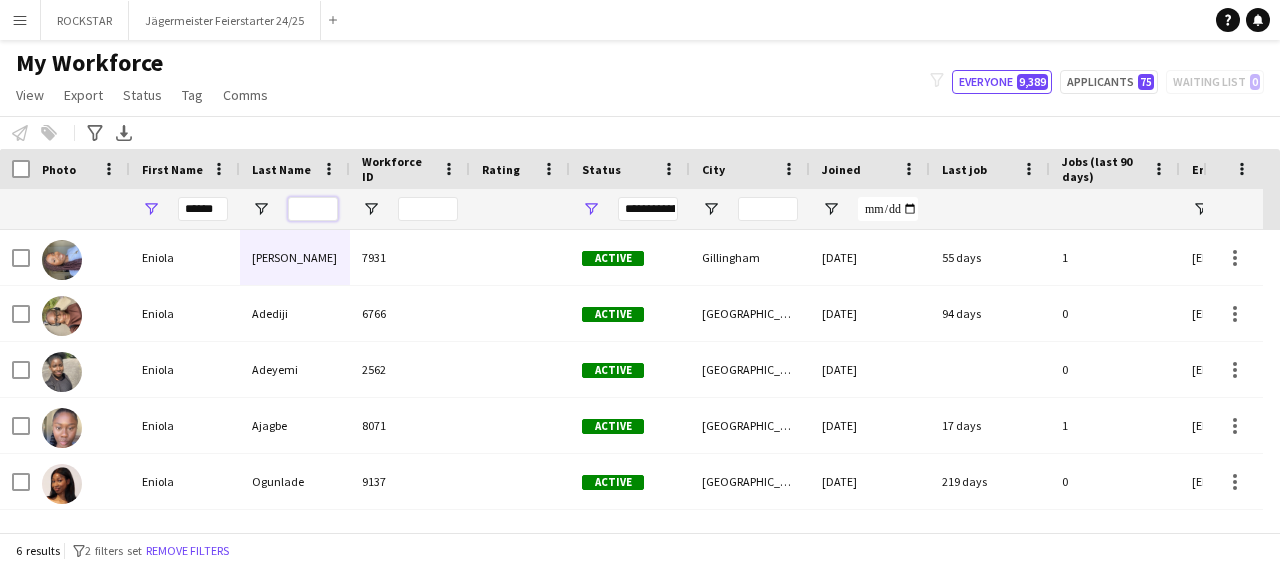 type 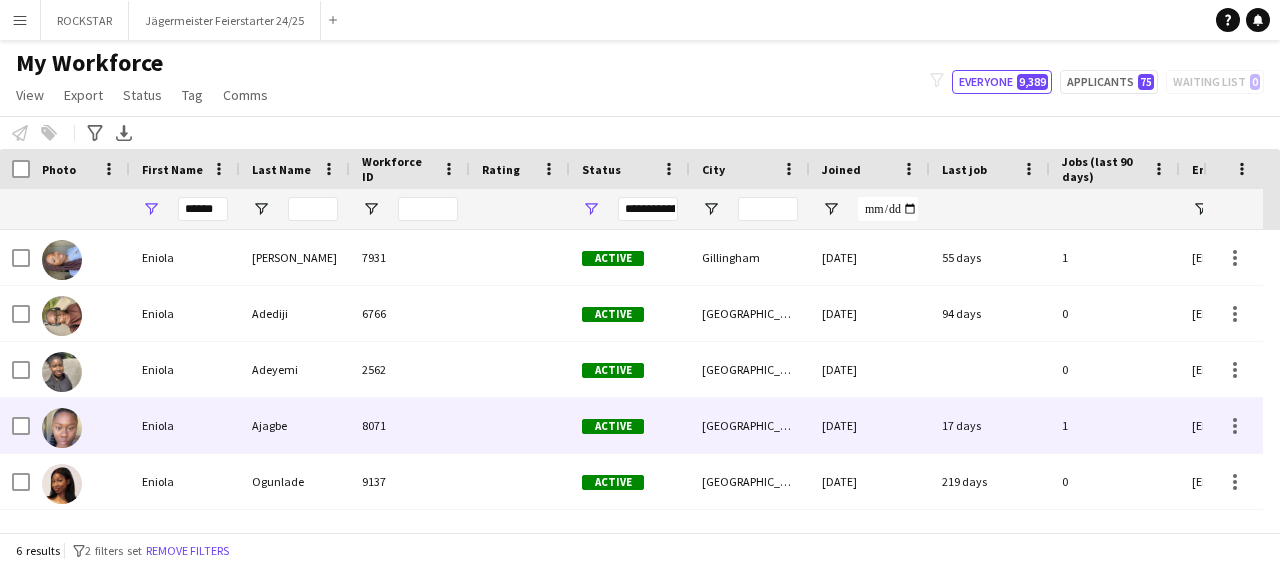 drag, startPoint x: 265, startPoint y: 427, endPoint x: 294, endPoint y: 436, distance: 30.364452 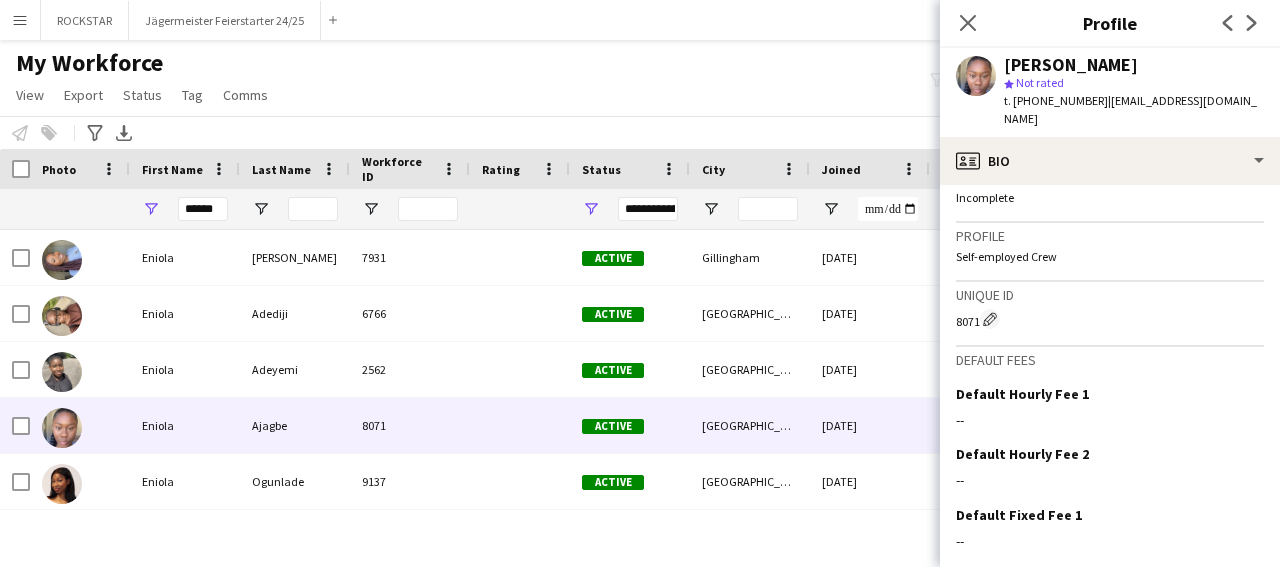 scroll, scrollTop: 811, scrollLeft: 0, axis: vertical 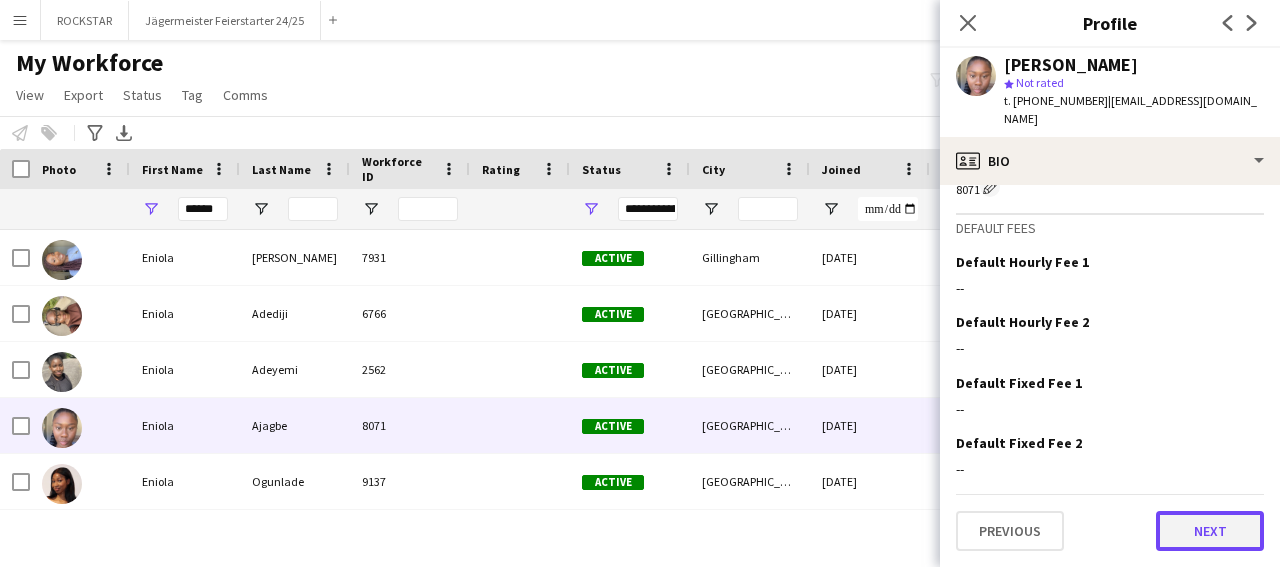 click on "Next" 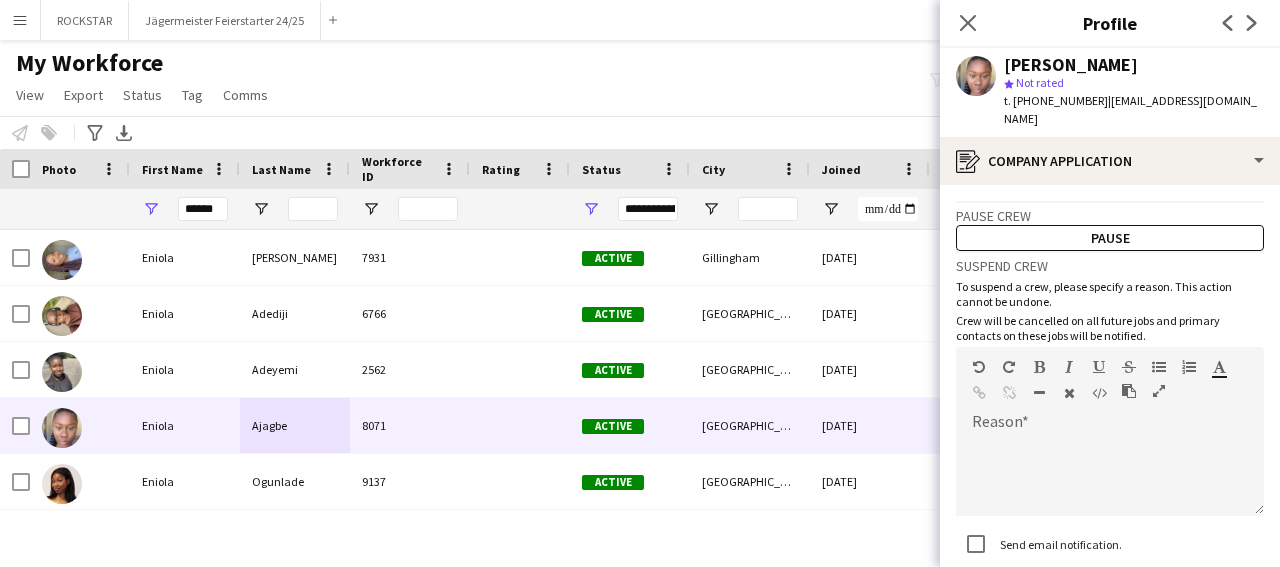 scroll, scrollTop: 126, scrollLeft: 0, axis: vertical 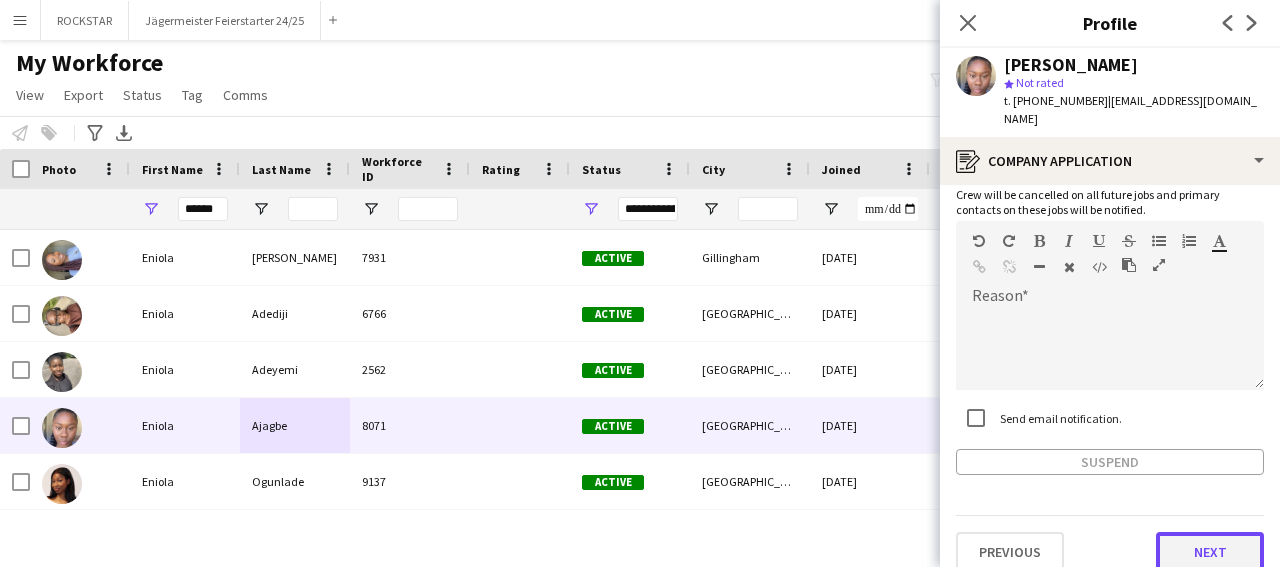 click on "Next" 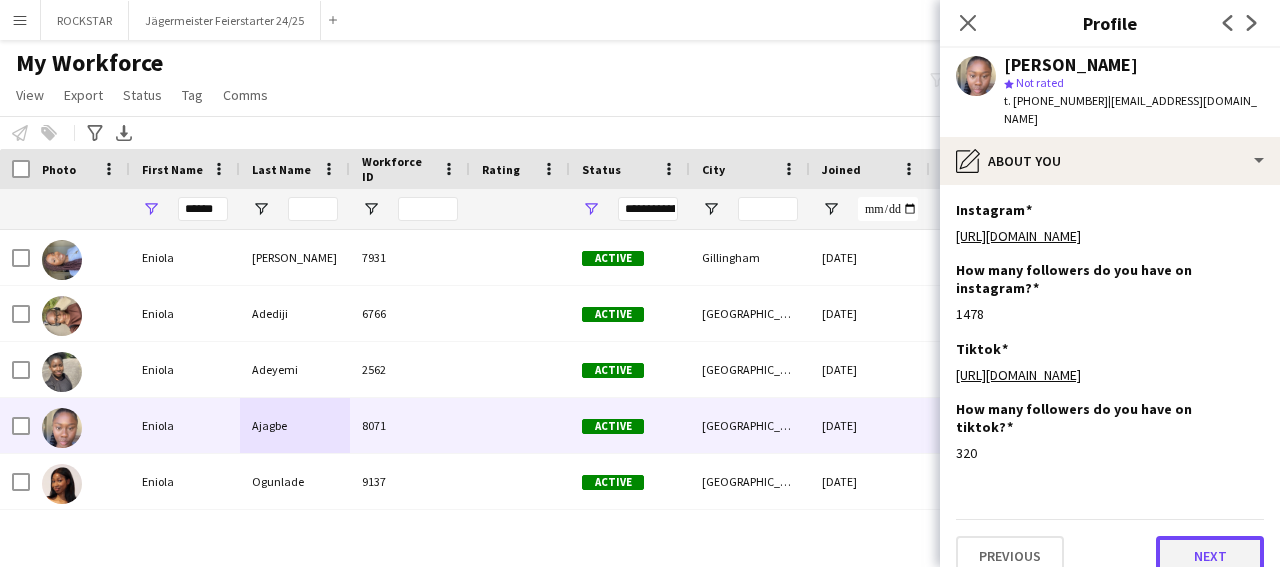 click on "Next" 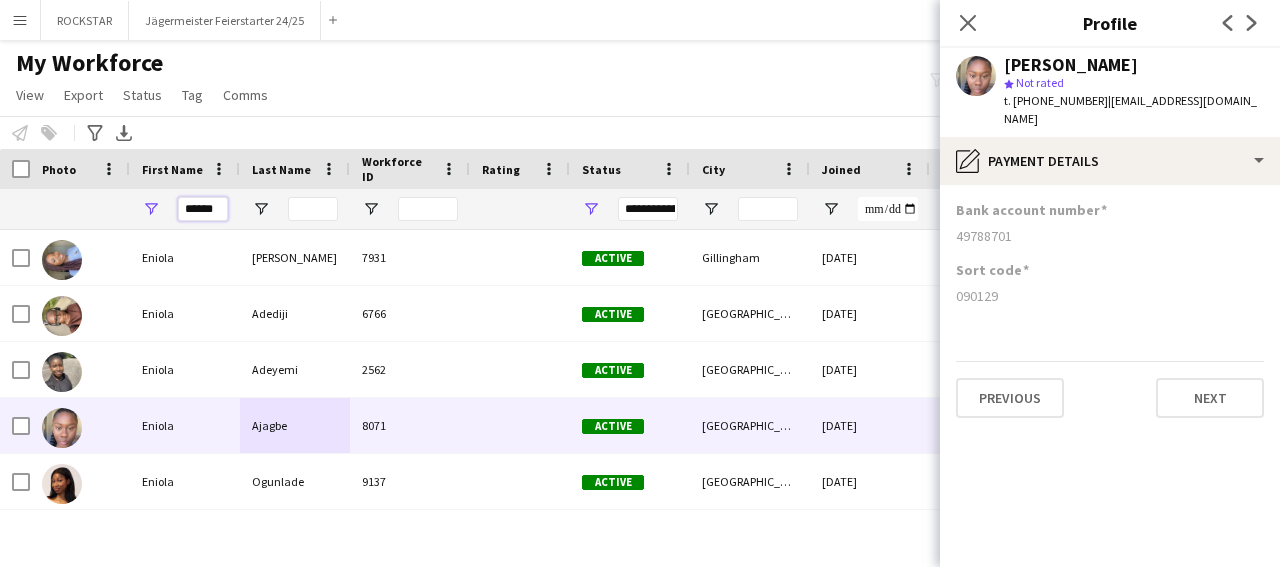 drag, startPoint x: 220, startPoint y: 207, endPoint x: 166, endPoint y: 209, distance: 54.037025 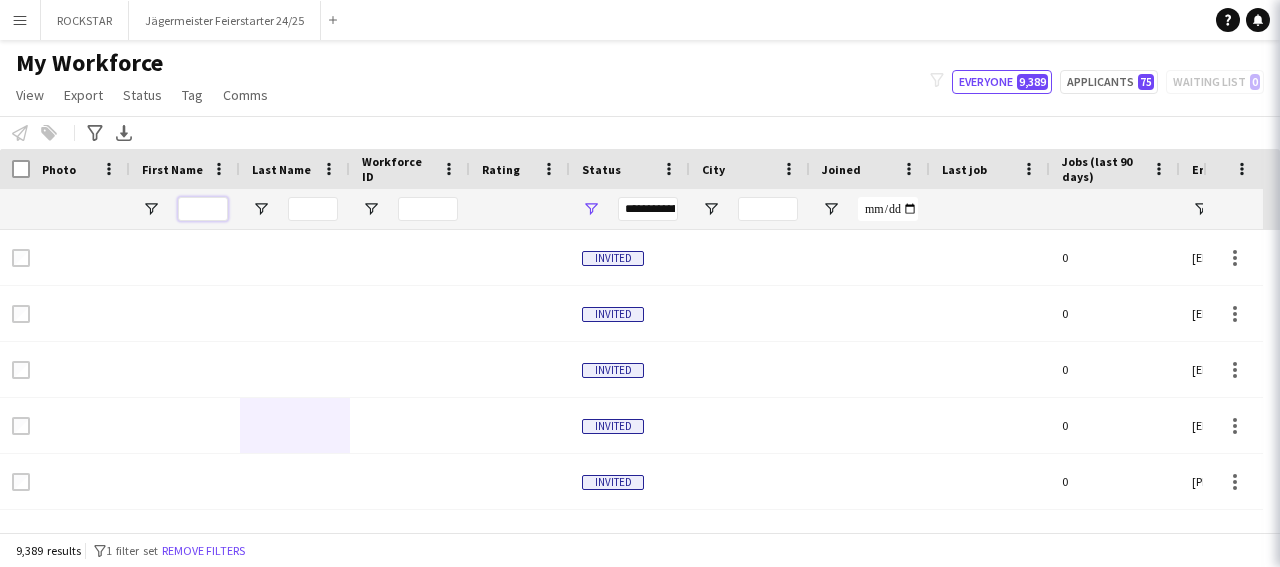 type 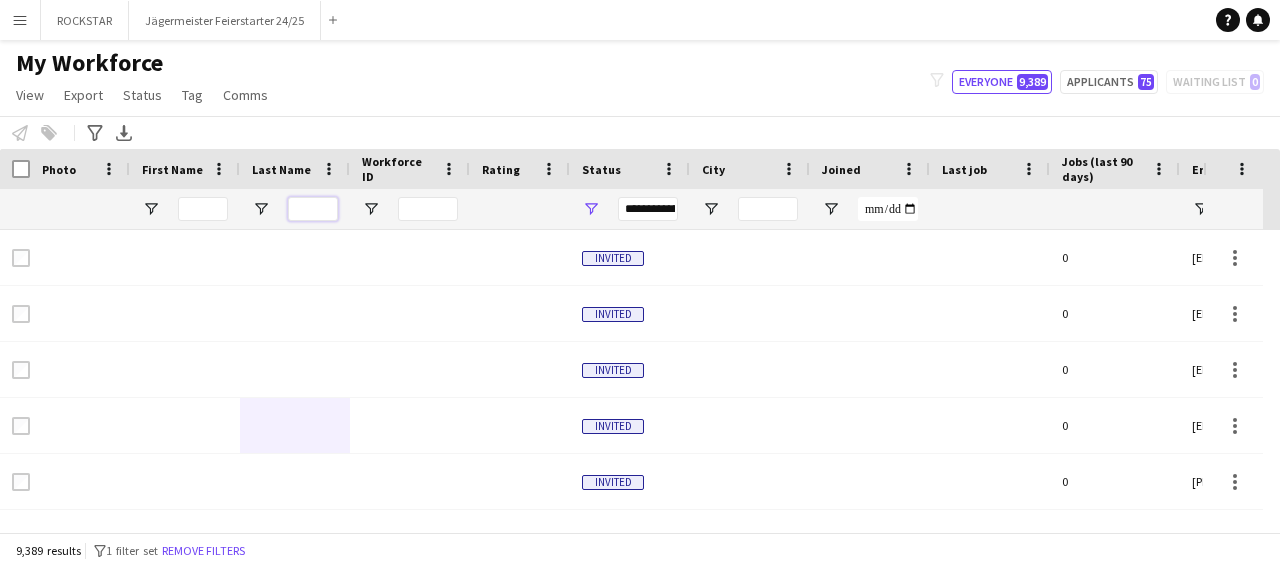 click at bounding box center [313, 209] 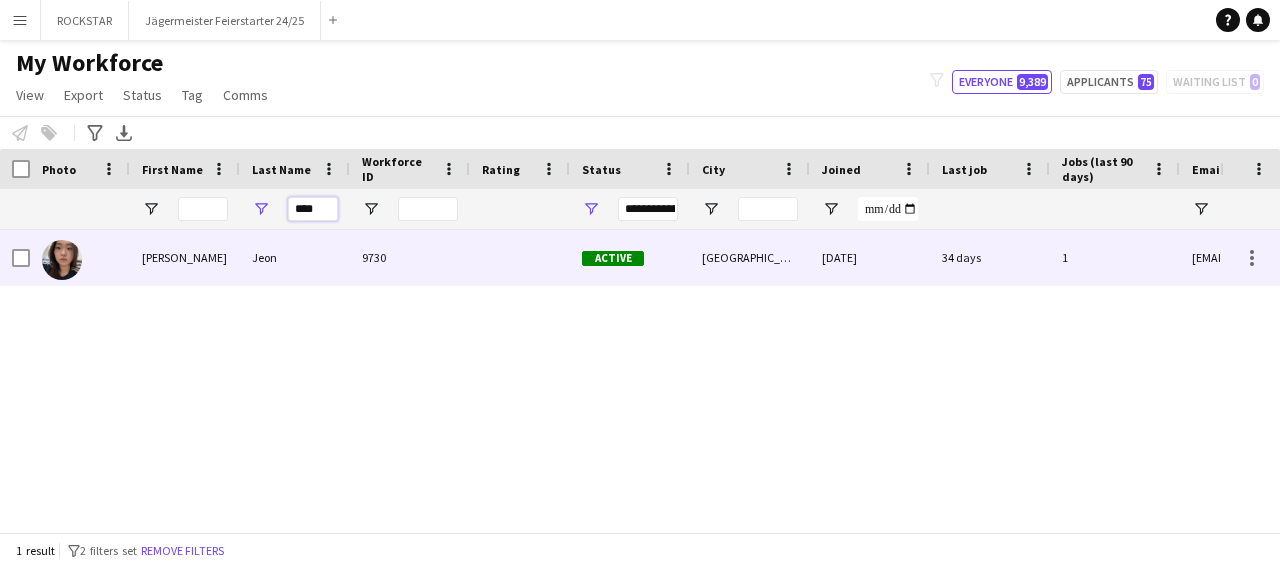 type on "****" 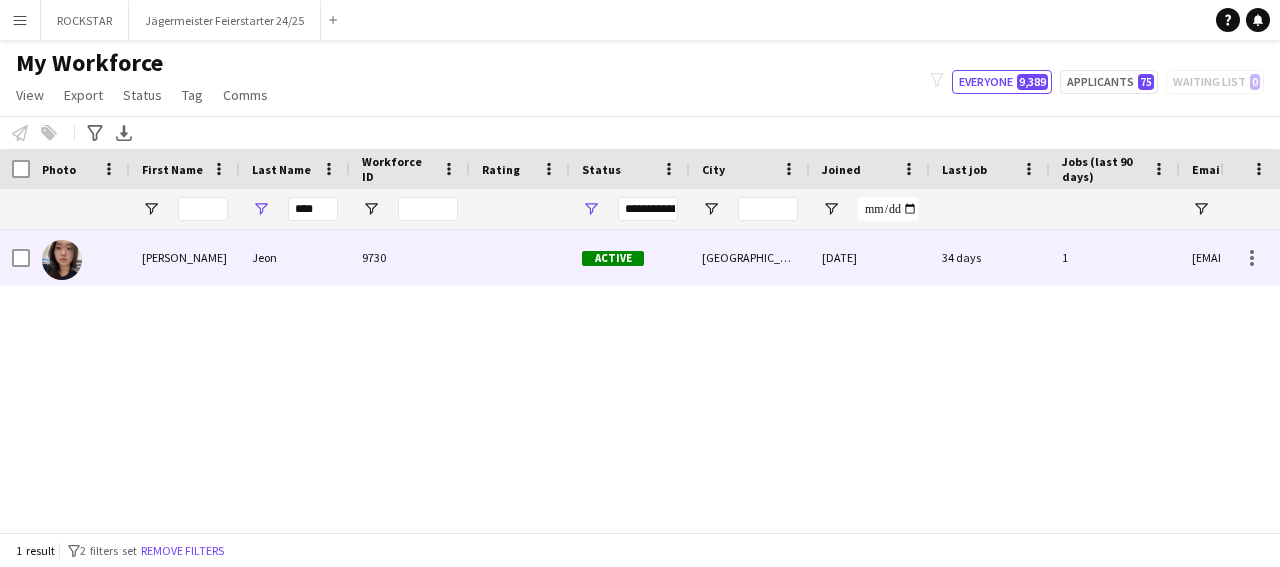 click at bounding box center [520, 257] 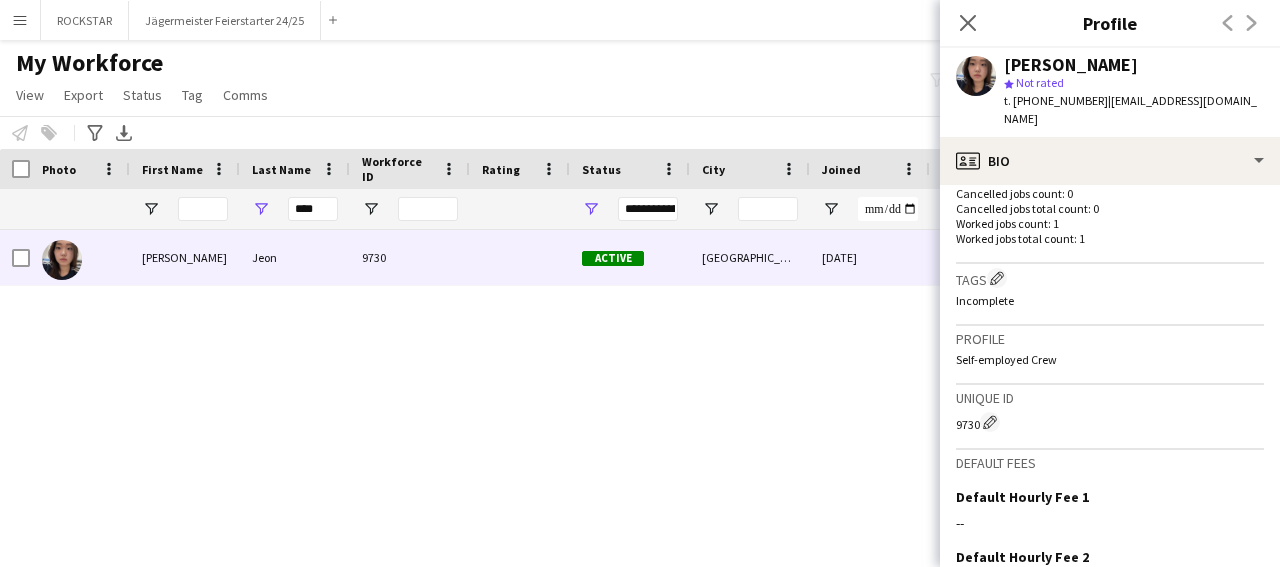 scroll, scrollTop: 777, scrollLeft: 0, axis: vertical 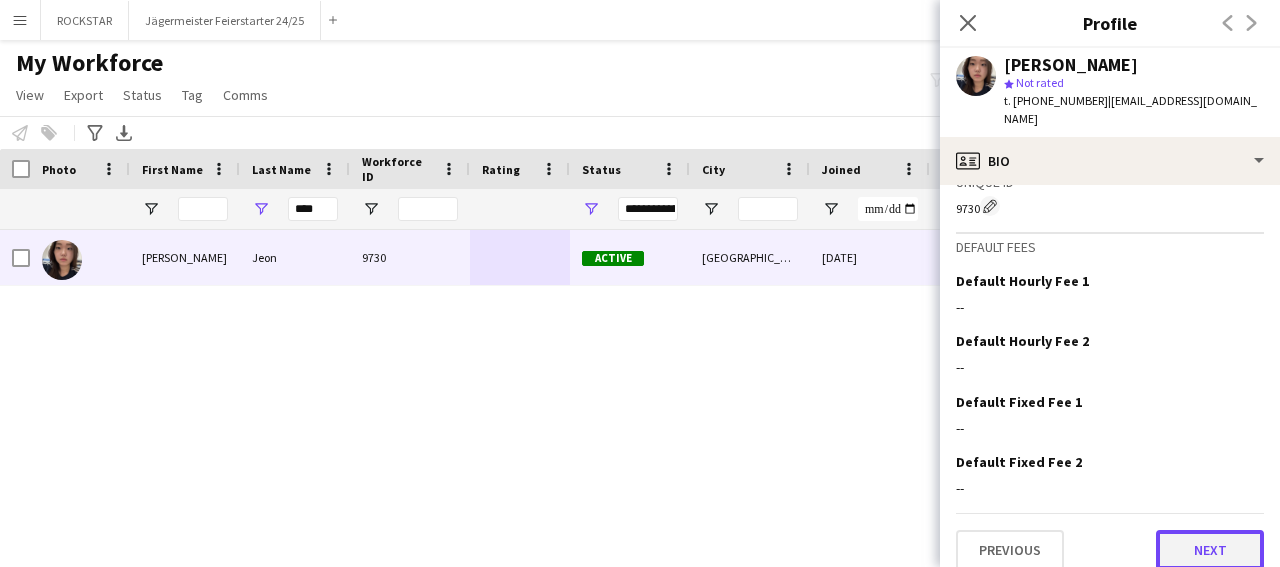 click on "Next" 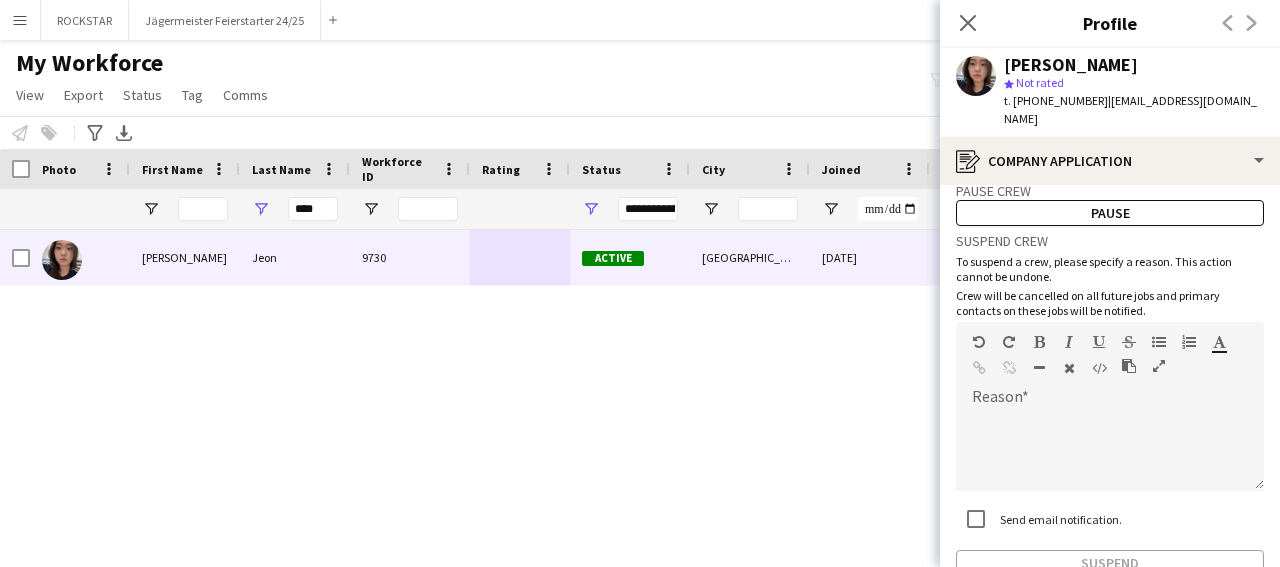 scroll, scrollTop: 126, scrollLeft: 0, axis: vertical 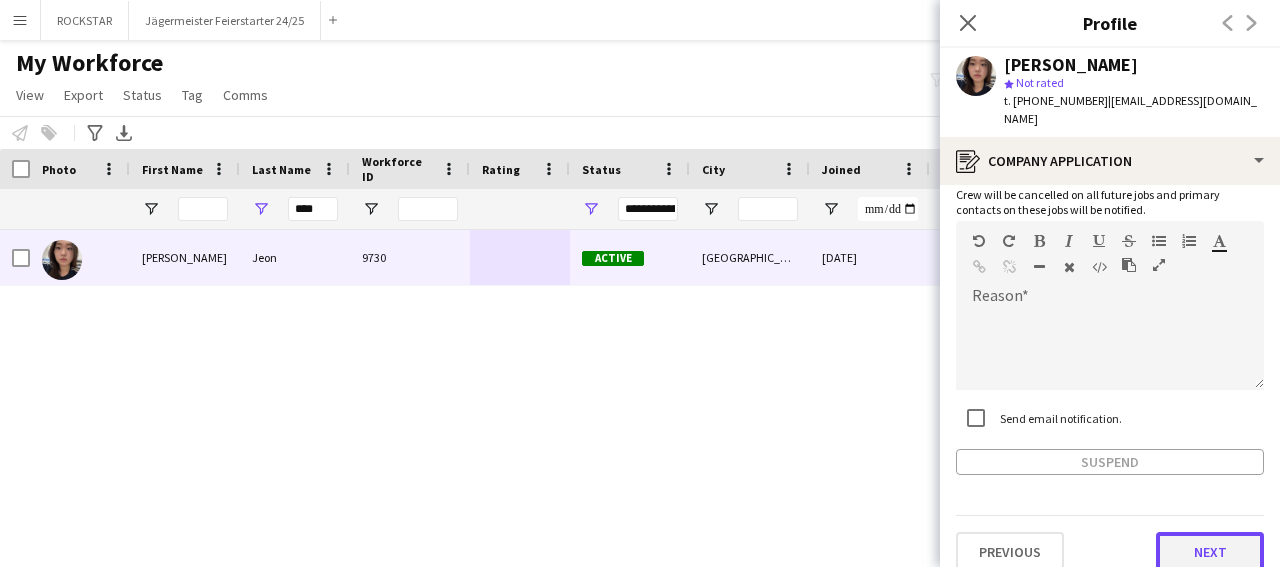 click on "Next" 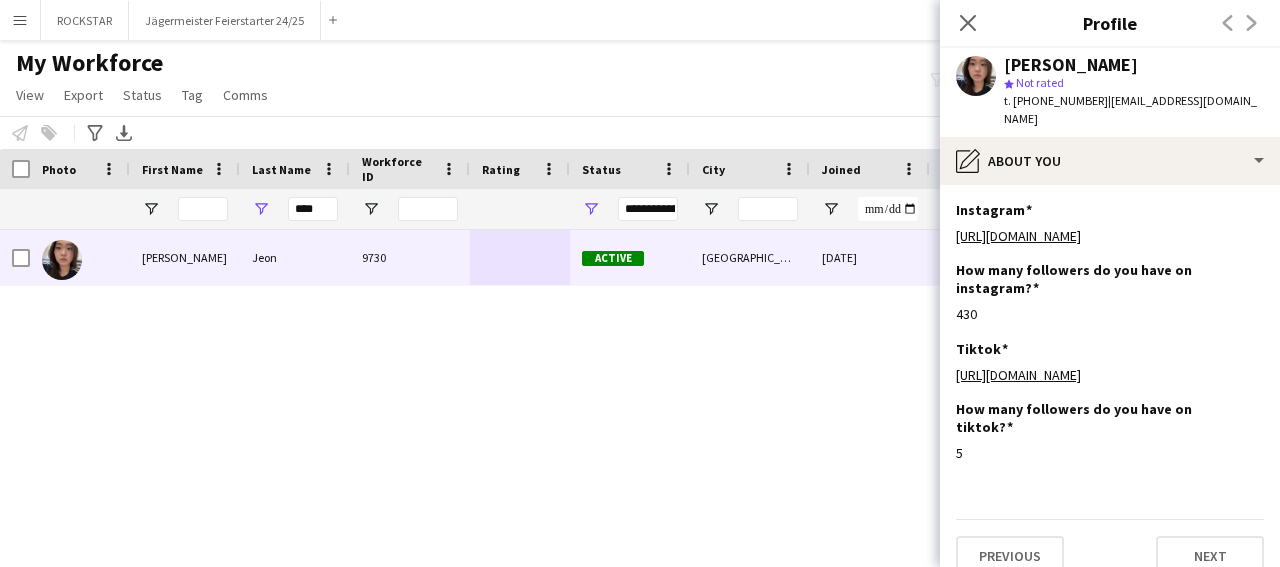scroll, scrollTop: 6, scrollLeft: 0, axis: vertical 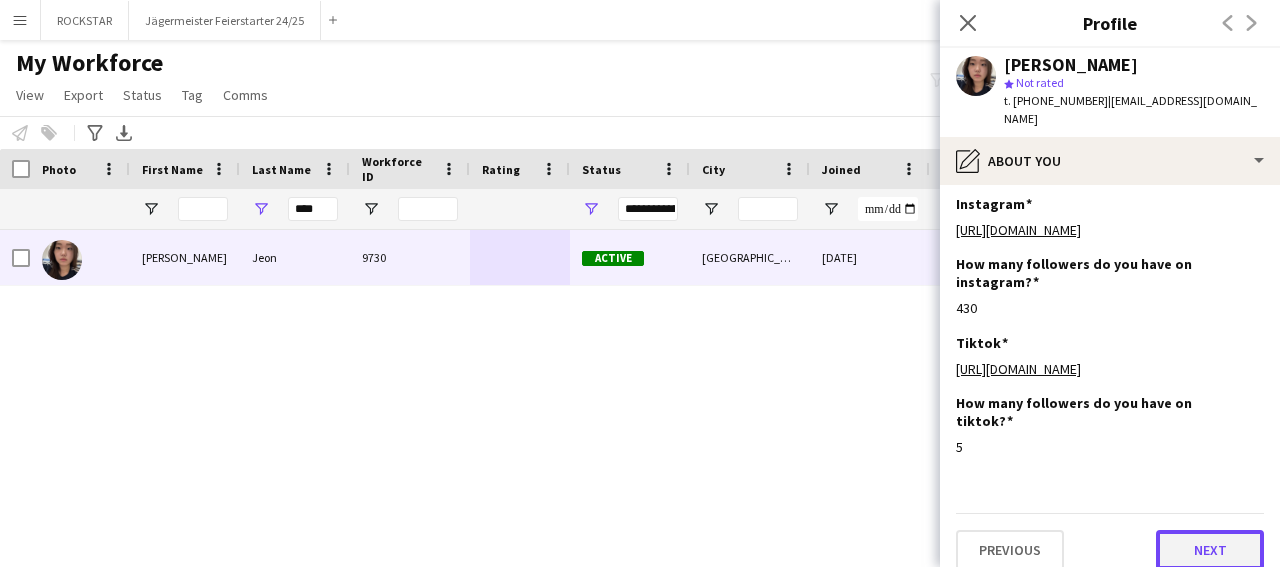 click on "Next" 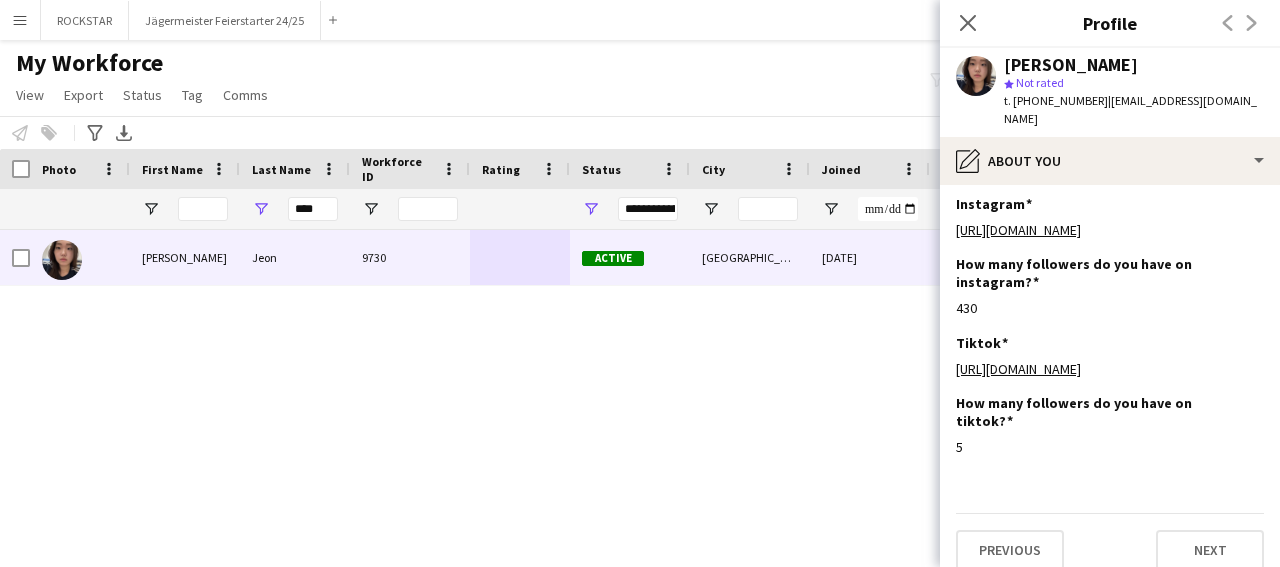 scroll, scrollTop: 0, scrollLeft: 0, axis: both 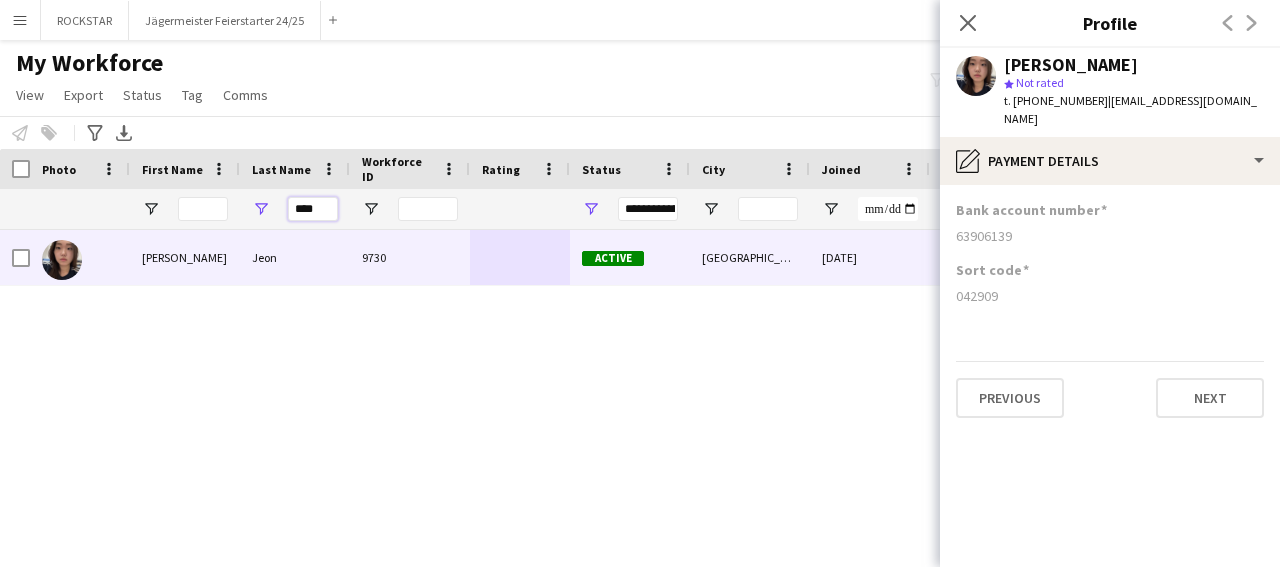 drag, startPoint x: 319, startPoint y: 211, endPoint x: 240, endPoint y: 228, distance: 80.80842 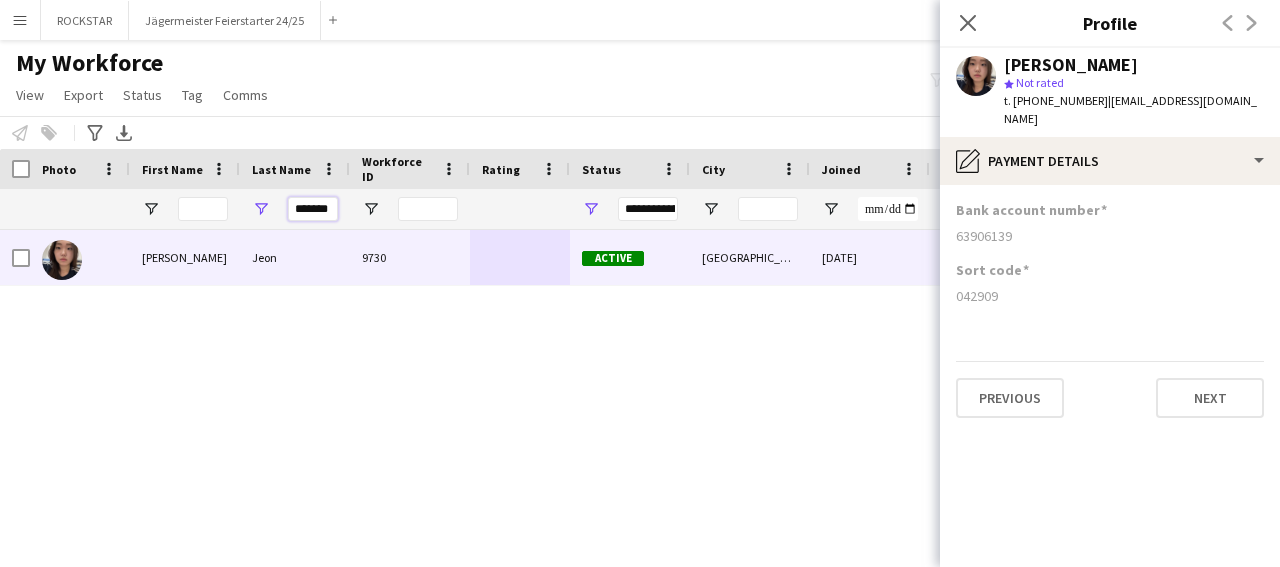 scroll, scrollTop: 0, scrollLeft: 1, axis: horizontal 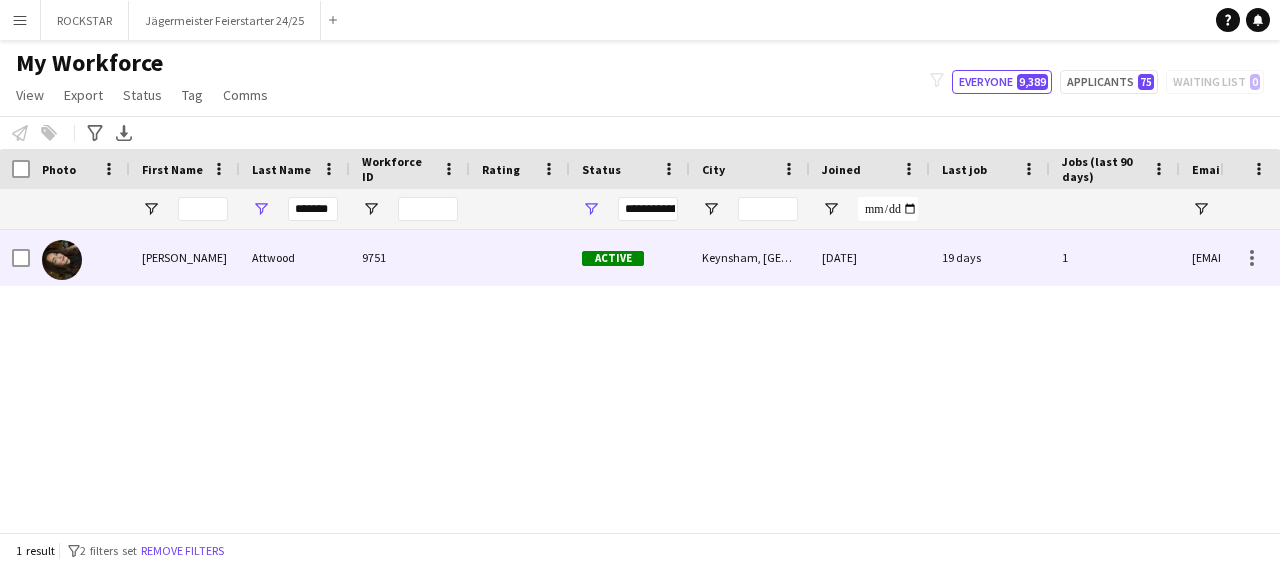 drag, startPoint x: 777, startPoint y: 238, endPoint x: 895, endPoint y: 317, distance: 142.00352 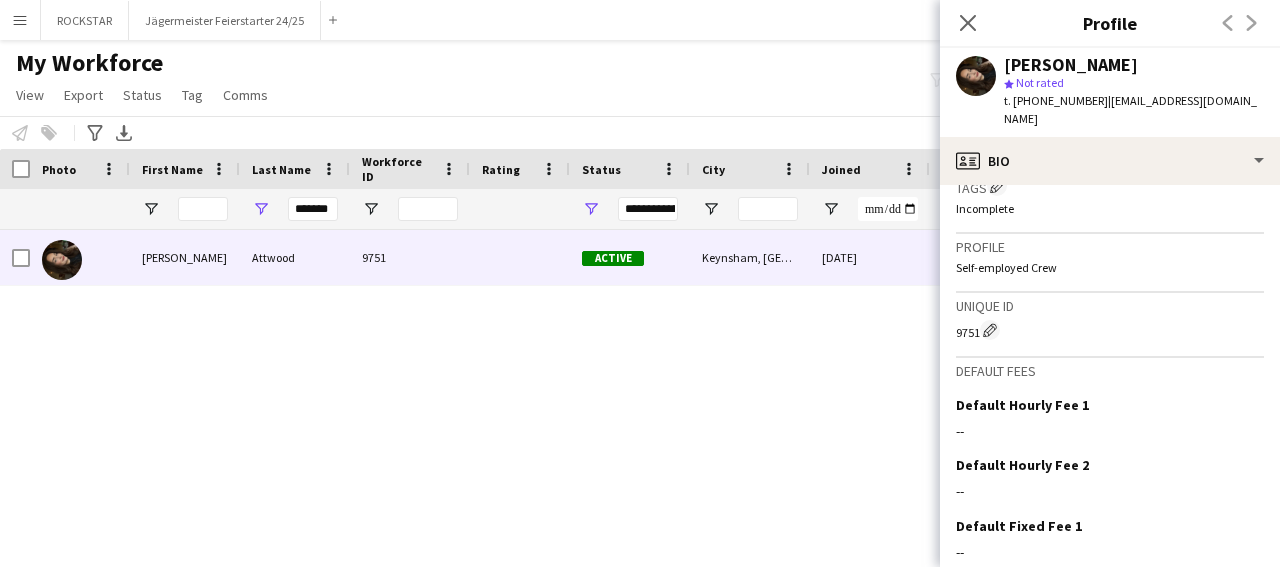scroll, scrollTop: 796, scrollLeft: 0, axis: vertical 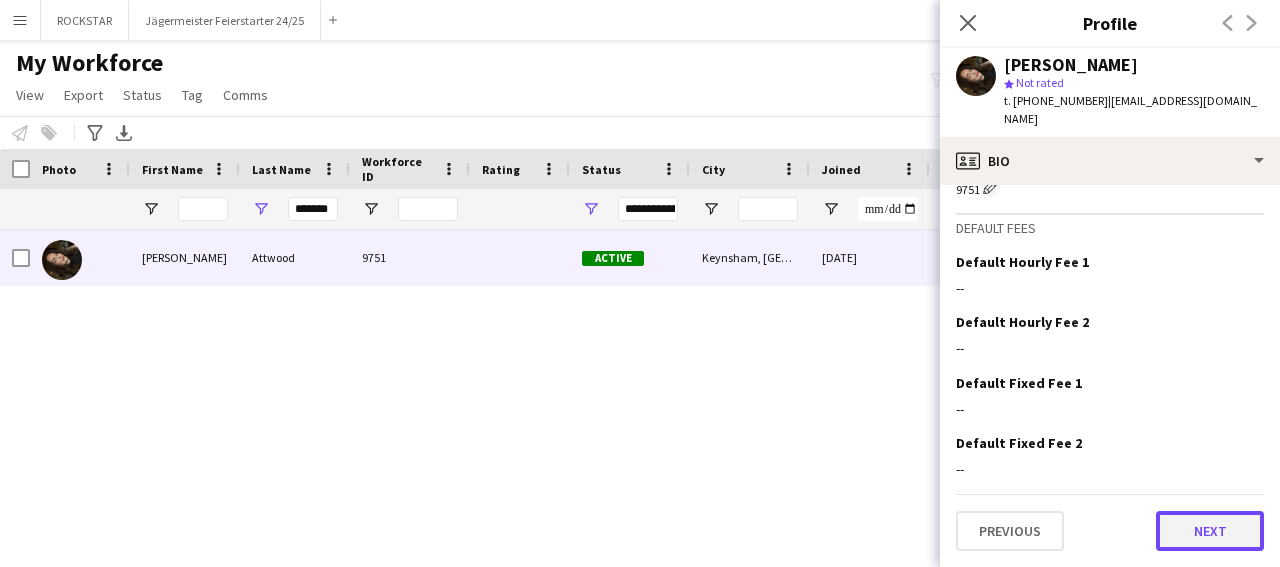 click on "Next" 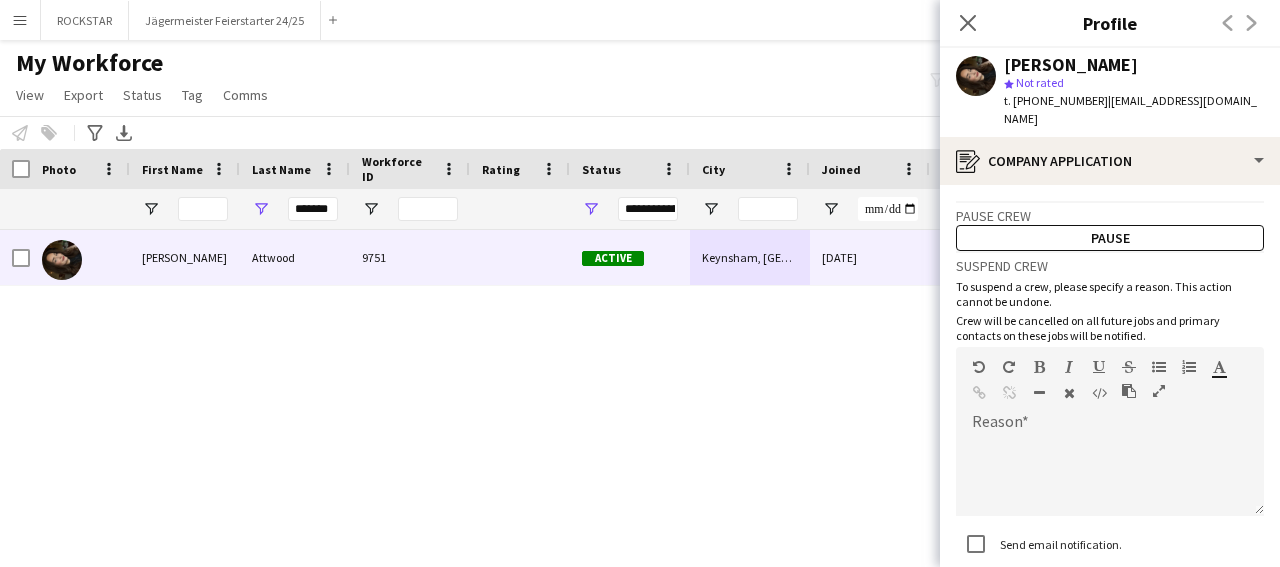 scroll, scrollTop: 126, scrollLeft: 0, axis: vertical 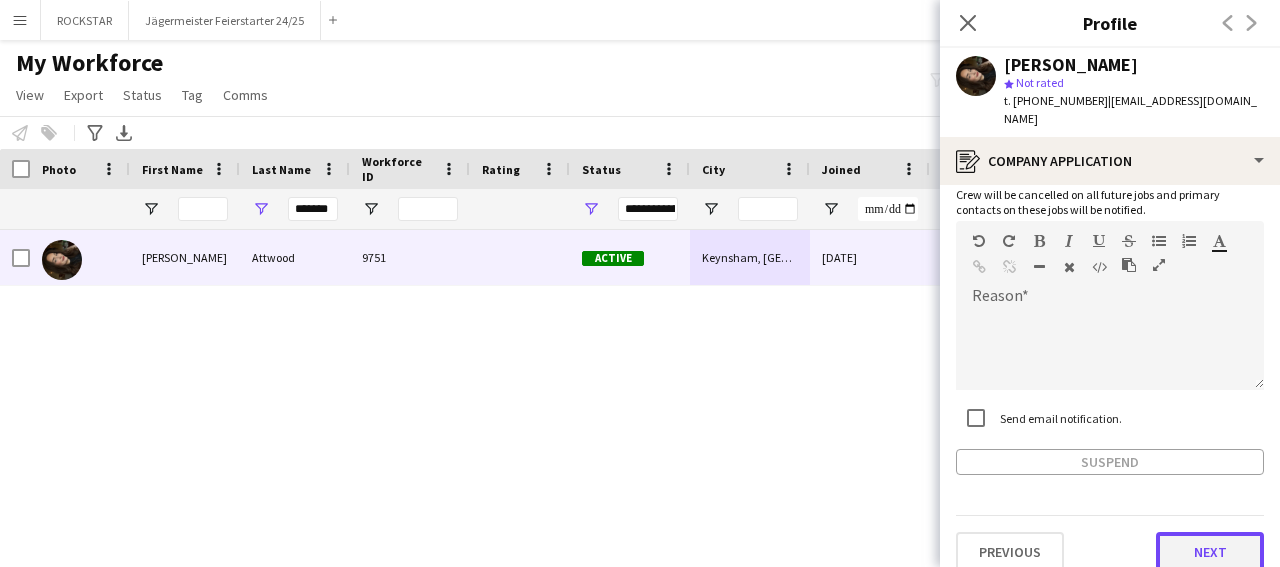 click on "Next" 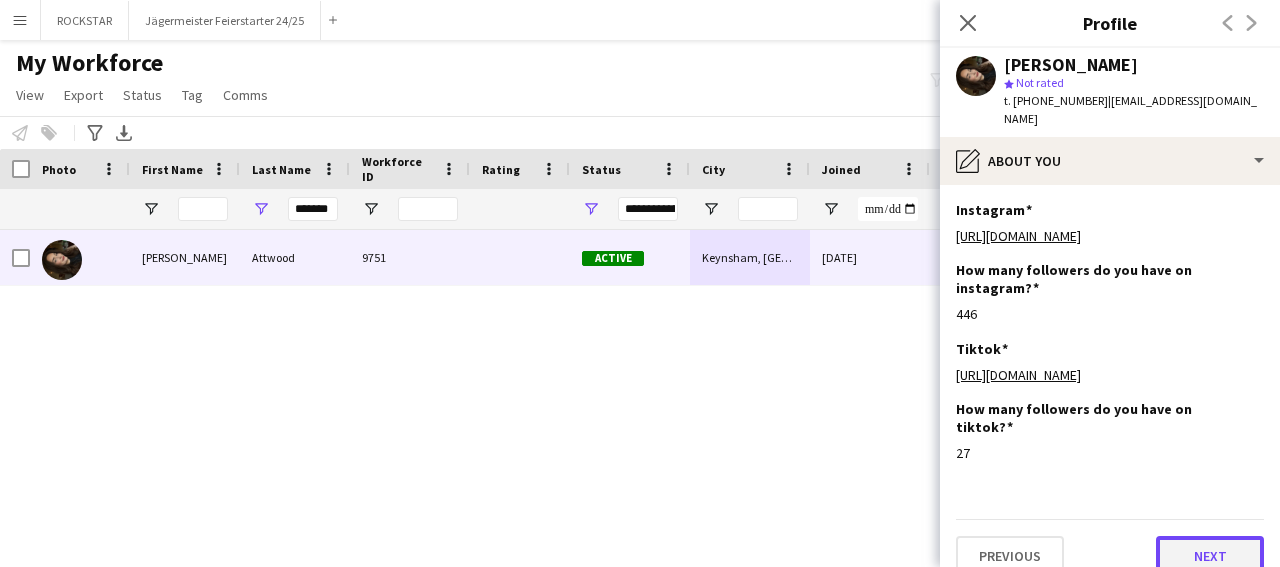 click on "Next" 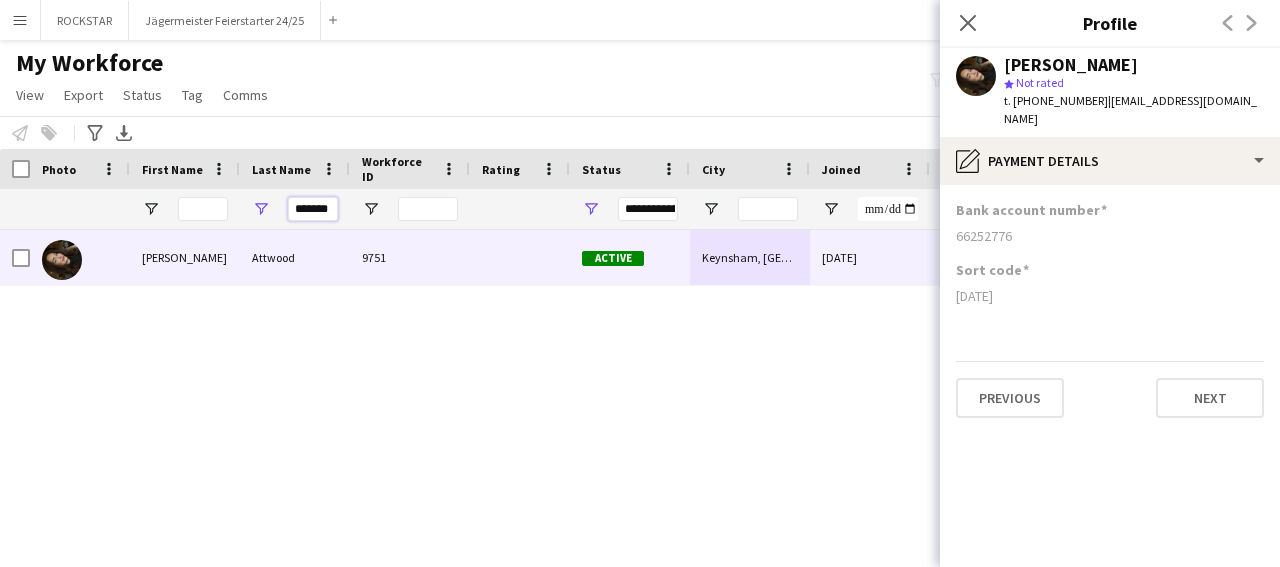 drag, startPoint x: 289, startPoint y: 209, endPoint x: 361, endPoint y: 209, distance: 72 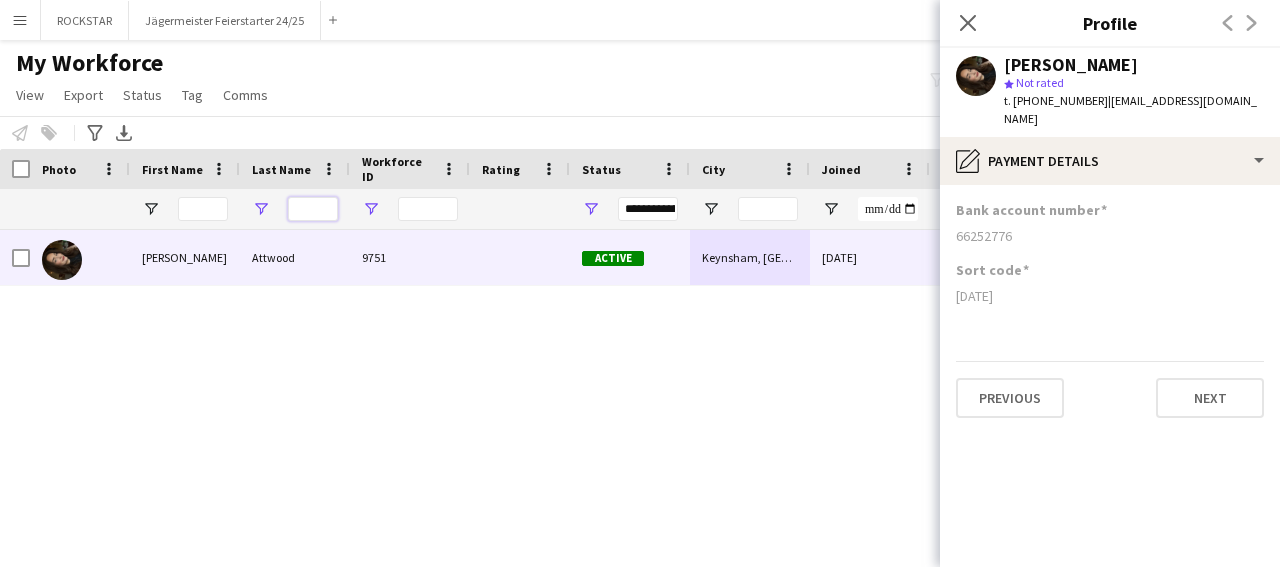 scroll, scrollTop: 0, scrollLeft: 0, axis: both 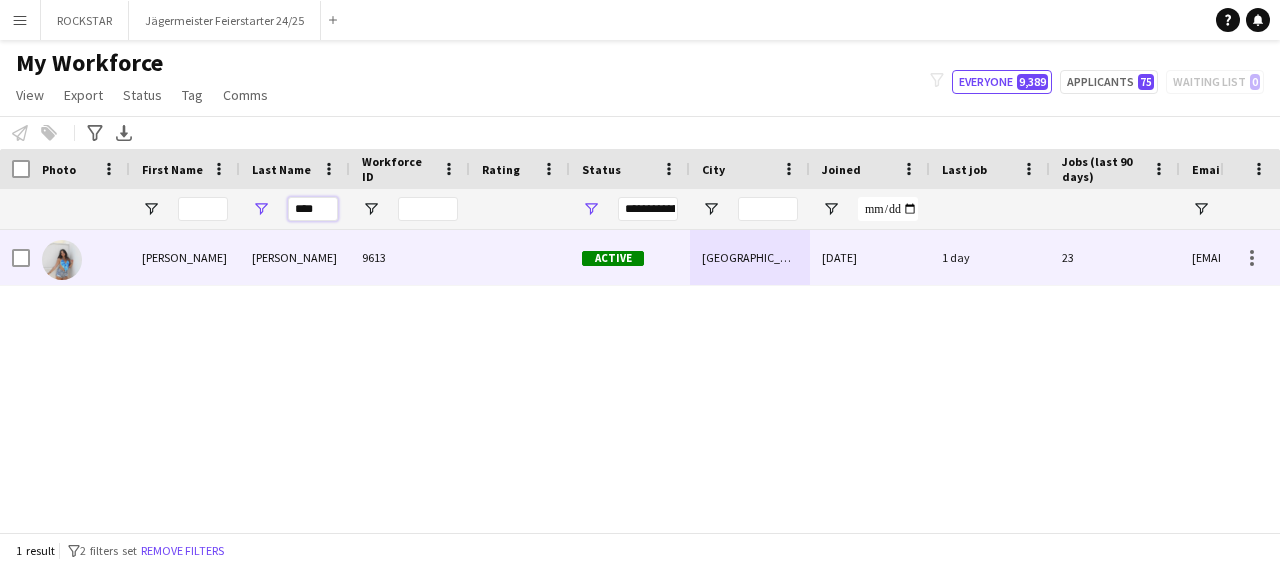 type on "****" 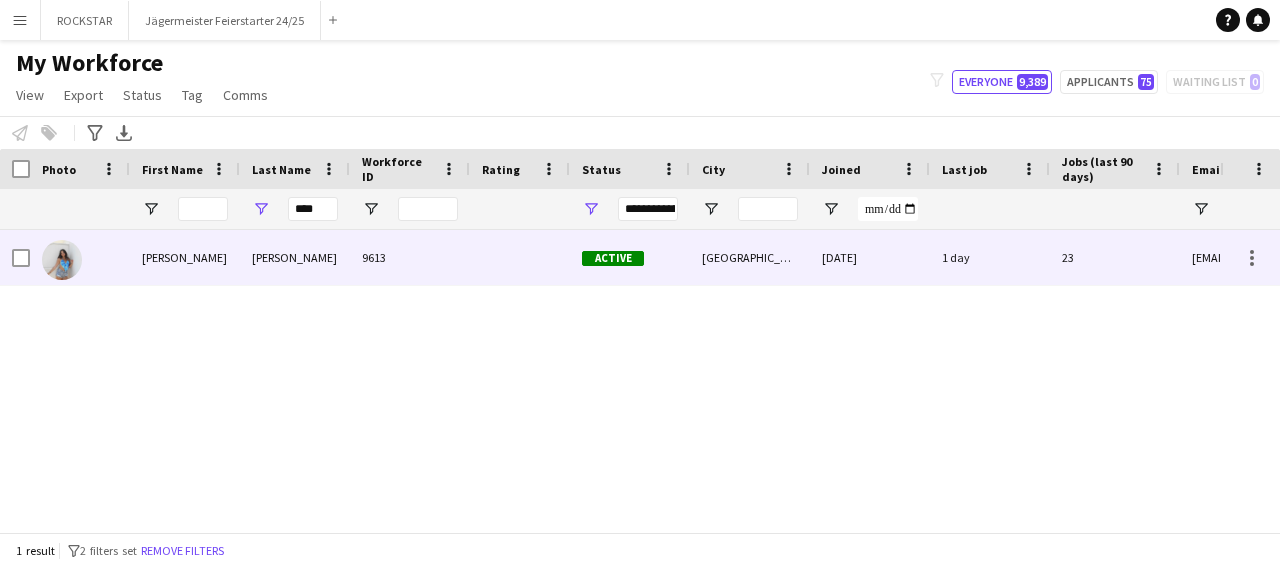click on "[PERSON_NAME]" at bounding box center [295, 257] 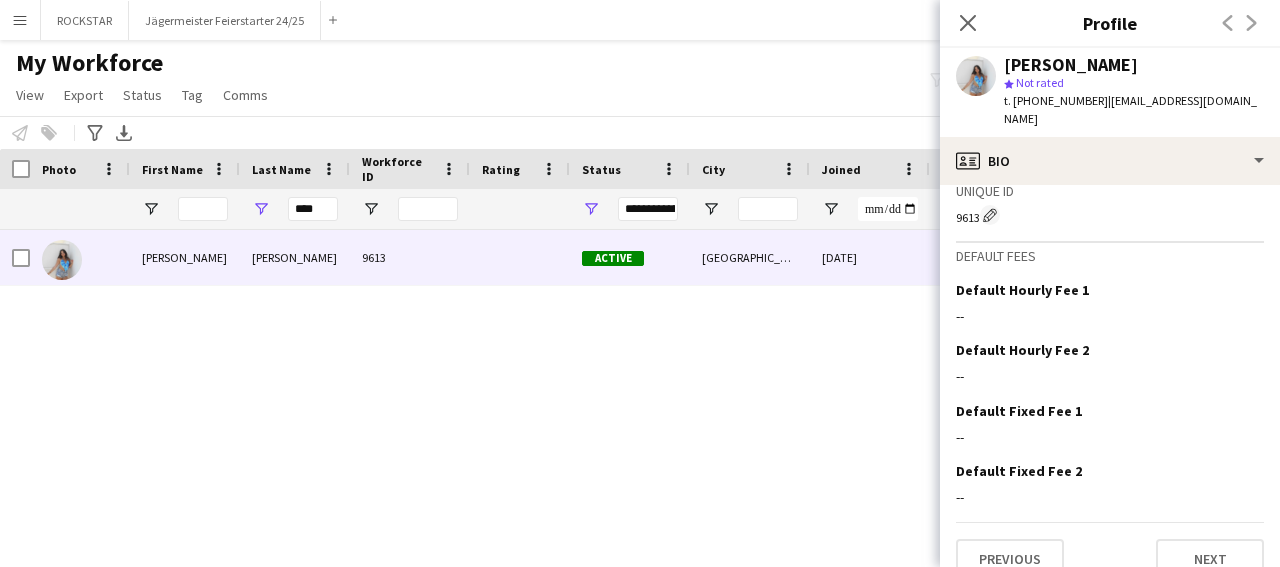 scroll, scrollTop: 793, scrollLeft: 0, axis: vertical 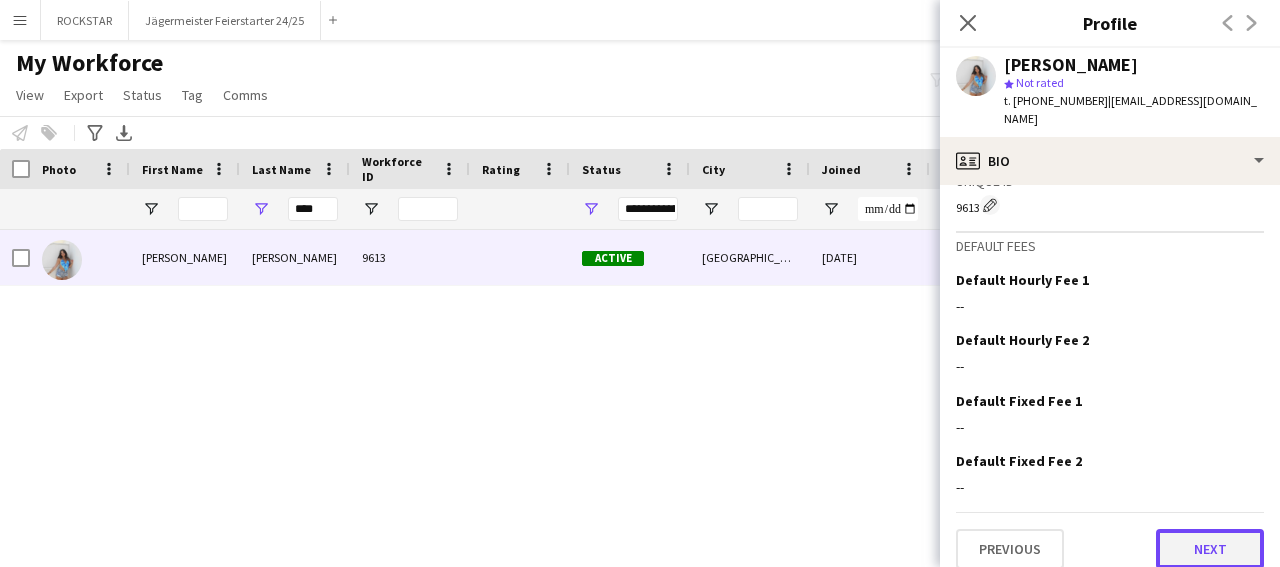 click on "Next" 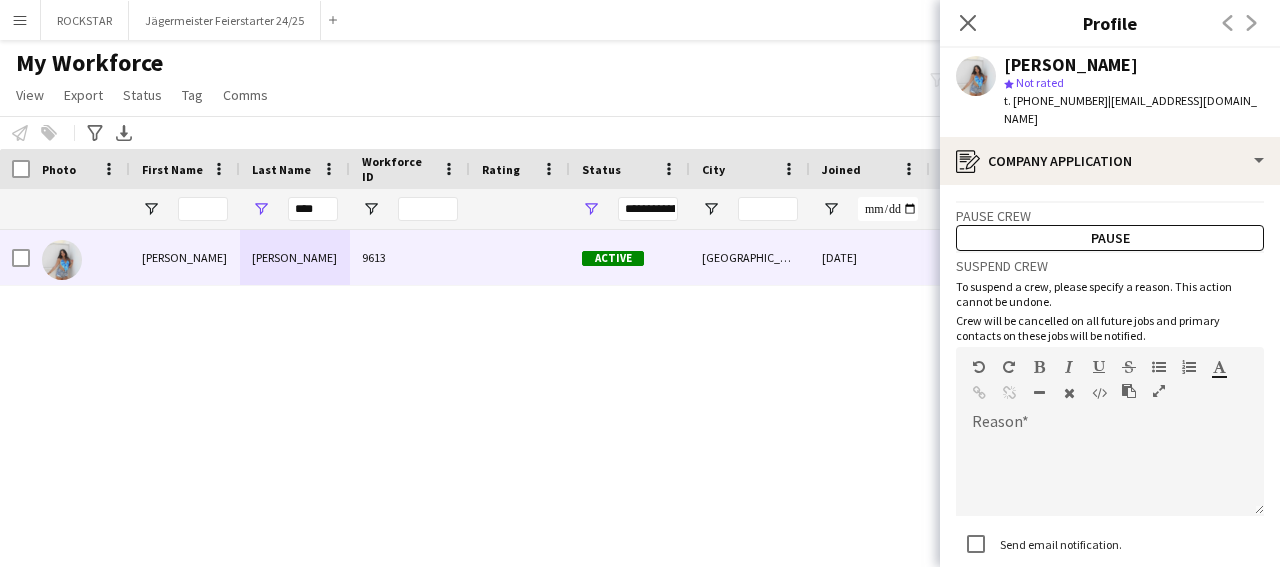 click on "Pause crew   Pause   Suspend crew   To suspend a crew, please specify a reason. This action cannot be undone.   Crew will be cancelled on all future jobs and primary contacts on these jobs will be notified.   Reason  default   Heading 1   Heading 2   Heading 3   Heading 4   Heading 5   Heading 6   Heading 7   Paragraph   Predefined   Standard   default  Times New Roman   Arial   Times New Roman   Calibri   Comic Sans MS  3   1   2   3   4   5   6   7  ******* *******  Send email notification.   Suspend   Previous   Next" 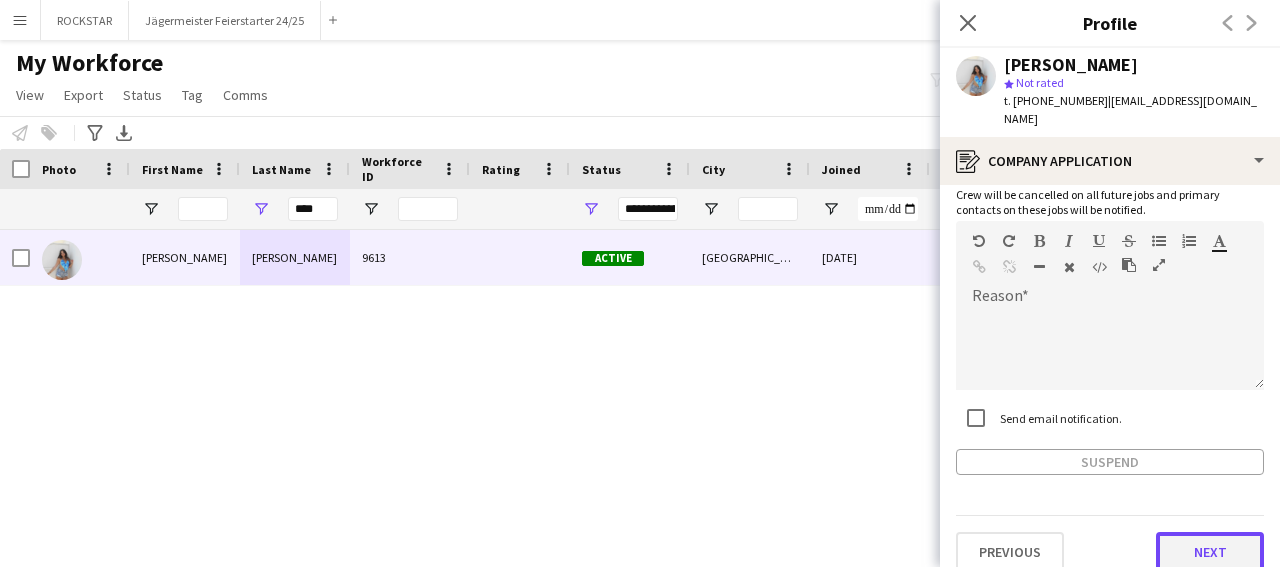 click on "Next" 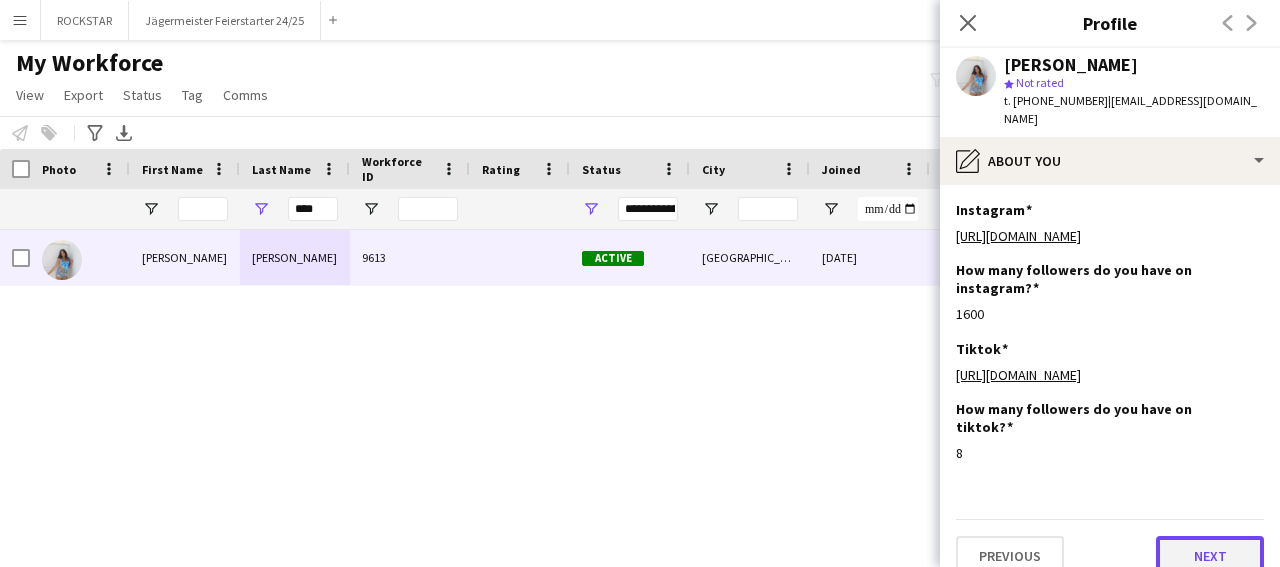 click on "Next" 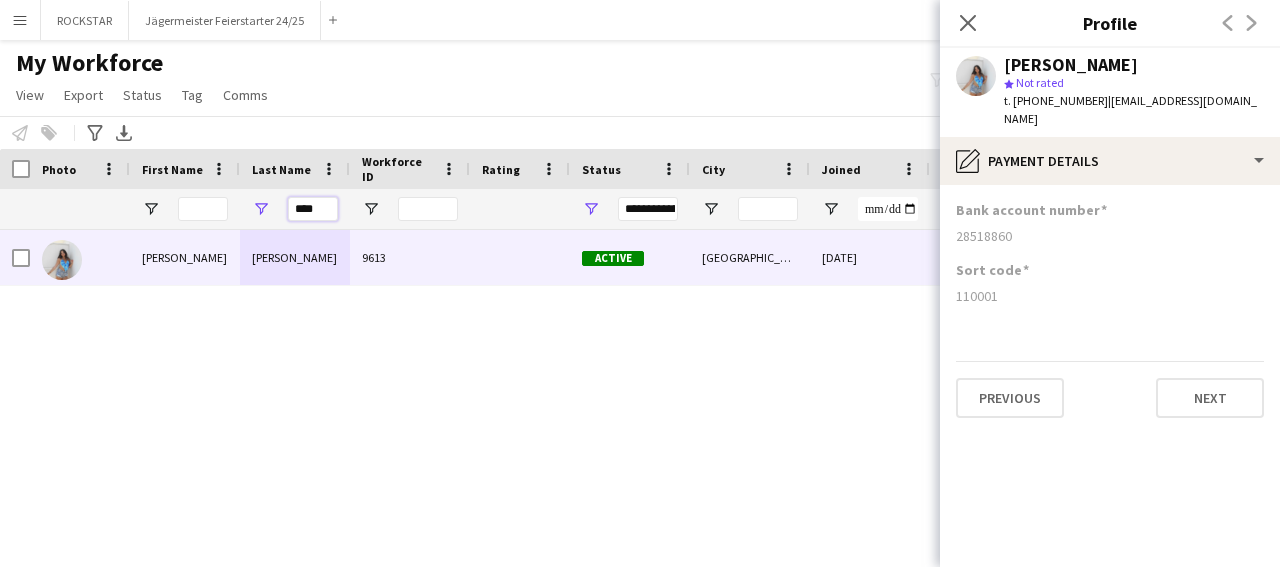 drag, startPoint x: 327, startPoint y: 205, endPoint x: 245, endPoint y: 207, distance: 82.02438 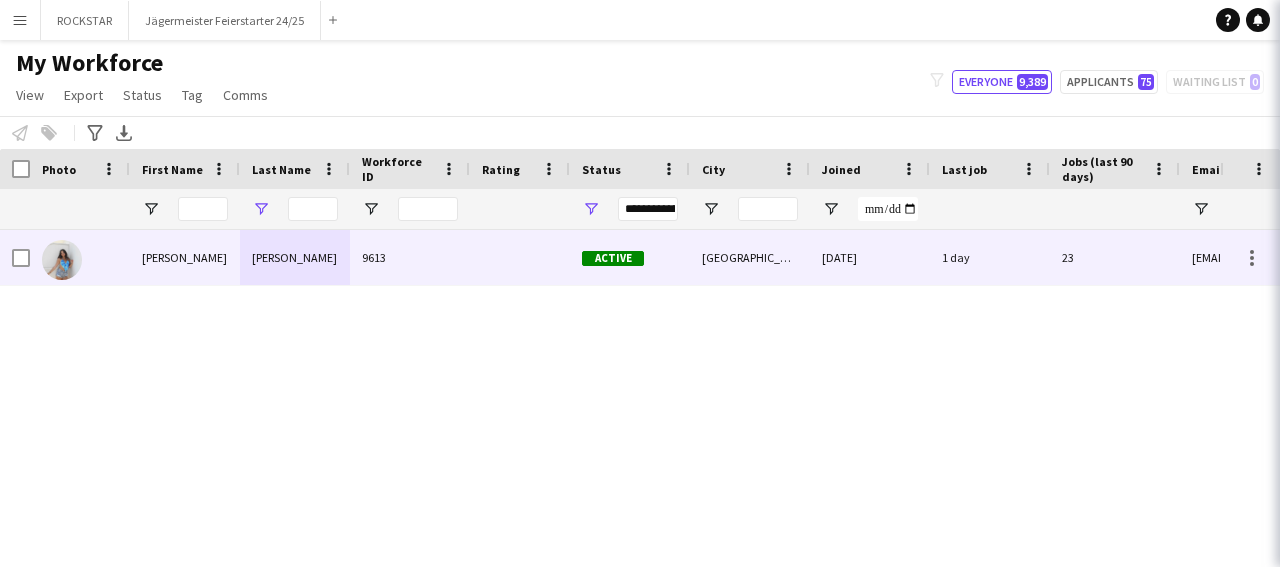 click at bounding box center [295, 209] 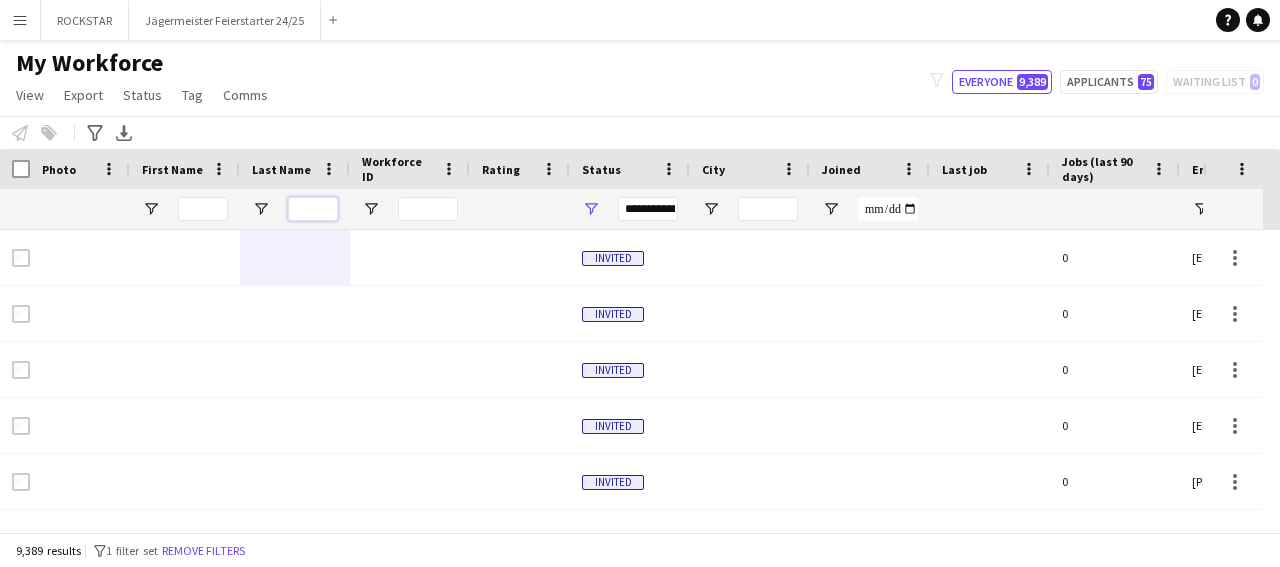 click at bounding box center [313, 209] 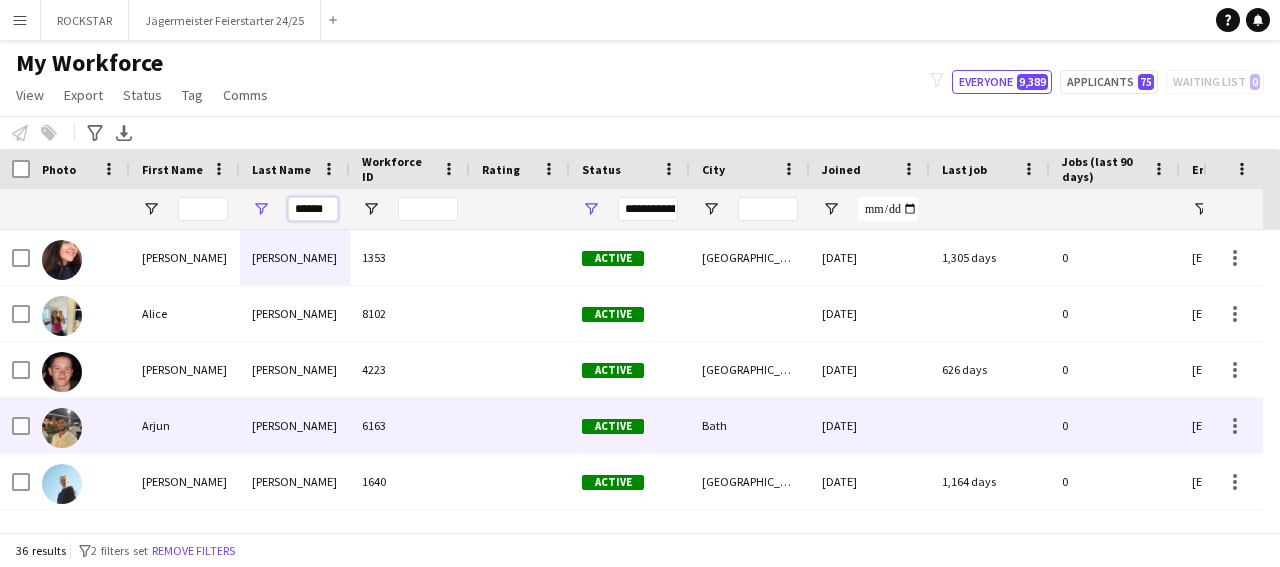 scroll, scrollTop: 56, scrollLeft: 0, axis: vertical 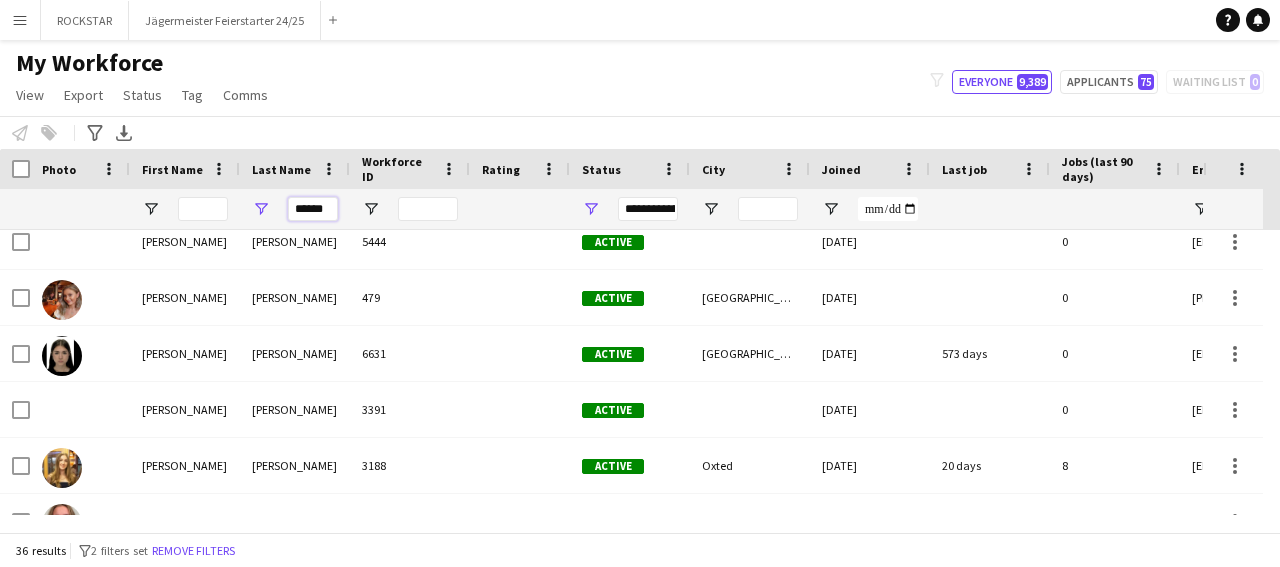 type on "******" 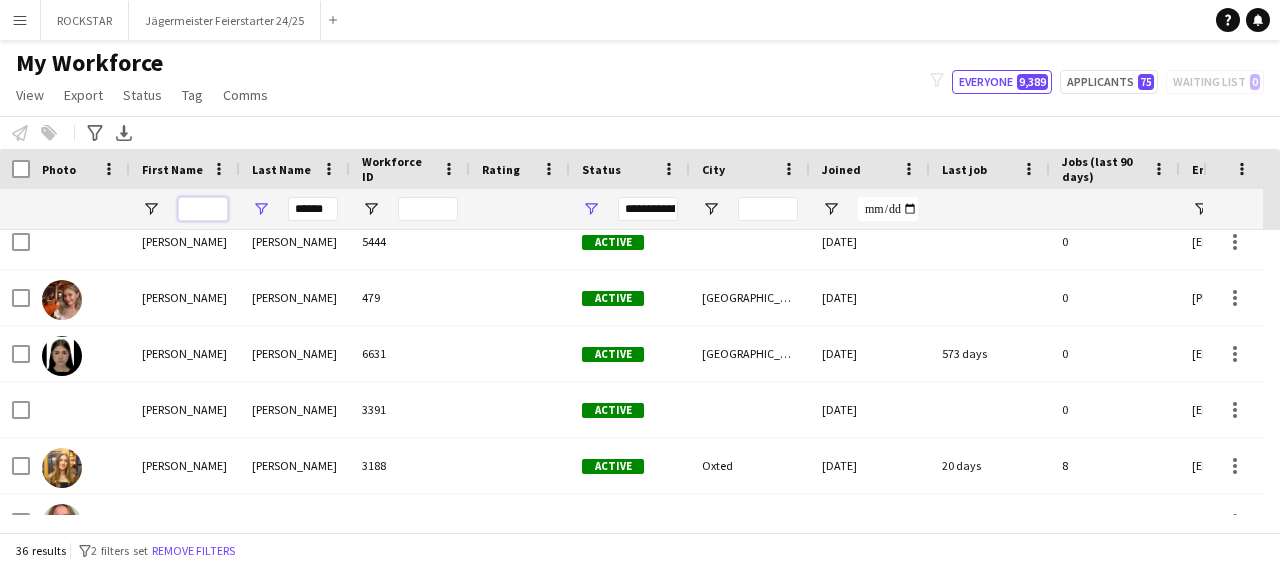 click at bounding box center [203, 209] 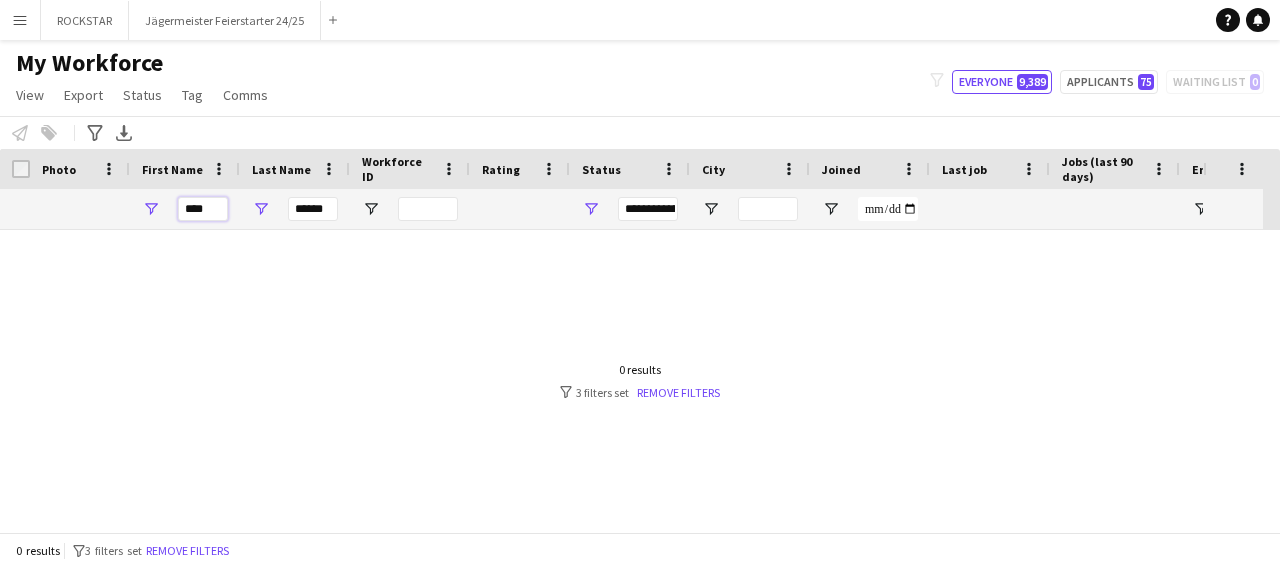 scroll, scrollTop: 0, scrollLeft: 0, axis: both 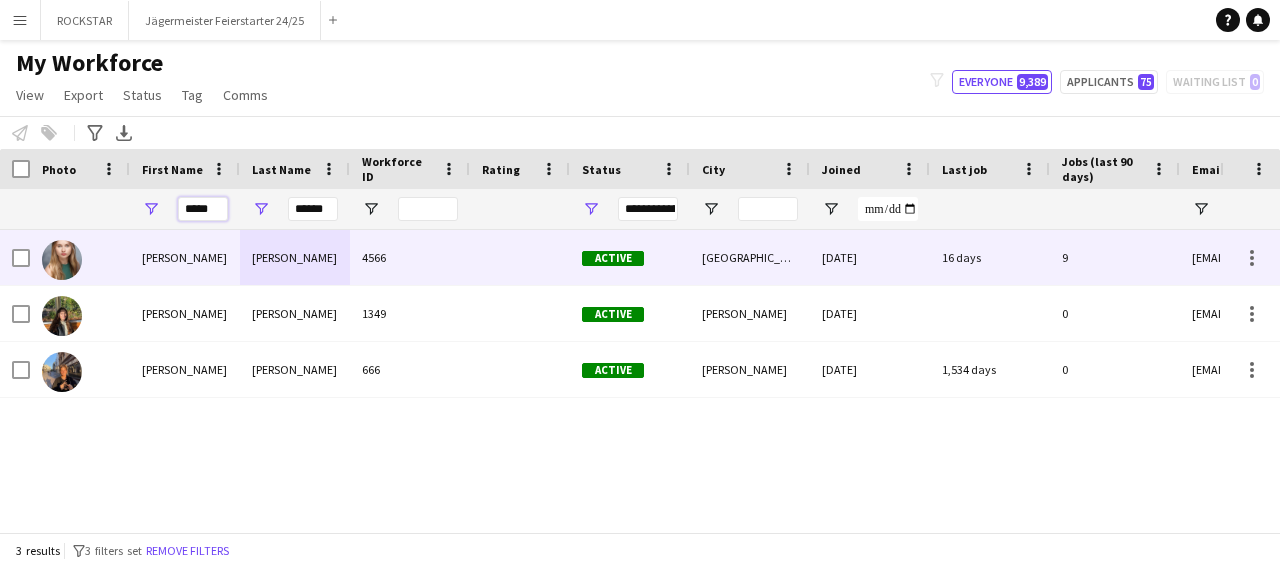 type on "*****" 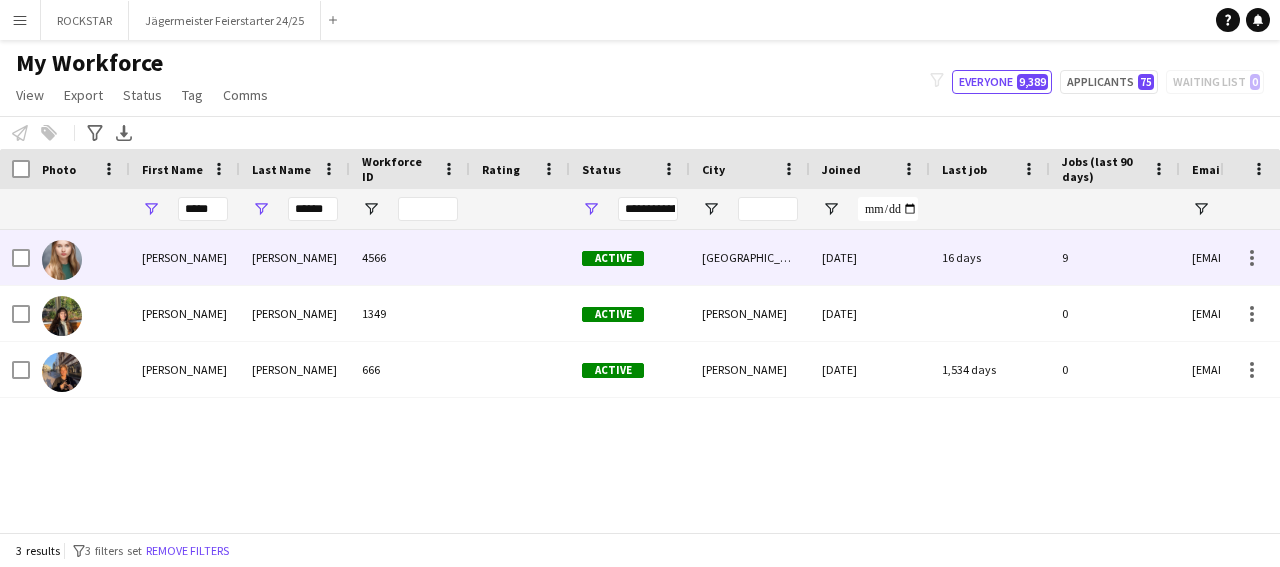 click on "[PERSON_NAME]" at bounding box center [295, 257] 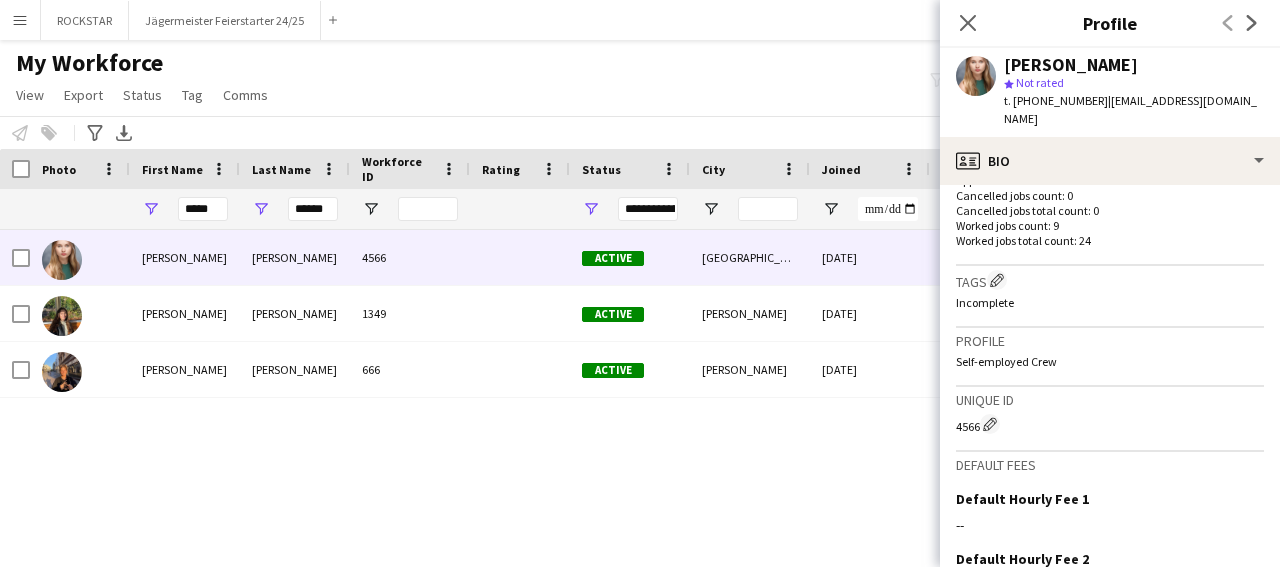 scroll, scrollTop: 793, scrollLeft: 0, axis: vertical 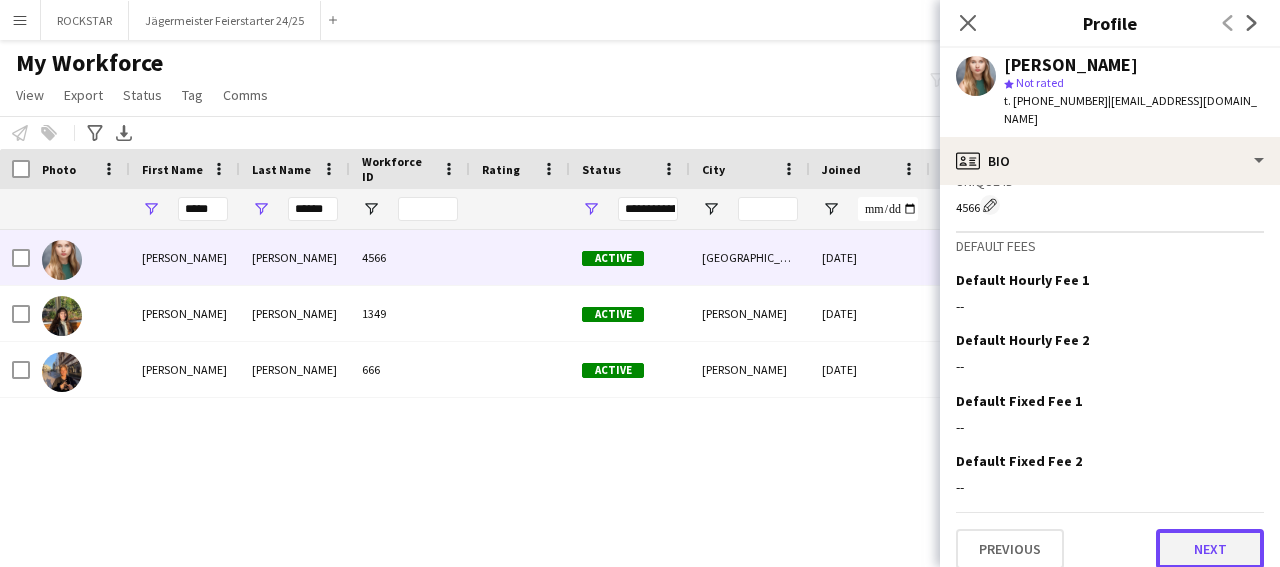 click on "Next" 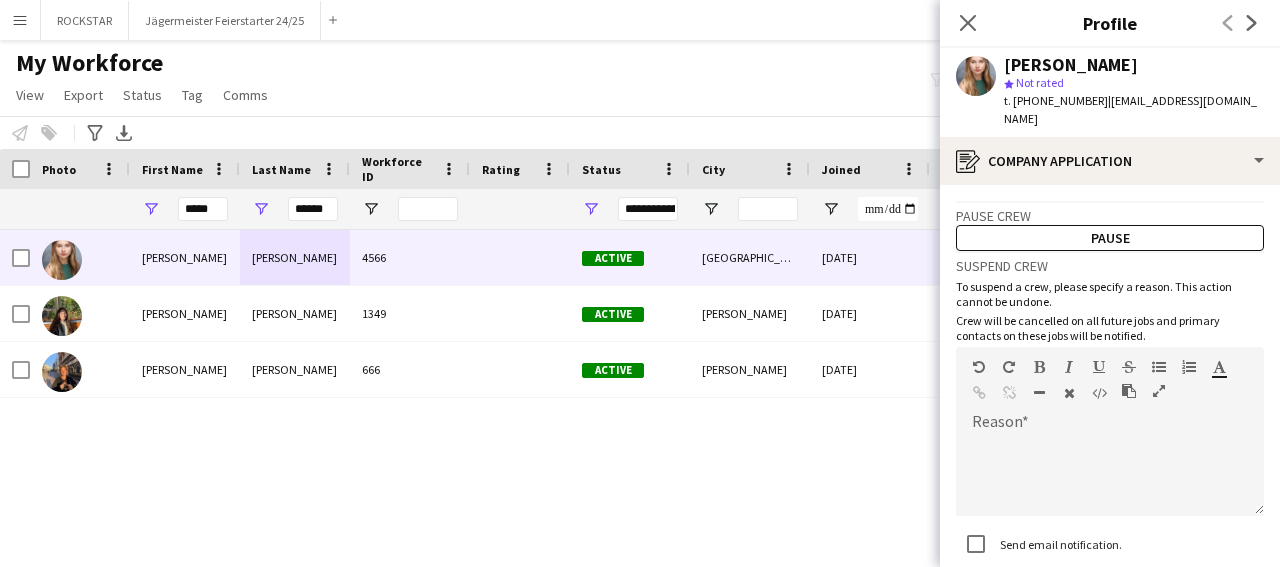scroll, scrollTop: 126, scrollLeft: 0, axis: vertical 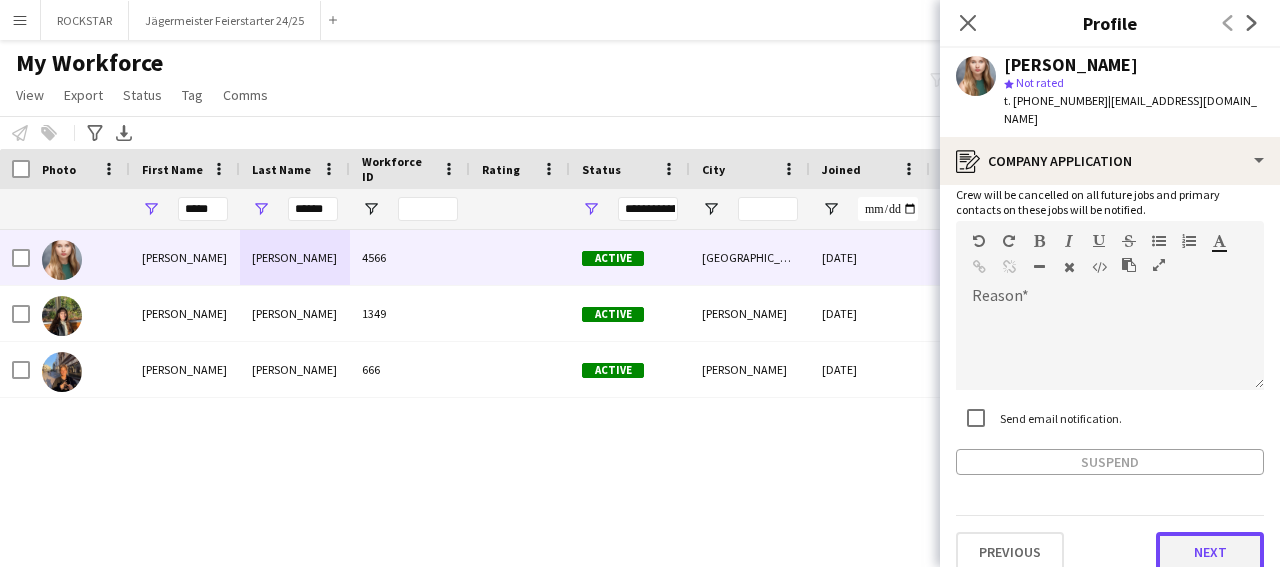click on "Next" 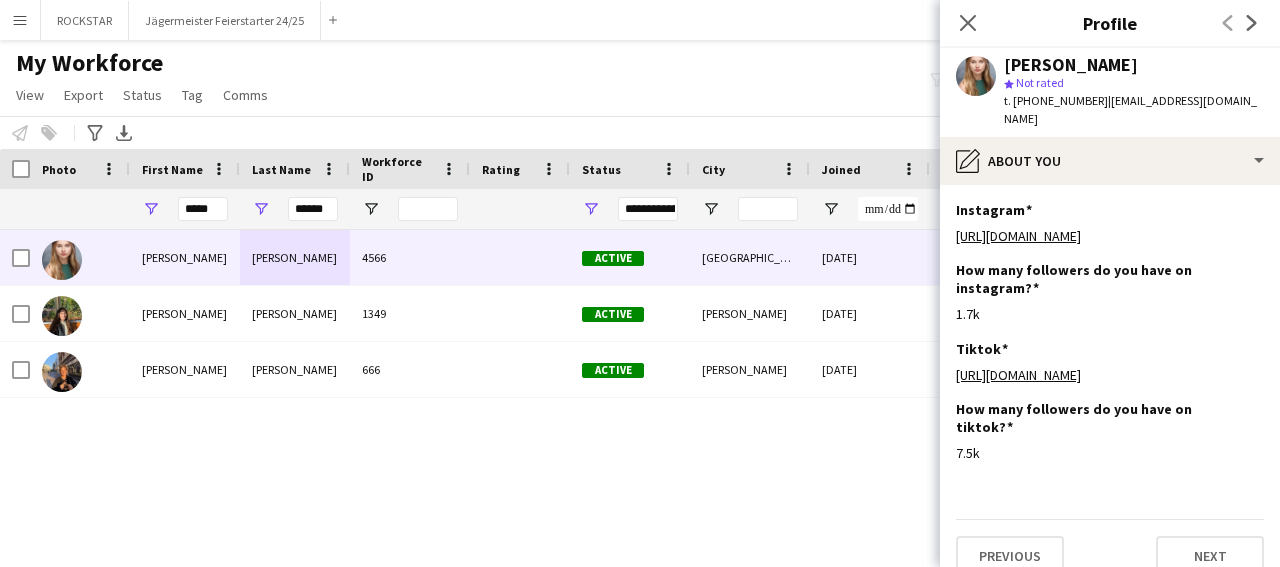 drag, startPoint x: 757, startPoint y: 447, endPoint x: 841, endPoint y: 451, distance: 84.095184 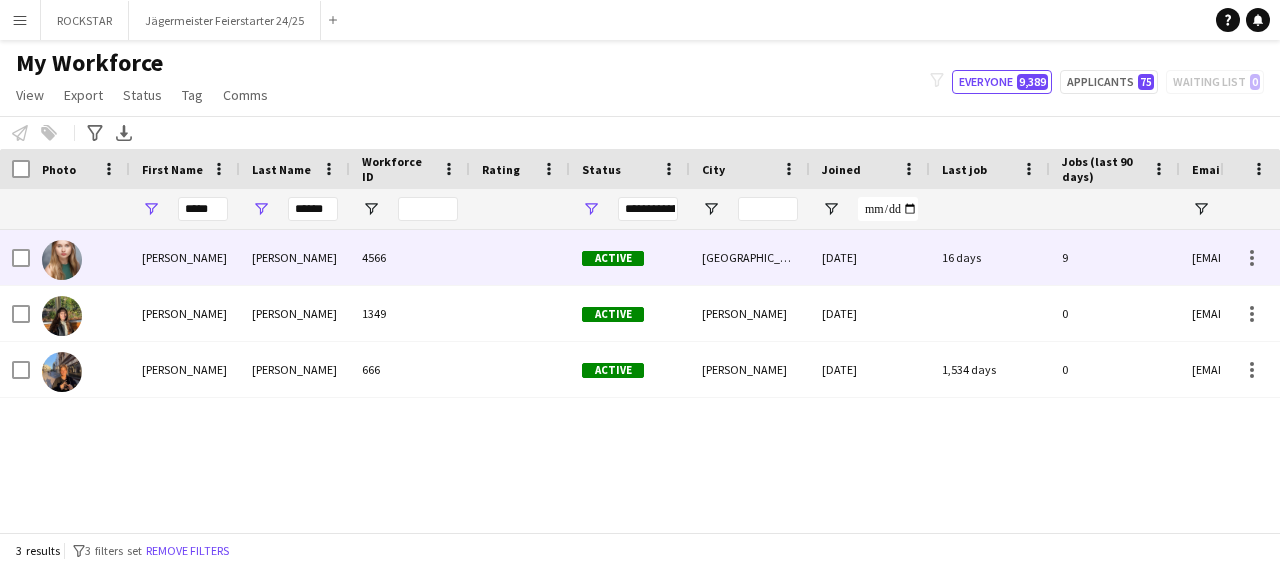 click on "16 days" at bounding box center [990, 257] 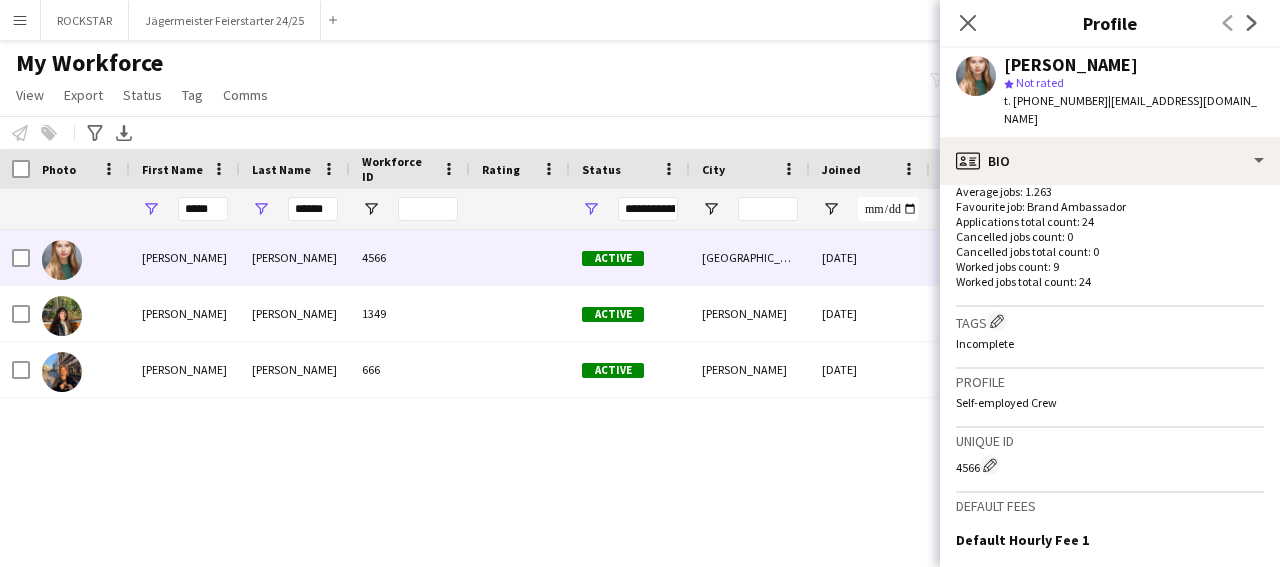 scroll, scrollTop: 793, scrollLeft: 0, axis: vertical 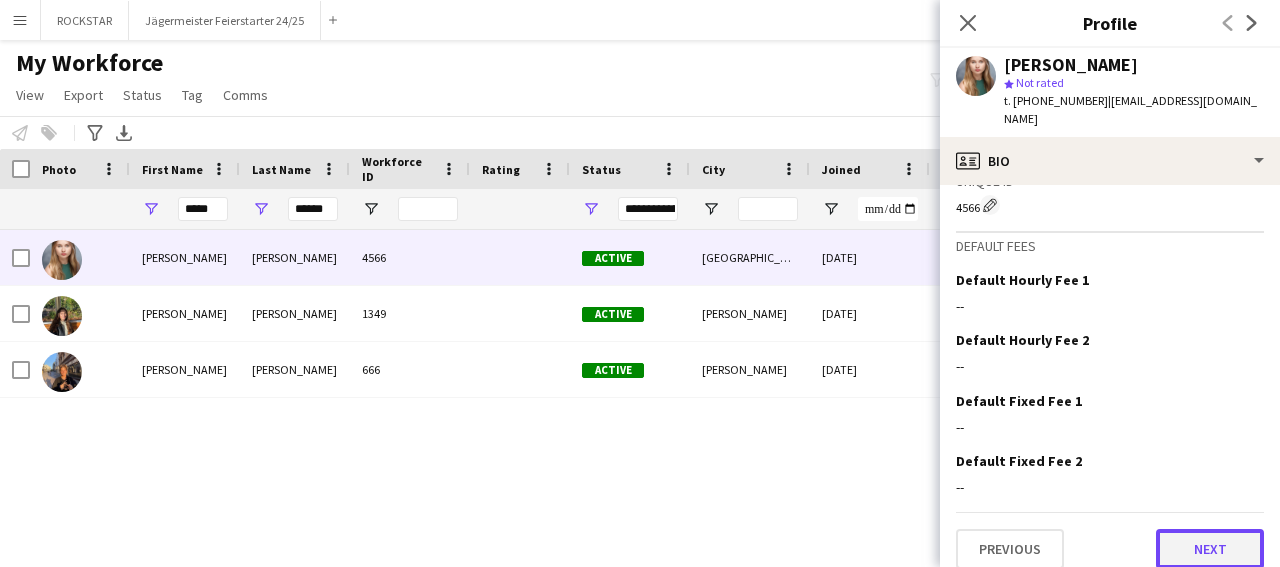 click on "Next" 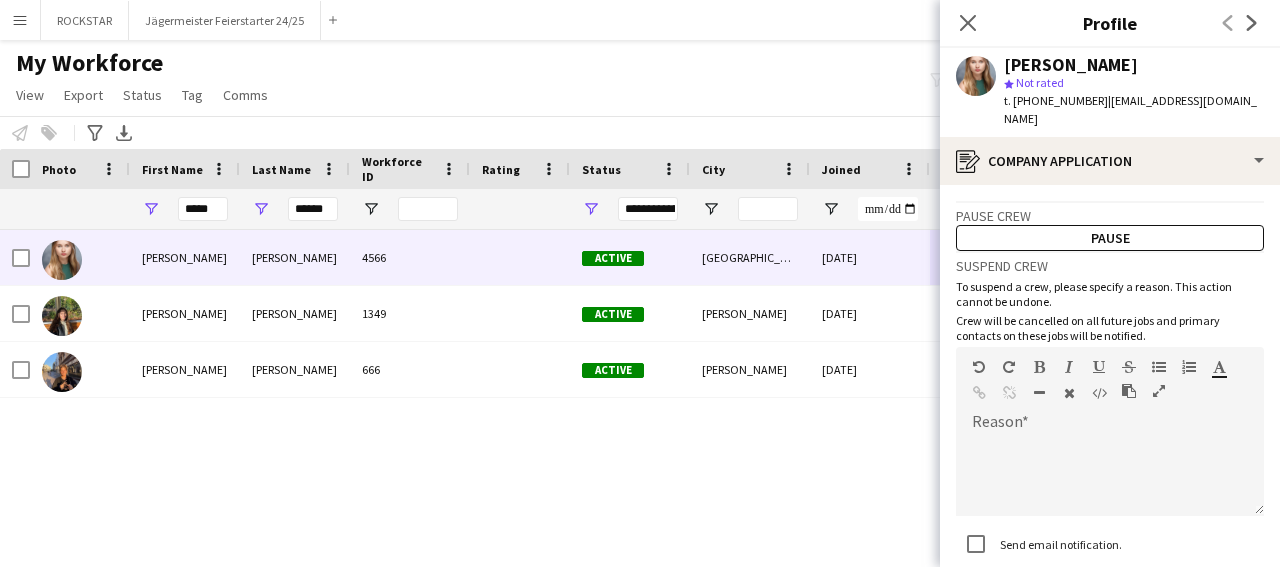 scroll, scrollTop: 126, scrollLeft: 0, axis: vertical 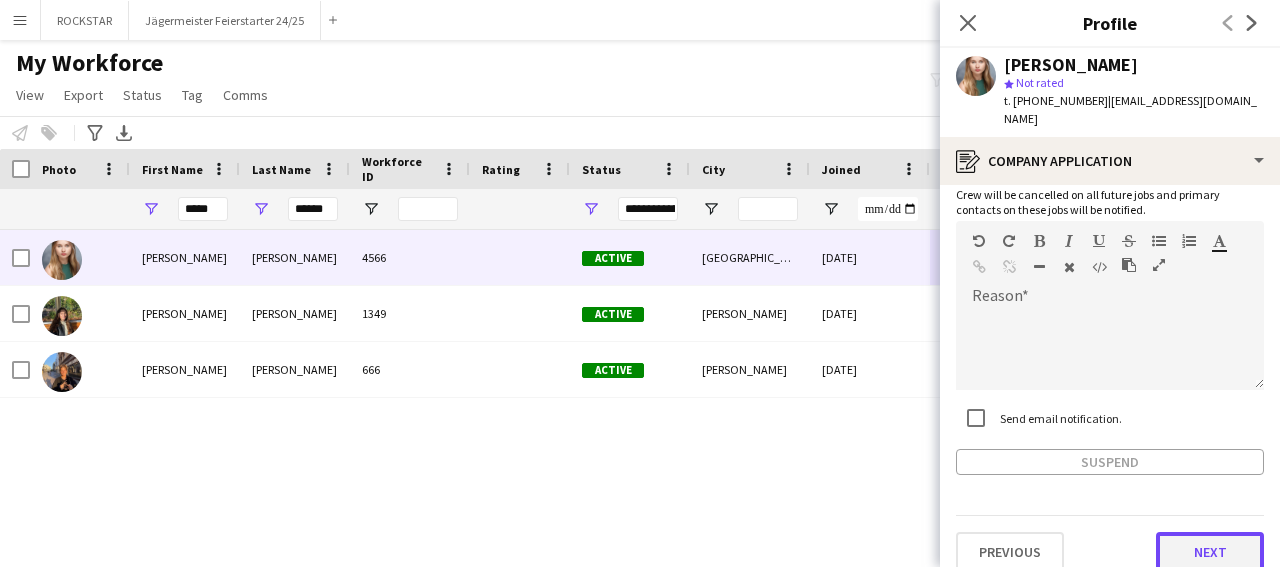click on "Next" 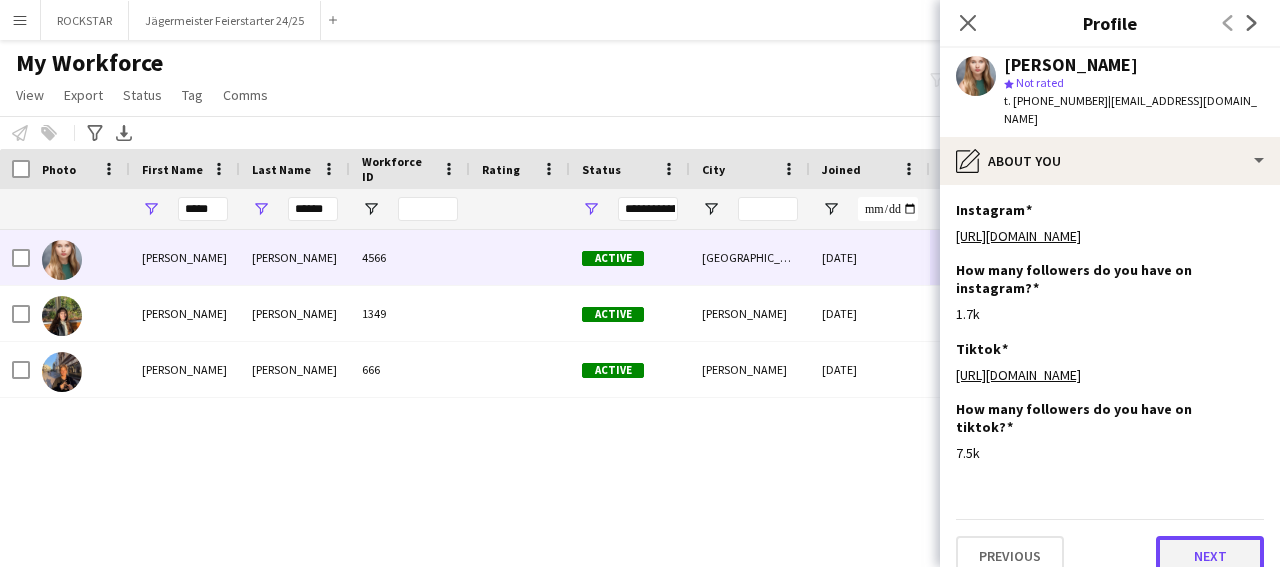 click on "Next" 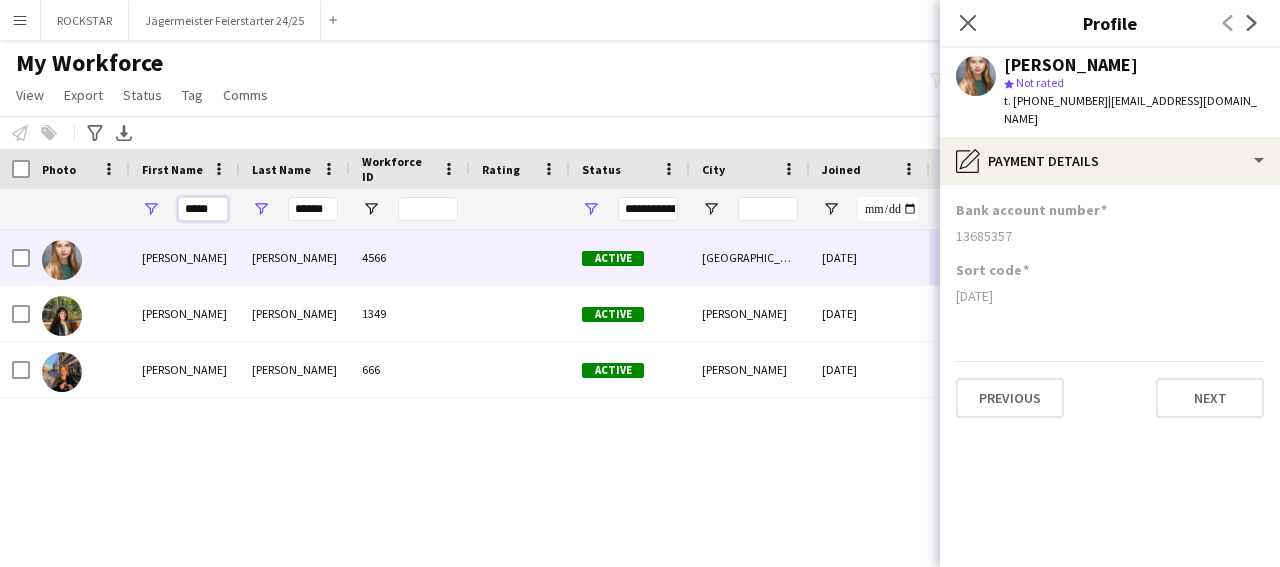 drag, startPoint x: 212, startPoint y: 208, endPoint x: 133, endPoint y: 225, distance: 80.80842 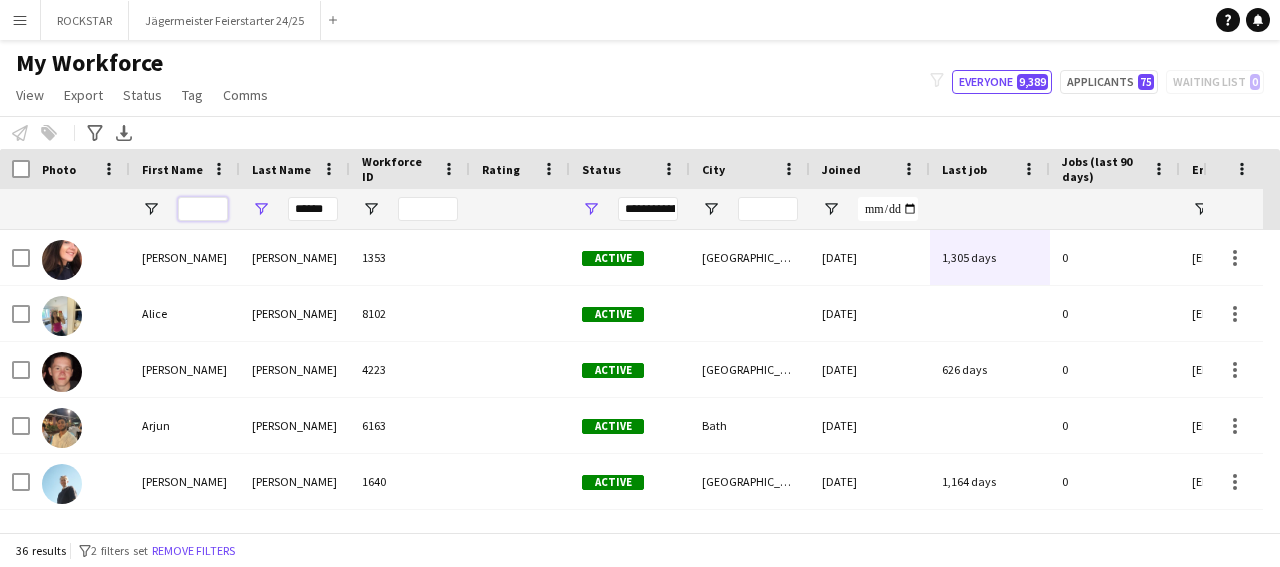 type 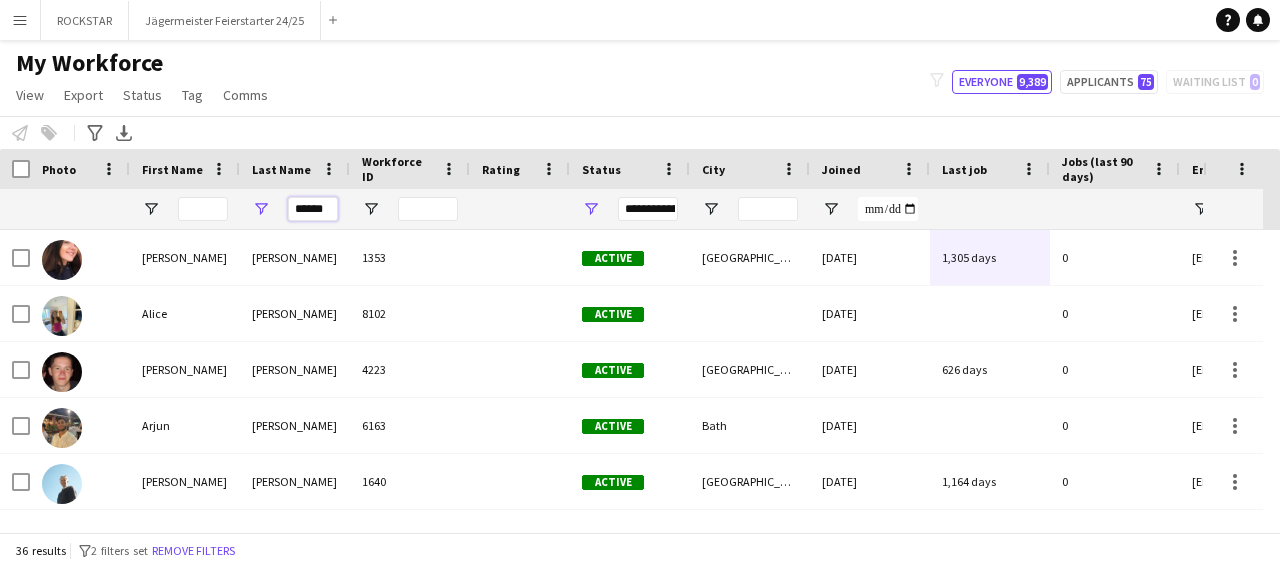drag, startPoint x: 328, startPoint y: 210, endPoint x: 137, endPoint y: 231, distance: 192.15099 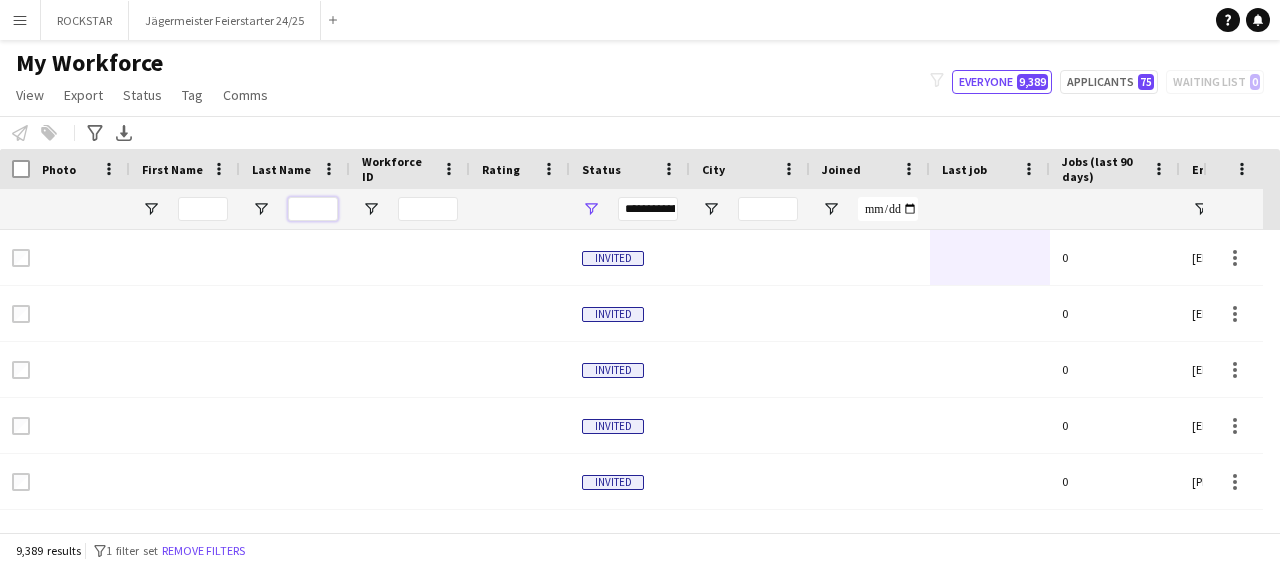 type 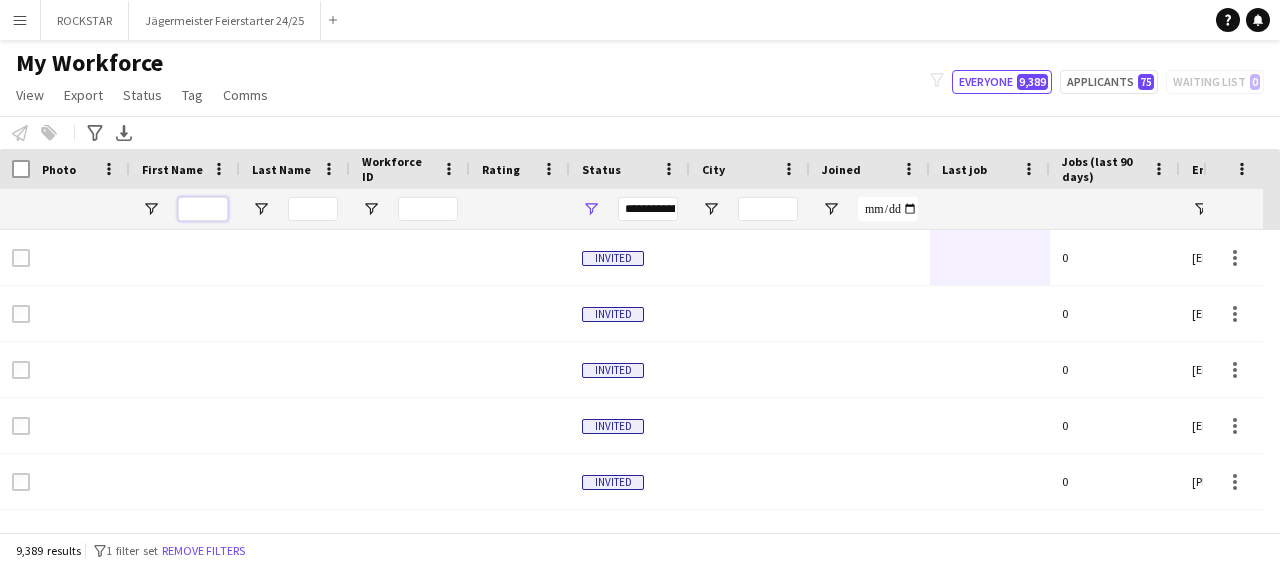 drag, startPoint x: 201, startPoint y: 219, endPoint x: 155, endPoint y: 237, distance: 49.396355 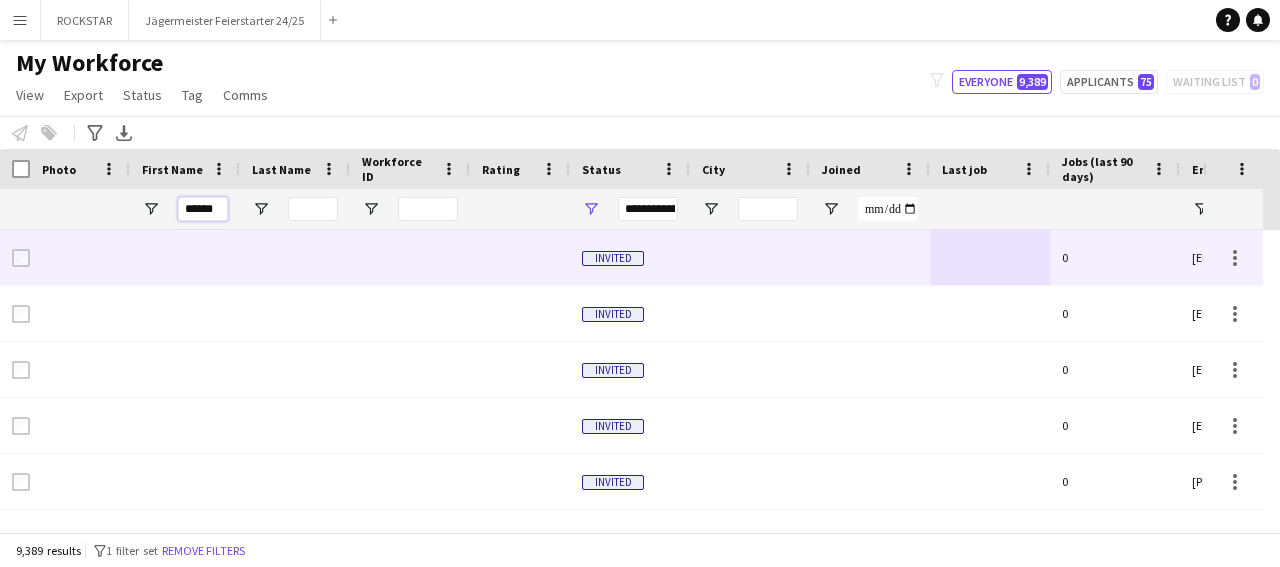 type on "******" 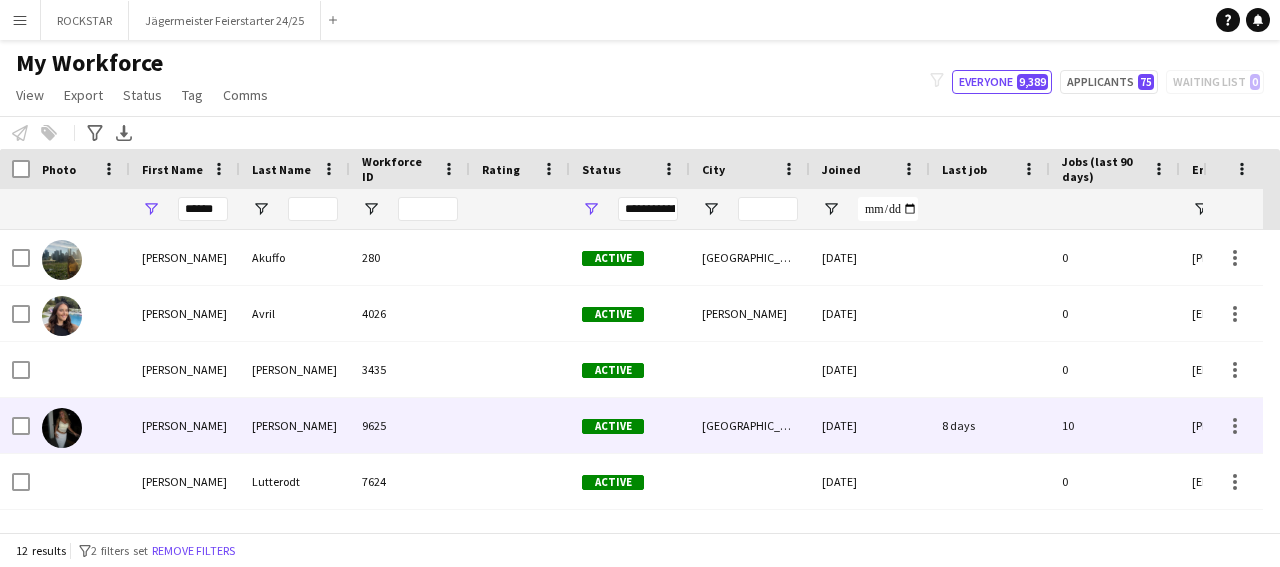 click at bounding box center (520, 425) 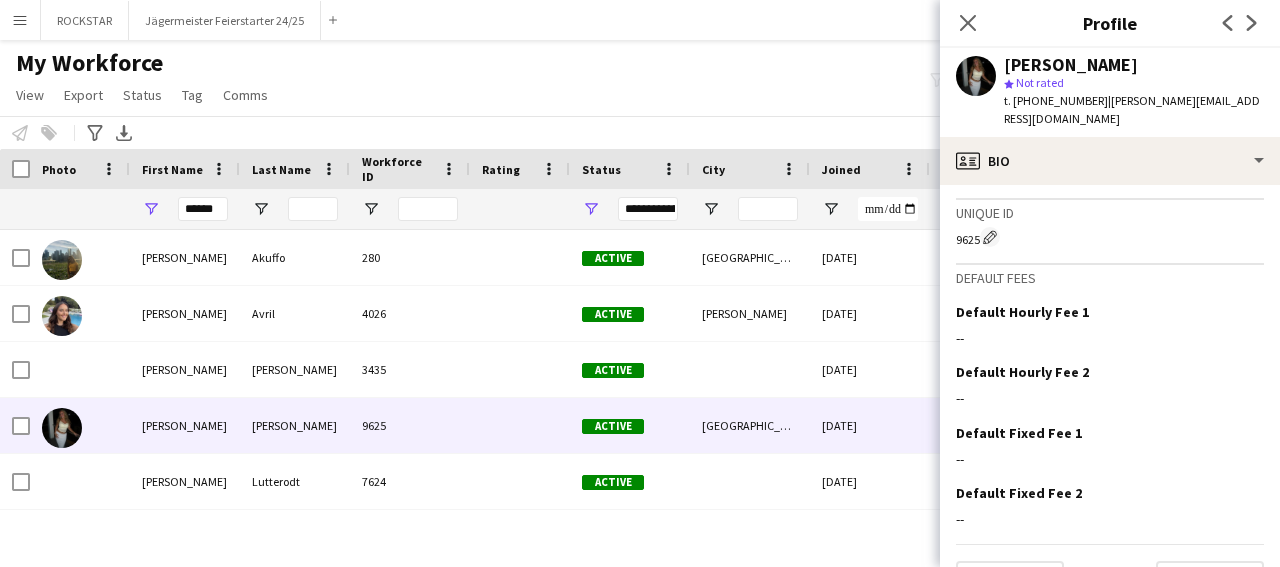 scroll, scrollTop: 793, scrollLeft: 0, axis: vertical 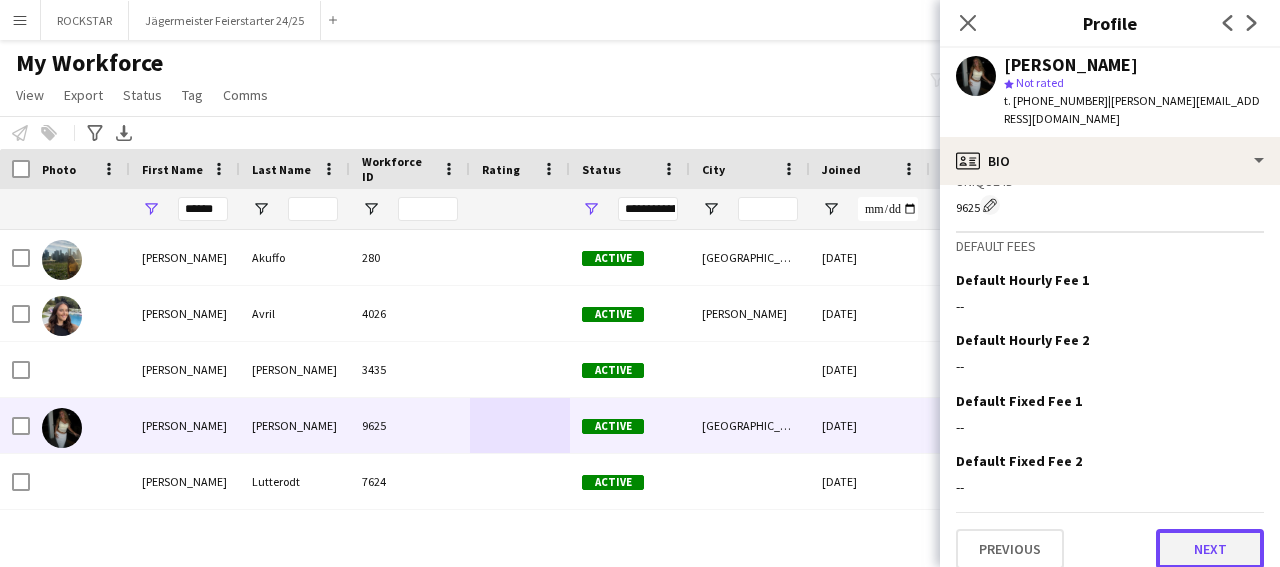 click on "Next" 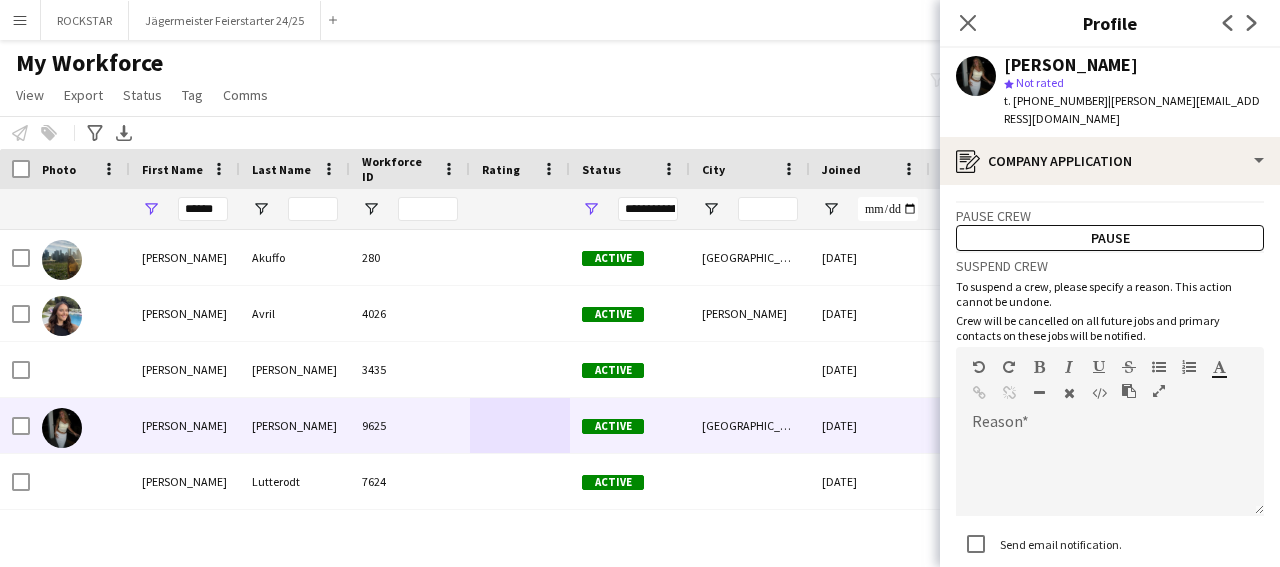 scroll, scrollTop: 126, scrollLeft: 0, axis: vertical 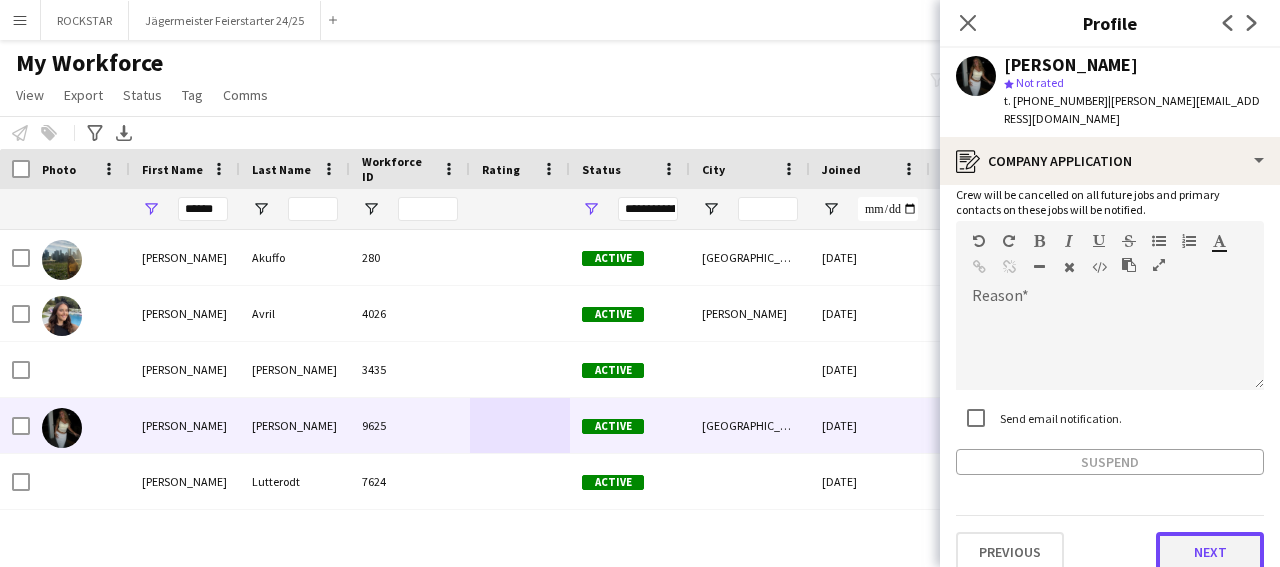 click on "Next" 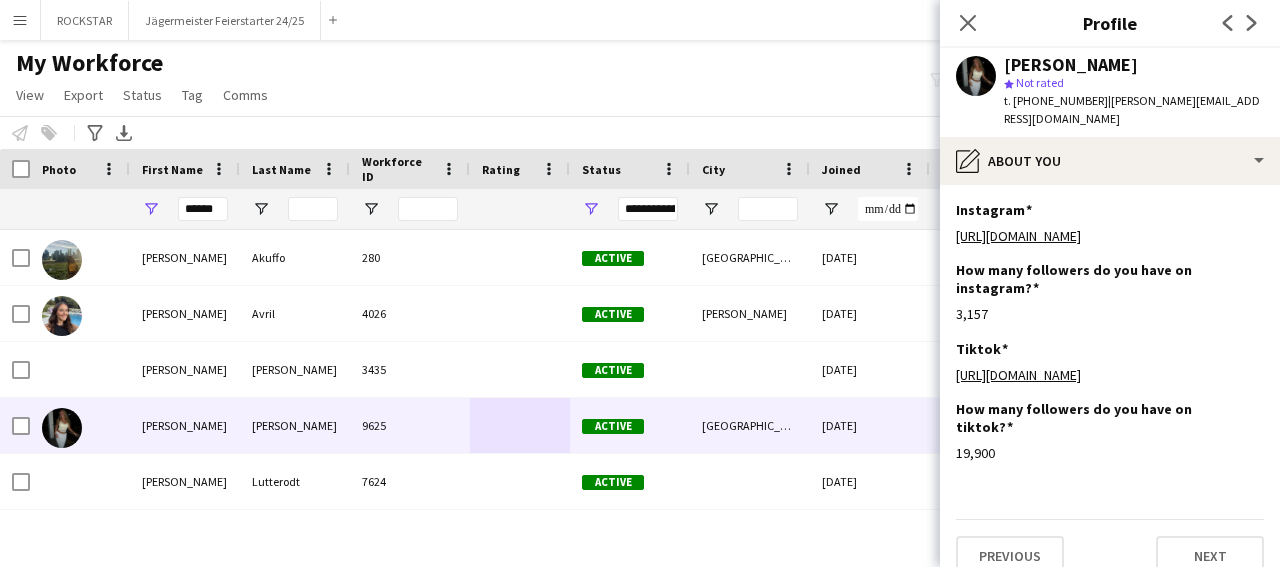 scroll, scrollTop: 6, scrollLeft: 0, axis: vertical 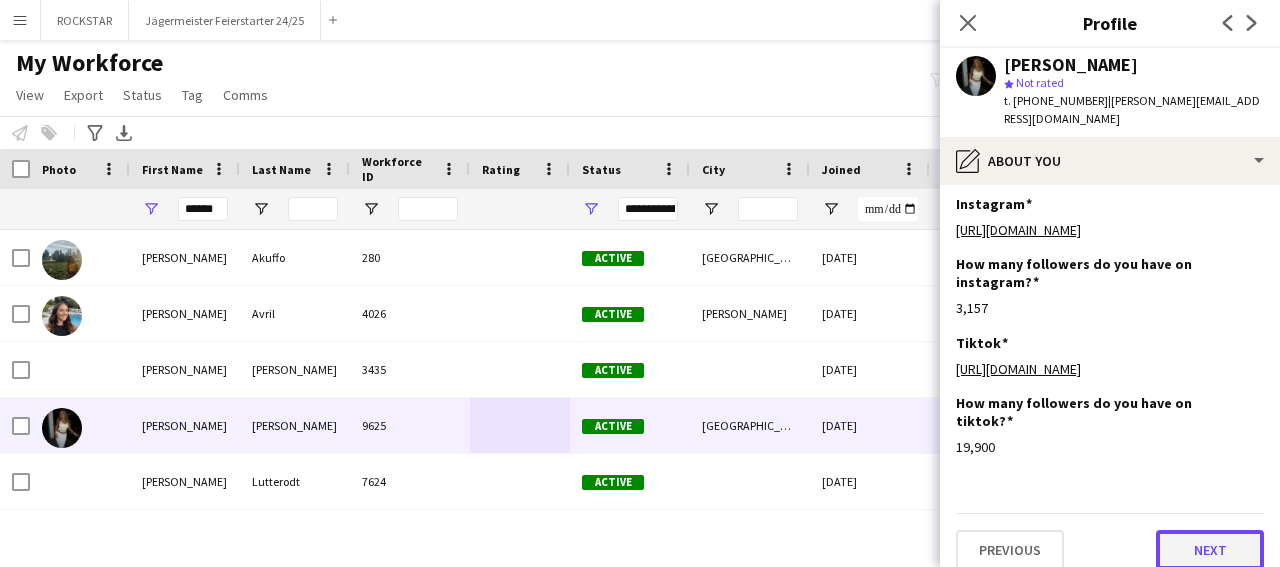 click on "Next" 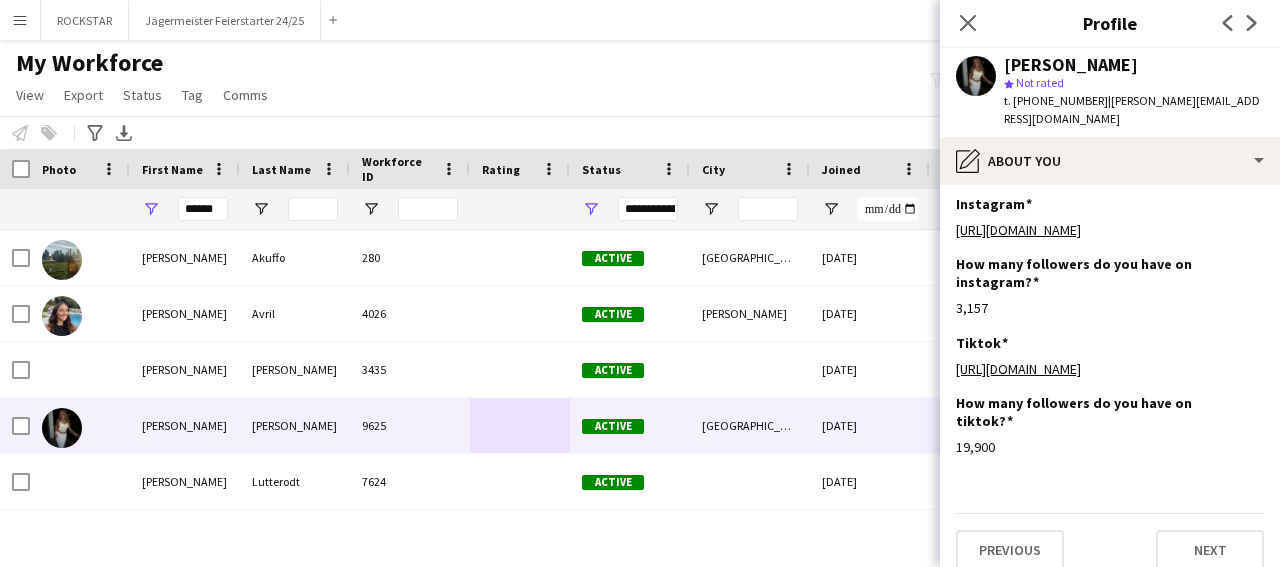 scroll, scrollTop: 0, scrollLeft: 0, axis: both 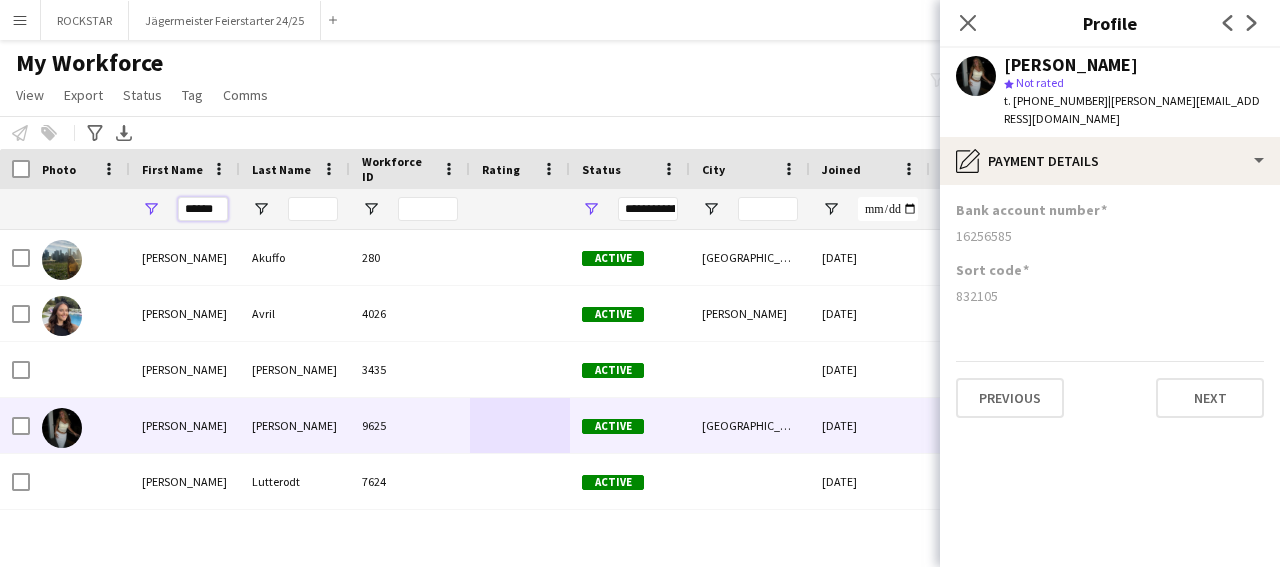 drag, startPoint x: 216, startPoint y: 210, endPoint x: 107, endPoint y: 226, distance: 110.16805 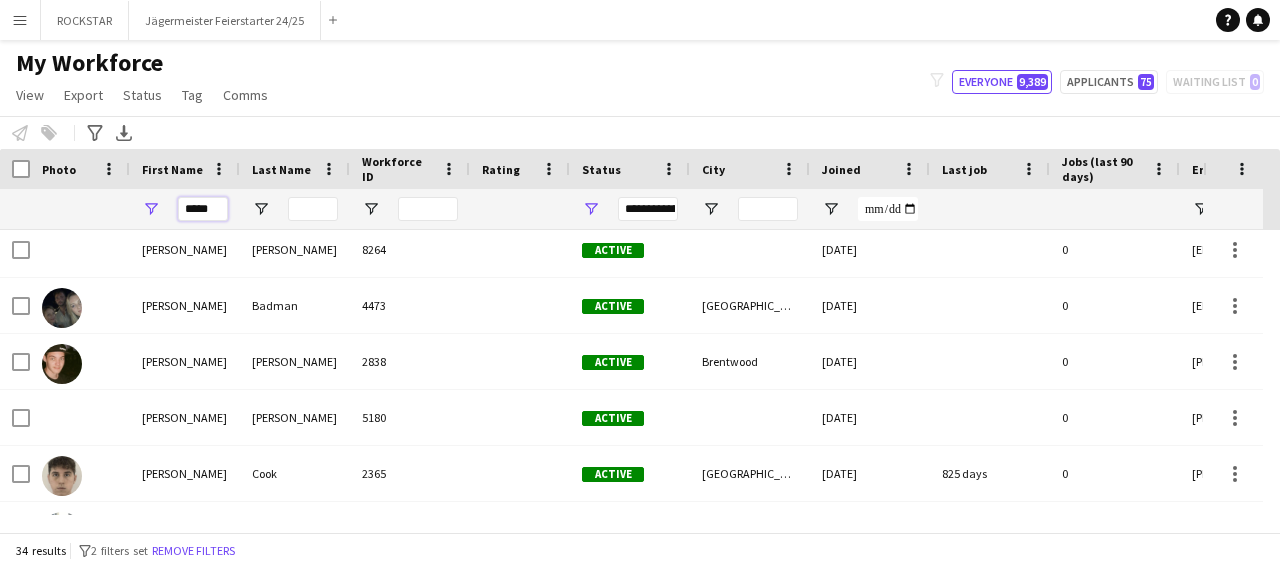 type on "*****" 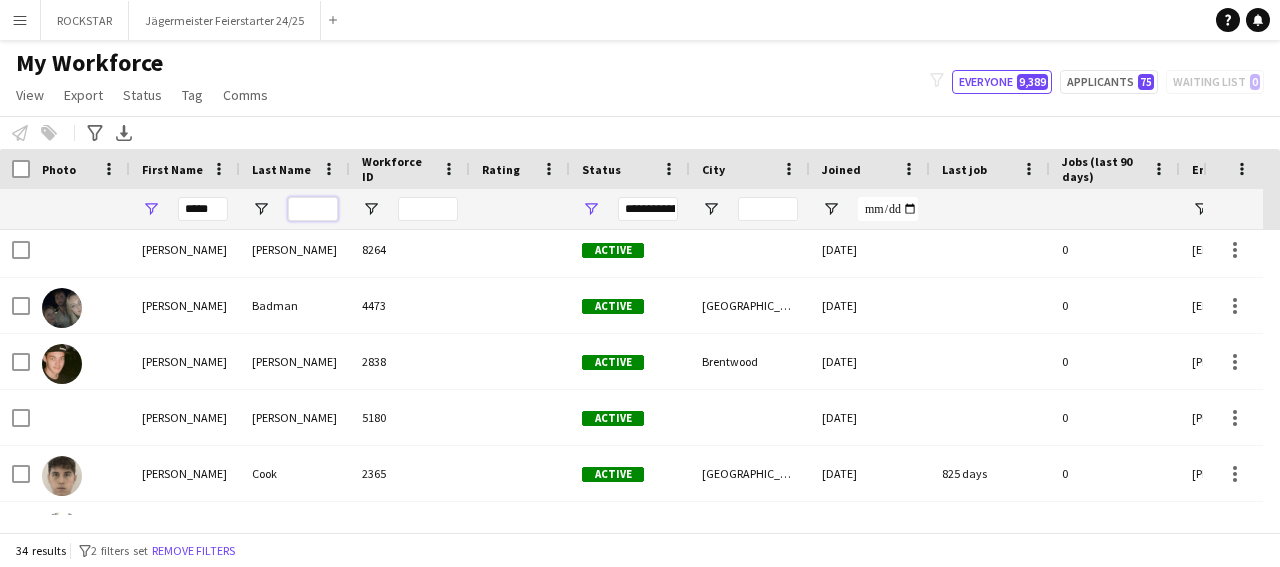 click at bounding box center (313, 209) 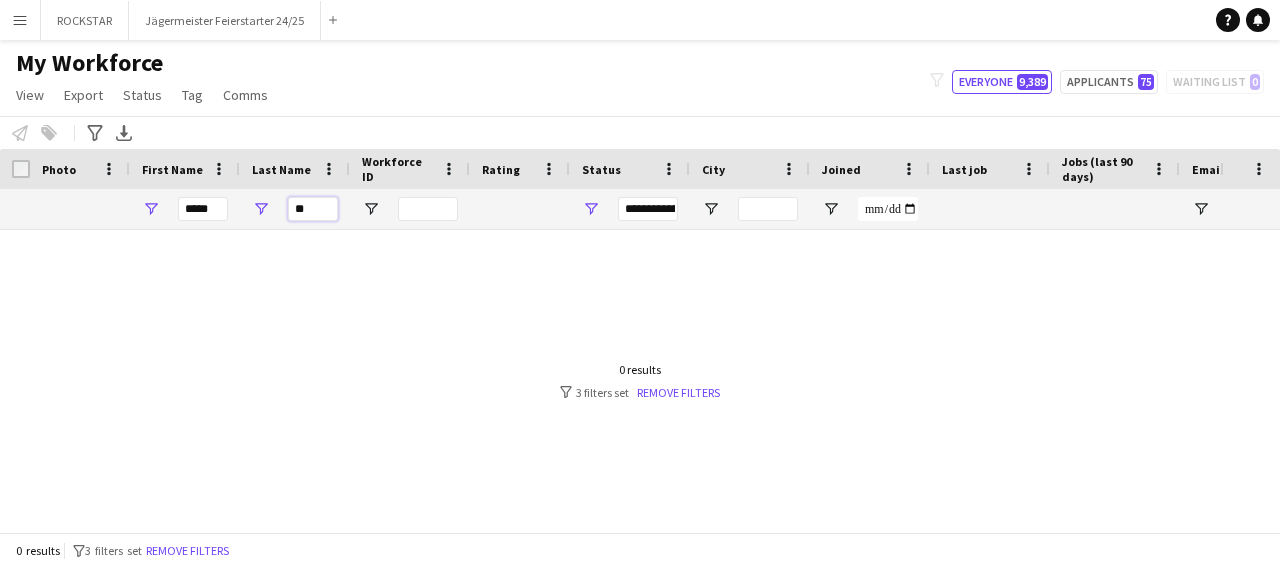 type on "*" 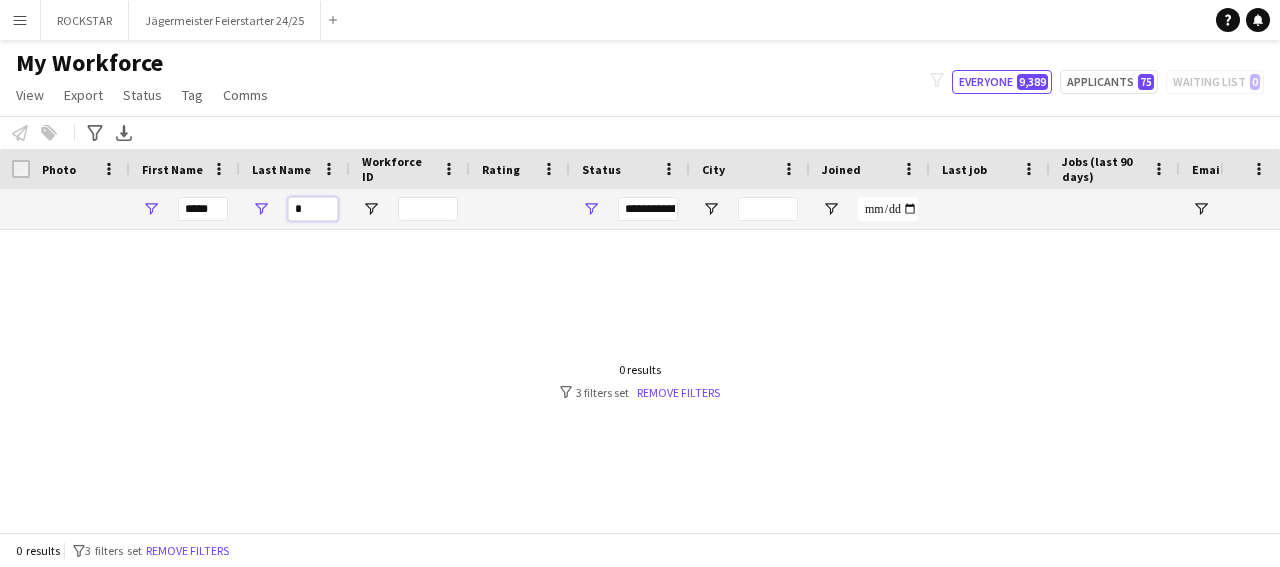 type 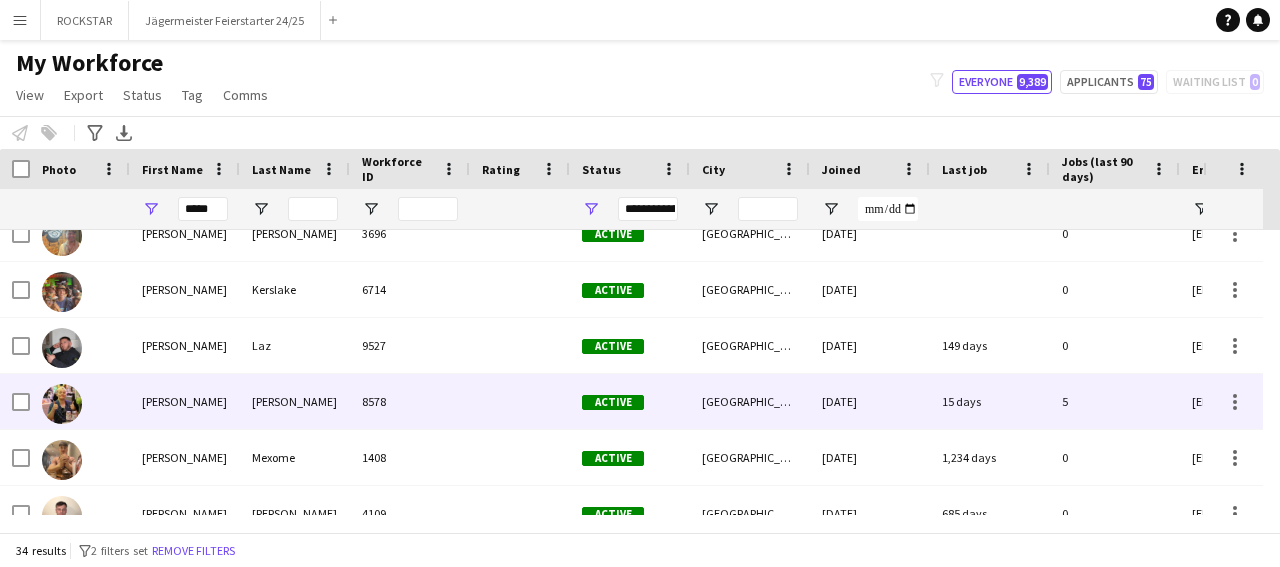 drag, startPoint x: 311, startPoint y: 392, endPoint x: 574, endPoint y: 409, distance: 263.54886 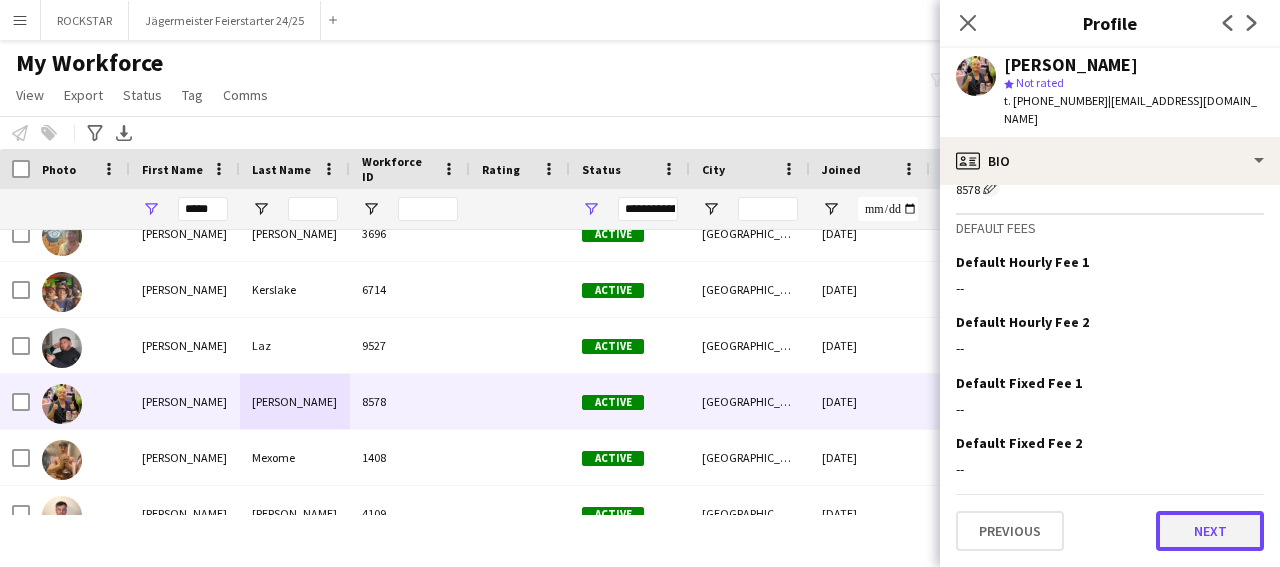 click on "Next" 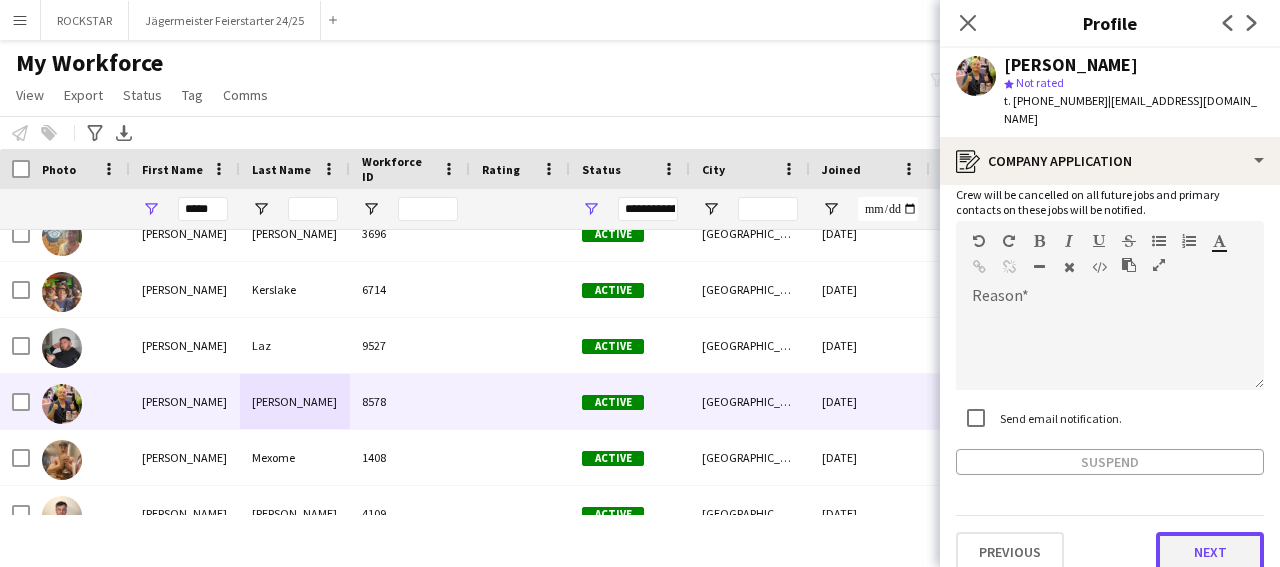 click on "Next" 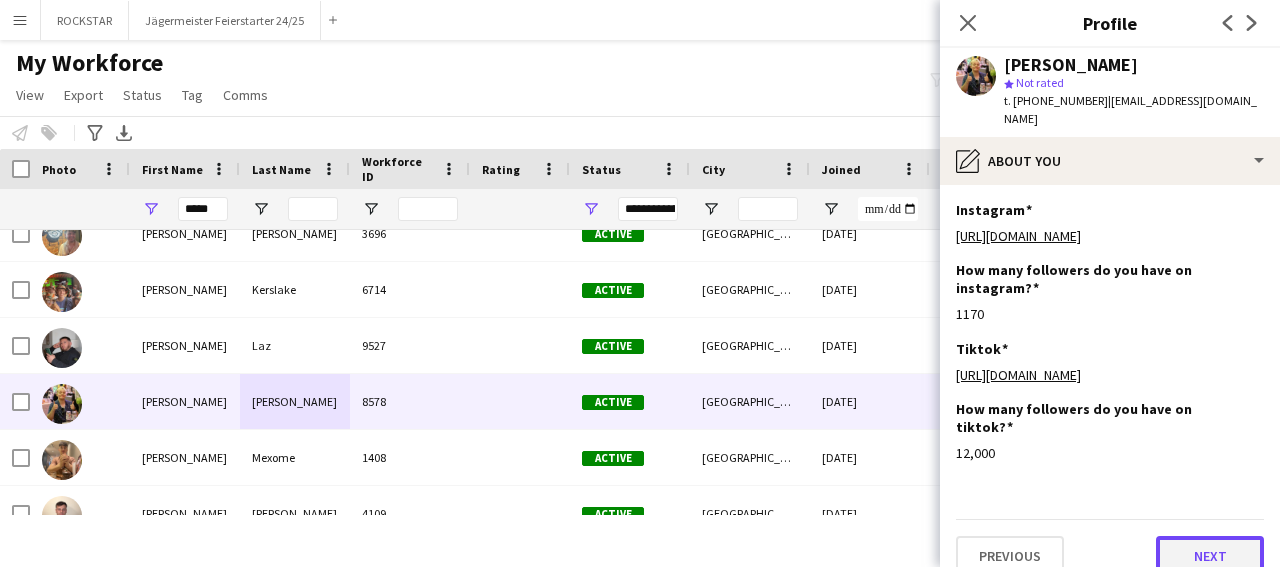 click on "Next" 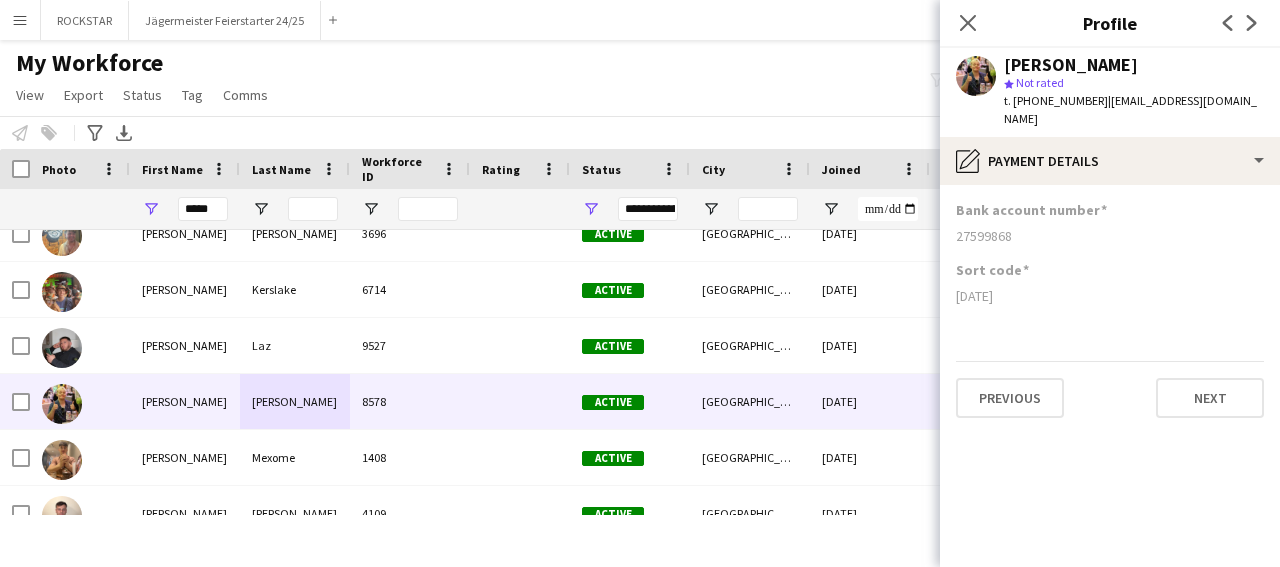 drag, startPoint x: 228, startPoint y: 207, endPoint x: 181, endPoint y: 204, distance: 47.095646 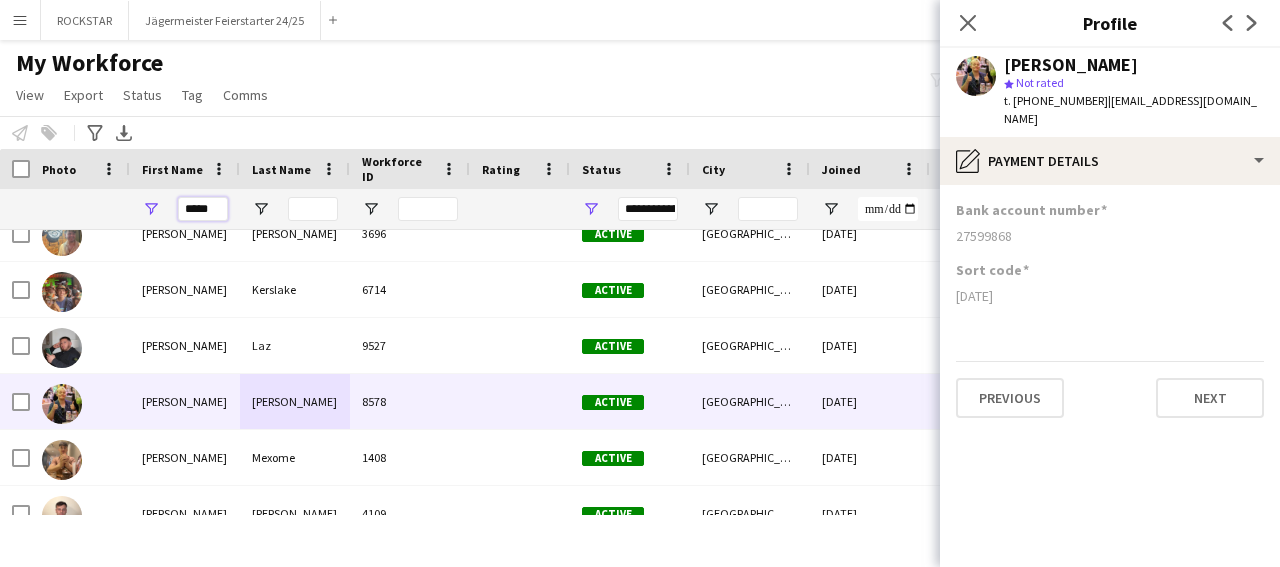 drag, startPoint x: 207, startPoint y: 211, endPoint x: 140, endPoint y: 215, distance: 67.11929 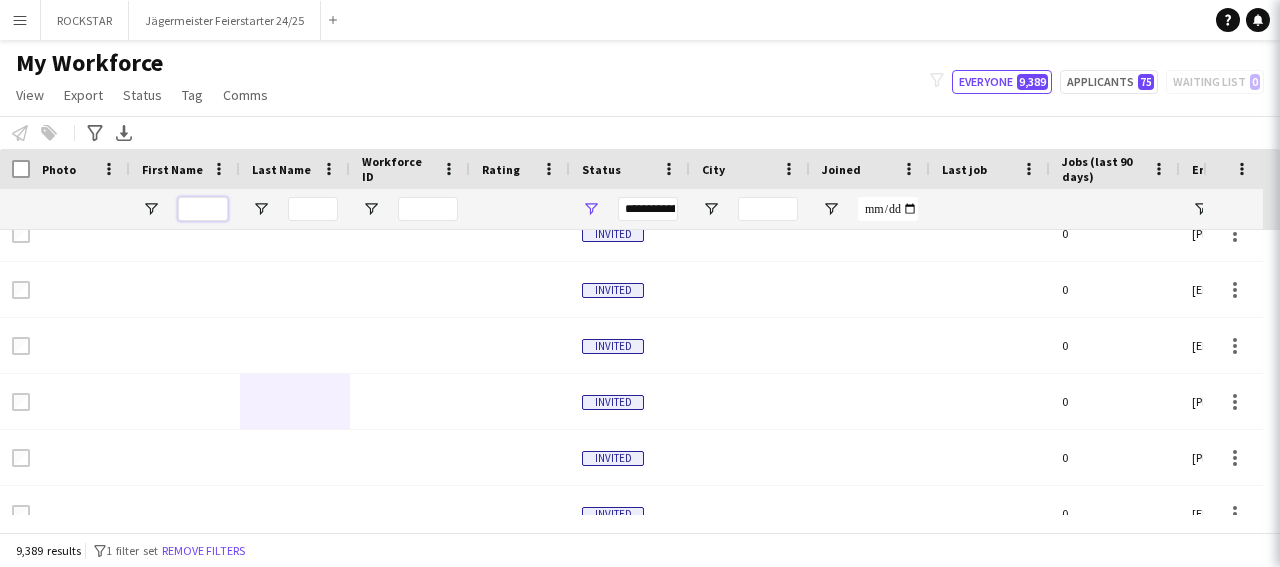 type 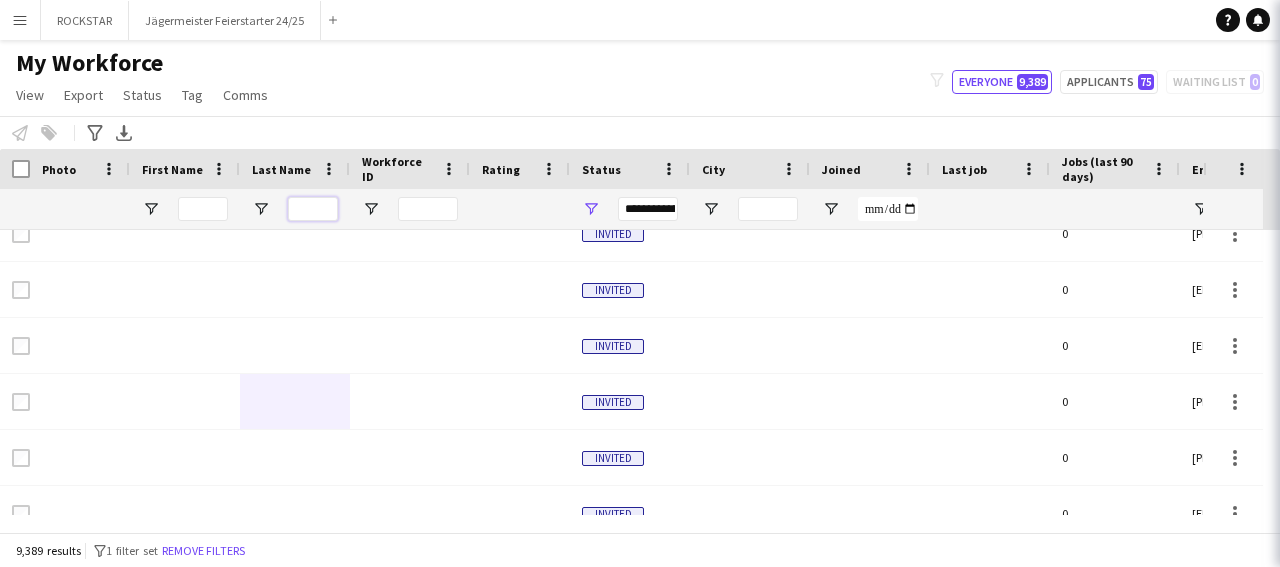 click at bounding box center (313, 209) 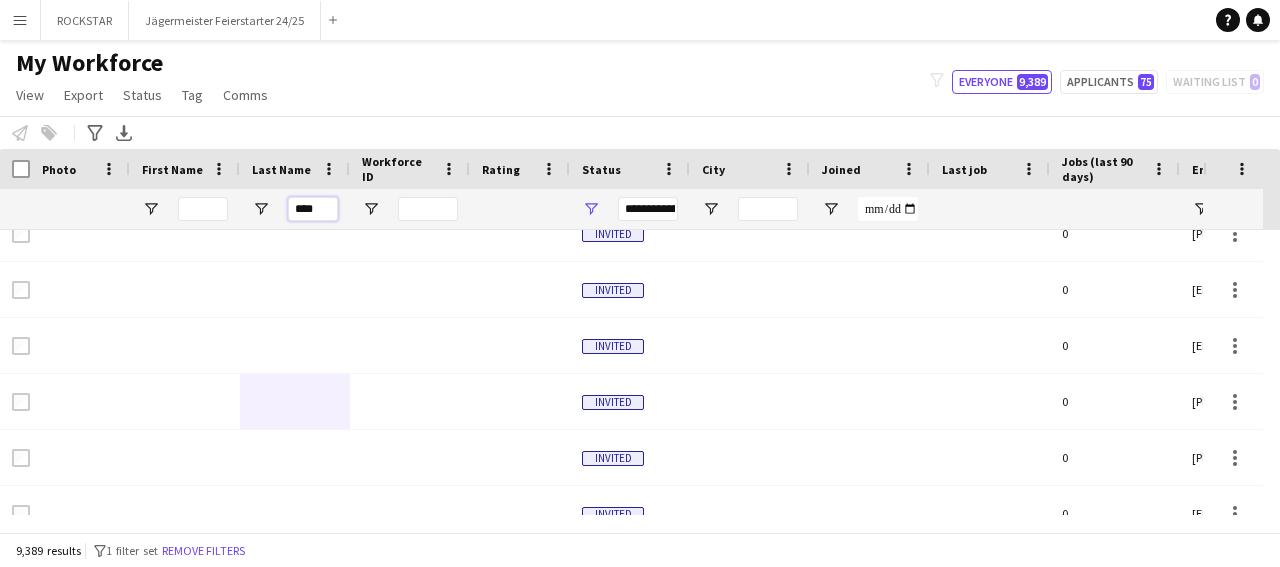 type on "****" 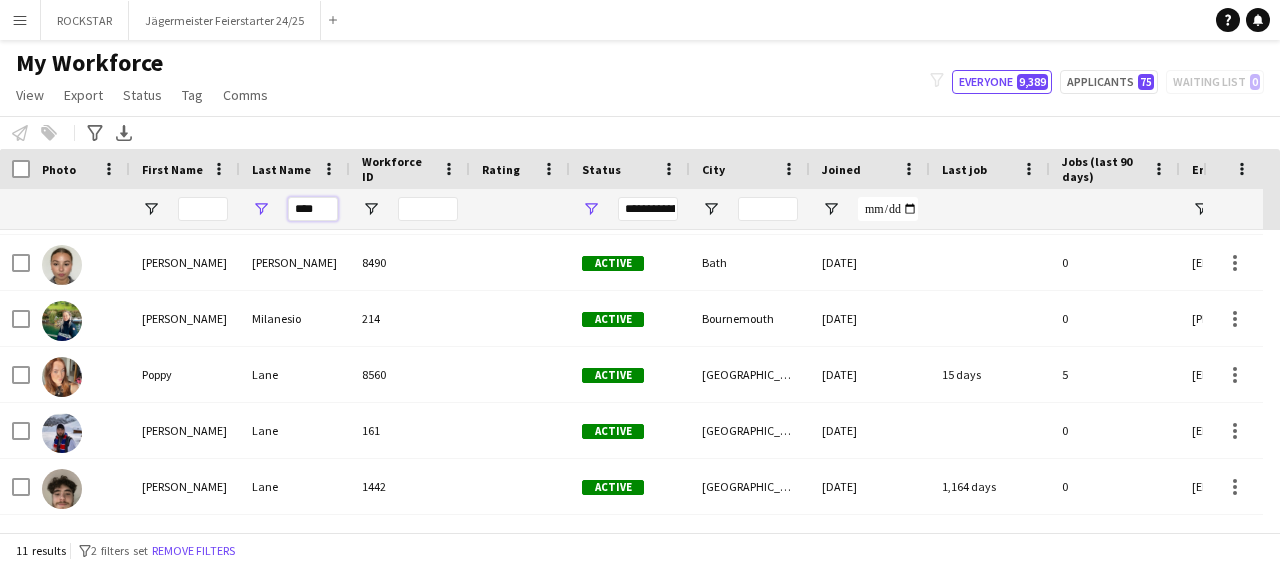 scroll, scrollTop: 0, scrollLeft: 0, axis: both 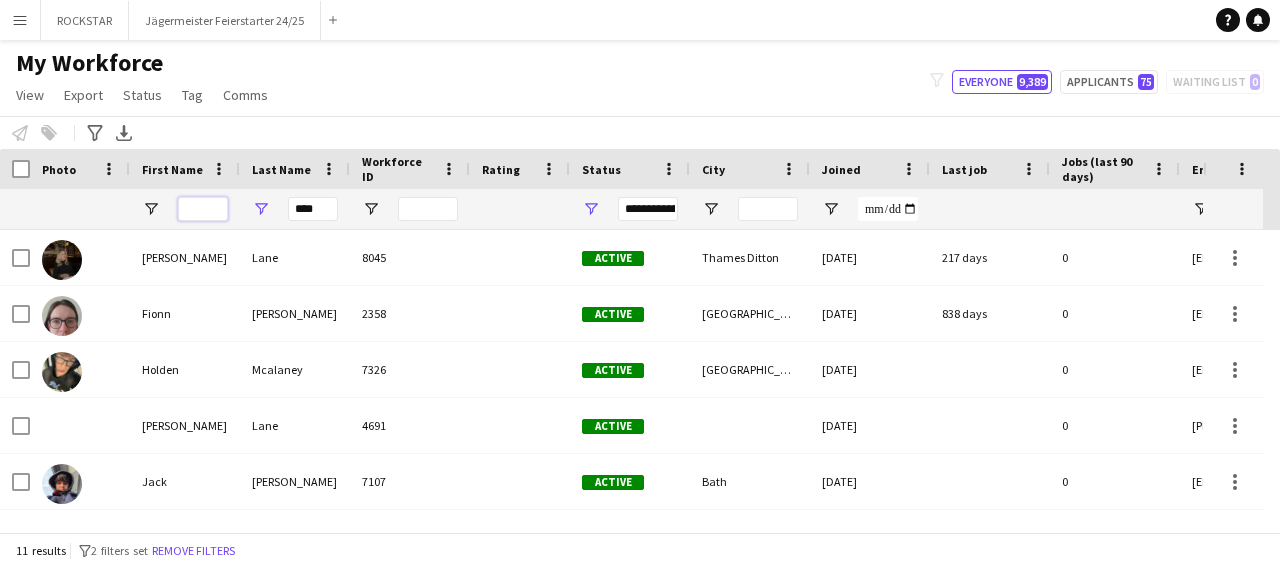 click at bounding box center (203, 209) 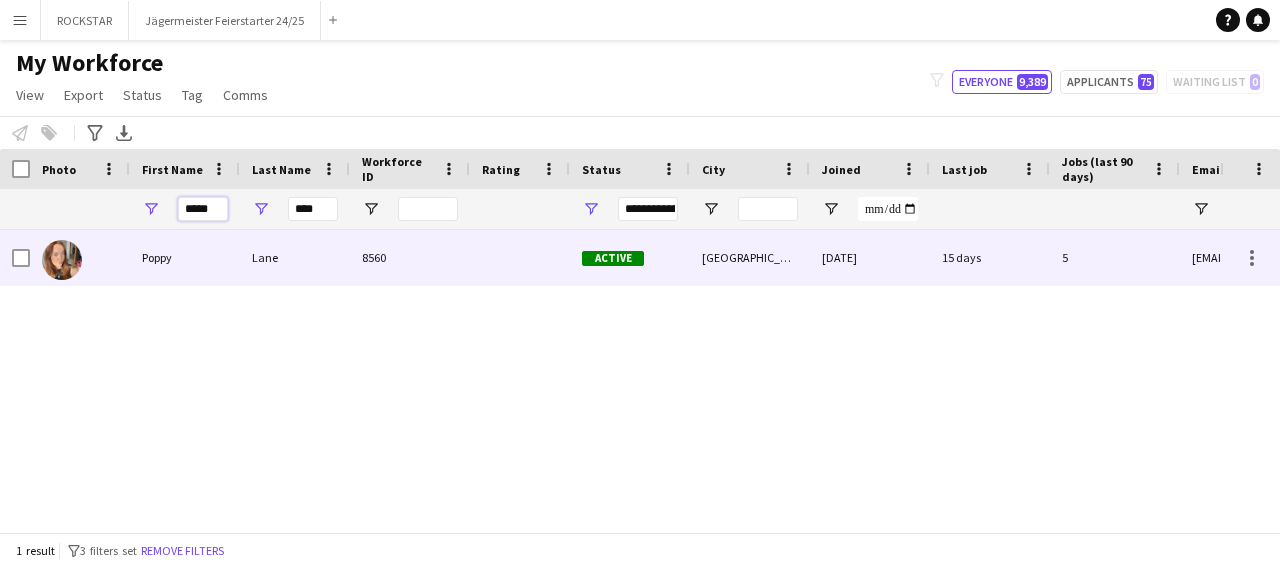 type on "*****" 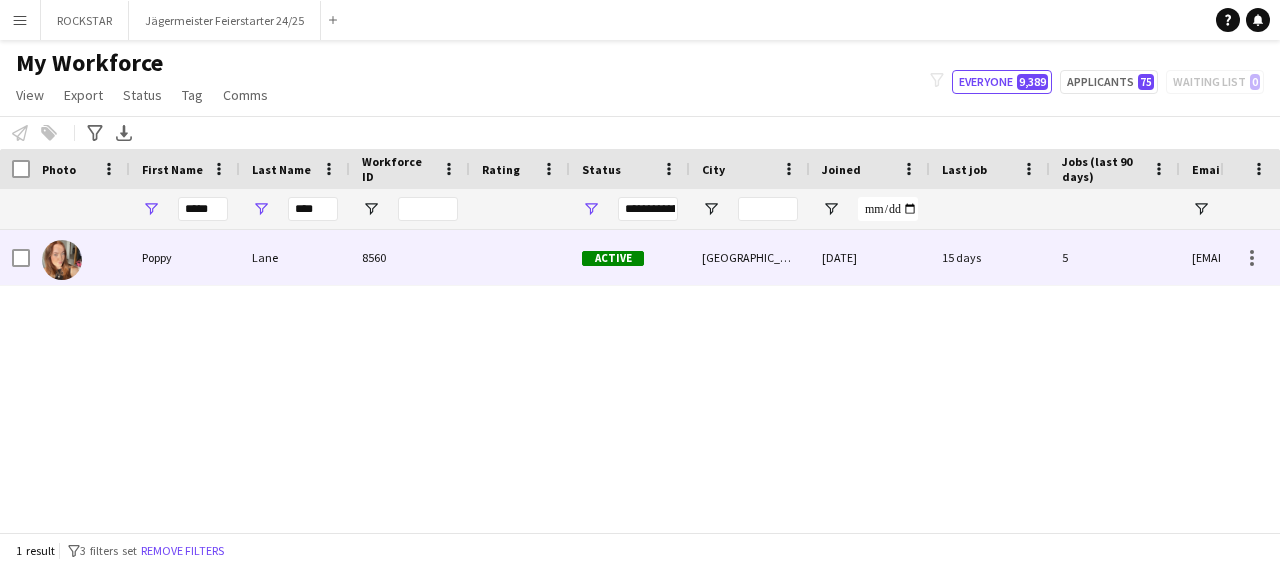 drag, startPoint x: 305, startPoint y: 248, endPoint x: 457, endPoint y: 305, distance: 162.33607 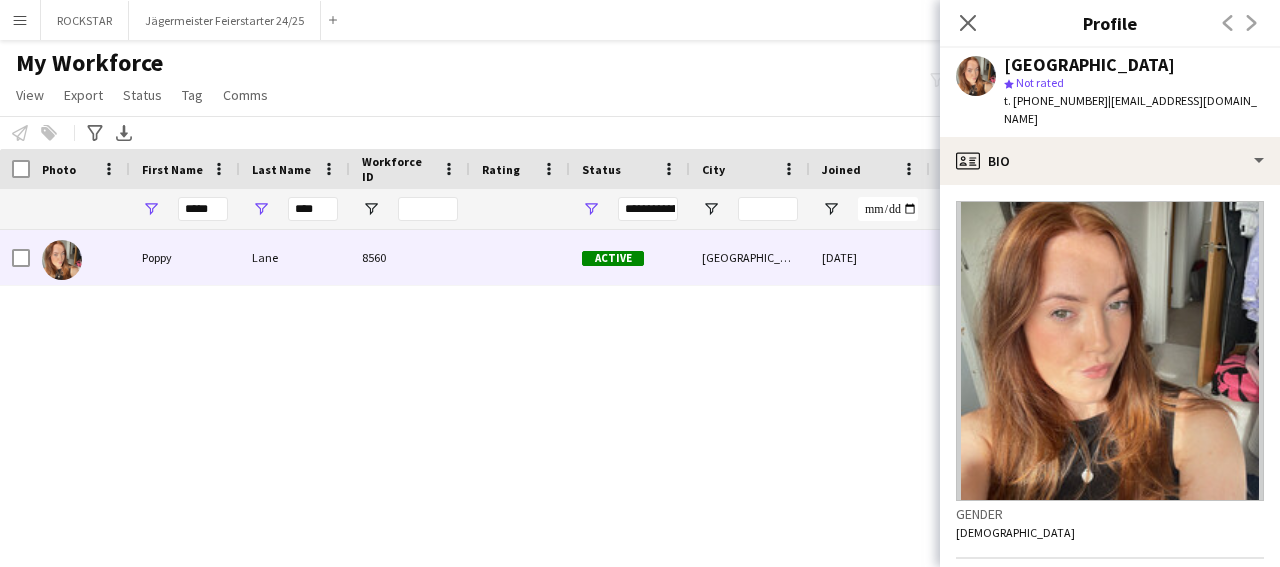 scroll, scrollTop: 365, scrollLeft: 0, axis: vertical 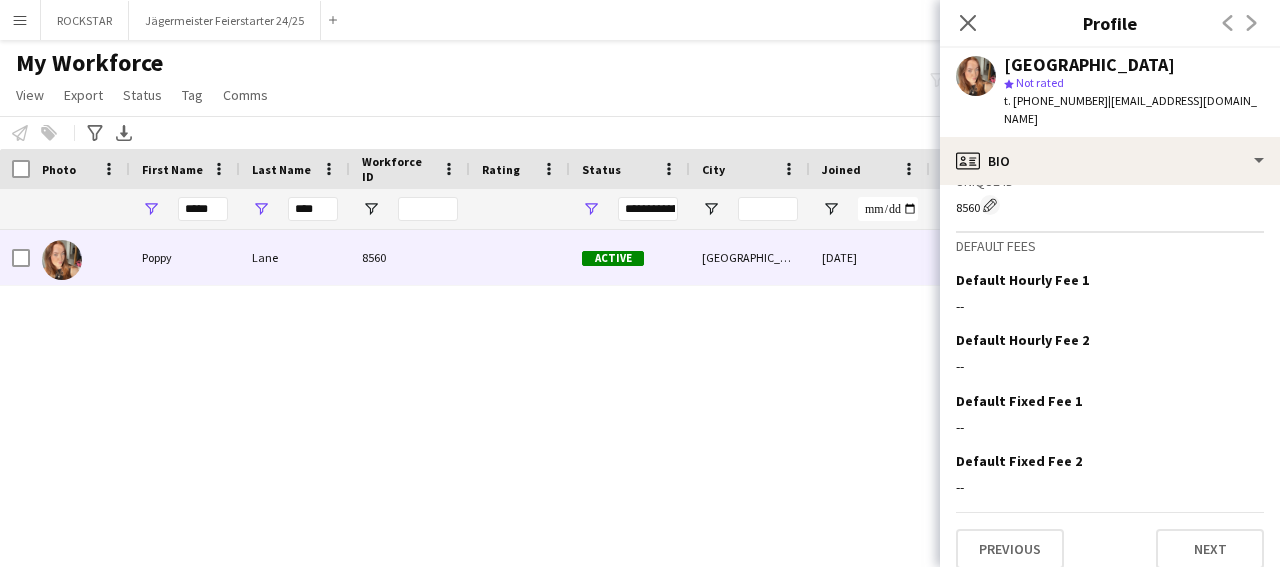 click on "Previous   Next" 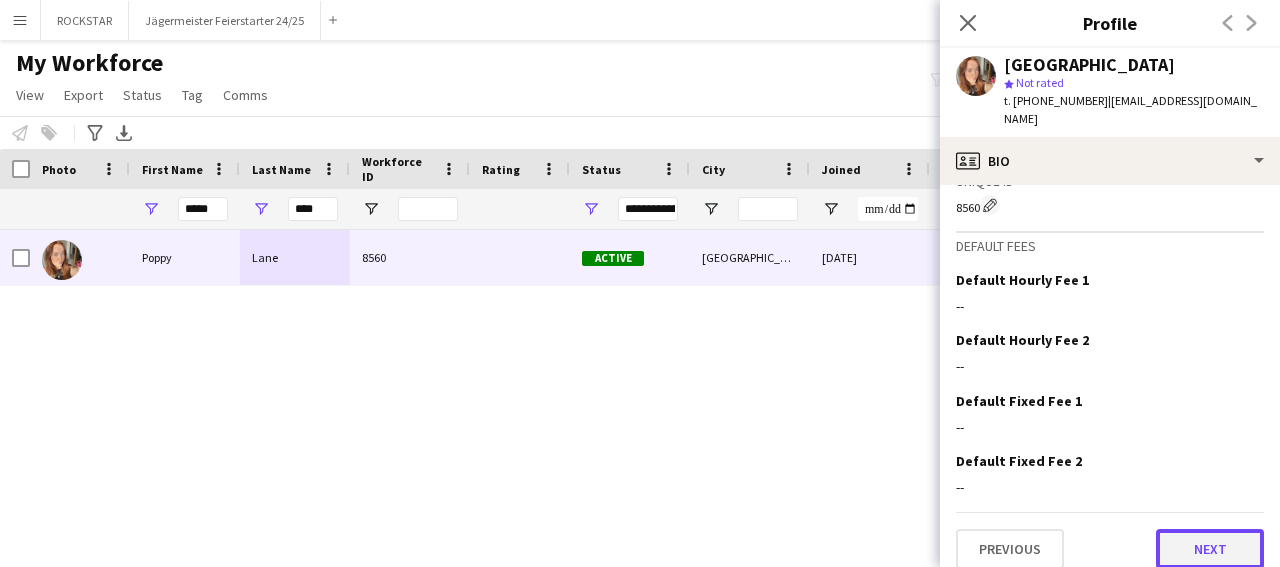 click on "Next" 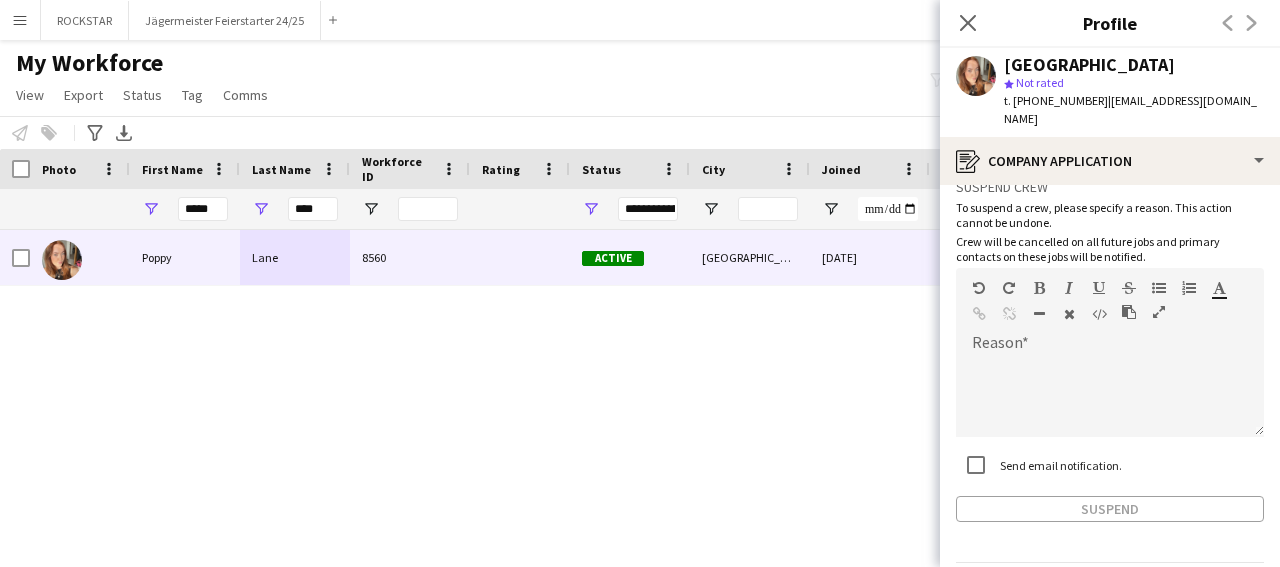 scroll, scrollTop: 126, scrollLeft: 0, axis: vertical 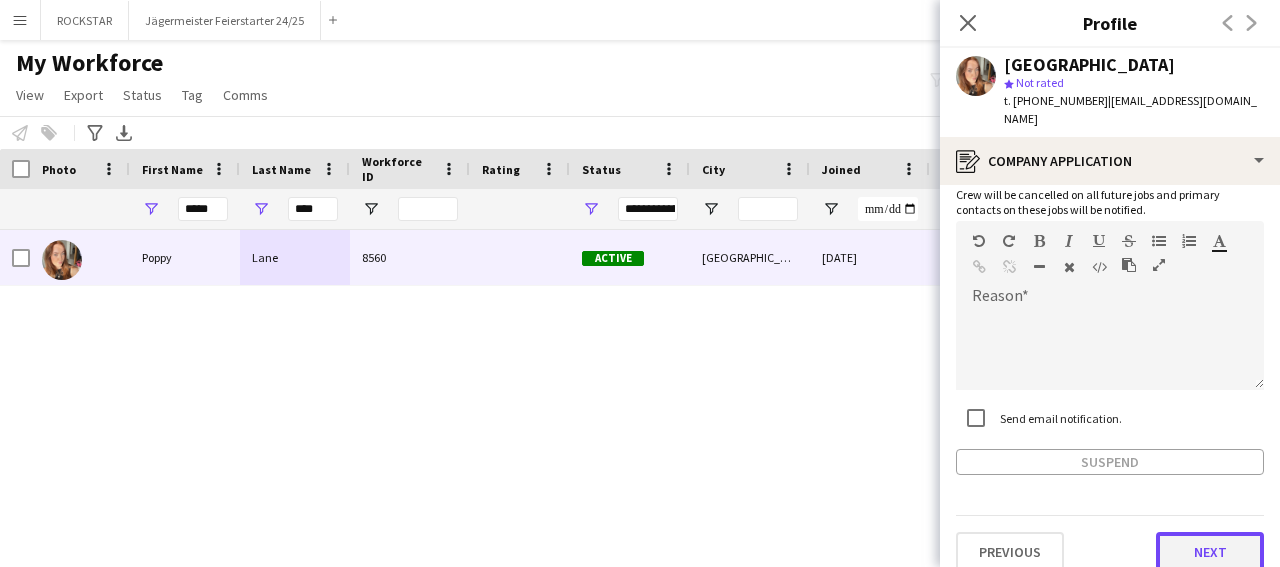 click on "Next" 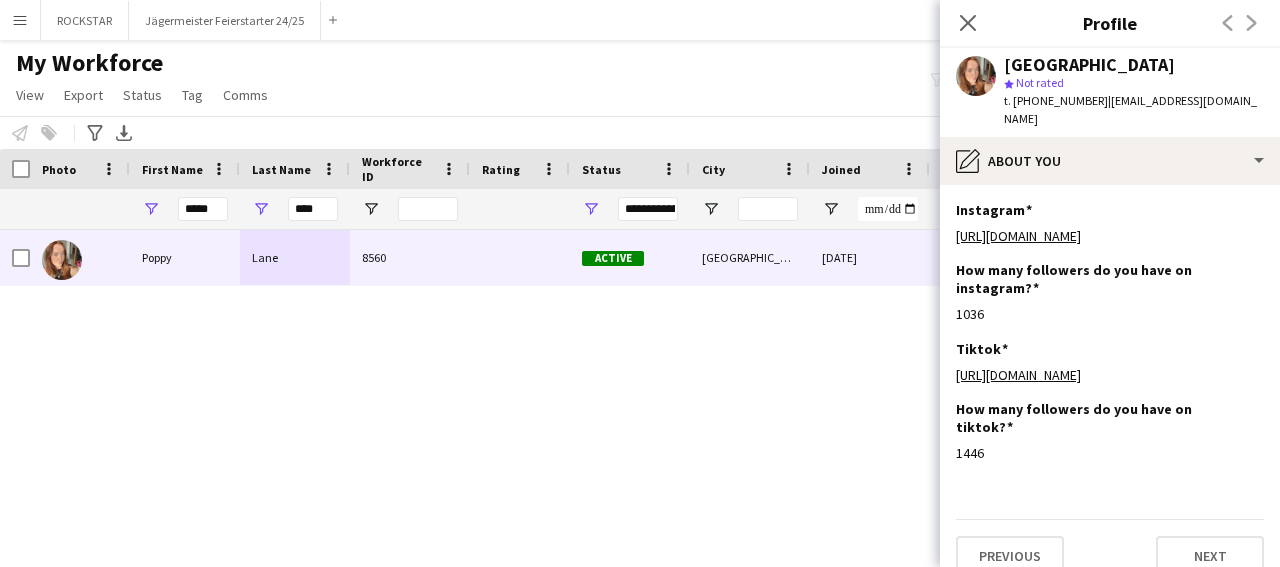 scroll, scrollTop: 24, scrollLeft: 0, axis: vertical 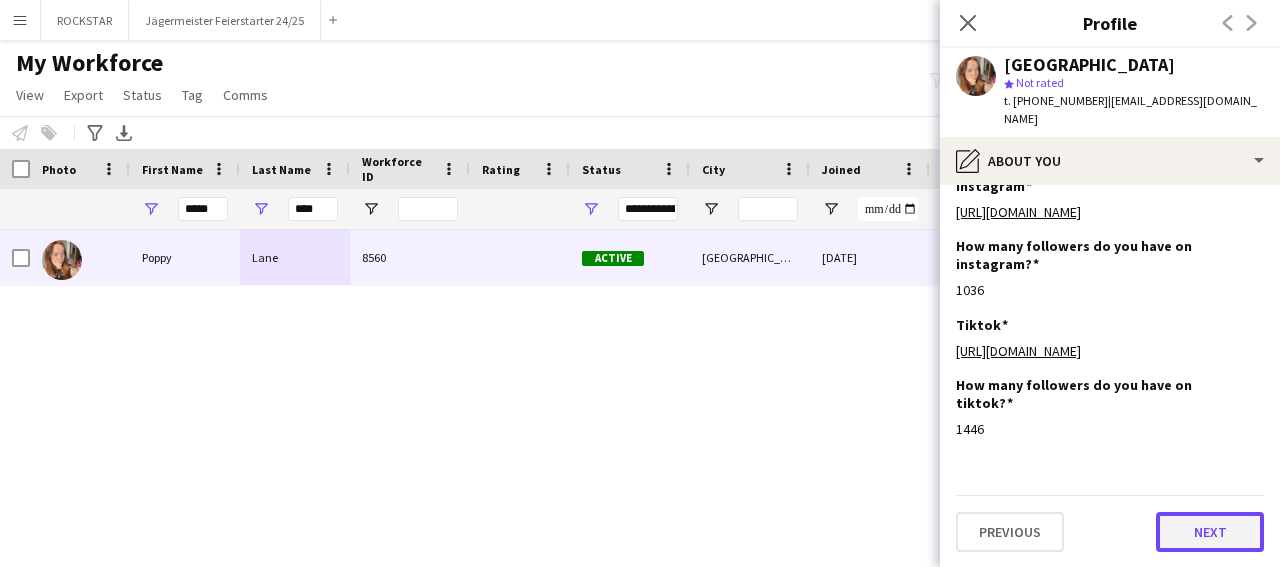 click on "Next" 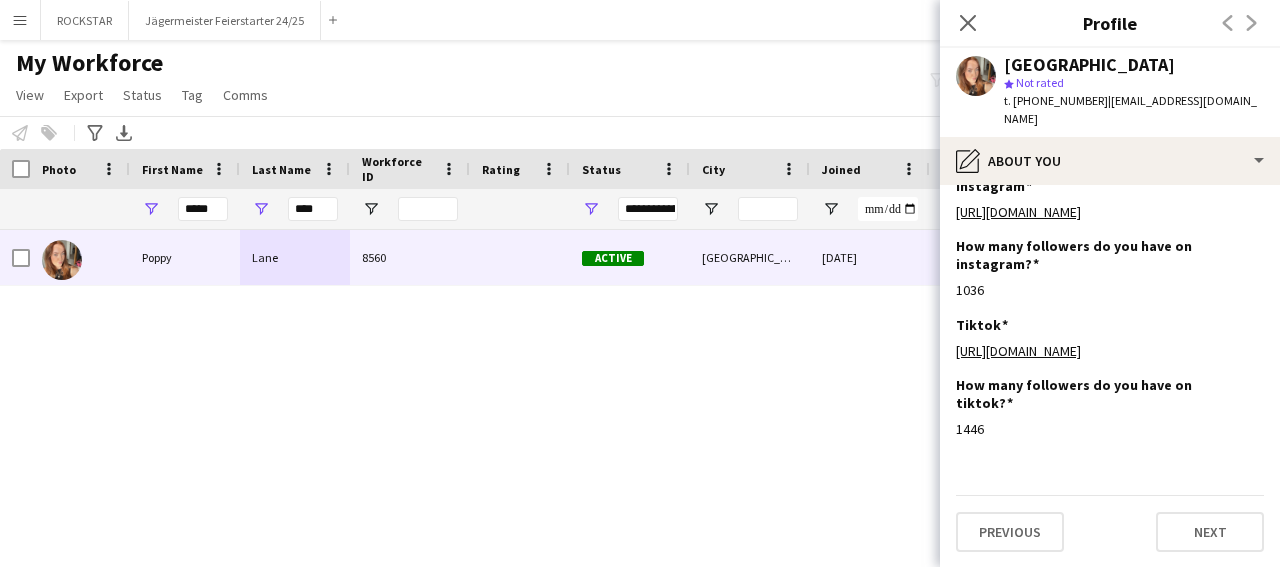 scroll, scrollTop: 0, scrollLeft: 0, axis: both 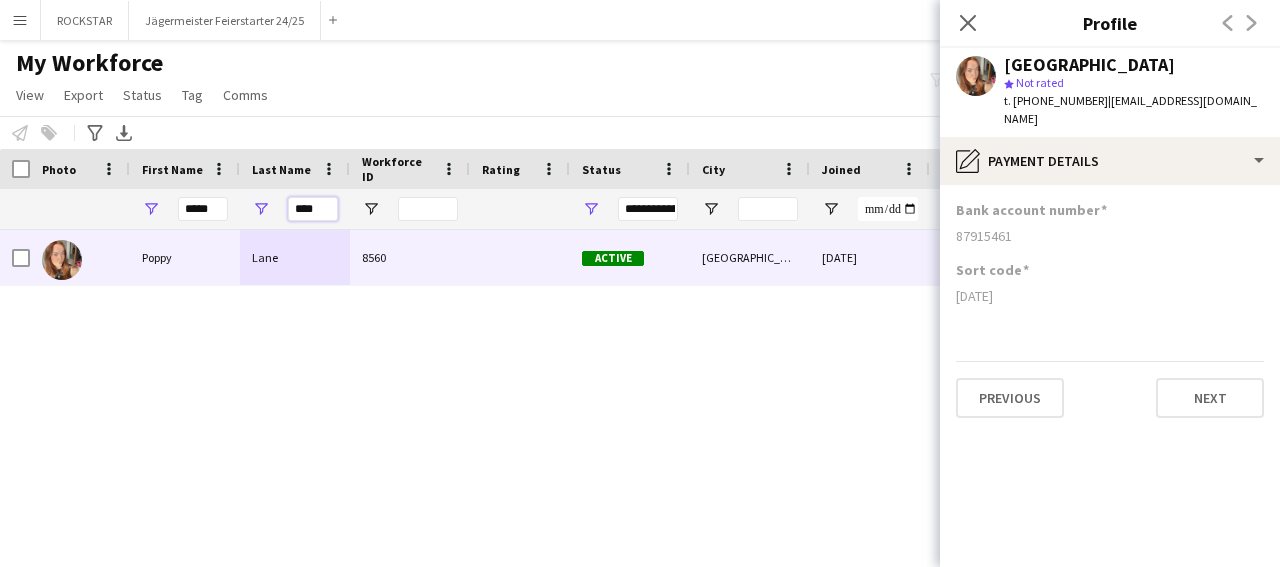 drag, startPoint x: 319, startPoint y: 215, endPoint x: 268, endPoint y: 216, distance: 51.009804 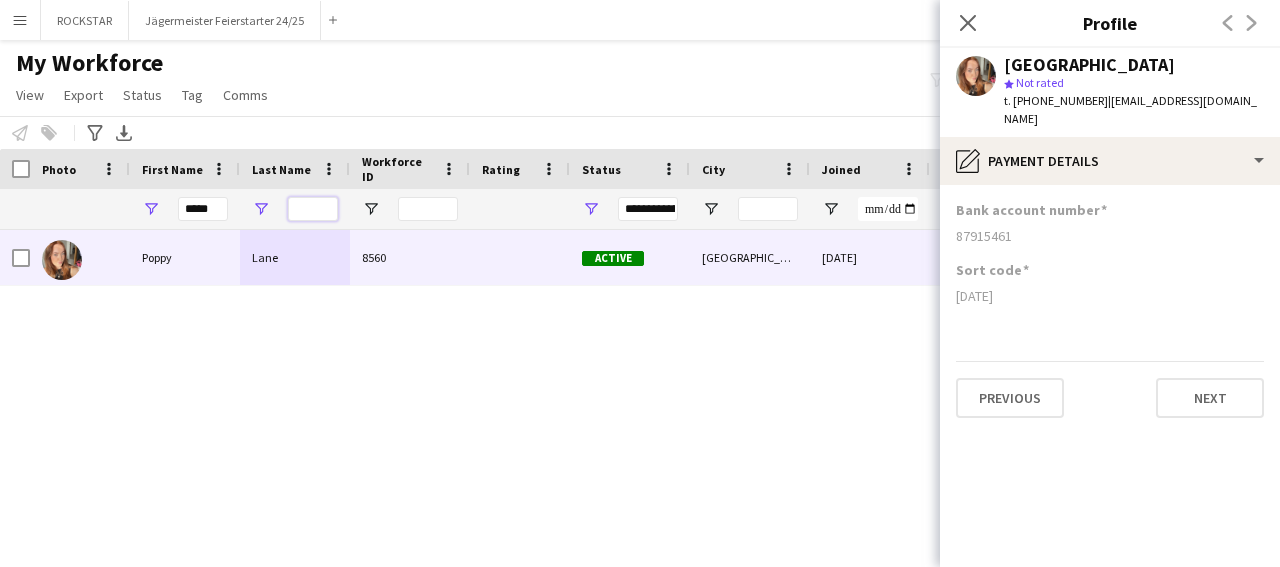type 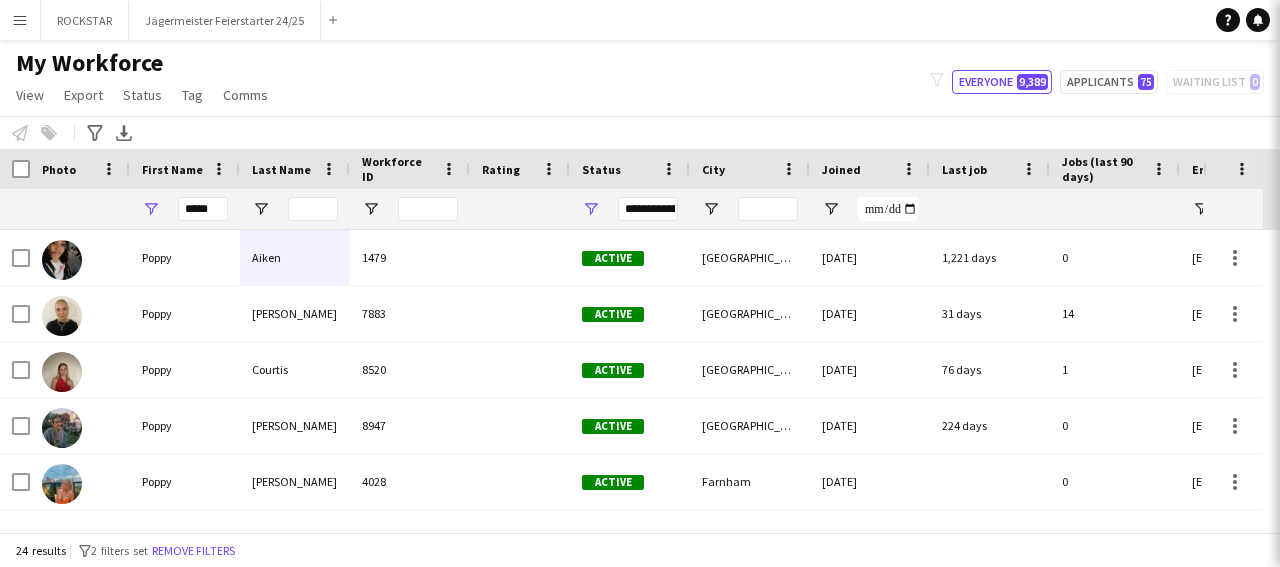 drag, startPoint x: 181, startPoint y: 218, endPoint x: 223, endPoint y: 210, distance: 42.755116 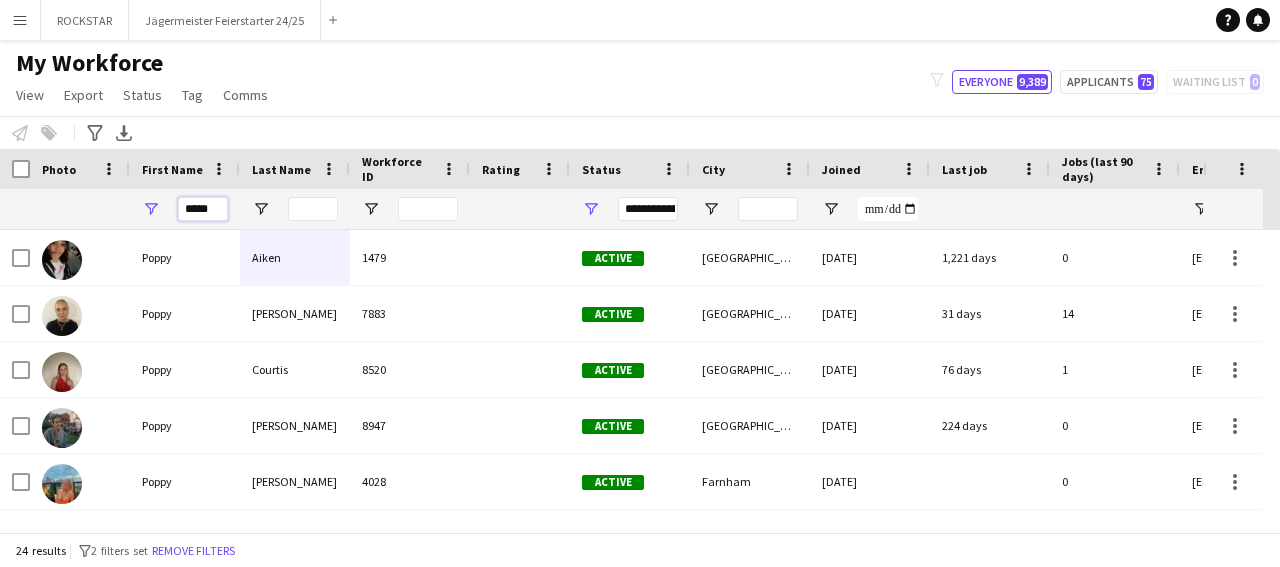 drag, startPoint x: 223, startPoint y: 210, endPoint x: 180, endPoint y: 216, distance: 43.416588 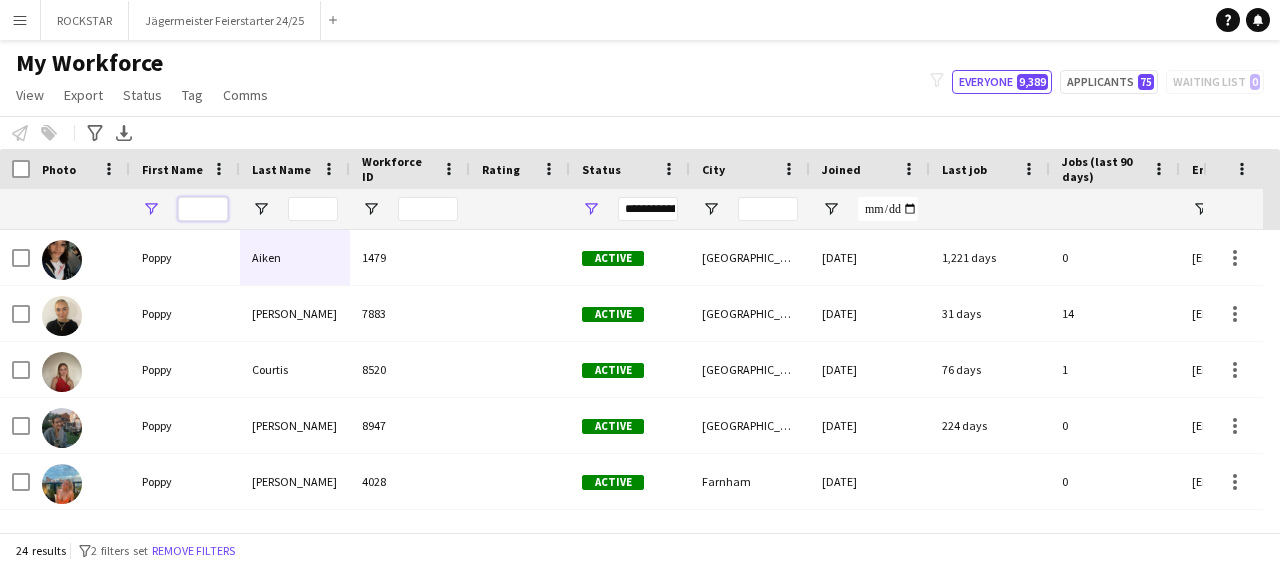 type 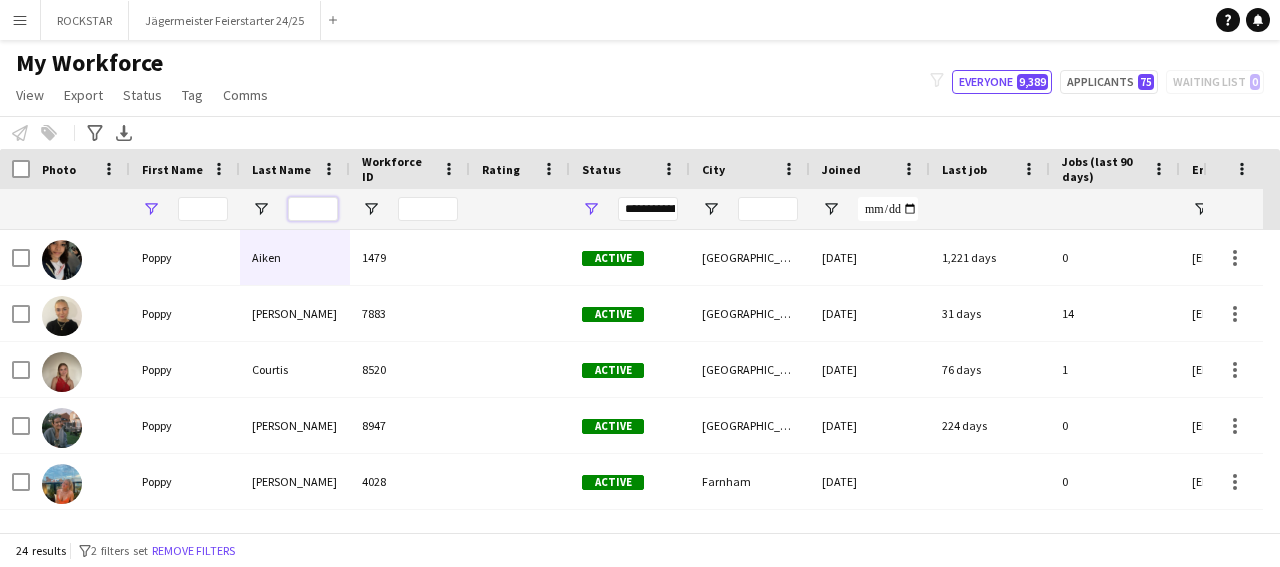 click at bounding box center [313, 209] 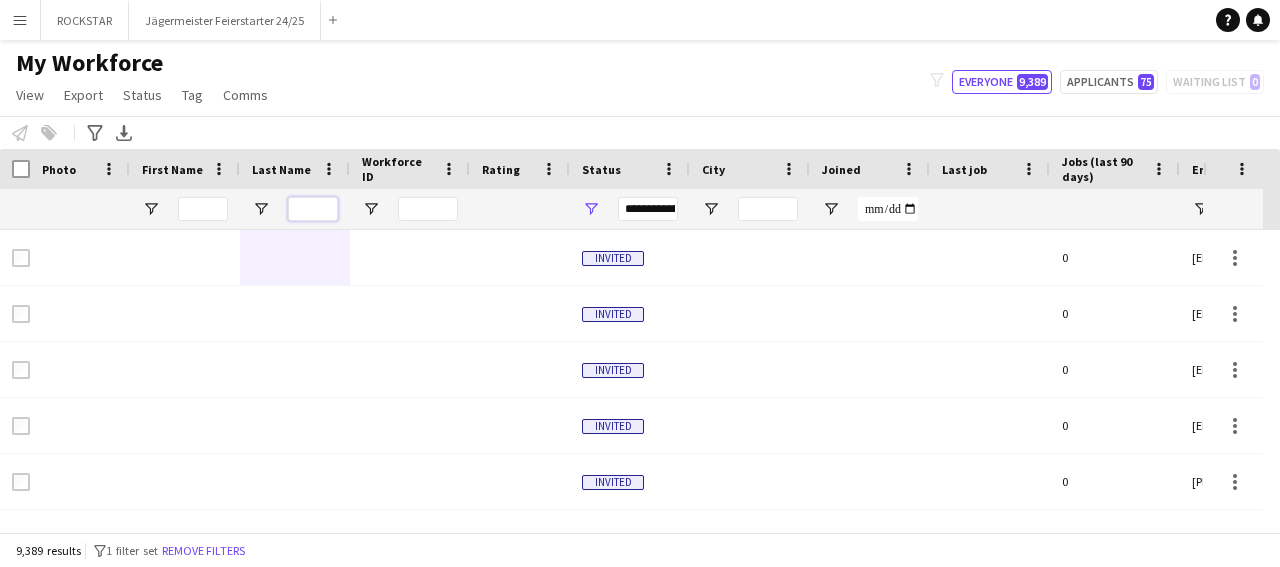 click at bounding box center (313, 209) 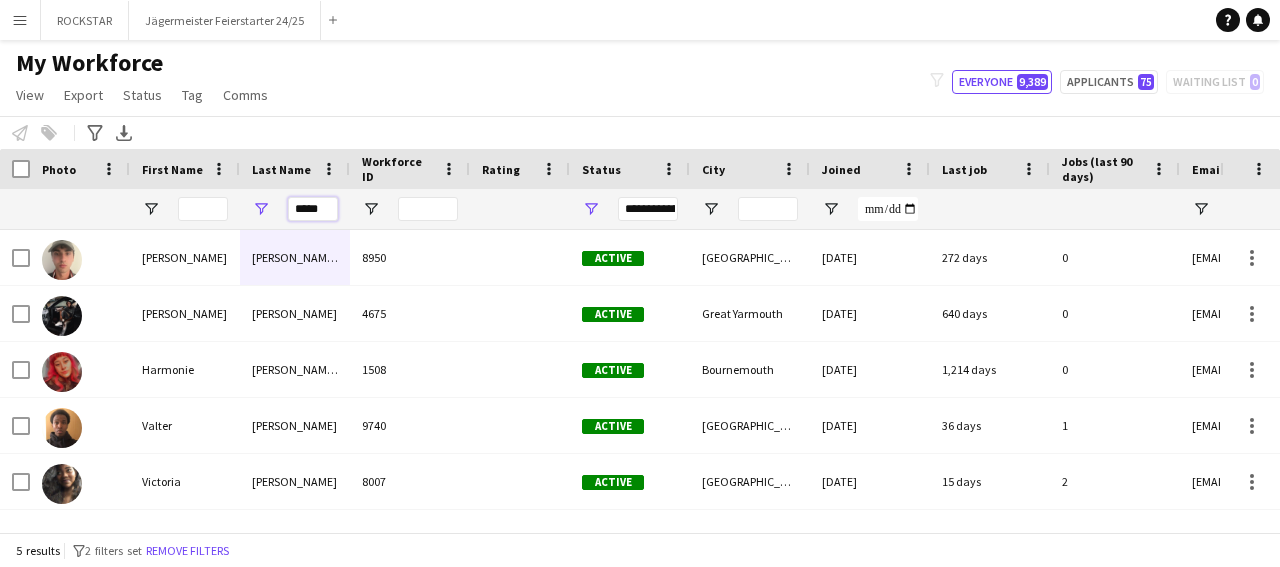 type on "*****" 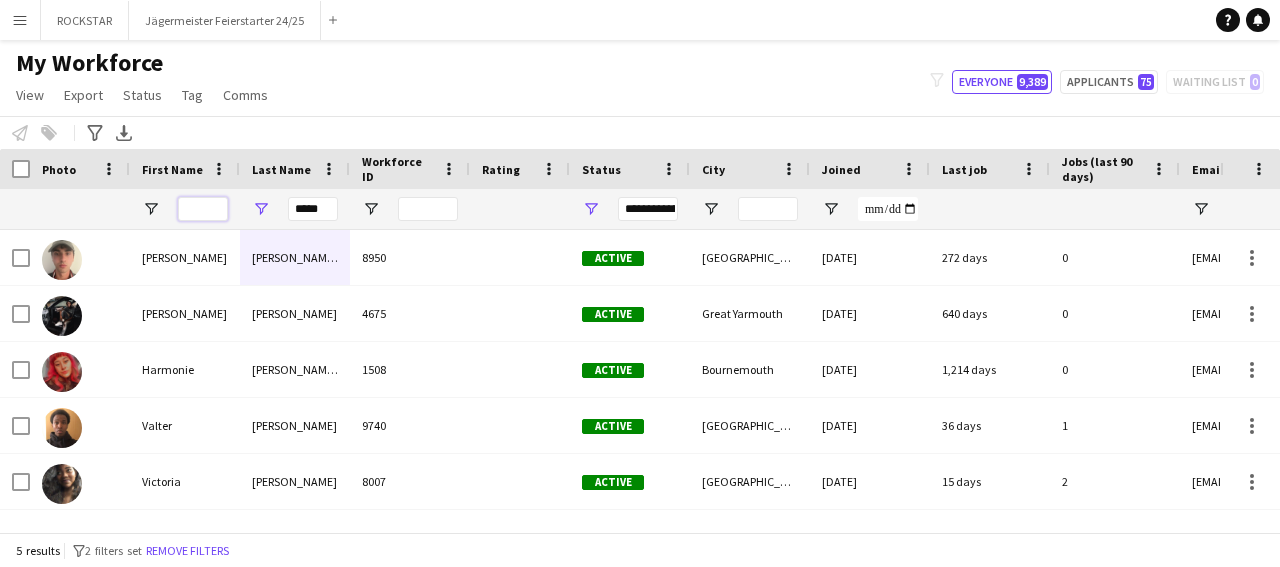 click at bounding box center [203, 209] 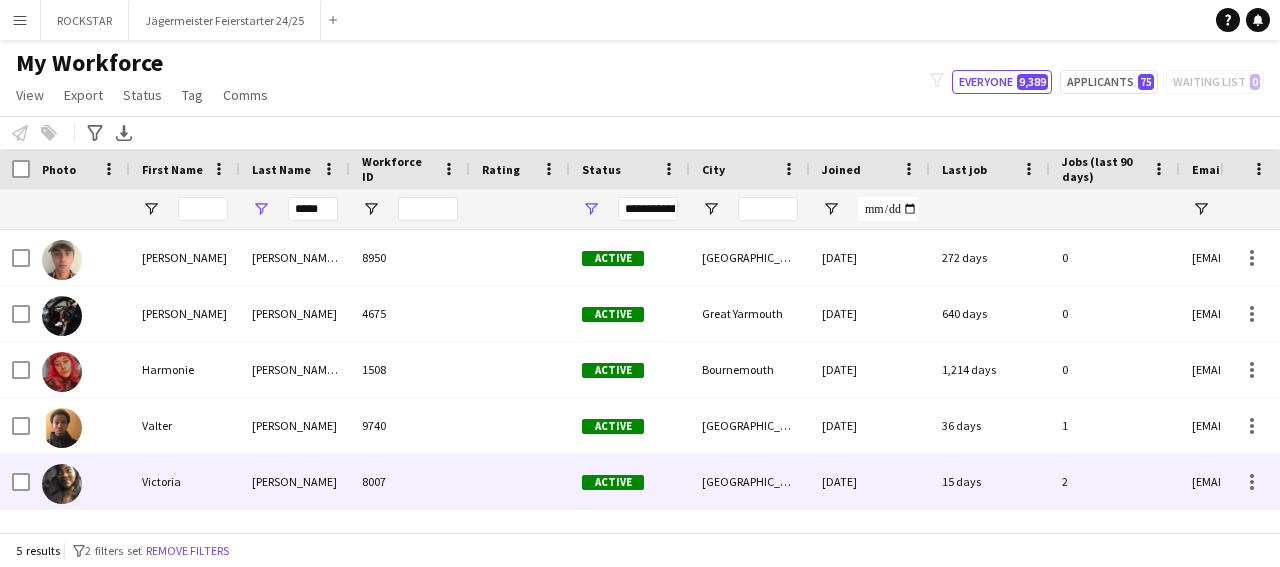 click on "[PERSON_NAME]" at bounding box center (295, 481) 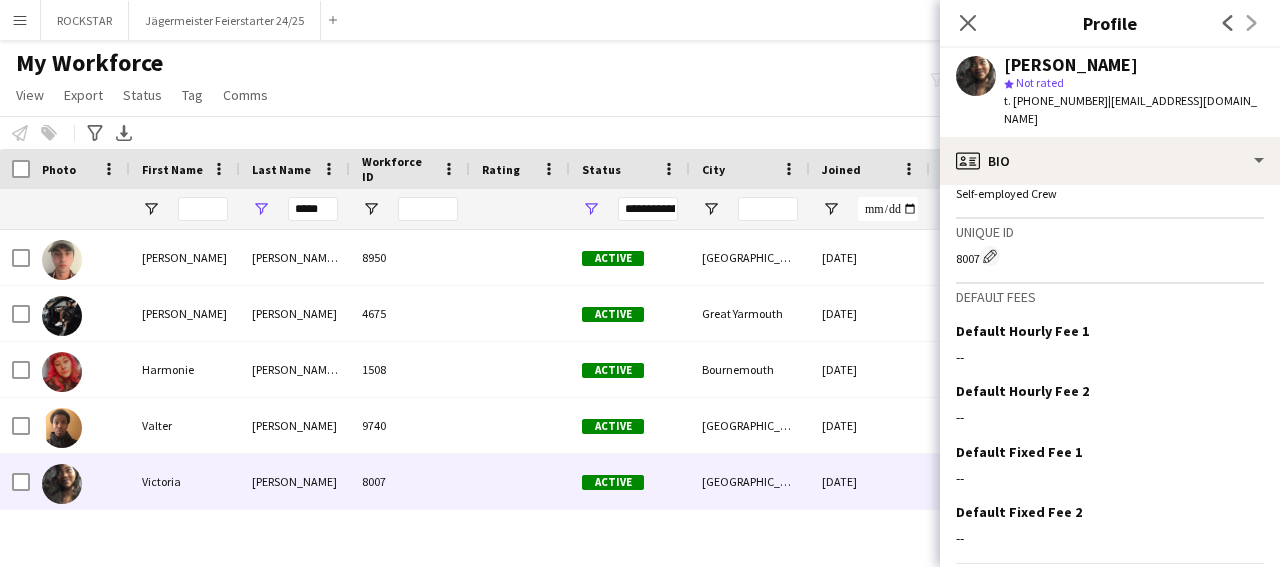scroll, scrollTop: 793, scrollLeft: 0, axis: vertical 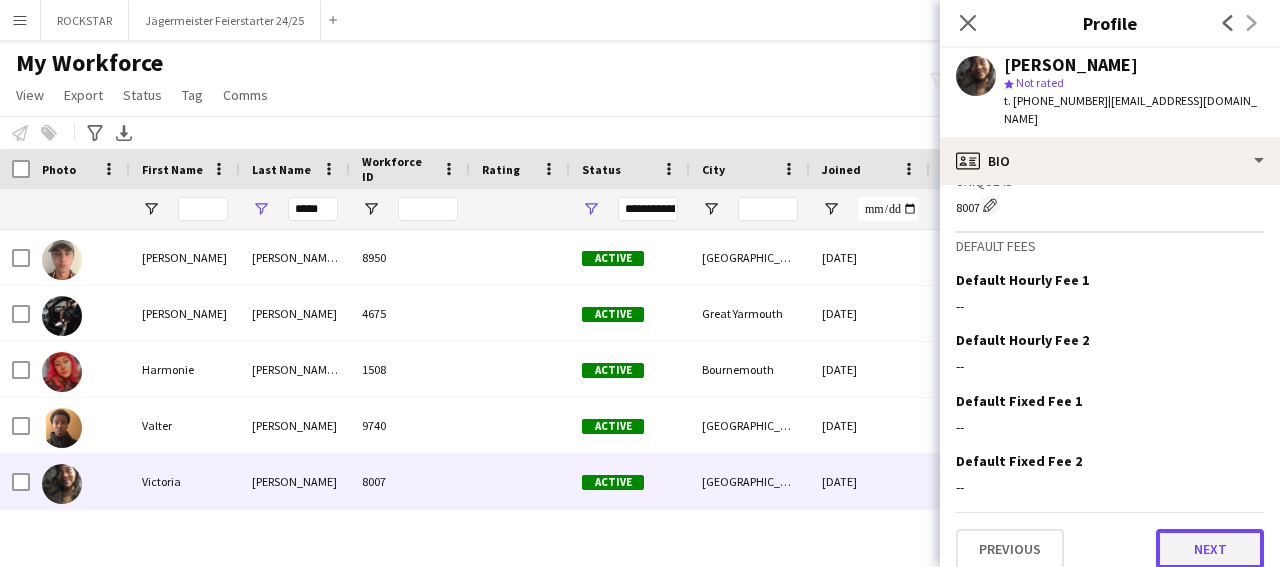 click on "Next" 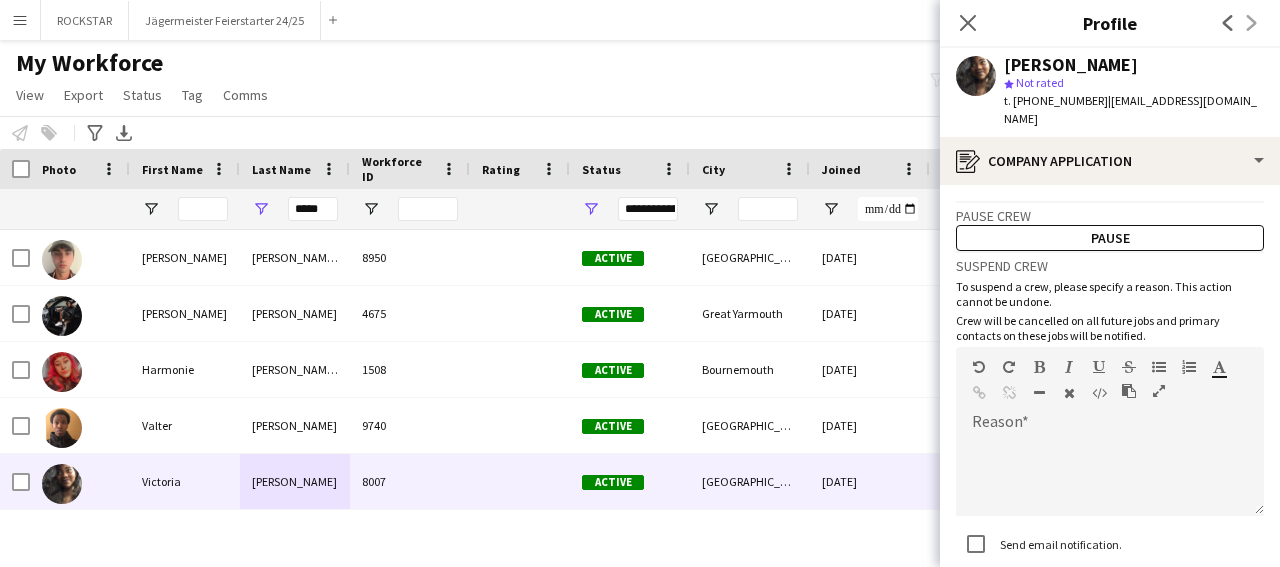 scroll, scrollTop: 126, scrollLeft: 0, axis: vertical 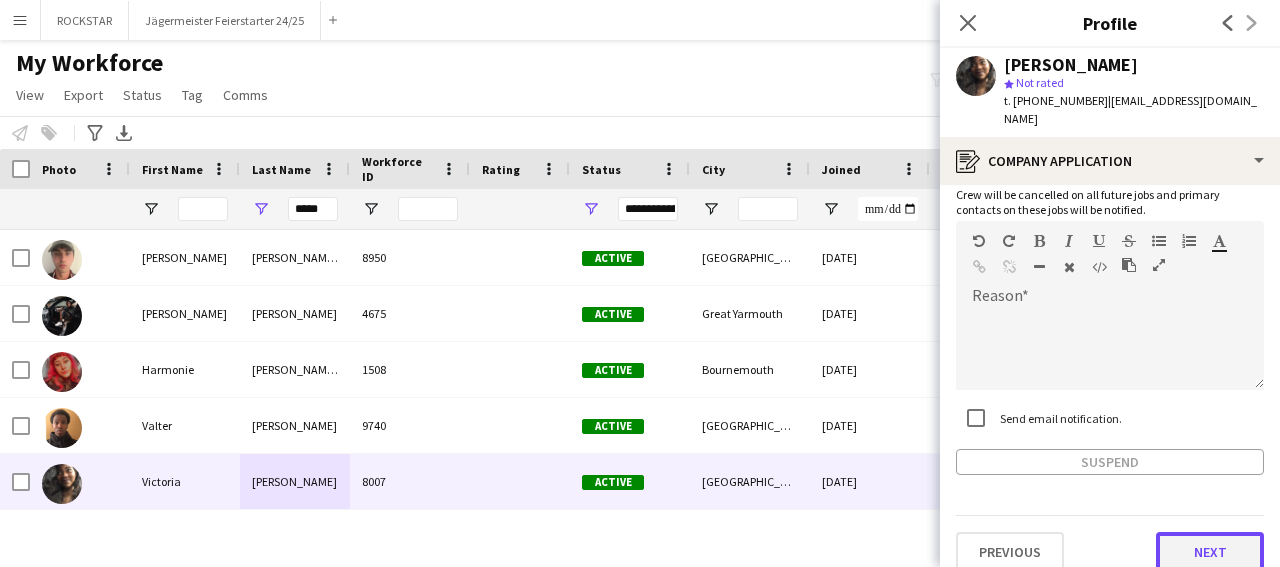 click on "Next" 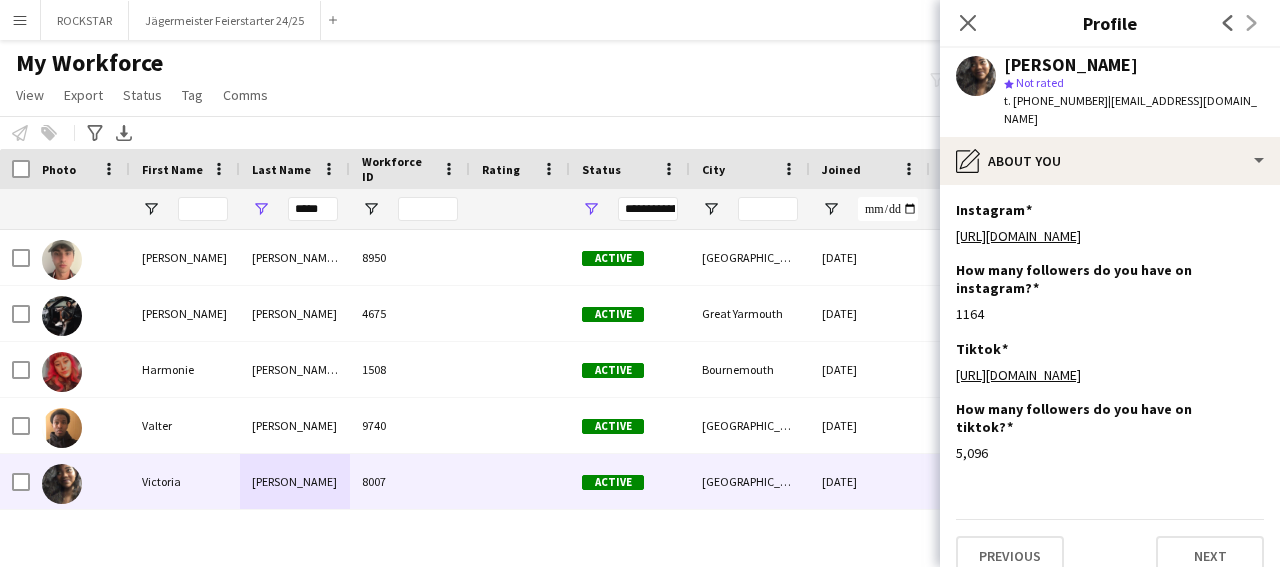 scroll, scrollTop: 24, scrollLeft: 0, axis: vertical 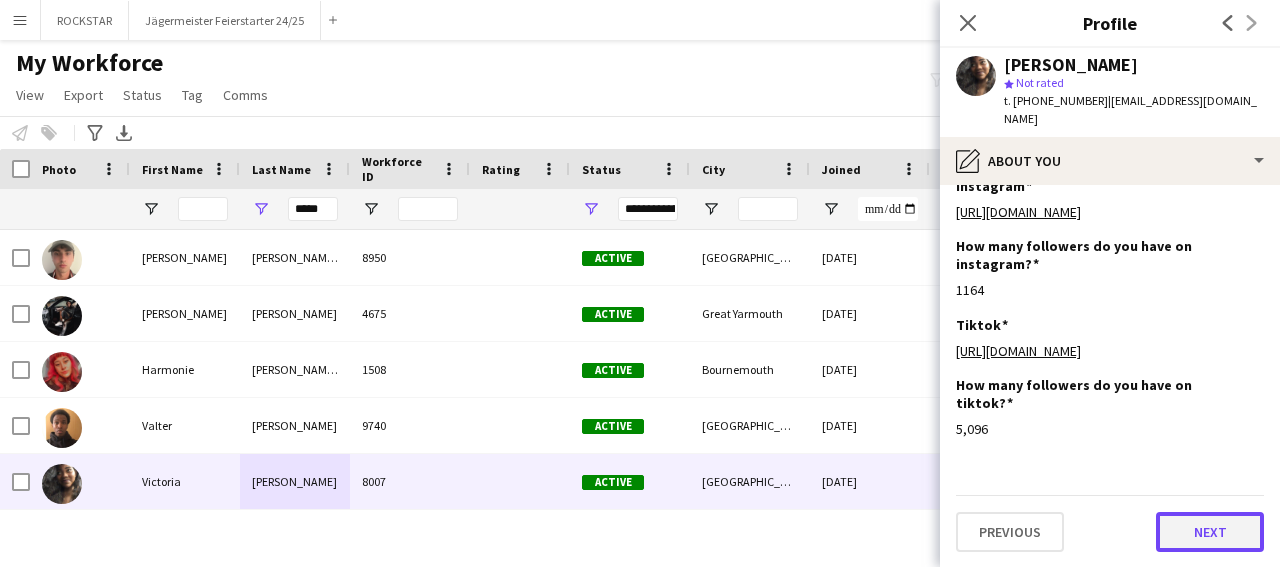 click on "Next" 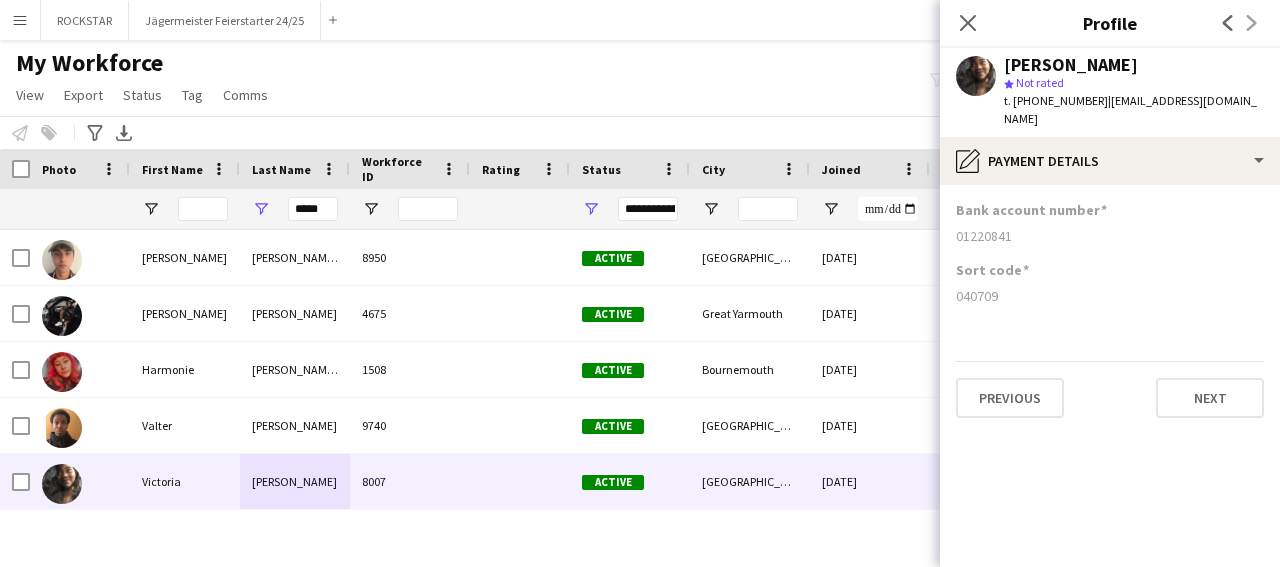 scroll, scrollTop: 0, scrollLeft: 0, axis: both 